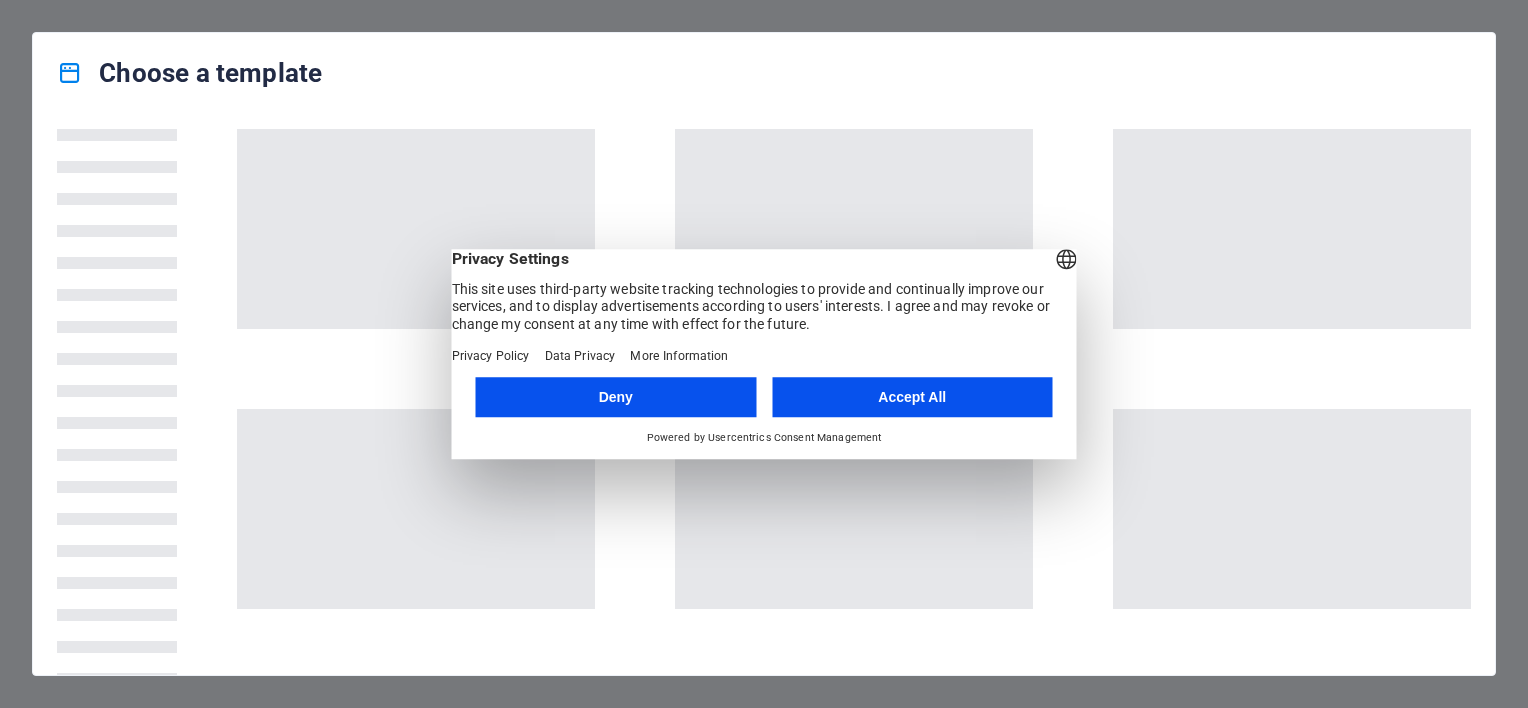 scroll, scrollTop: 0, scrollLeft: 0, axis: both 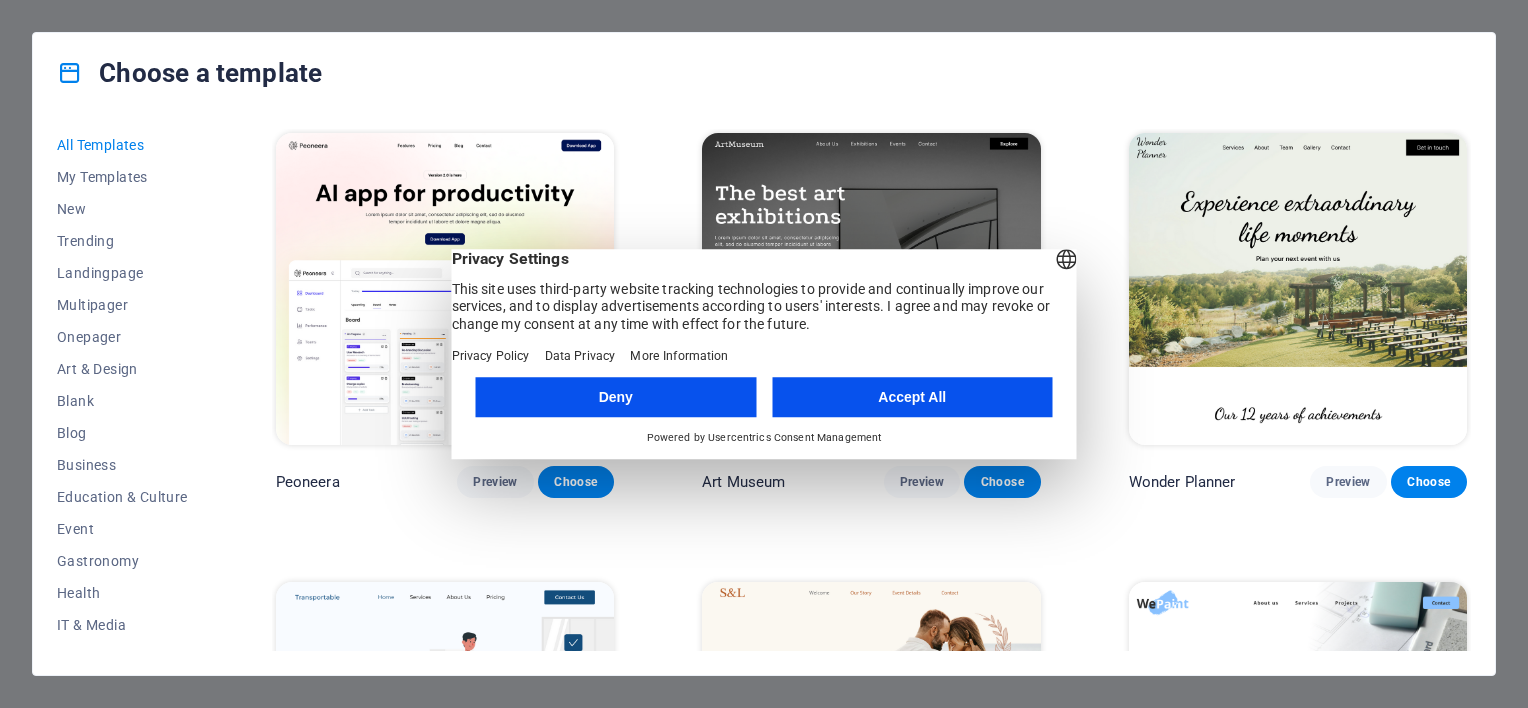 click on "Accept All" at bounding box center [912, 397] 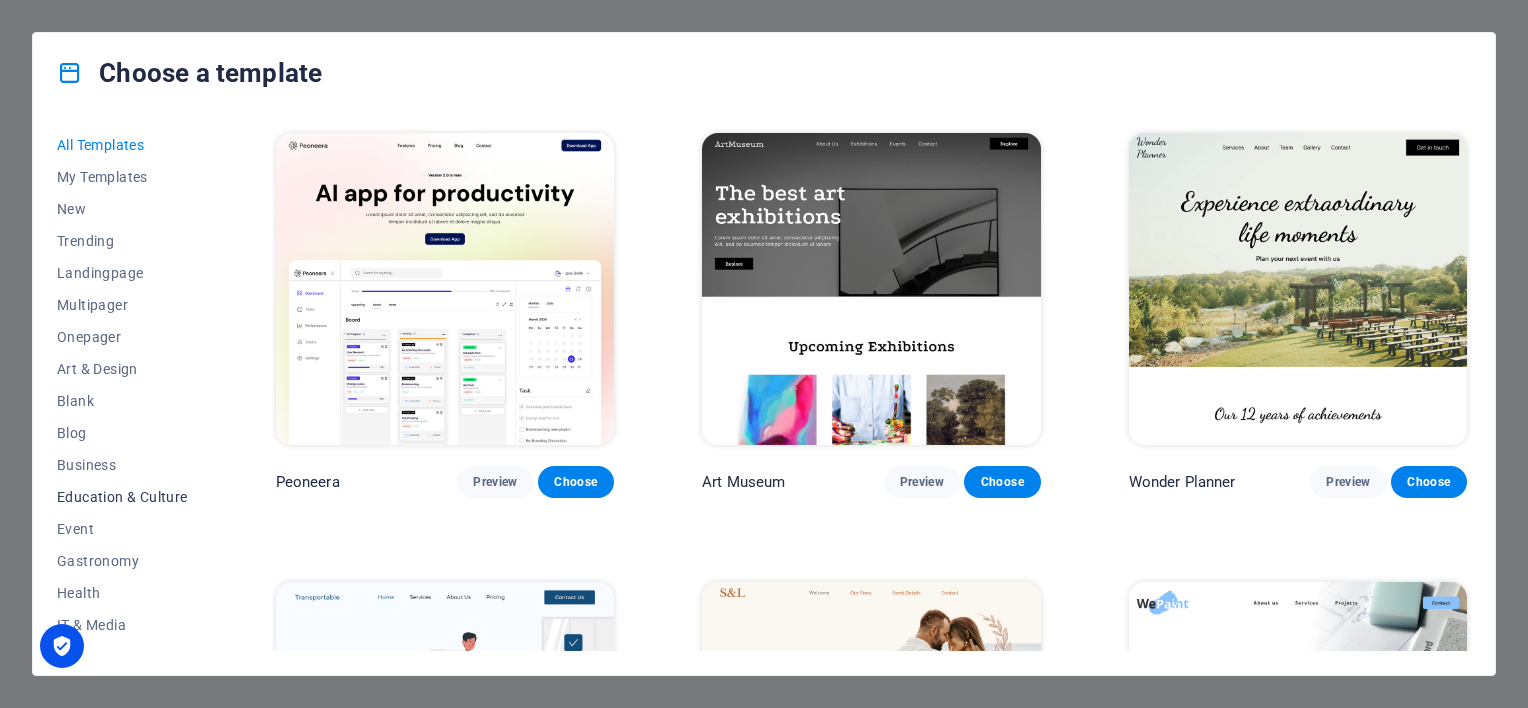 click on "Education & Culture" at bounding box center [122, 497] 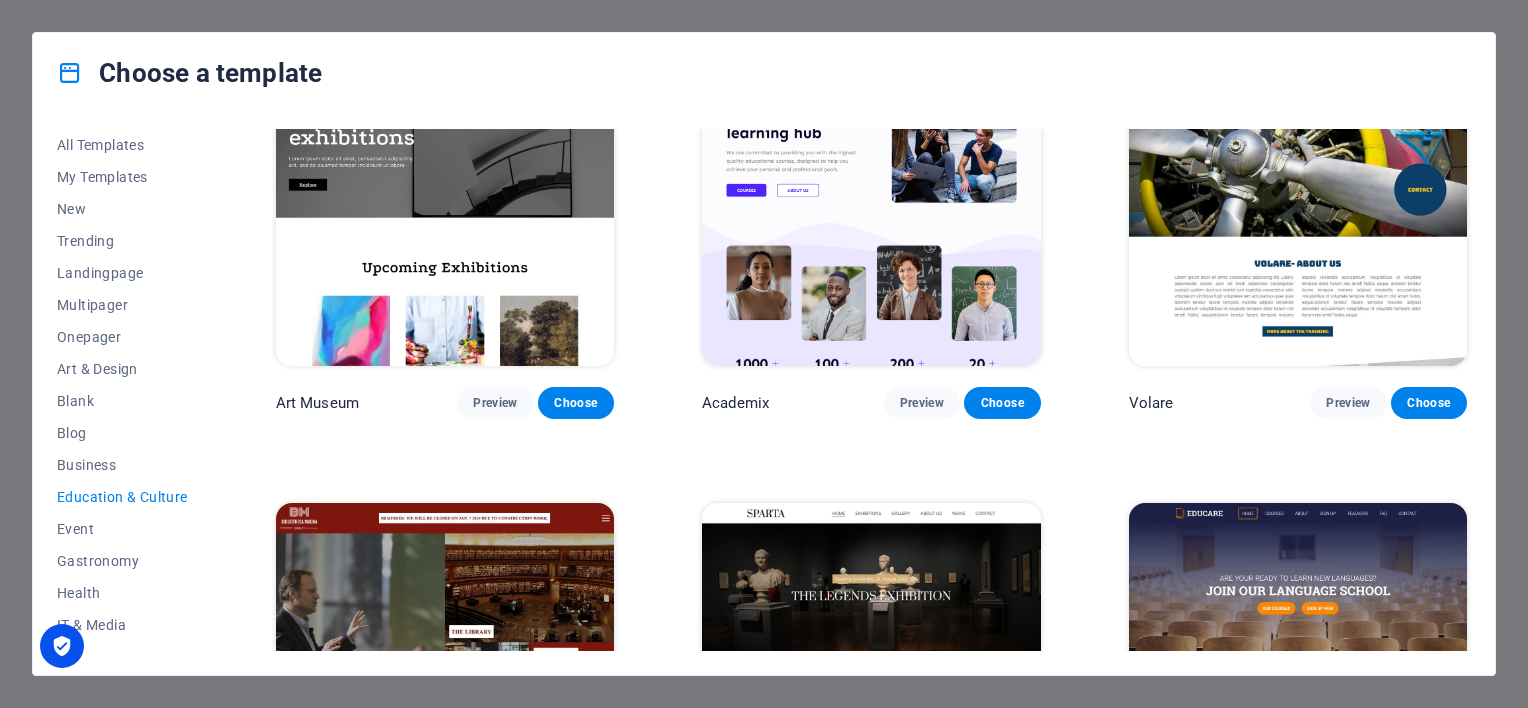 scroll, scrollTop: 0, scrollLeft: 0, axis: both 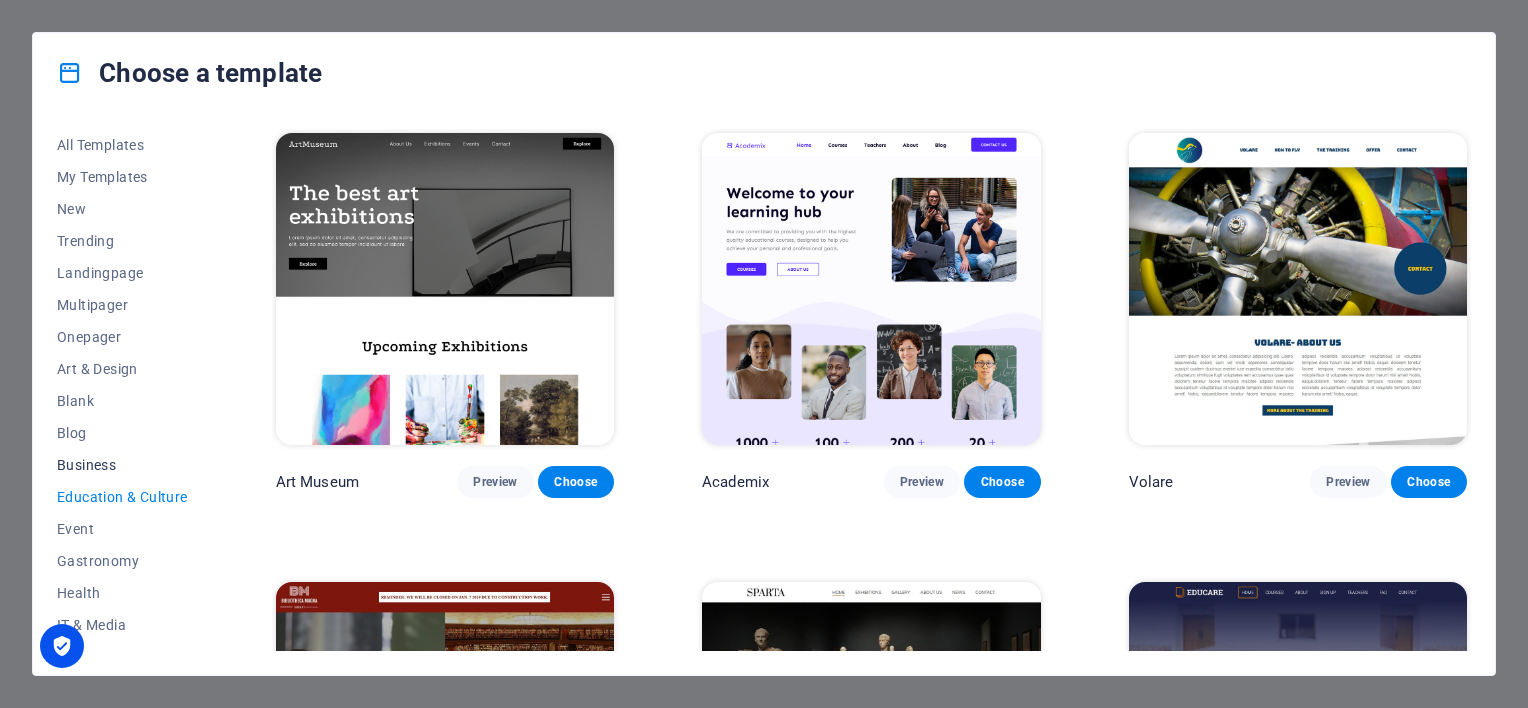 click on "Business" at bounding box center [122, 465] 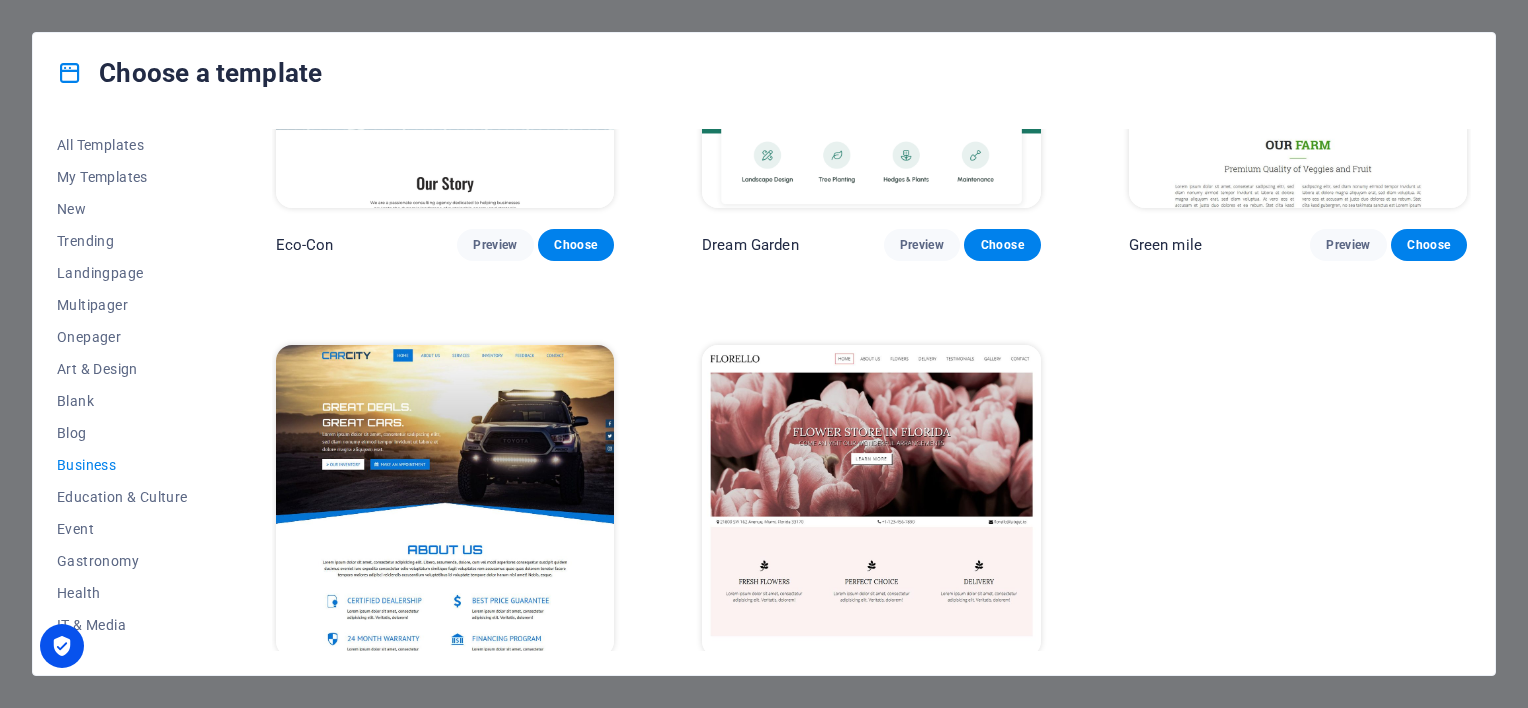 scroll, scrollTop: 291, scrollLeft: 0, axis: vertical 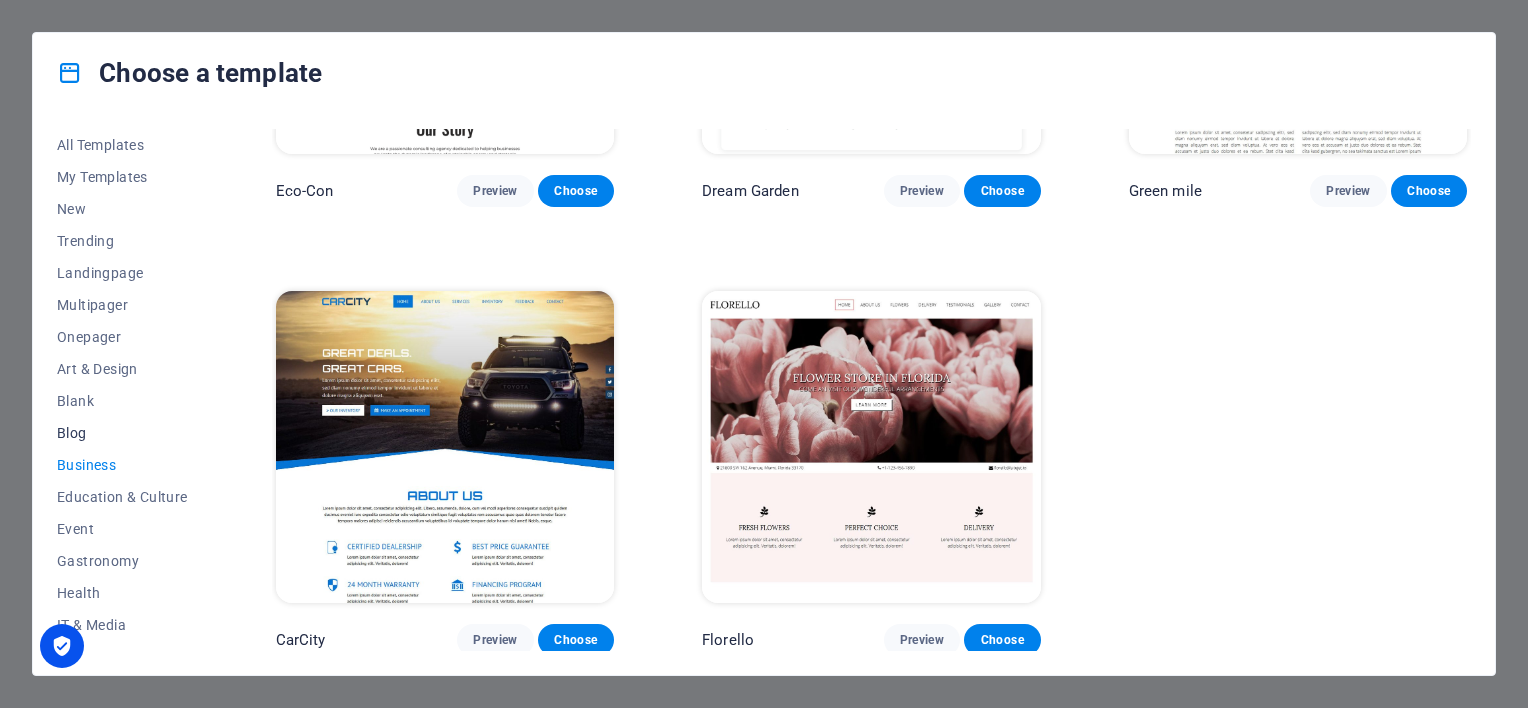 click on "Blog" at bounding box center [122, 433] 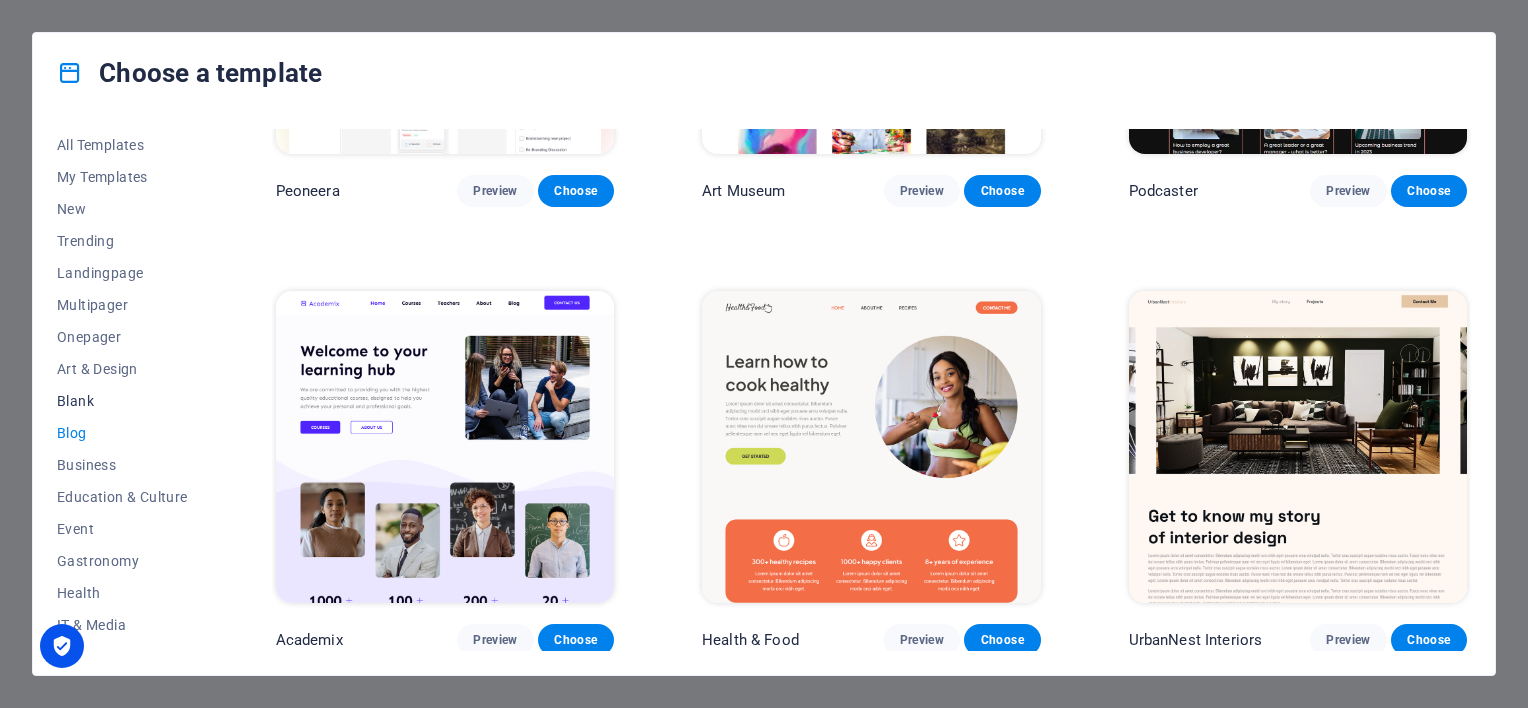 click on "Blank" at bounding box center [122, 401] 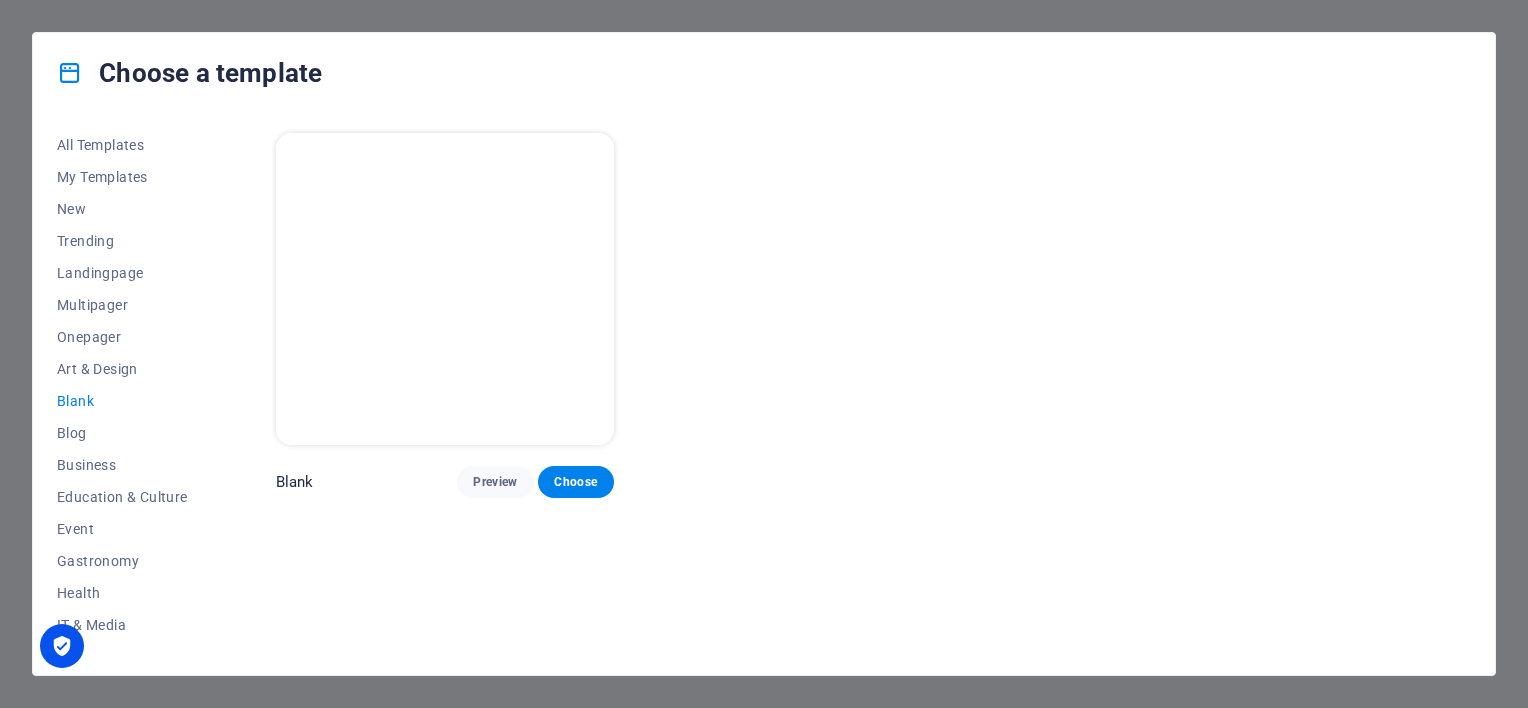 scroll, scrollTop: 0, scrollLeft: 0, axis: both 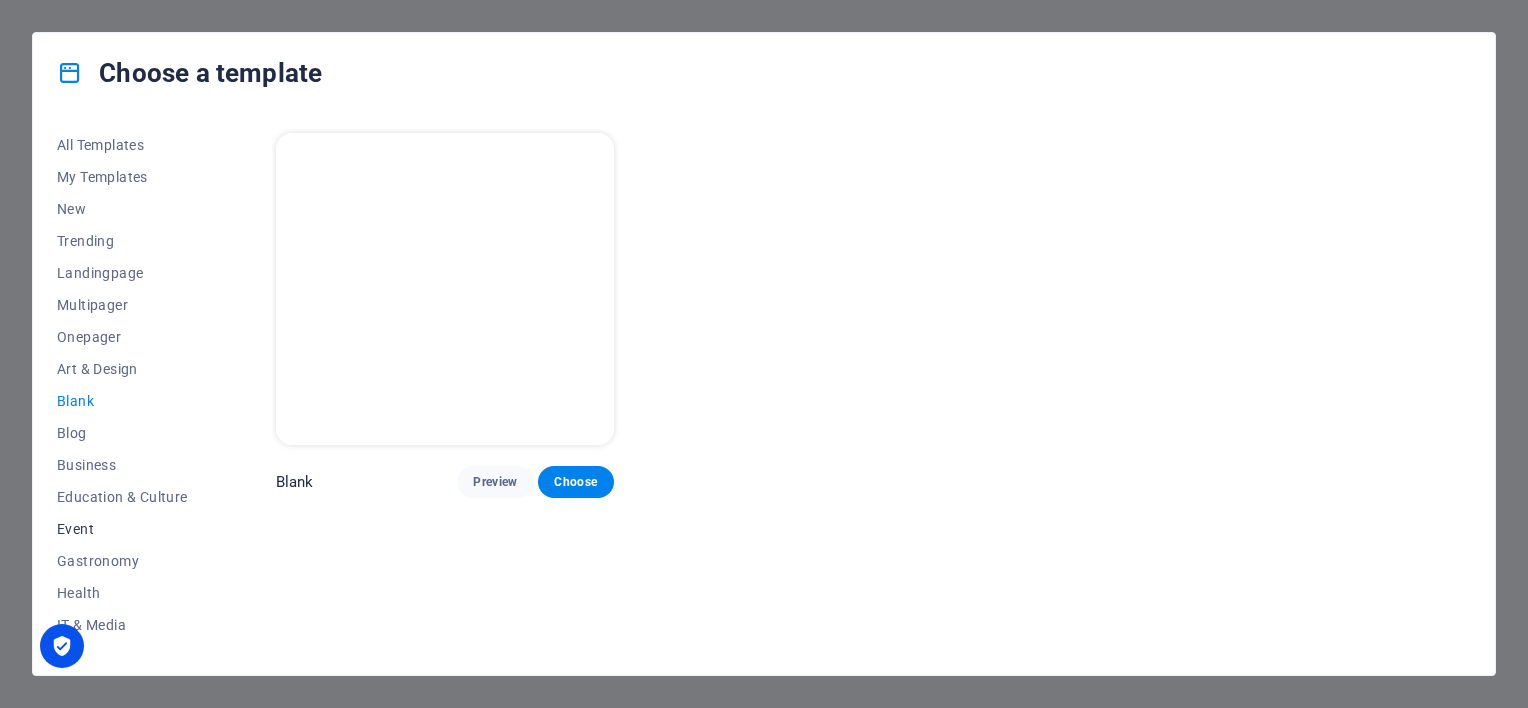 click on "Event" at bounding box center (122, 529) 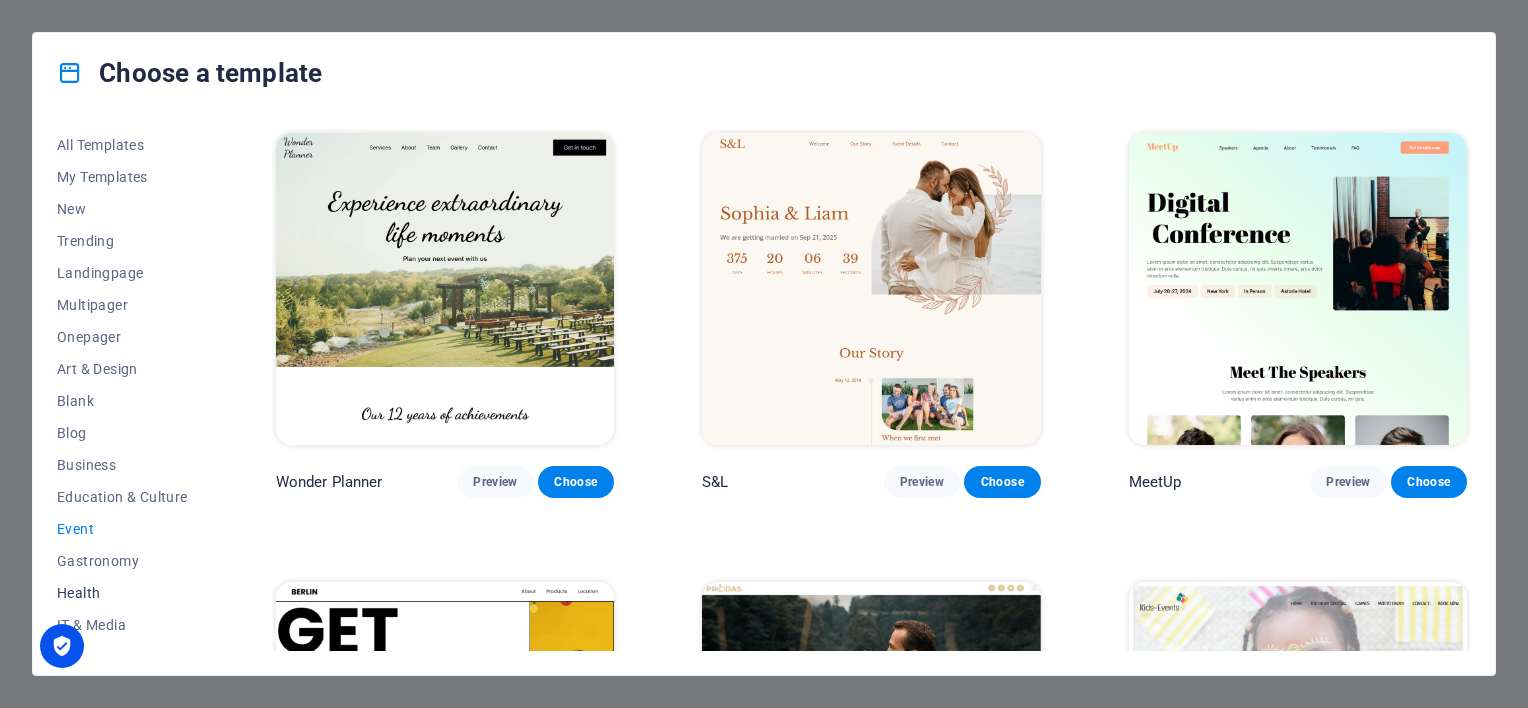 click on "Health" at bounding box center (122, 593) 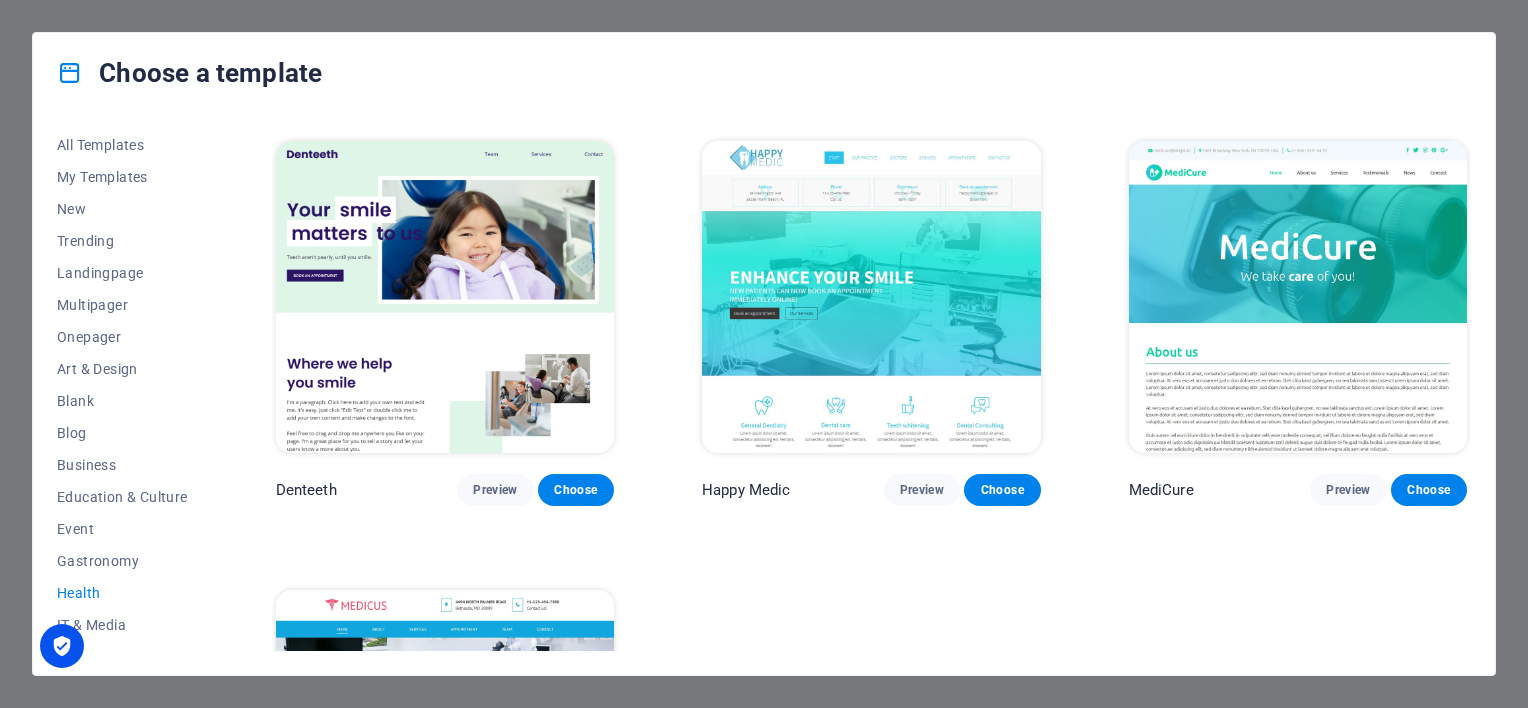 scroll, scrollTop: 400, scrollLeft: 0, axis: vertical 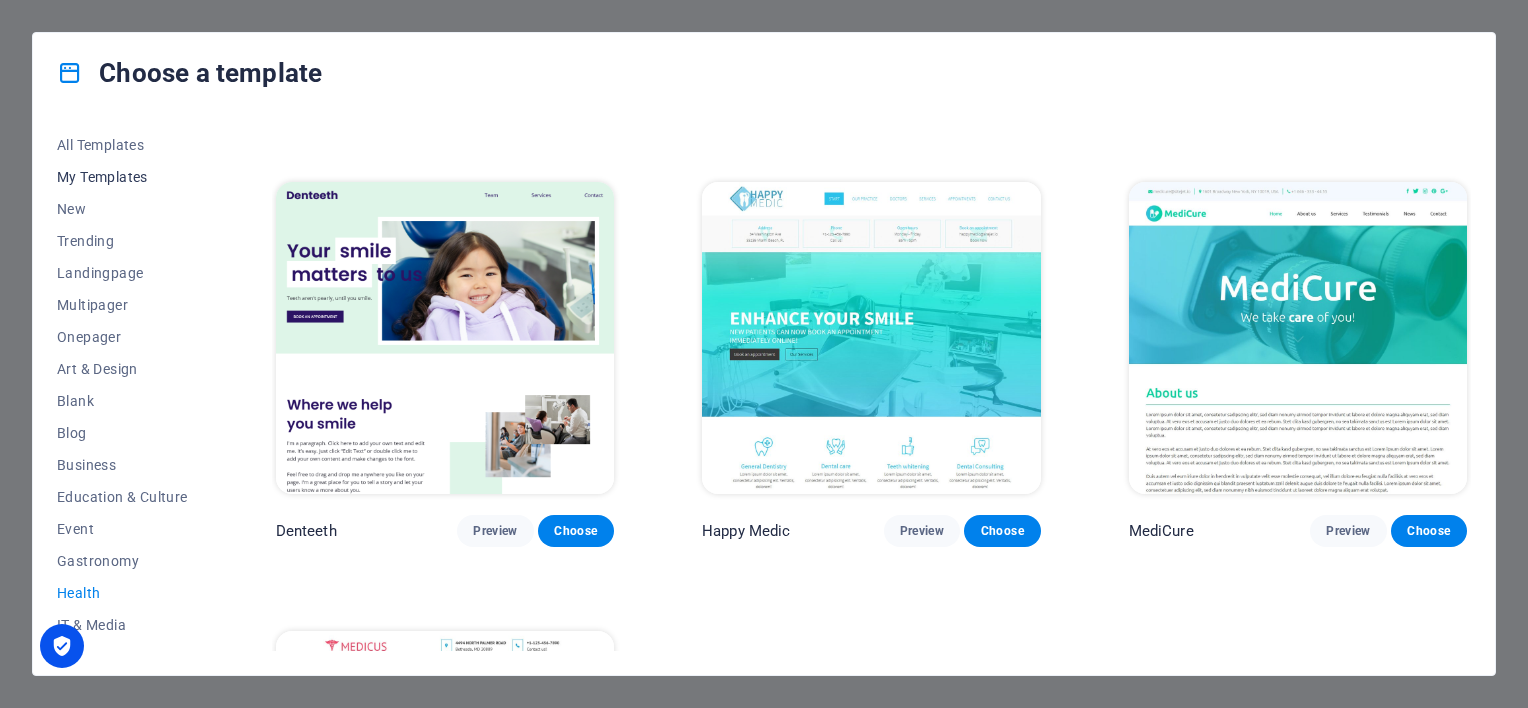 click on "My Templates" at bounding box center [122, 177] 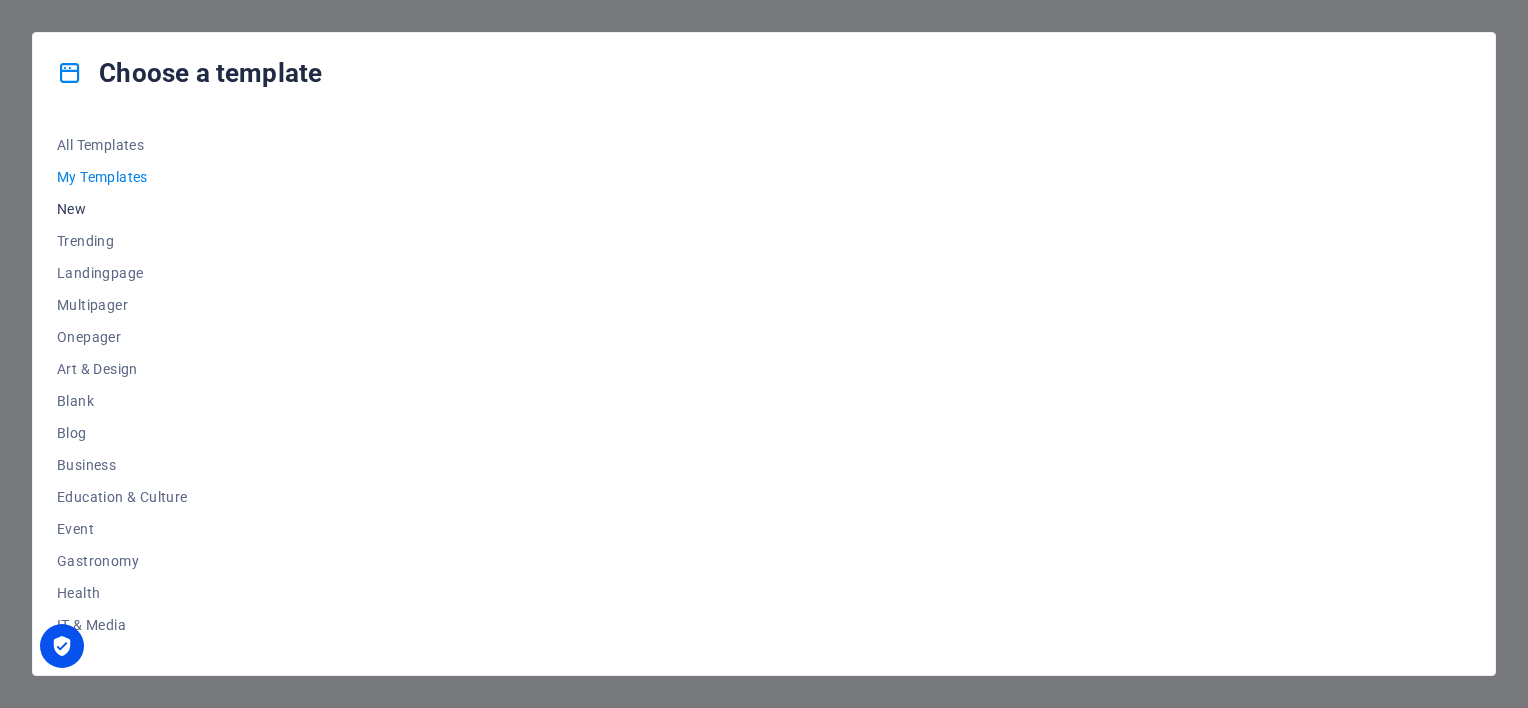 click on "New" at bounding box center [122, 209] 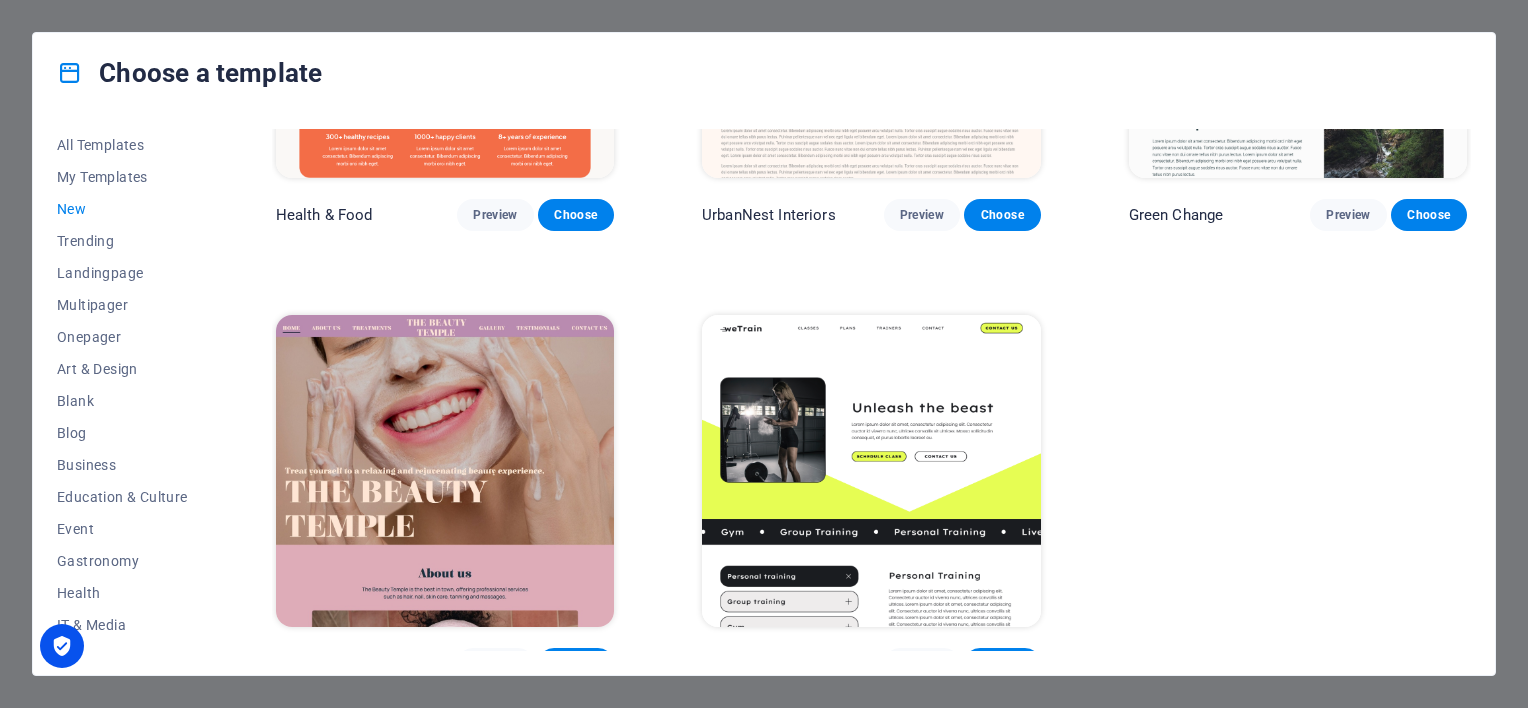 scroll, scrollTop: 2079, scrollLeft: 0, axis: vertical 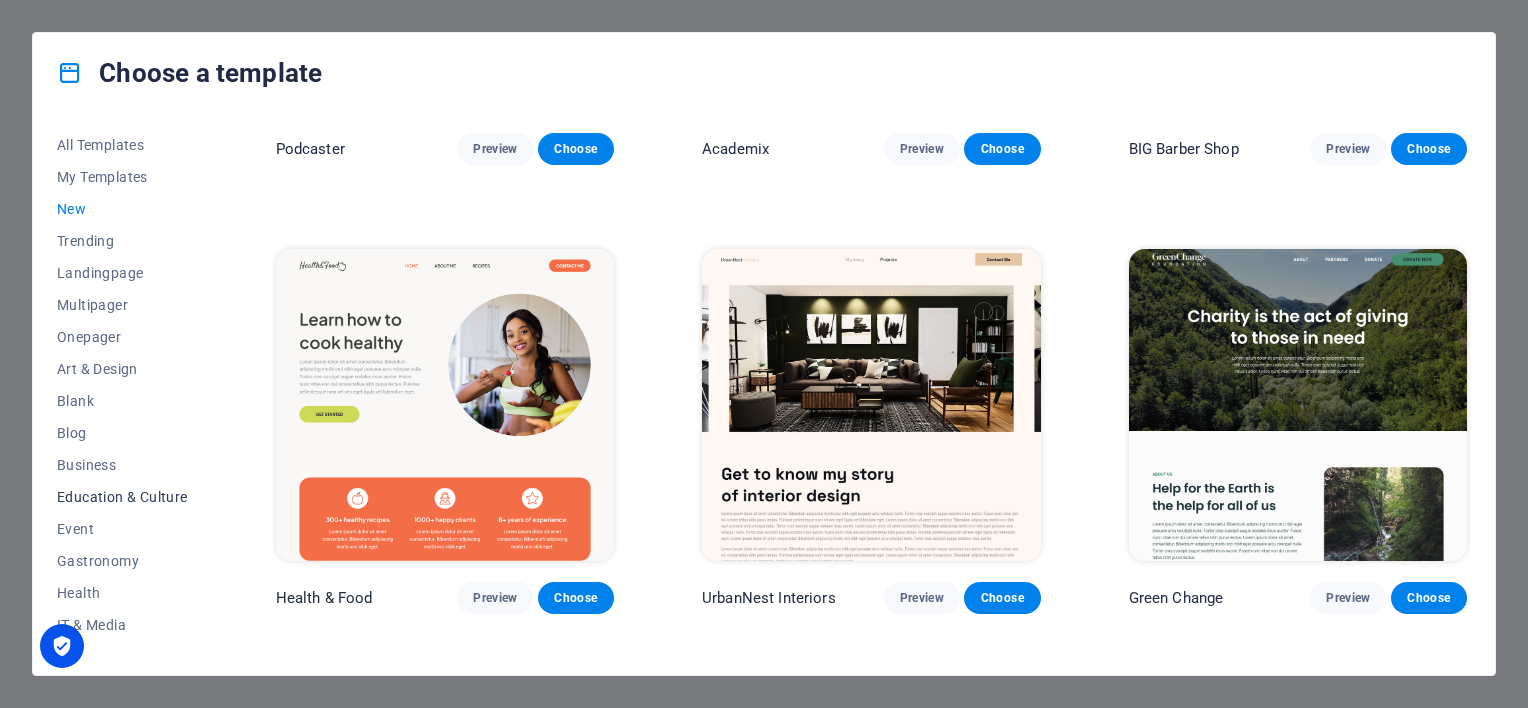 click on "Education & Culture" at bounding box center (122, 497) 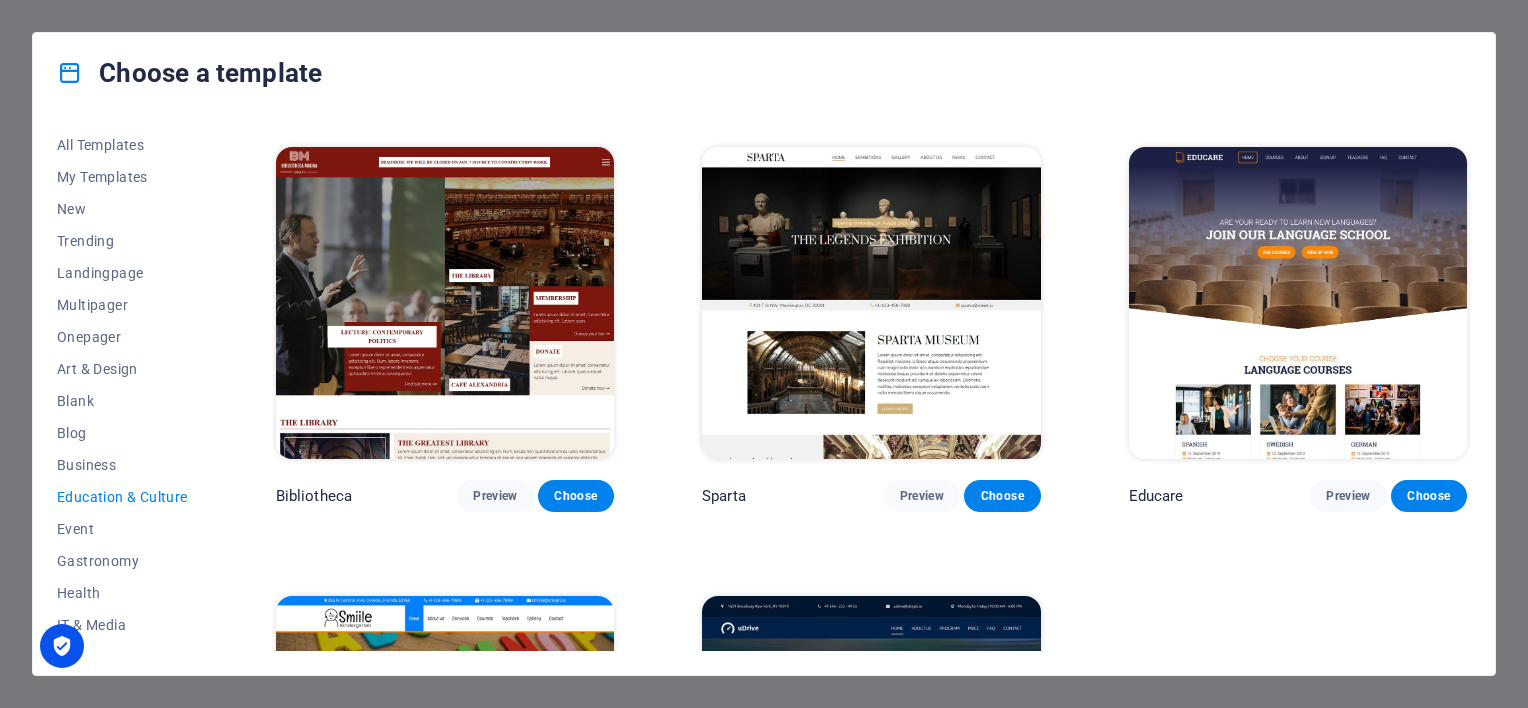 scroll, scrollTop: 438, scrollLeft: 0, axis: vertical 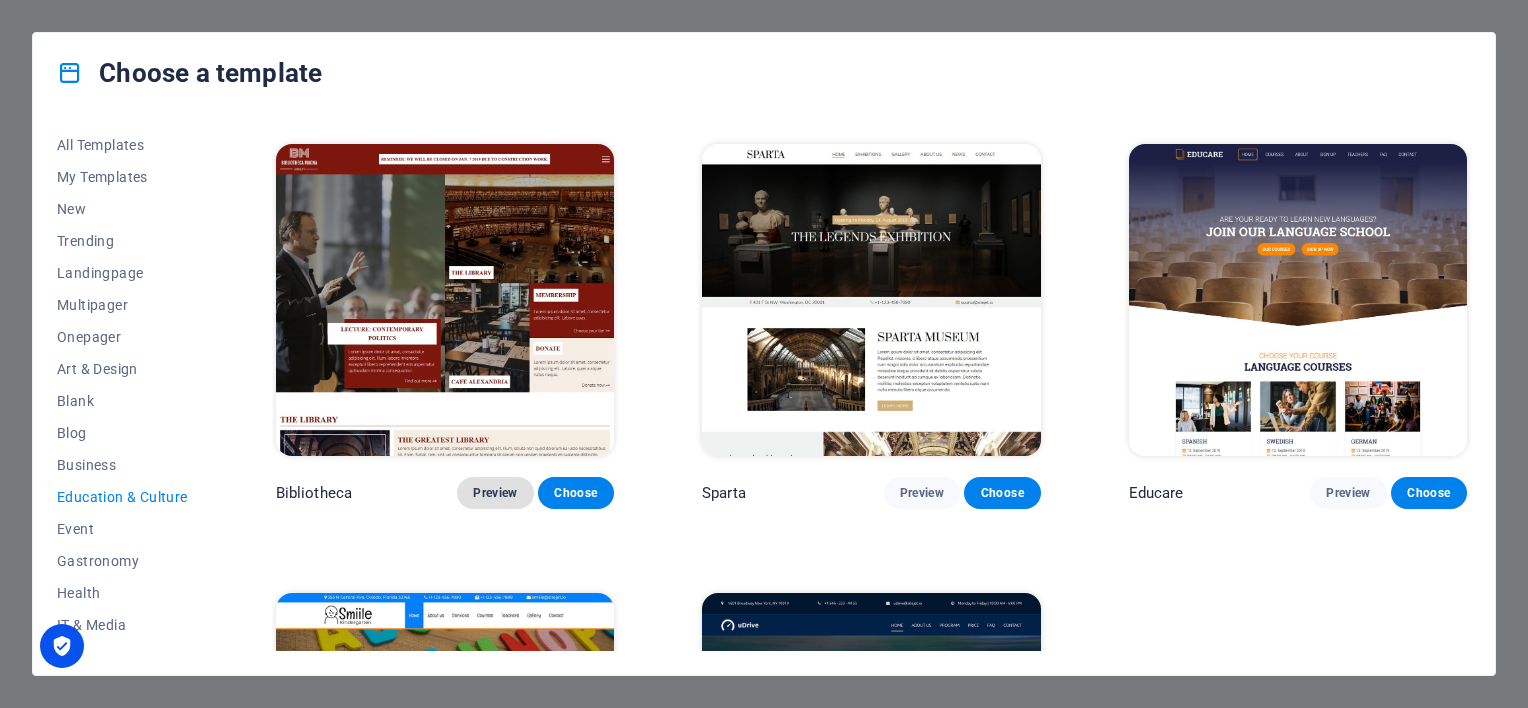 click on "Preview" at bounding box center (495, 493) 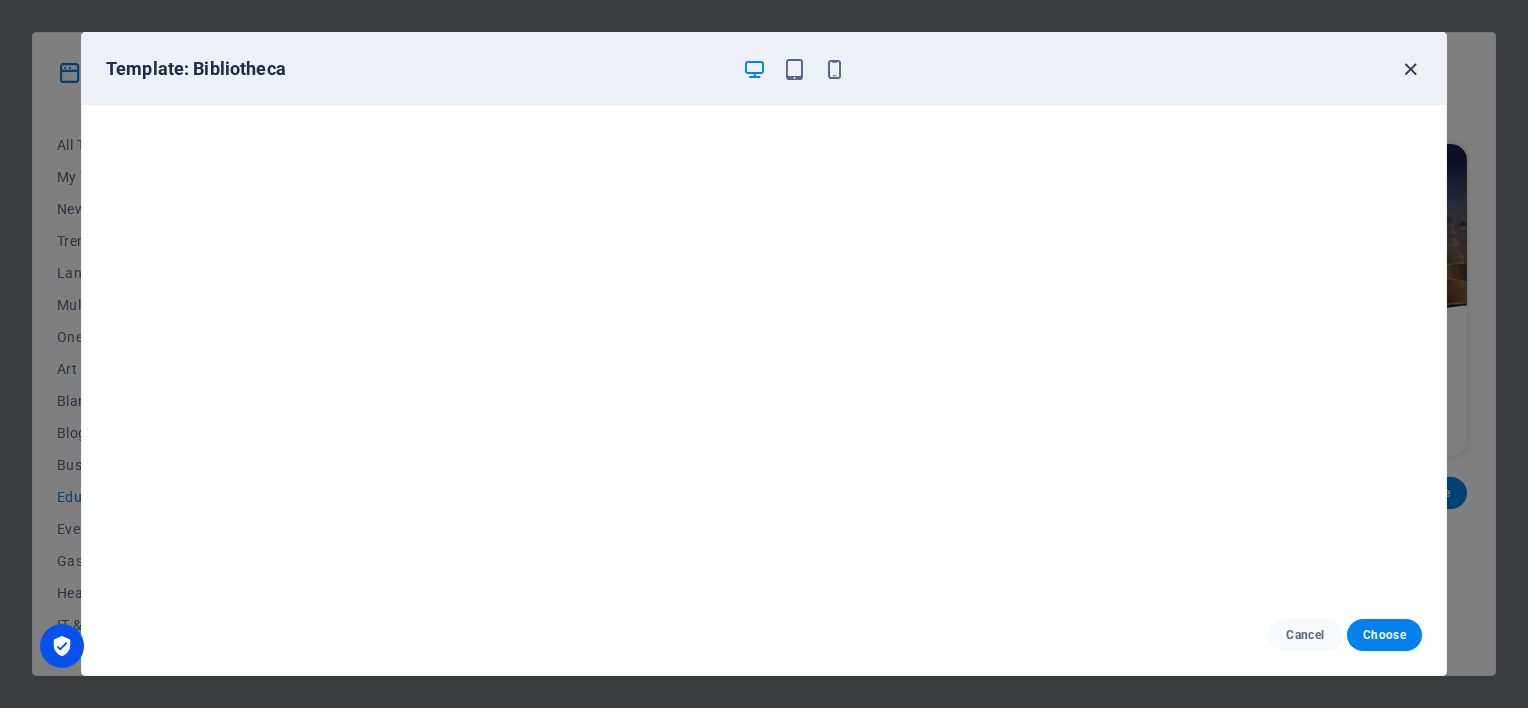 click at bounding box center (1410, 69) 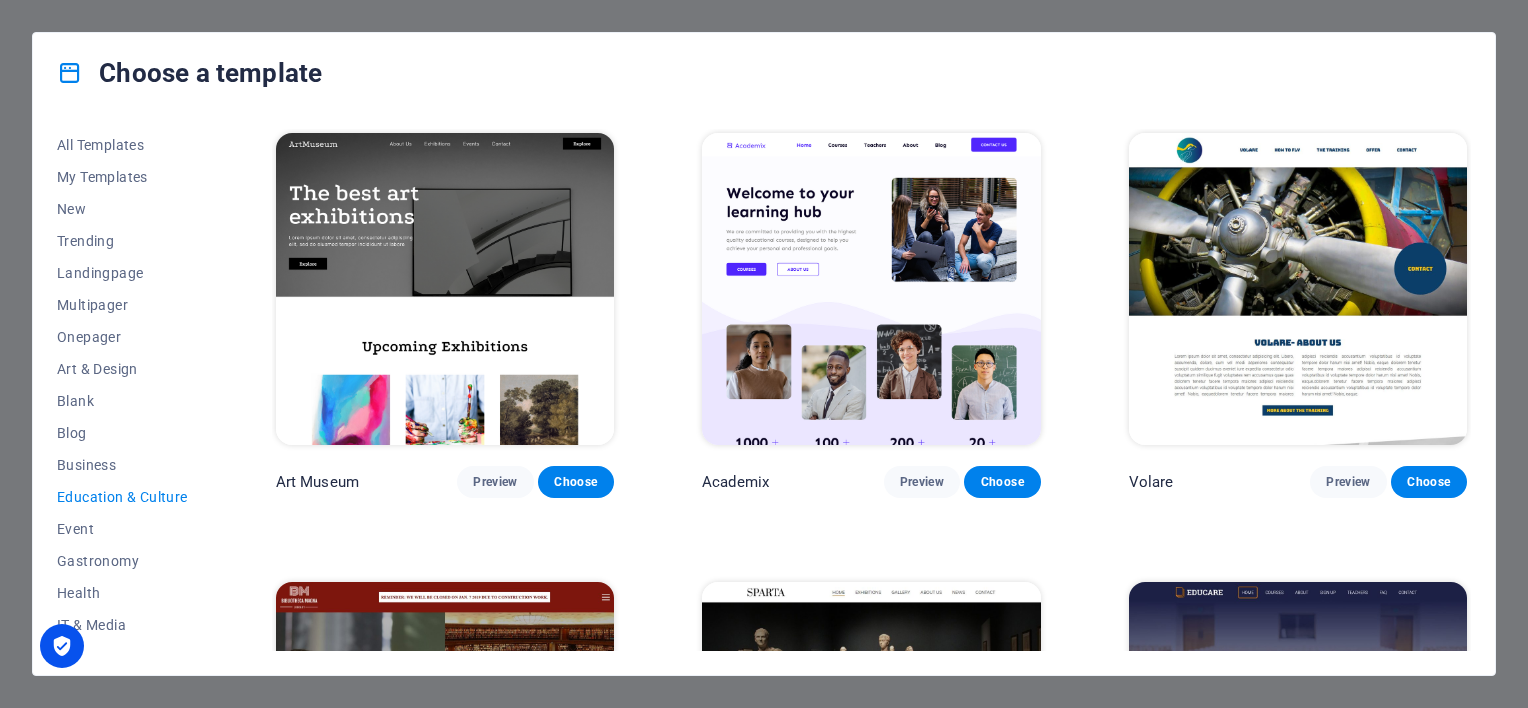 scroll, scrollTop: 0, scrollLeft: 0, axis: both 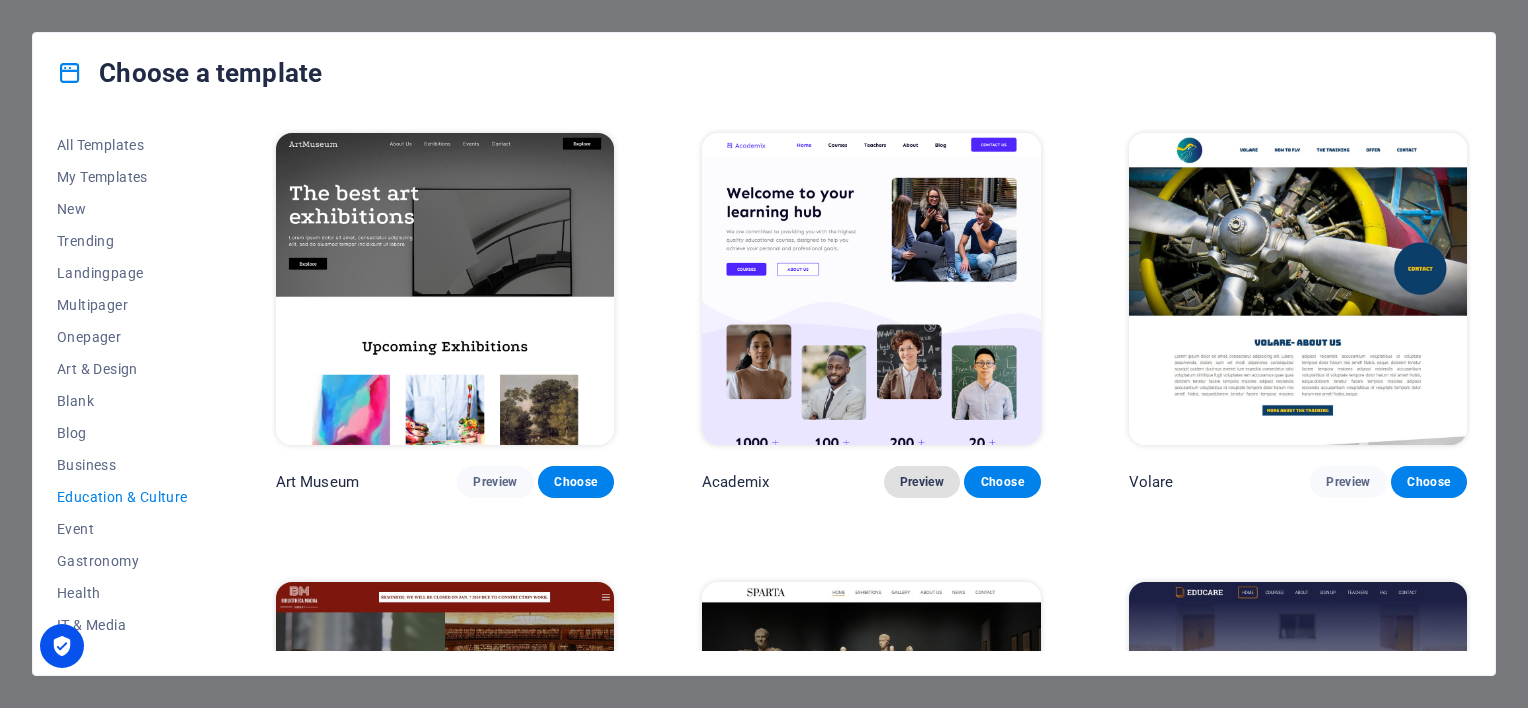 click on "Preview" at bounding box center [922, 482] 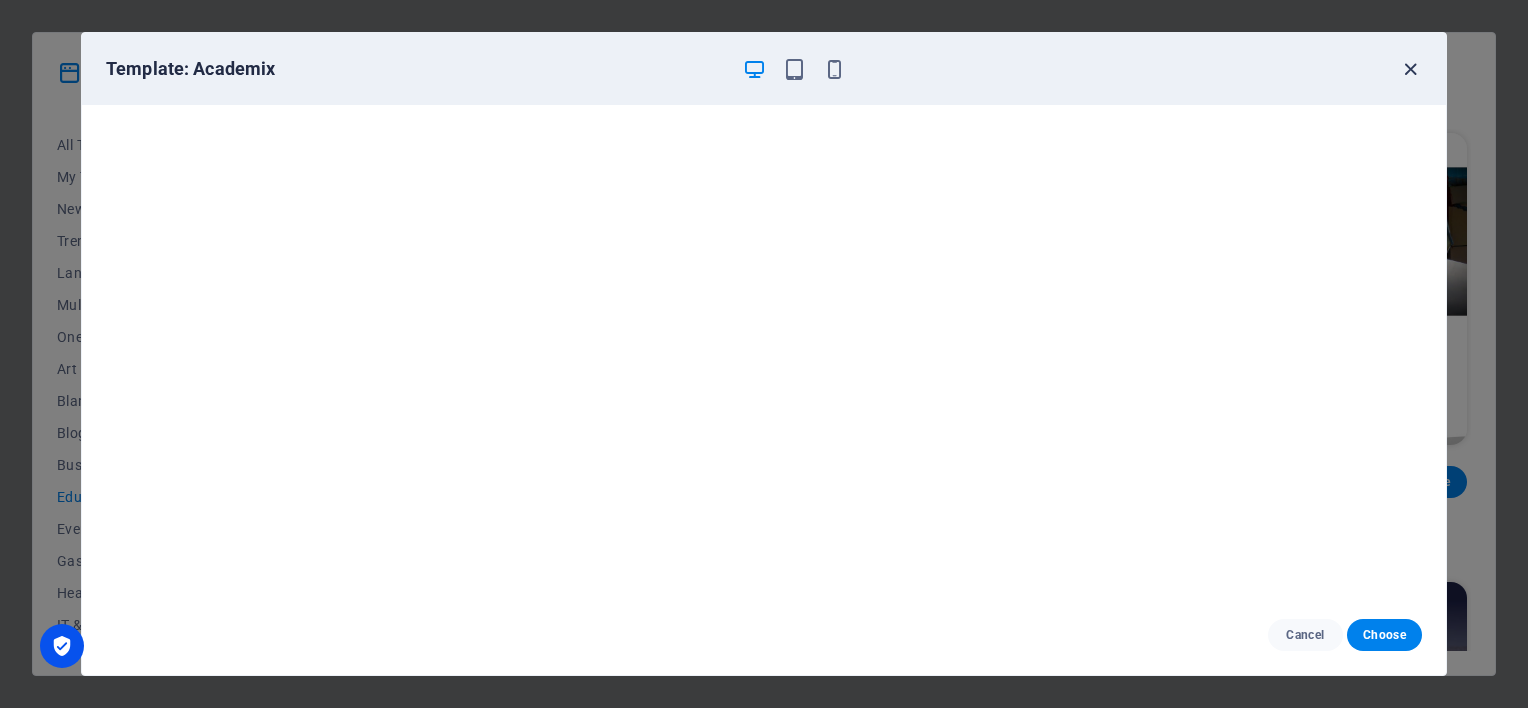 click at bounding box center [1410, 69] 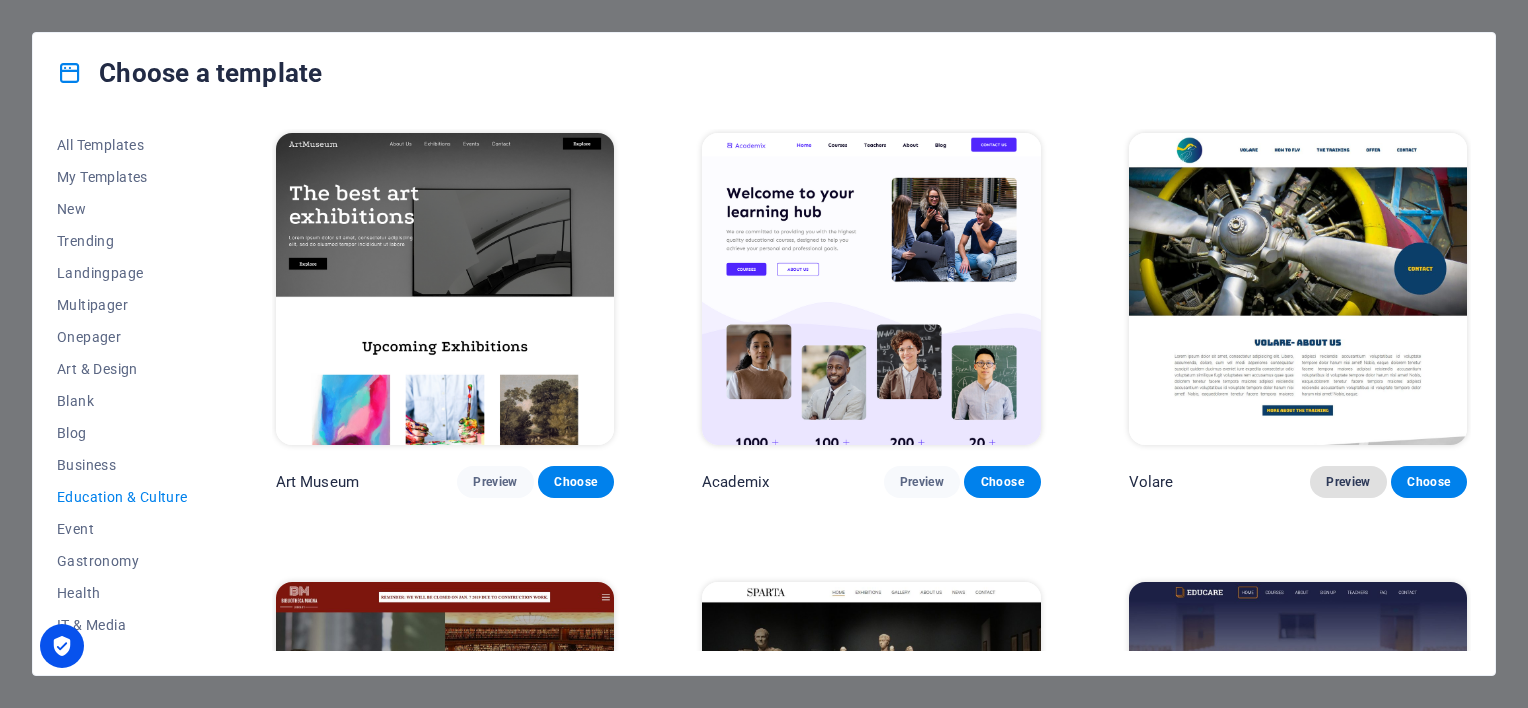 click on "Preview" at bounding box center [1348, 482] 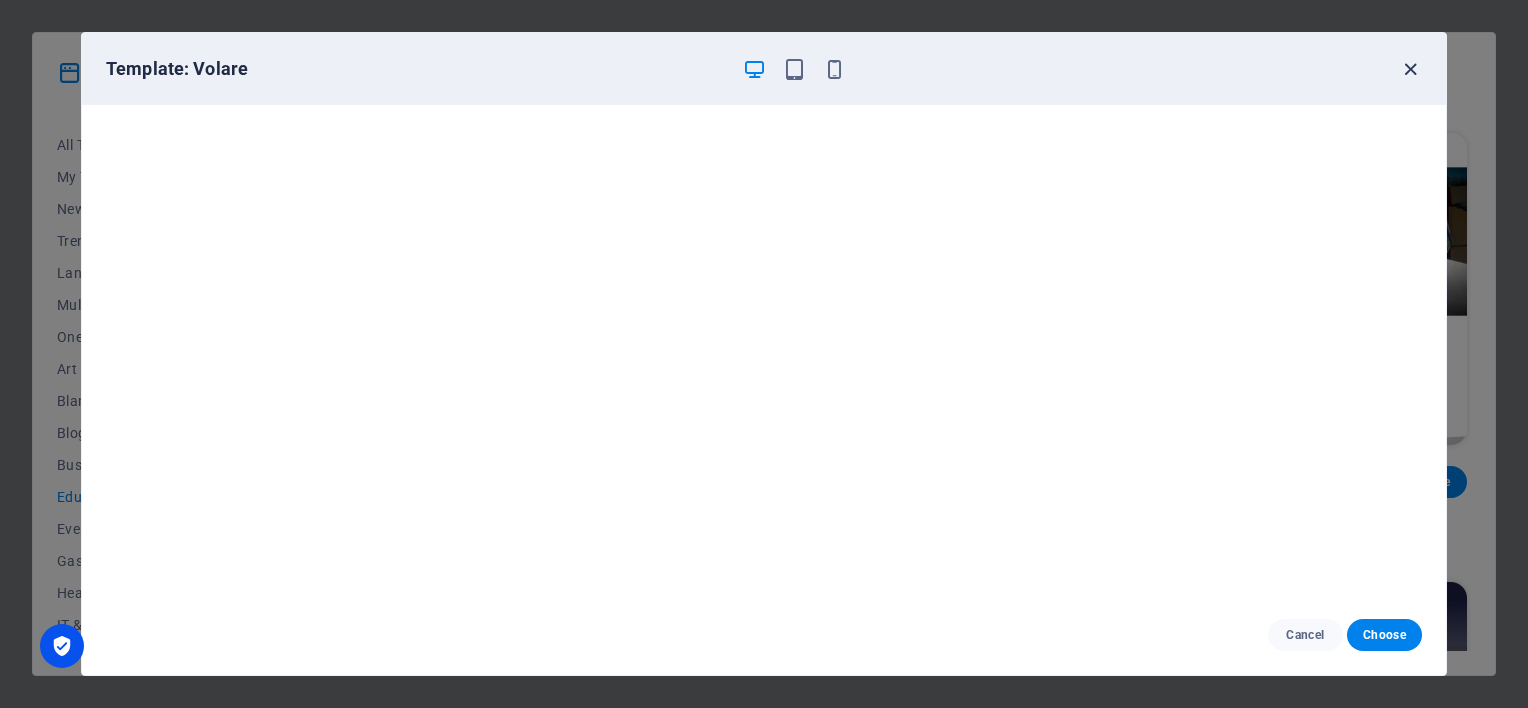 click at bounding box center (1410, 69) 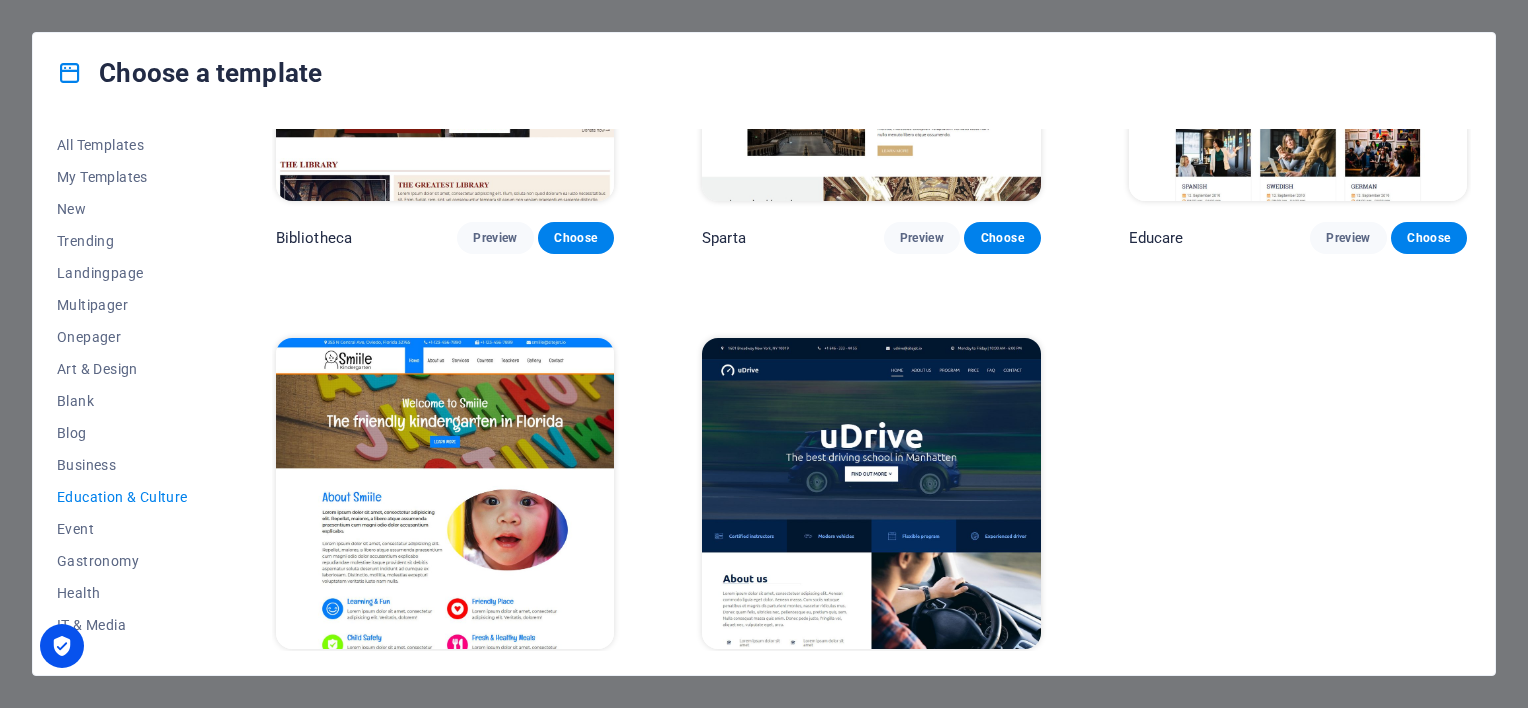 scroll, scrollTop: 700, scrollLeft: 0, axis: vertical 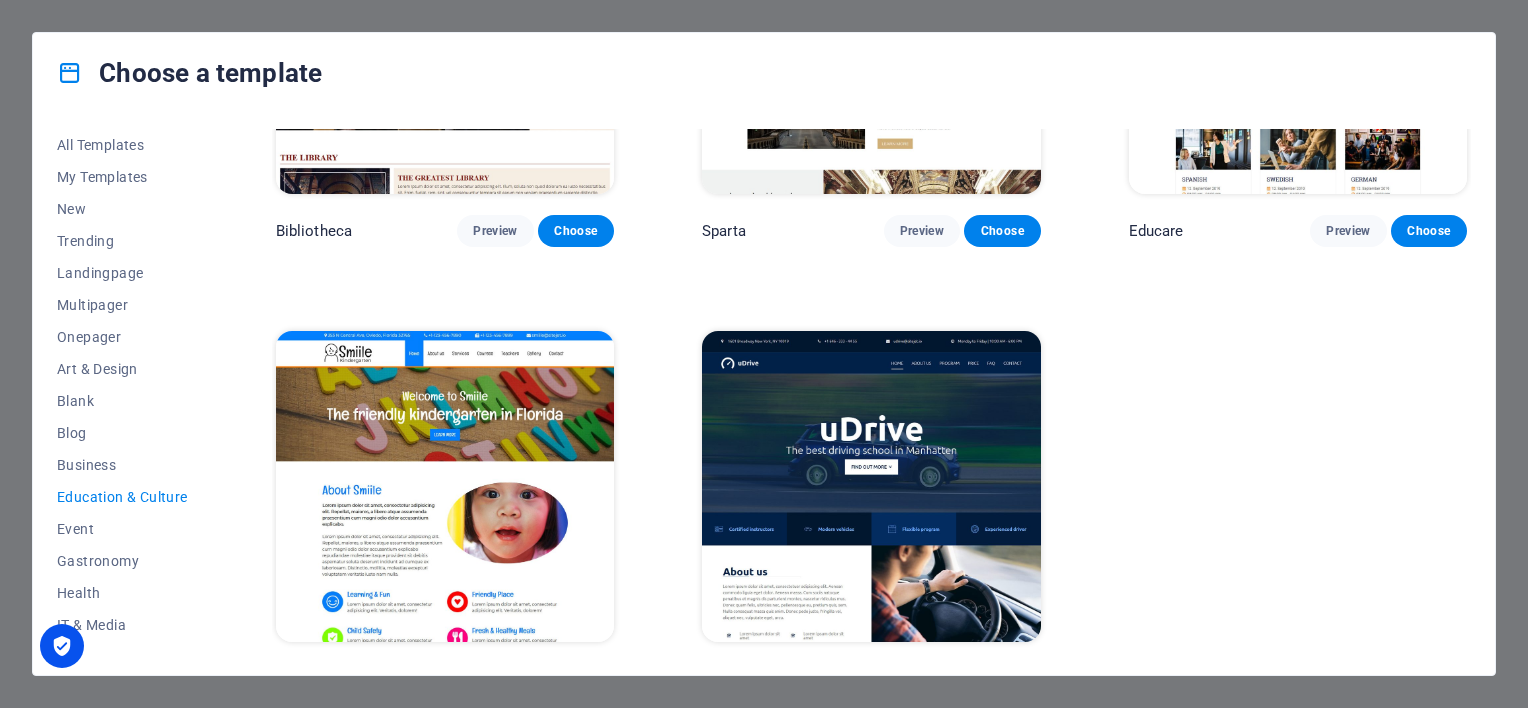 click at bounding box center [445, 487] 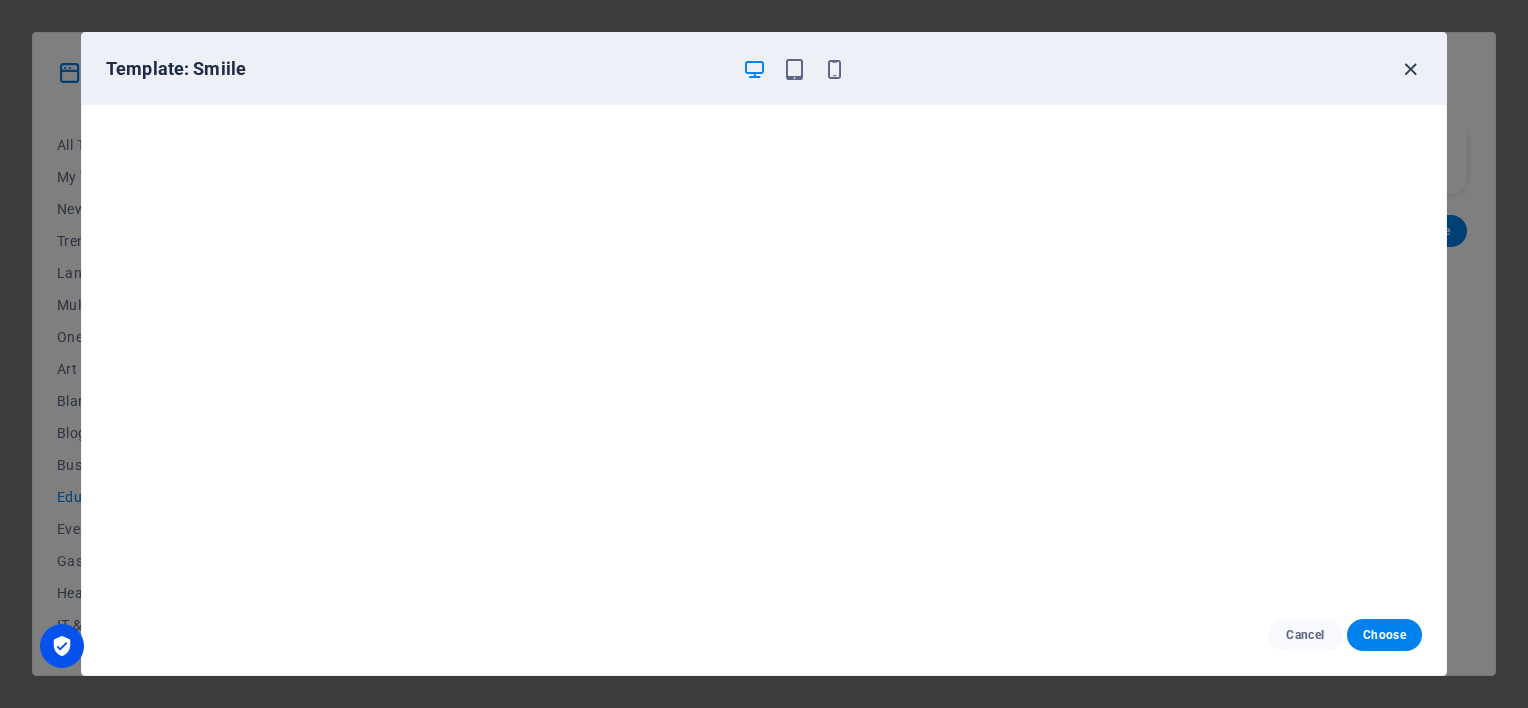 click at bounding box center (1410, 69) 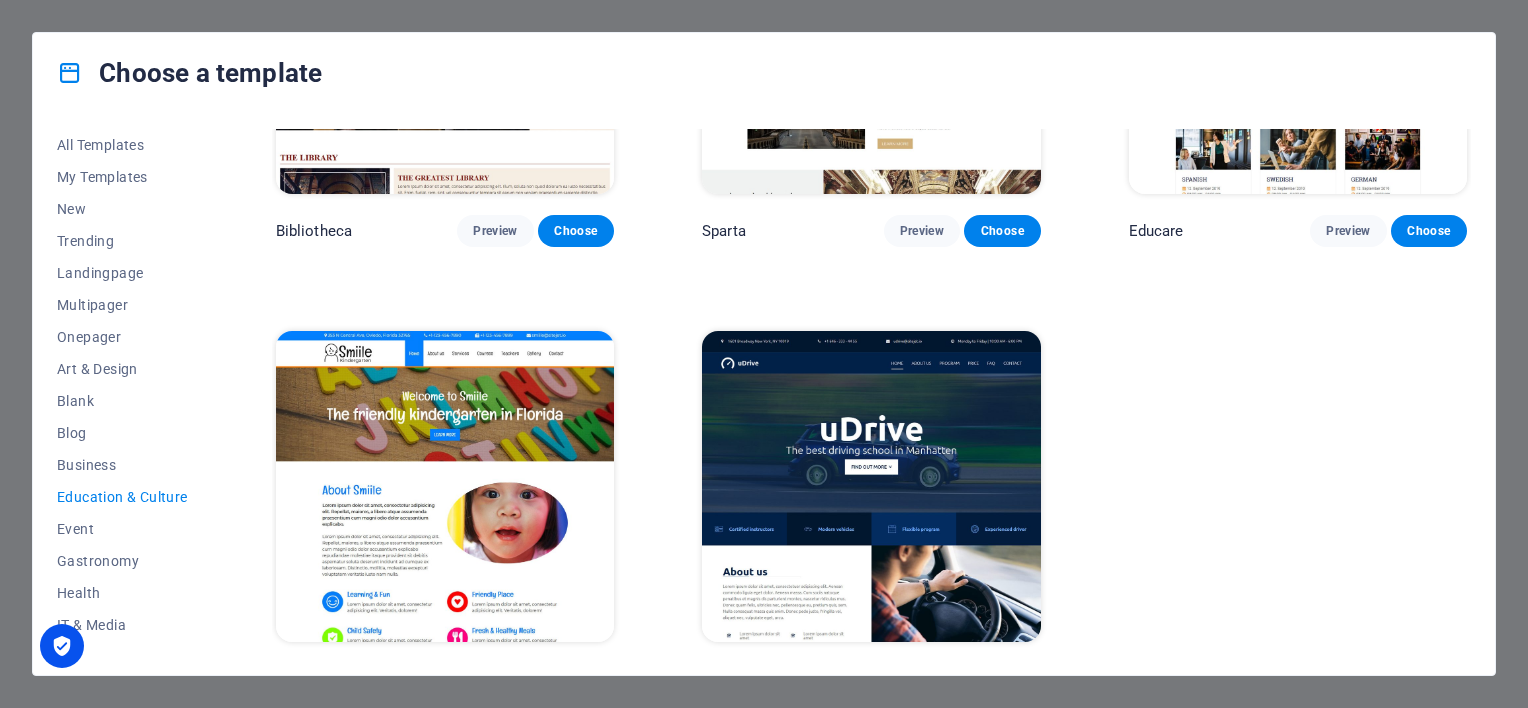 click at bounding box center [871, 487] 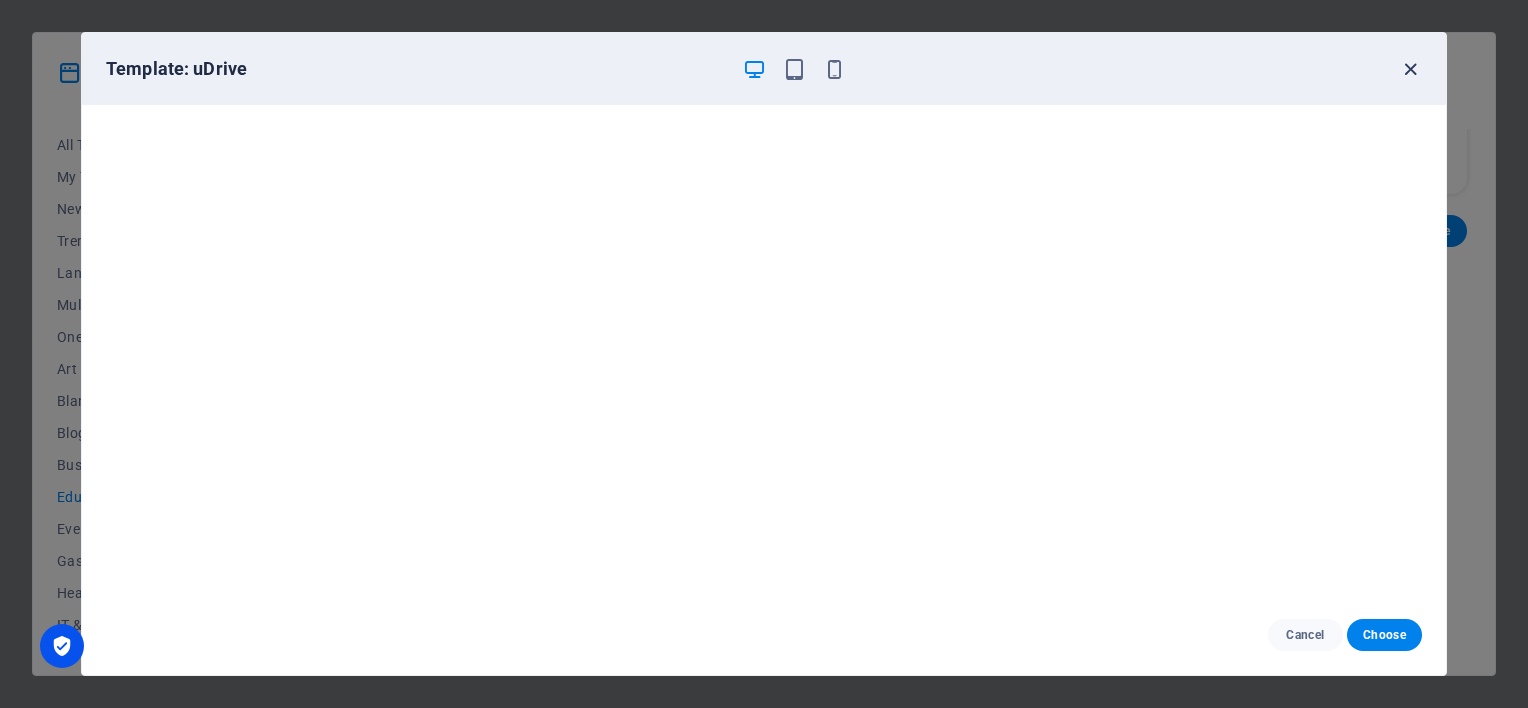 click at bounding box center [1410, 69] 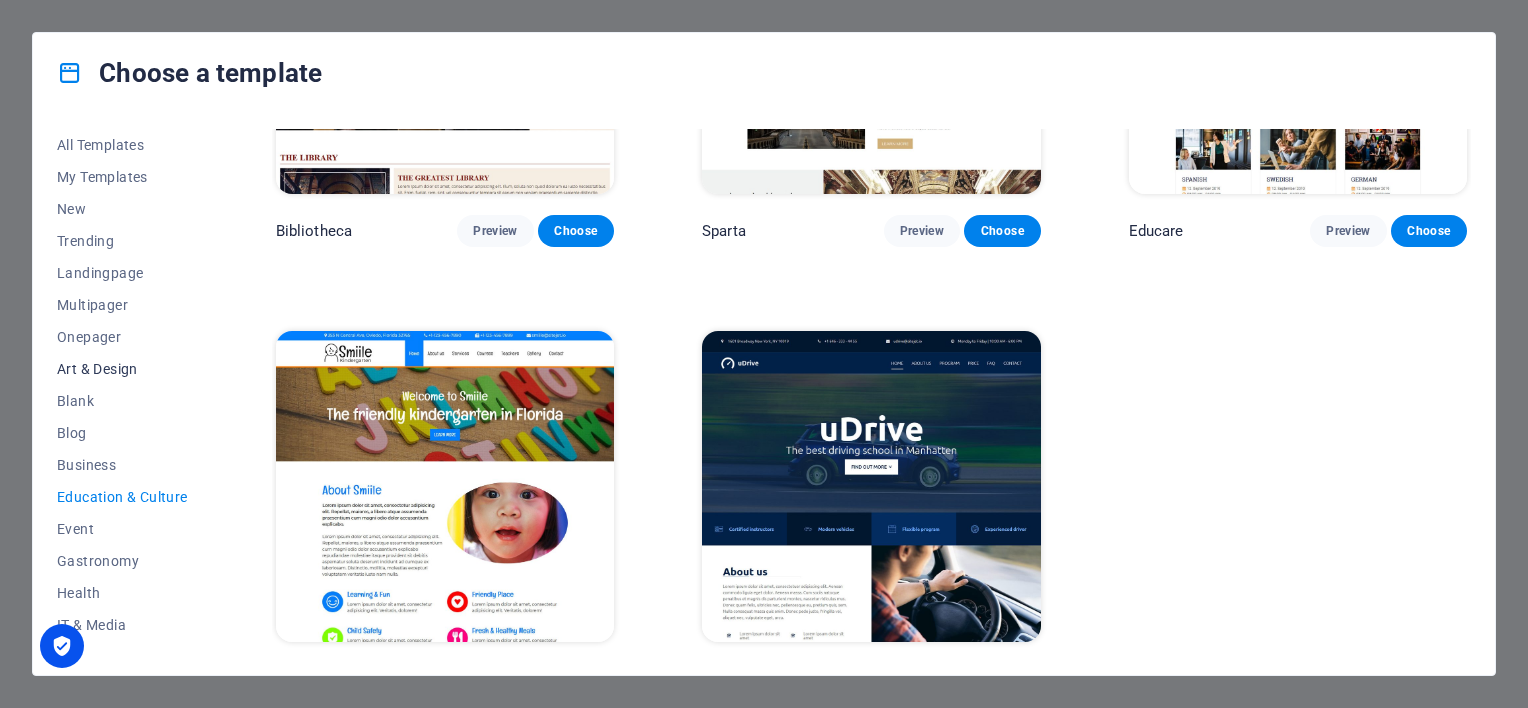 click on "Art & Design" at bounding box center (122, 369) 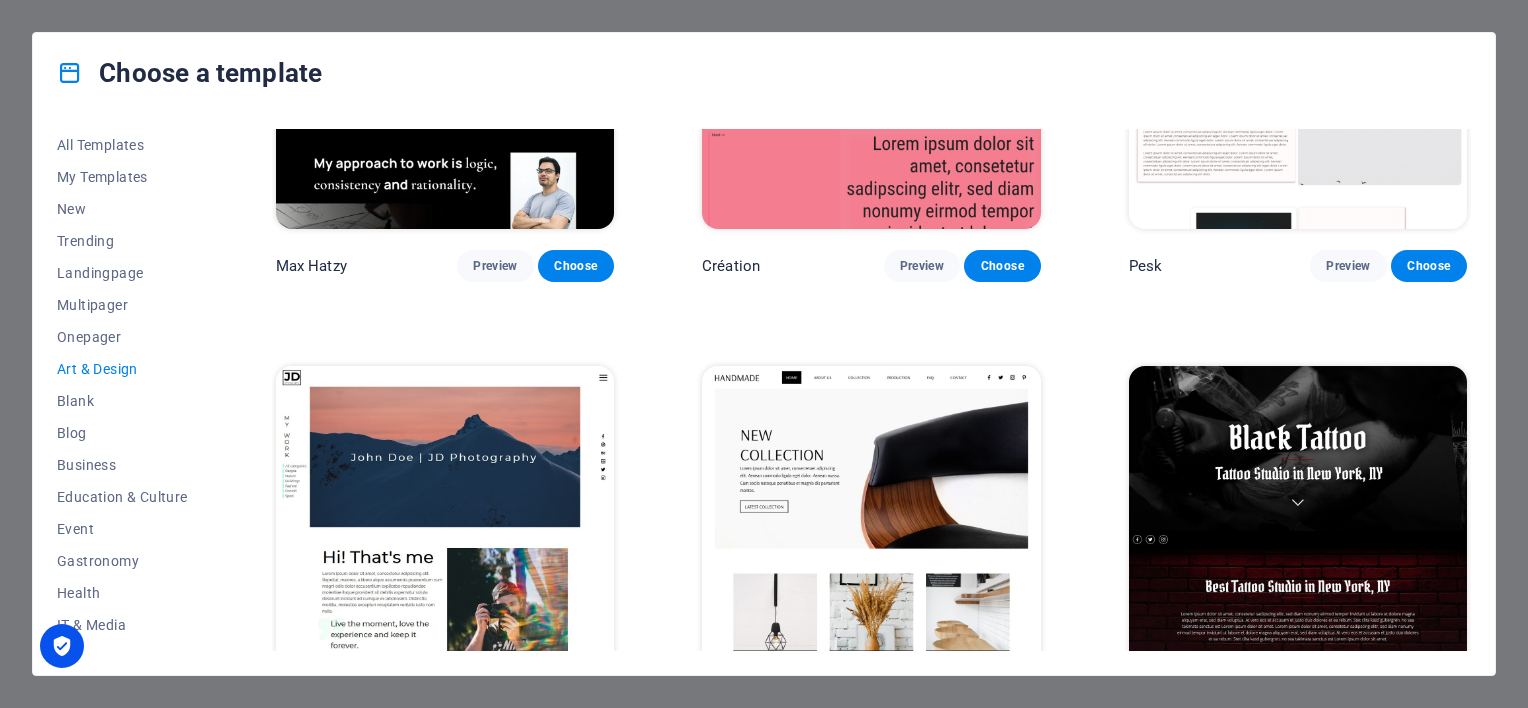 scroll, scrollTop: 0, scrollLeft: 0, axis: both 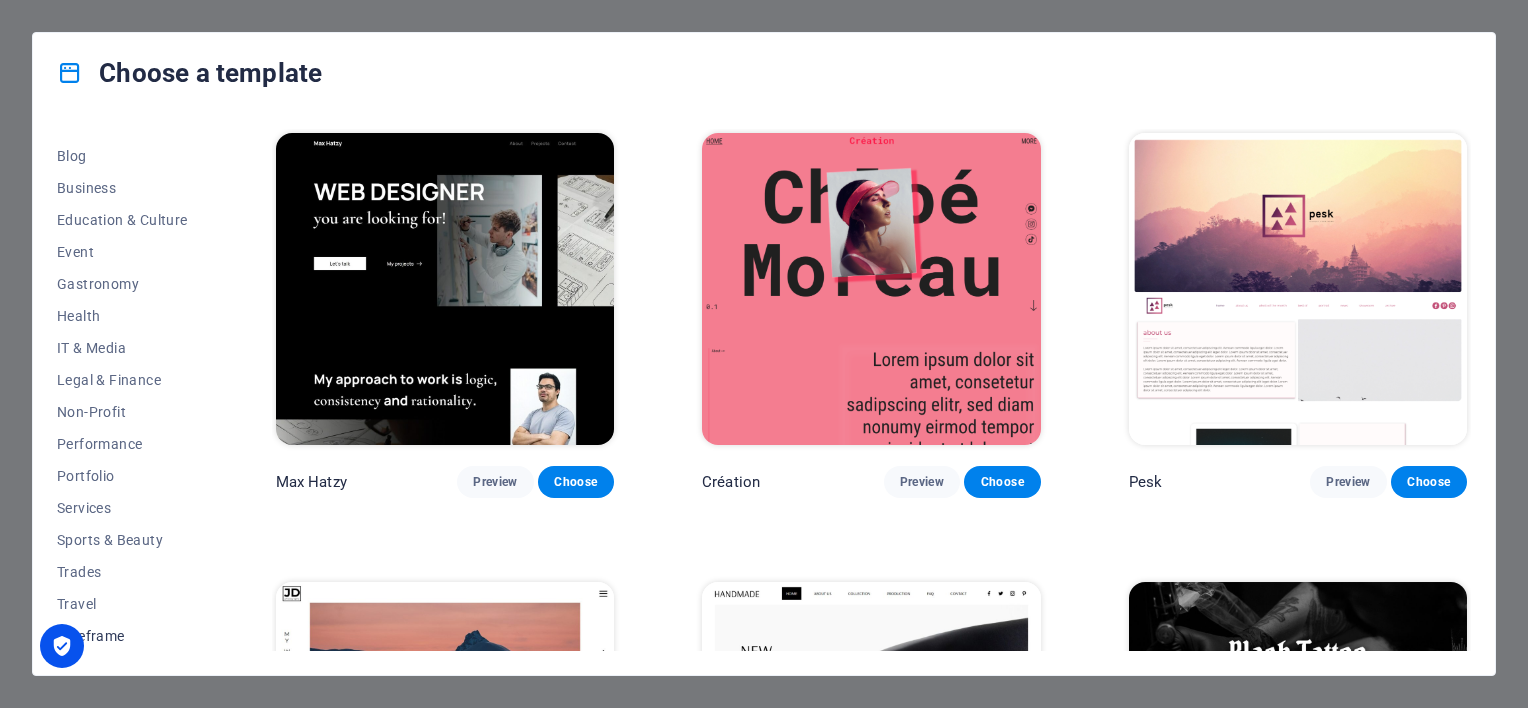 click on "Wireframe" at bounding box center (122, 636) 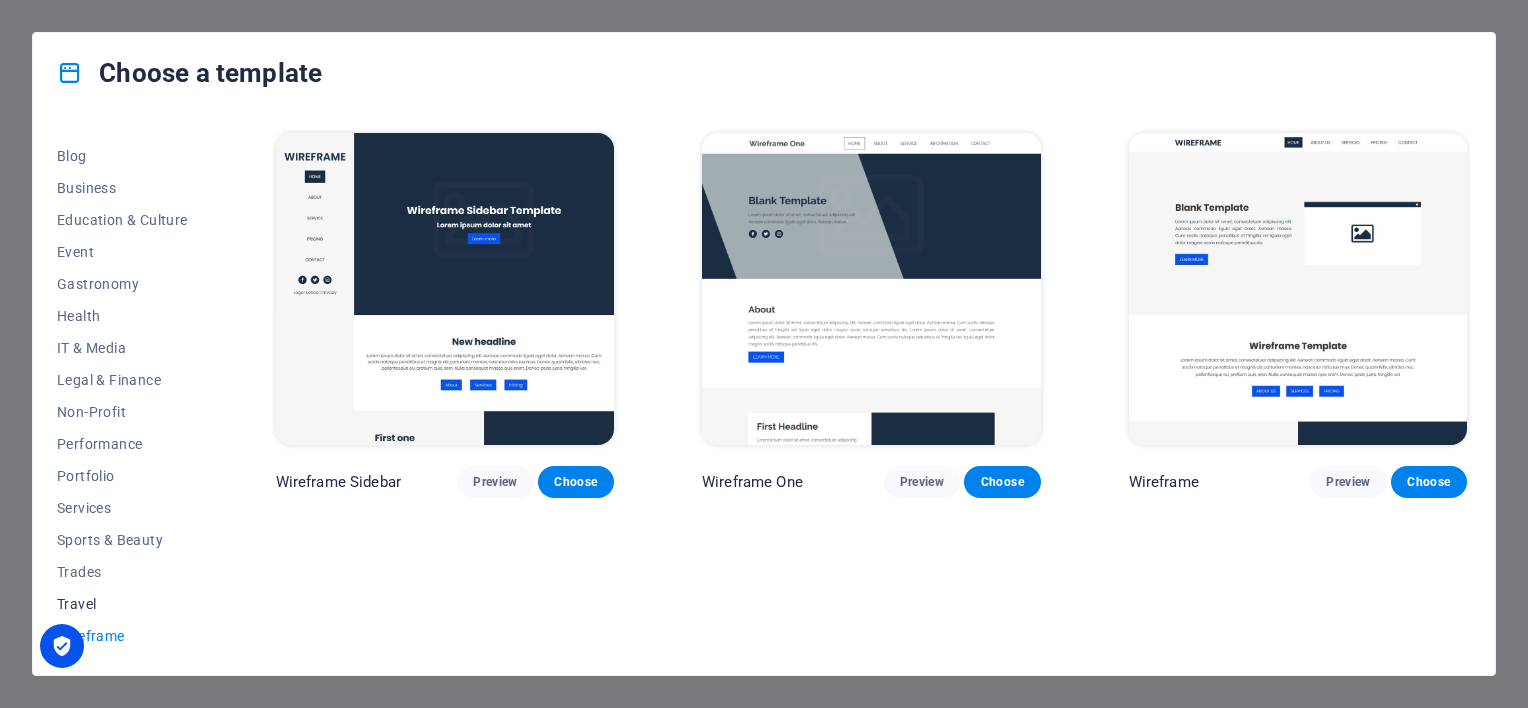 click on "Travel" at bounding box center [122, 604] 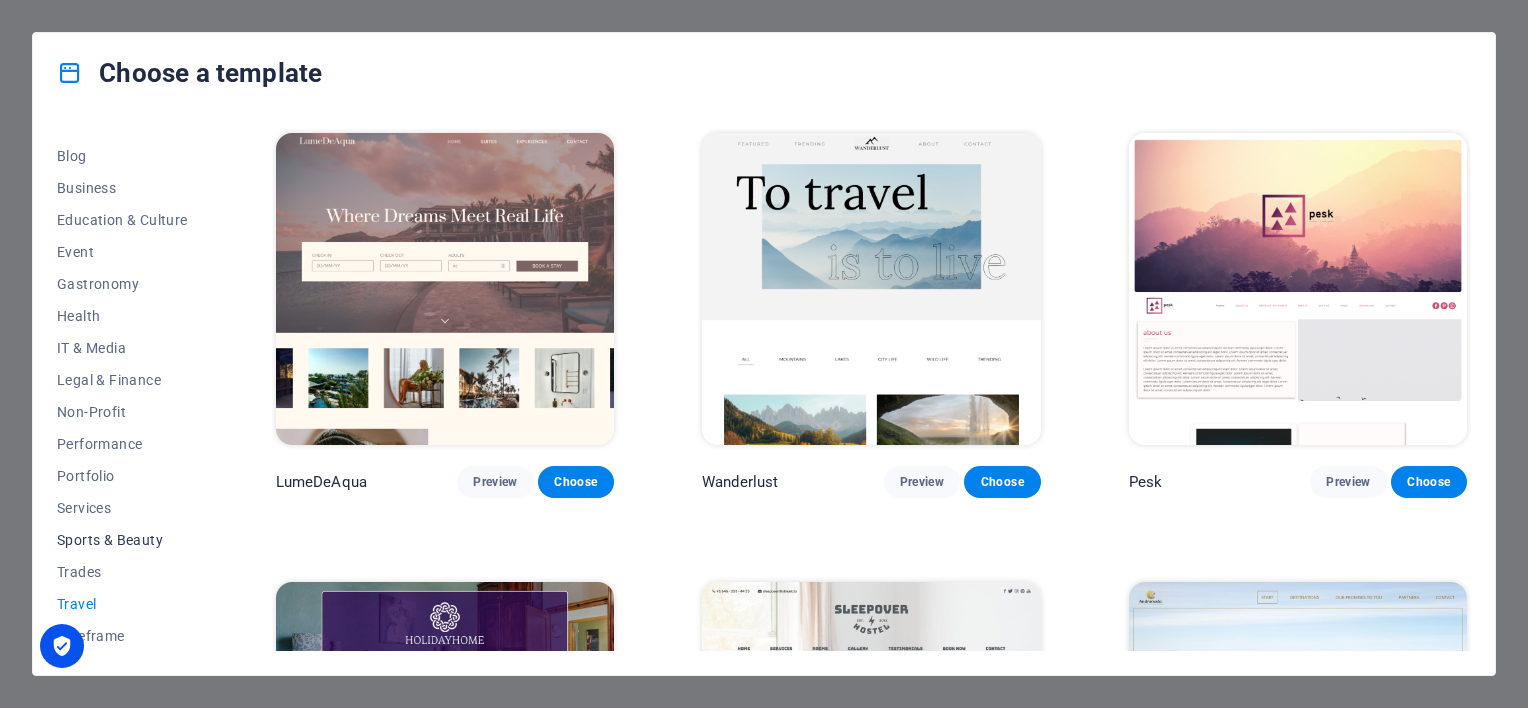 click on "Sports & Beauty" at bounding box center (122, 540) 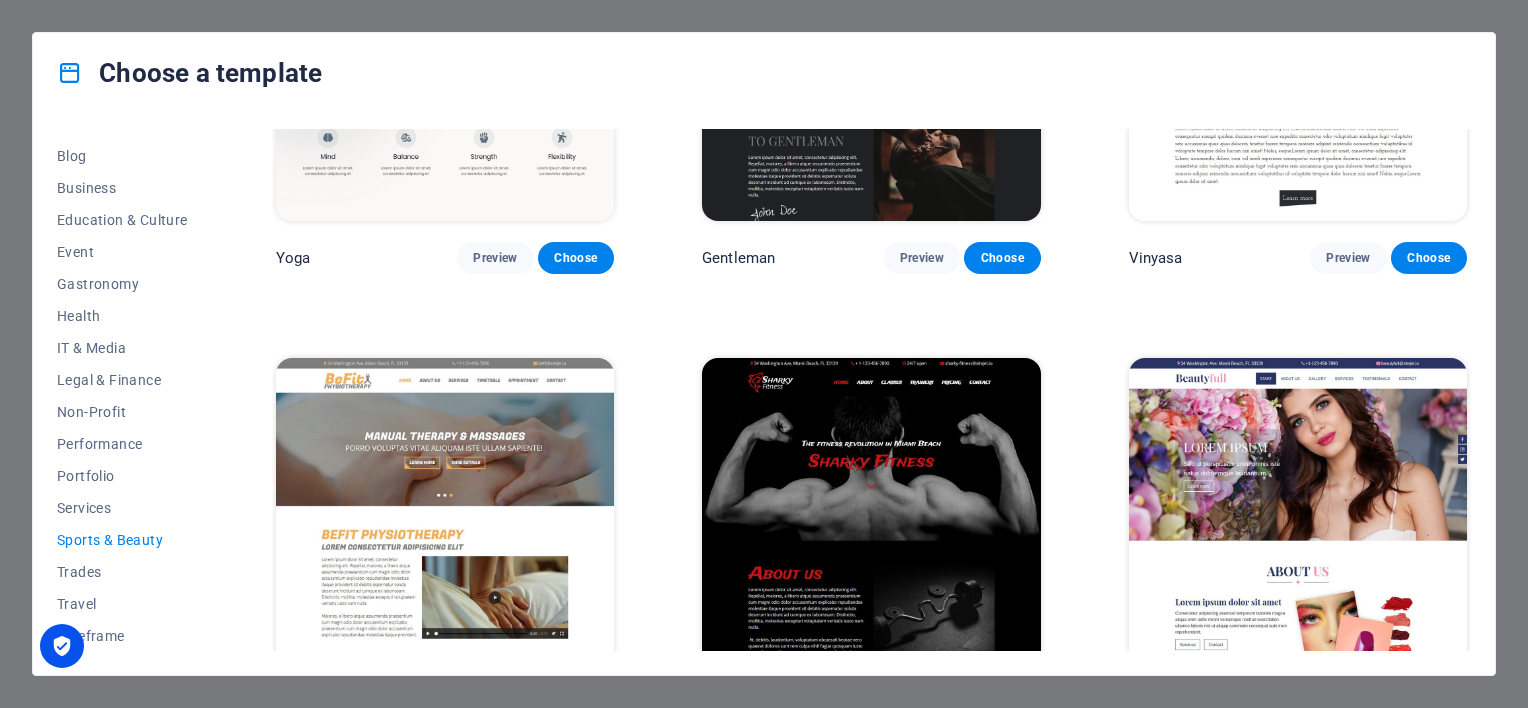 scroll, scrollTop: 1200, scrollLeft: 0, axis: vertical 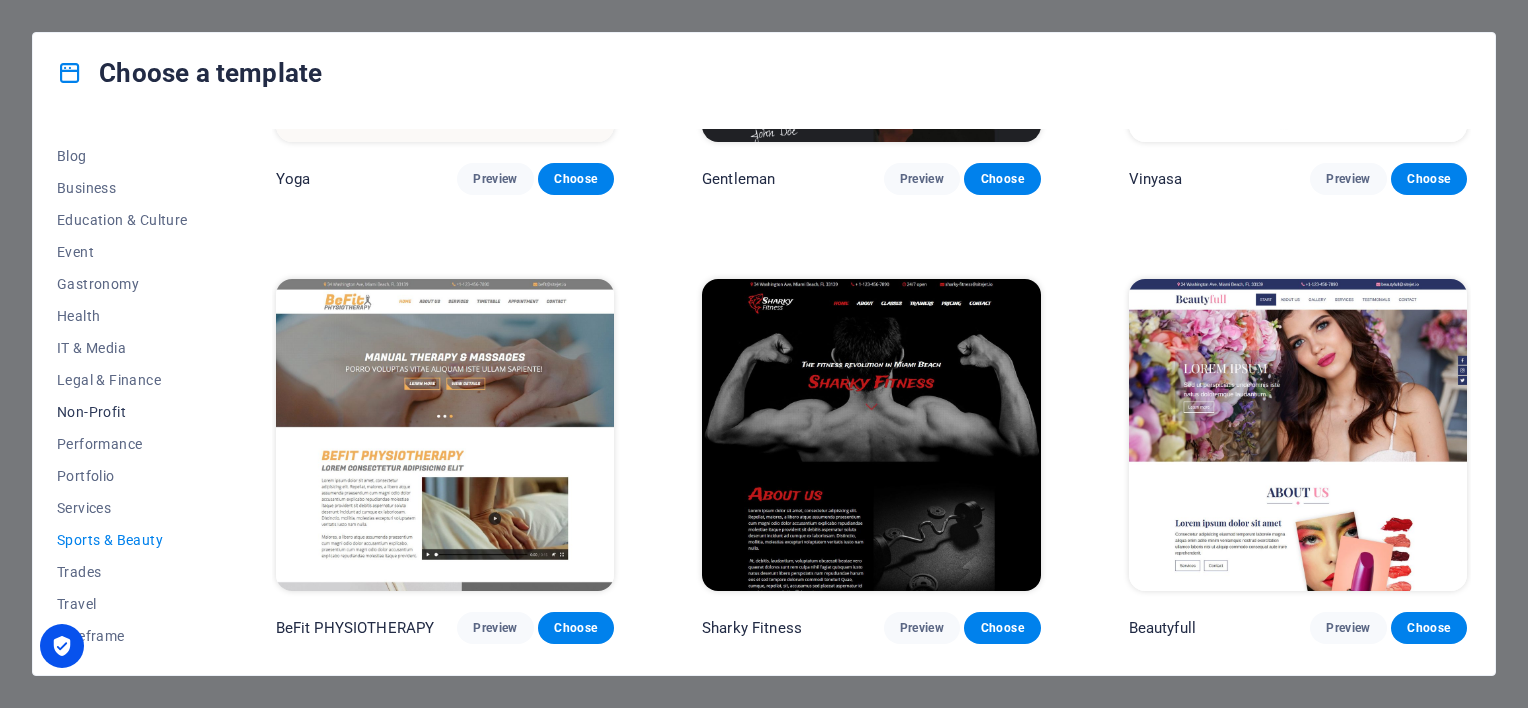 click on "Non-Profit" at bounding box center [122, 412] 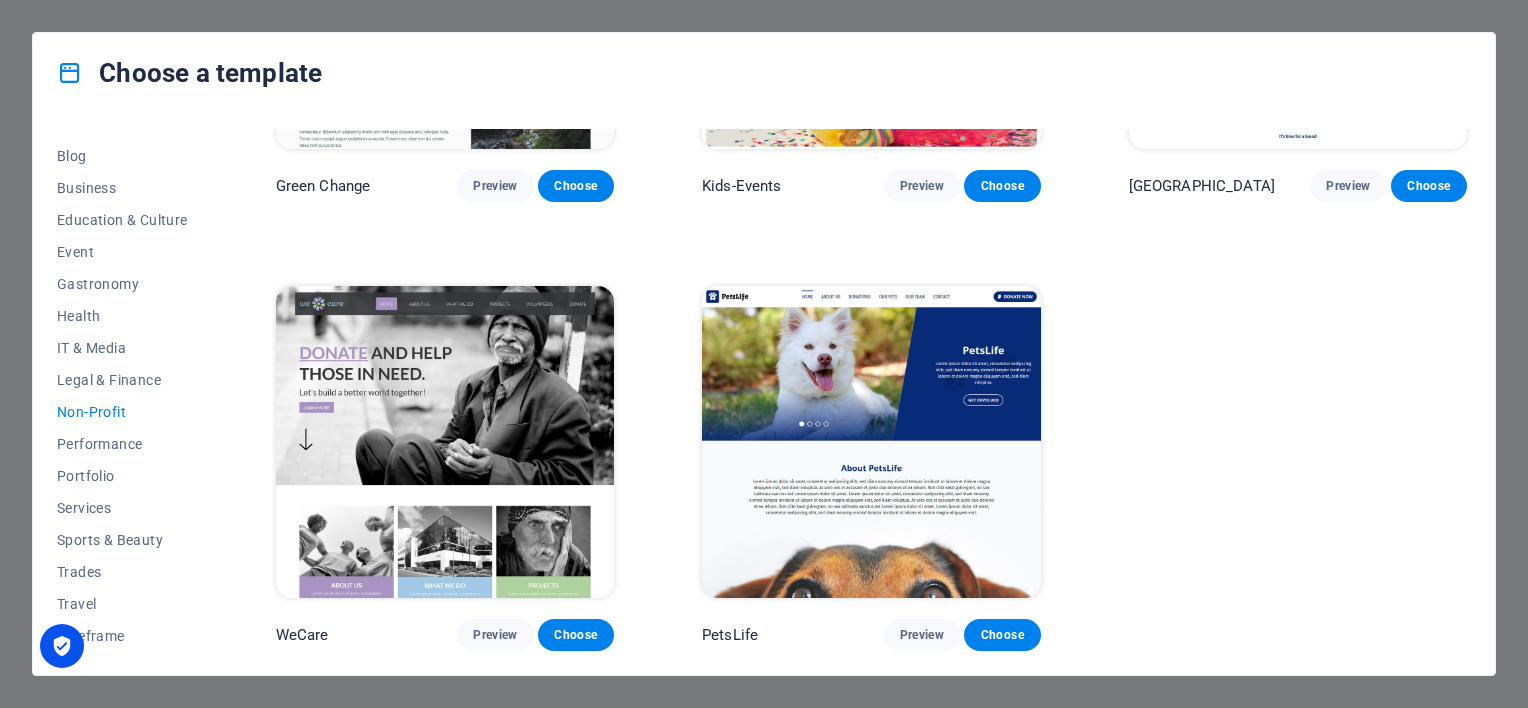 scroll, scrollTop: 0, scrollLeft: 0, axis: both 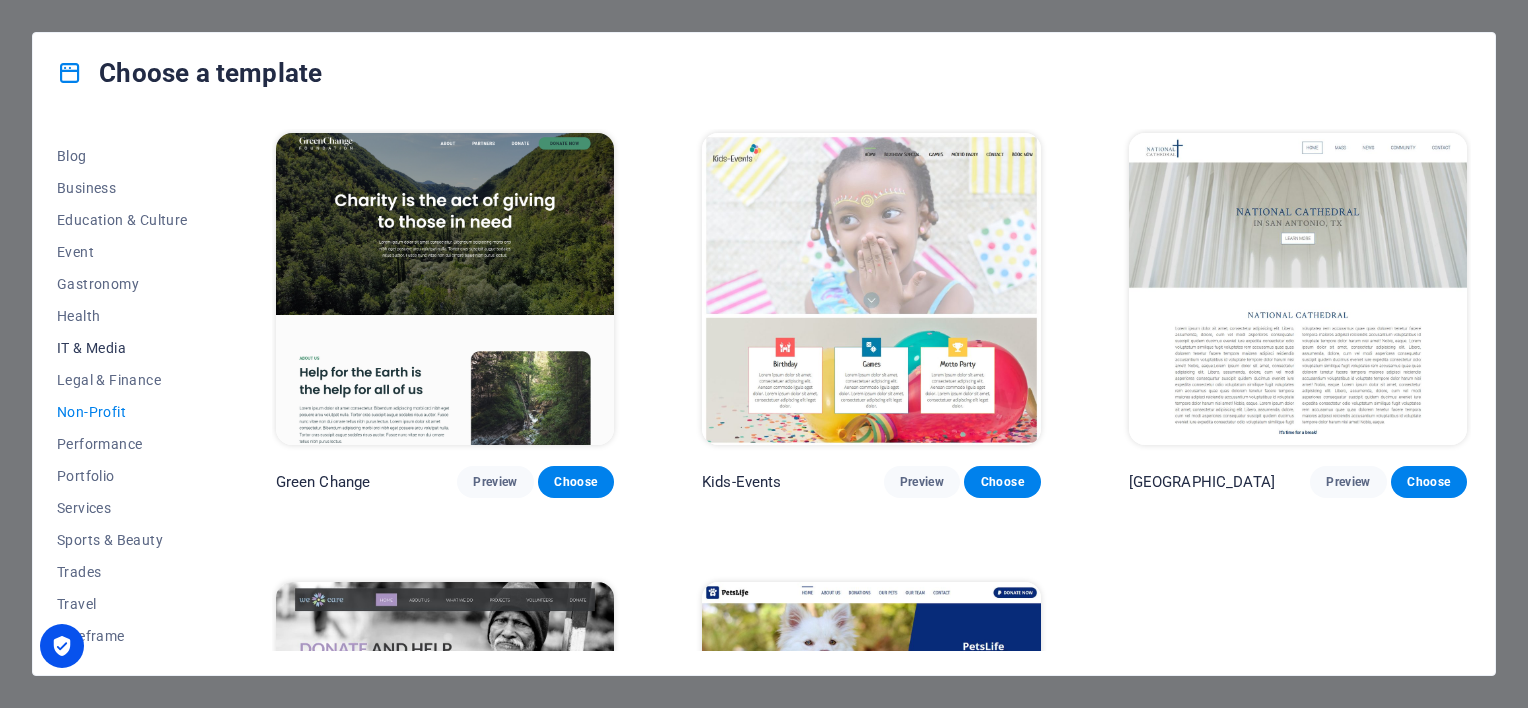 click on "IT & Media" at bounding box center (122, 348) 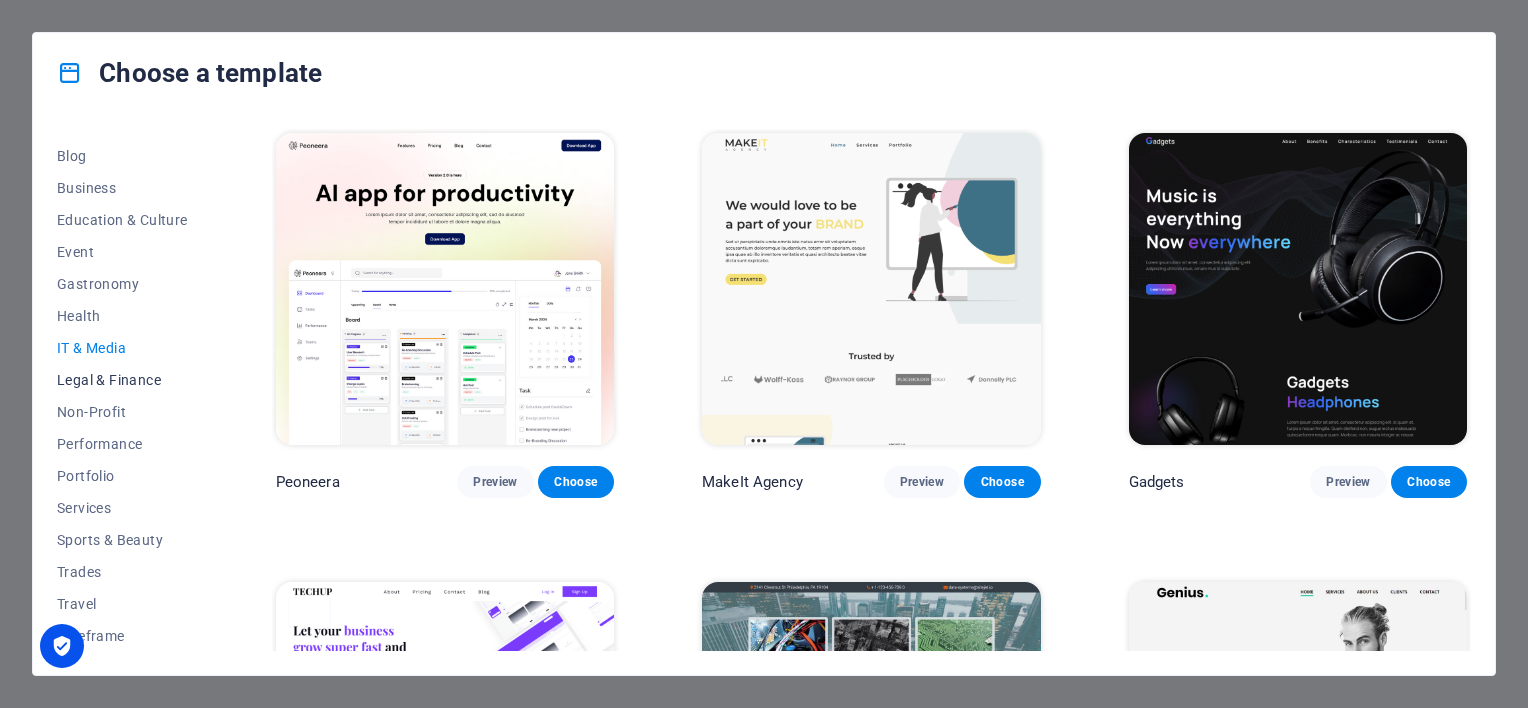 click on "Legal & Finance" at bounding box center [122, 380] 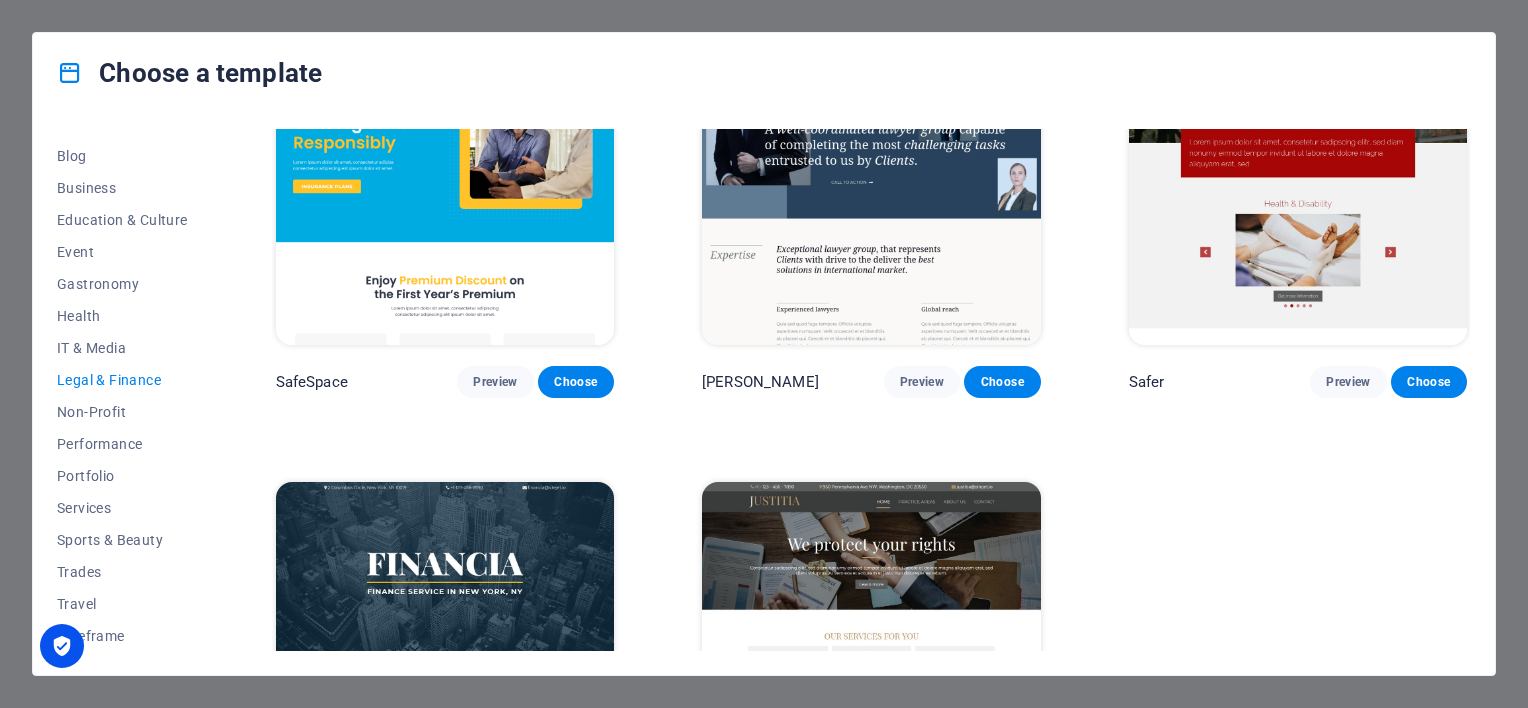 scroll, scrollTop: 291, scrollLeft: 0, axis: vertical 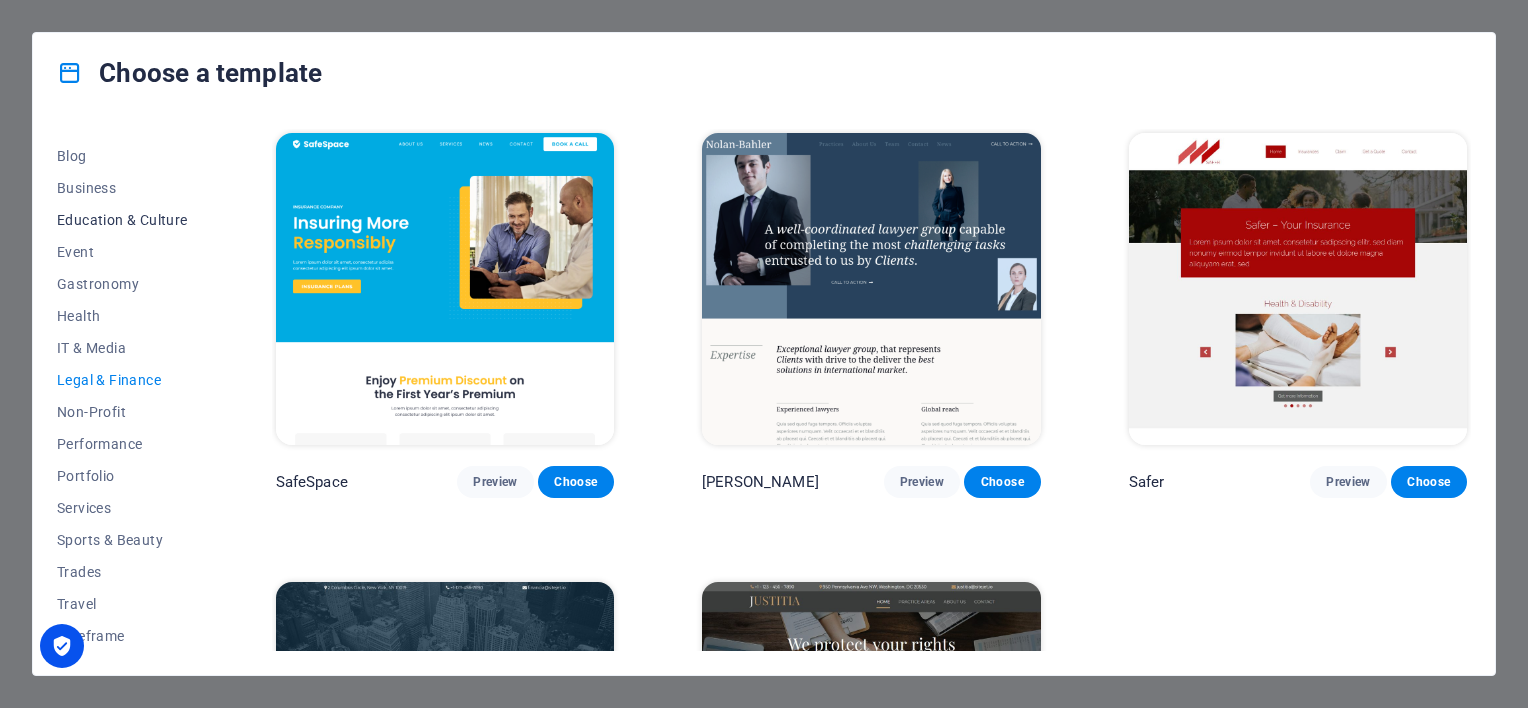 click on "Education & Culture" at bounding box center (122, 220) 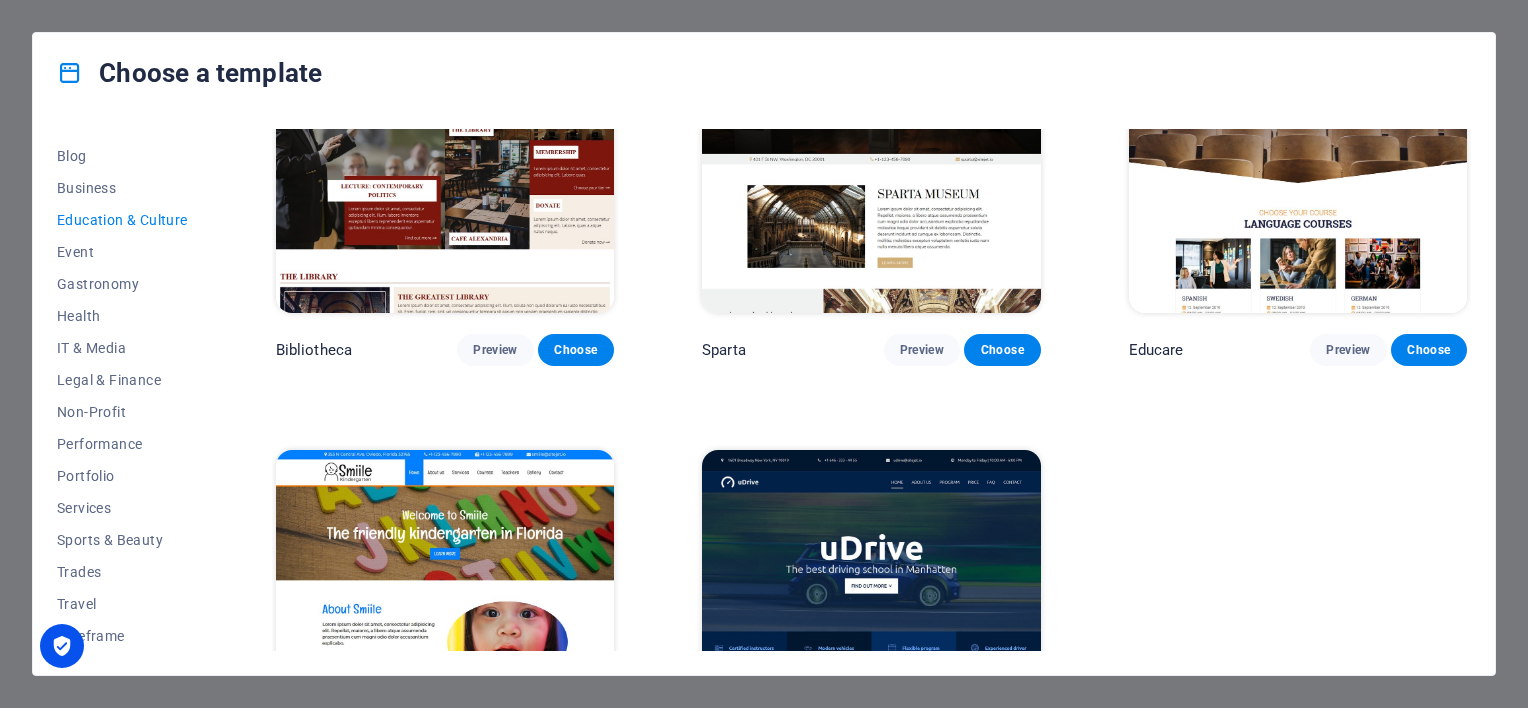 scroll, scrollTop: 600, scrollLeft: 0, axis: vertical 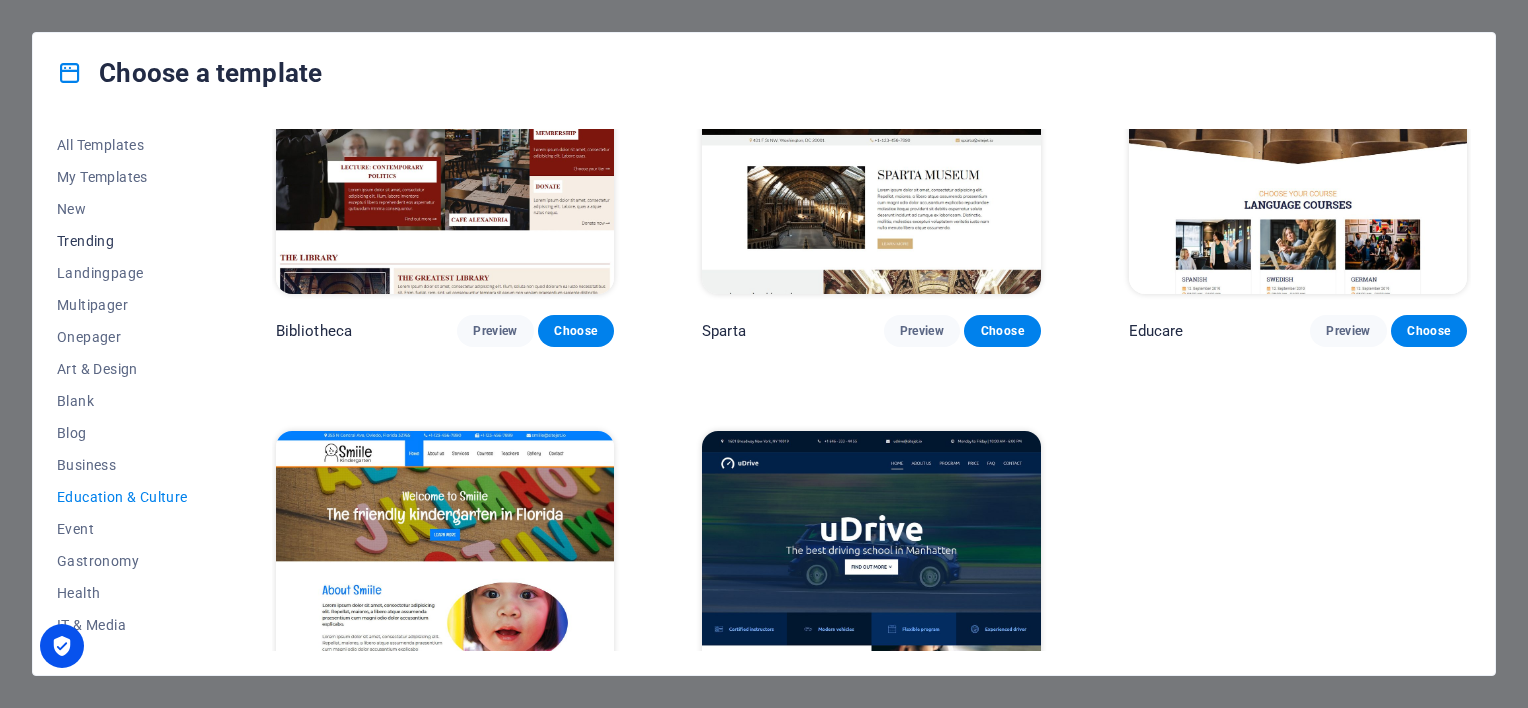click on "Trending" at bounding box center [122, 241] 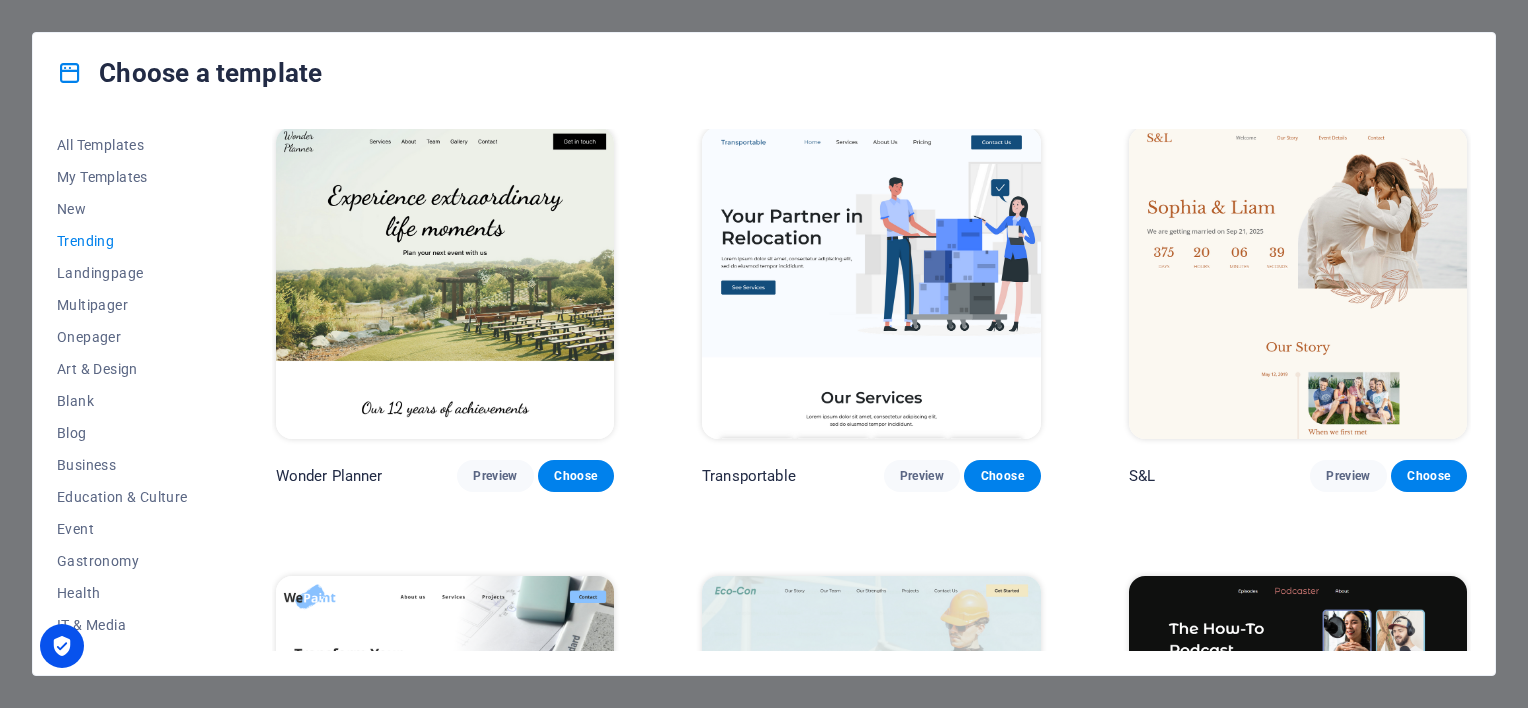 scroll, scrollTop: 0, scrollLeft: 0, axis: both 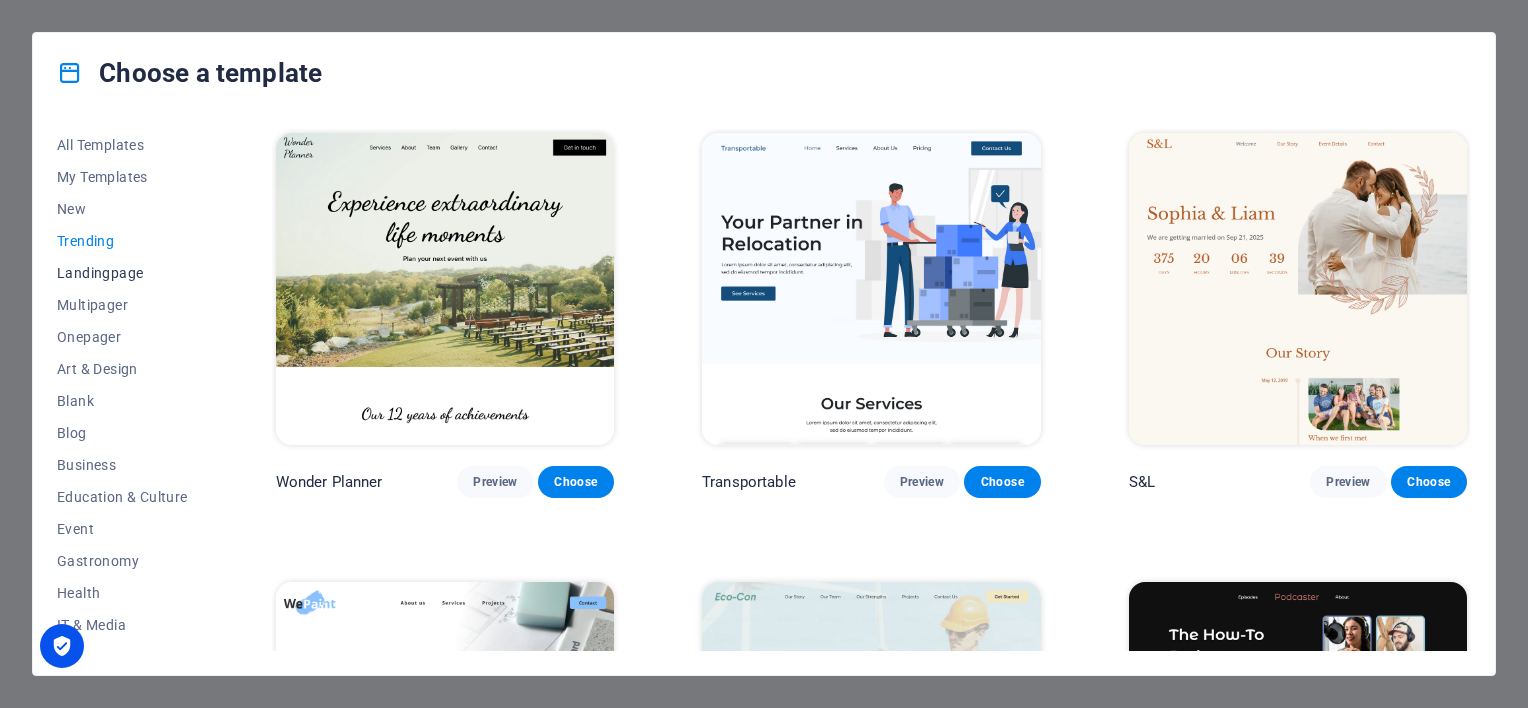 click on "Landingpage" at bounding box center (122, 273) 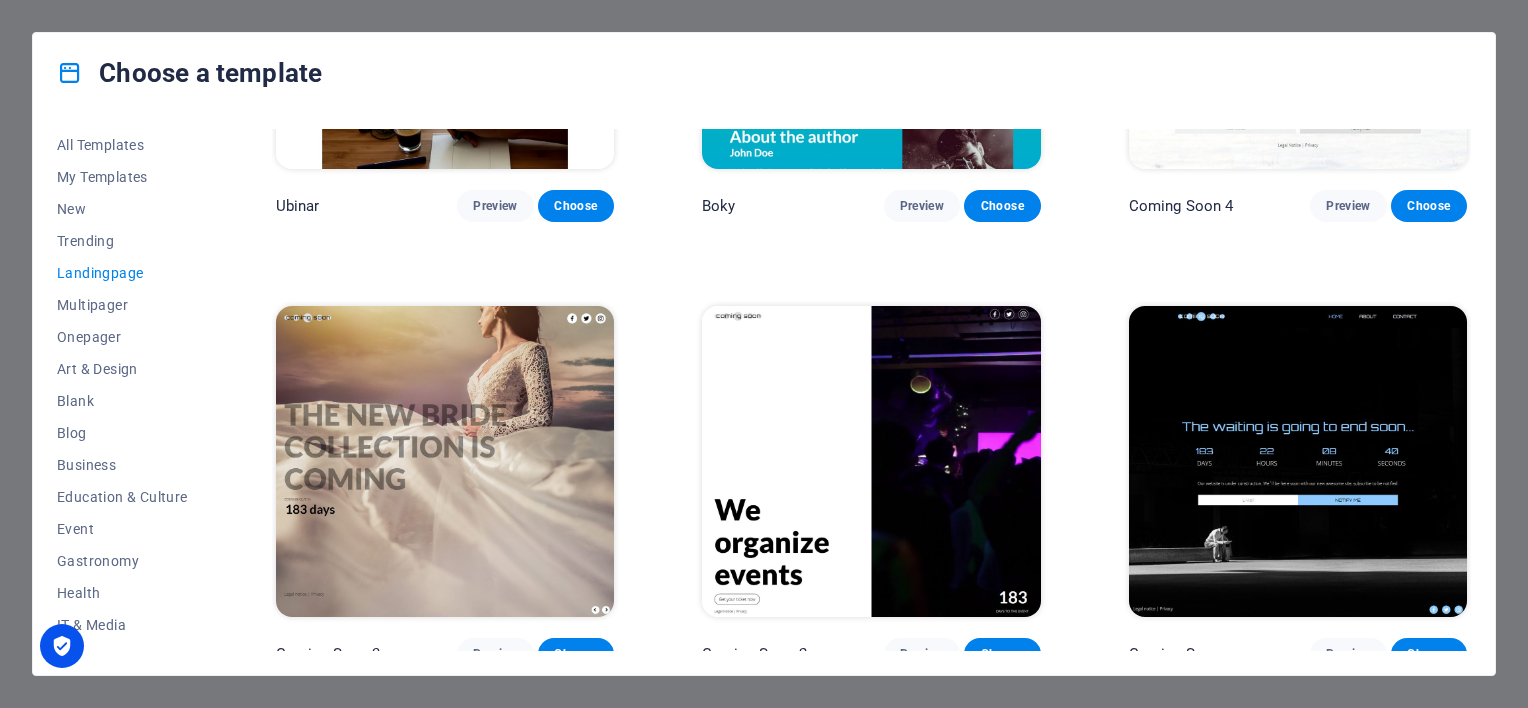 scroll, scrollTop: 3420, scrollLeft: 0, axis: vertical 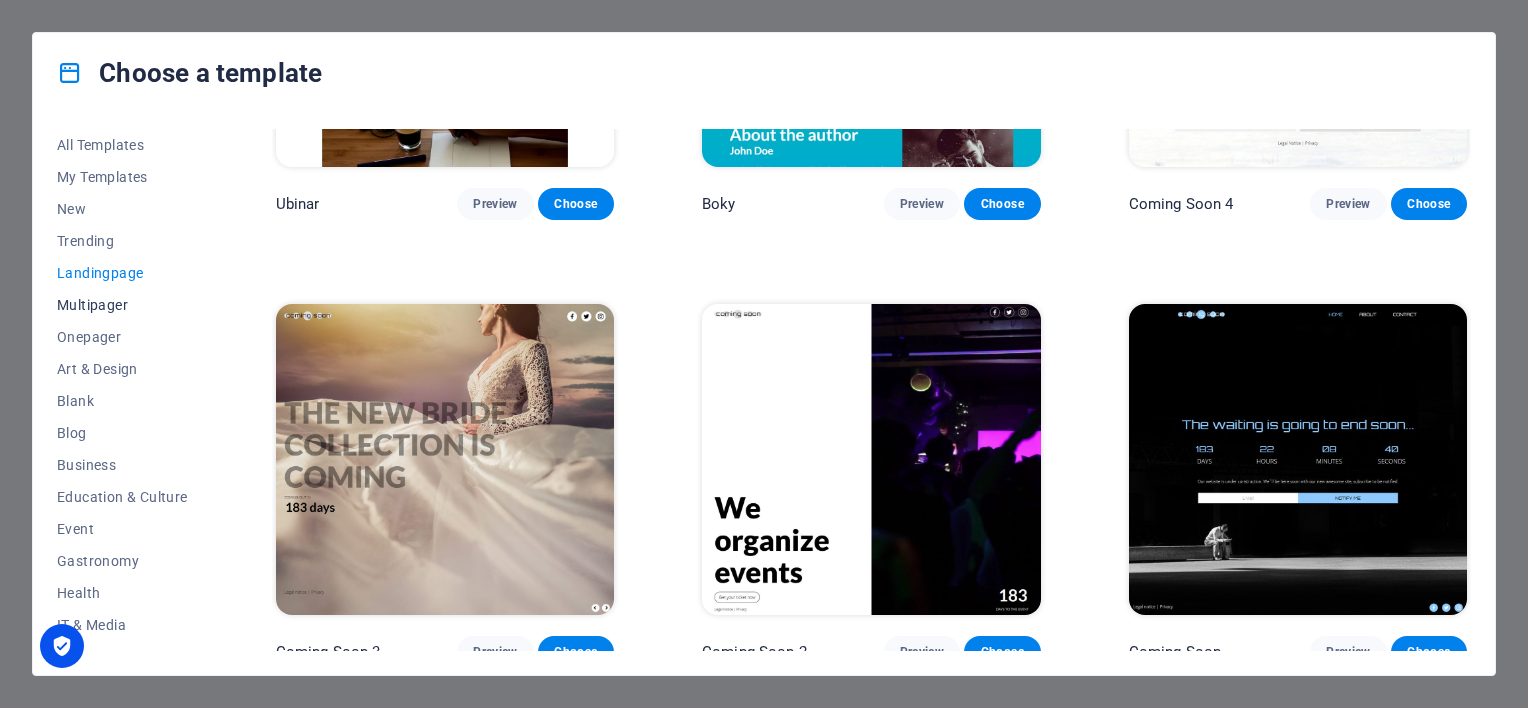 click on "Multipager" at bounding box center [122, 305] 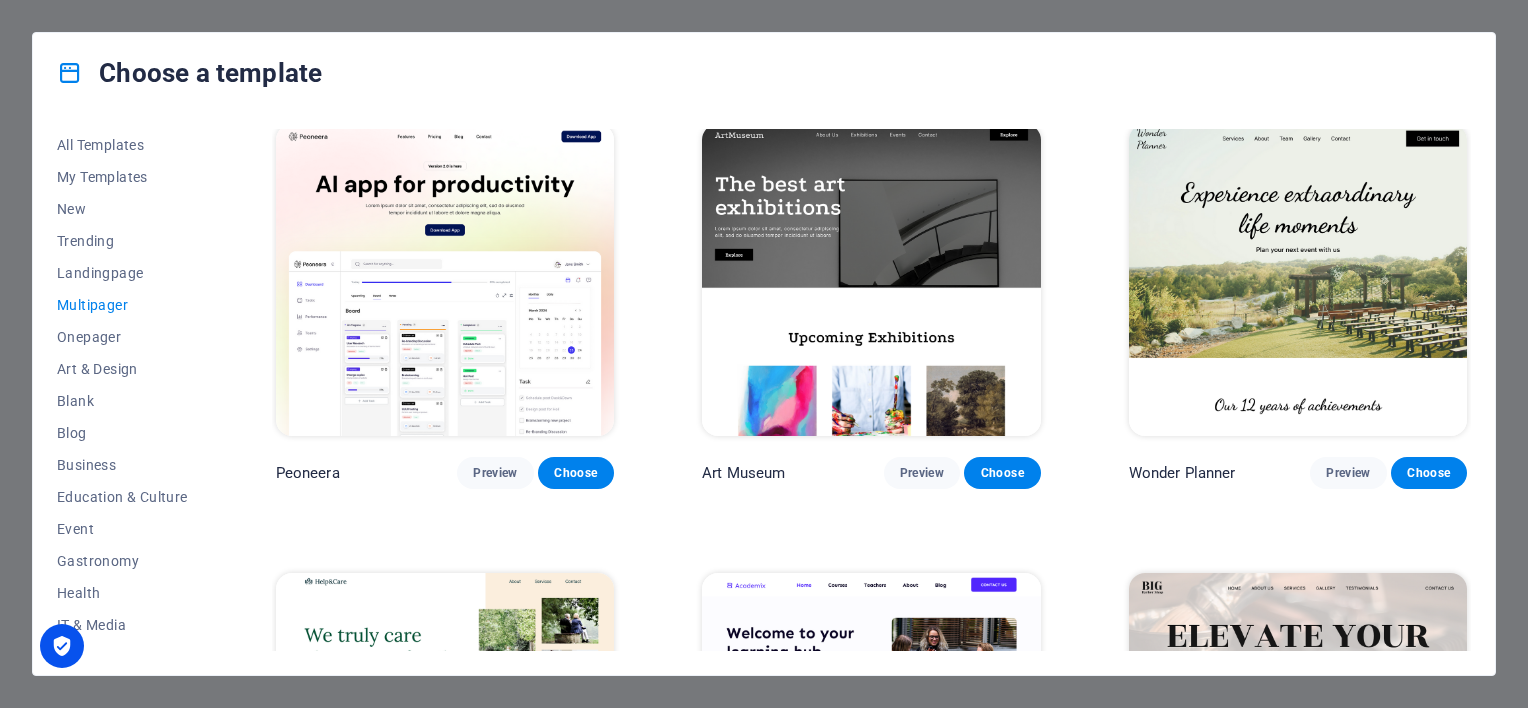 scroll, scrollTop: 0, scrollLeft: 0, axis: both 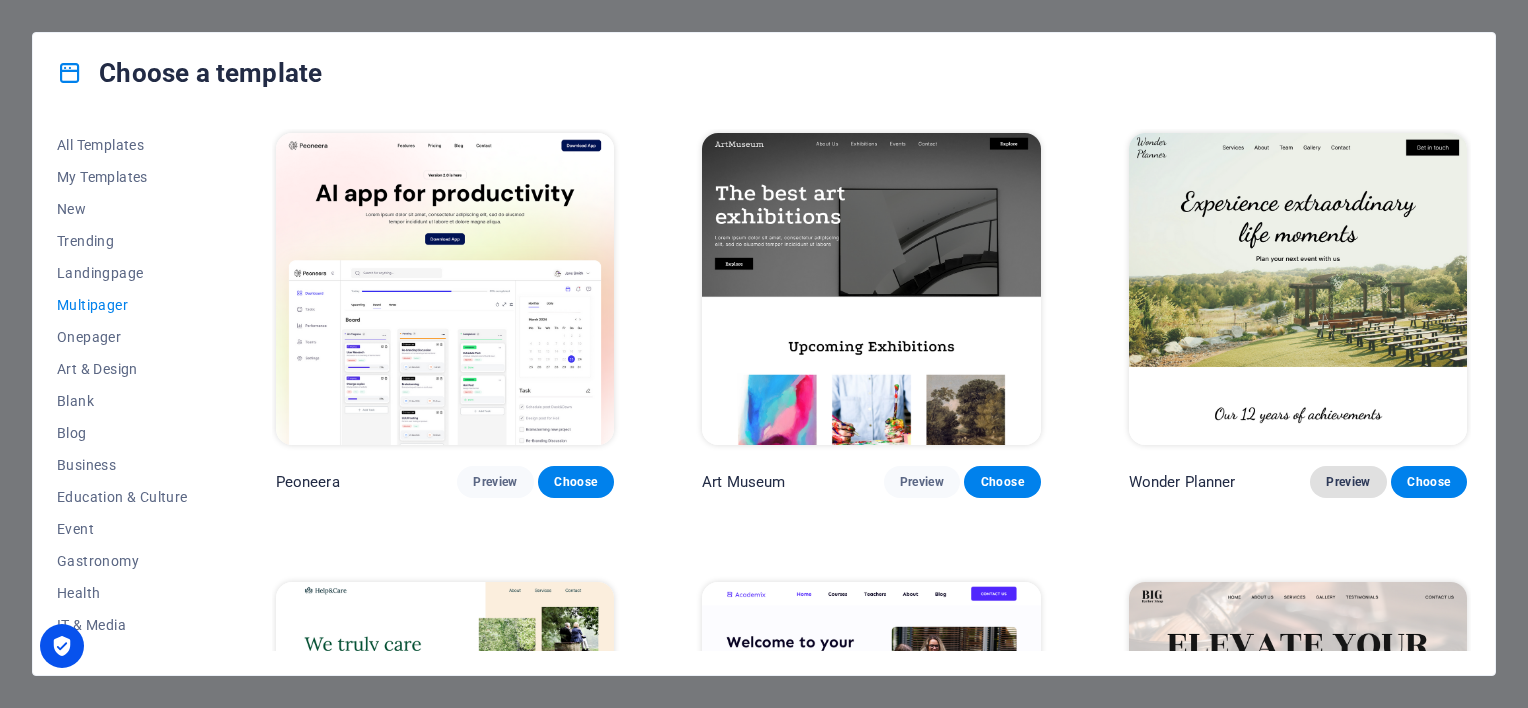 click on "Preview" at bounding box center [1348, 482] 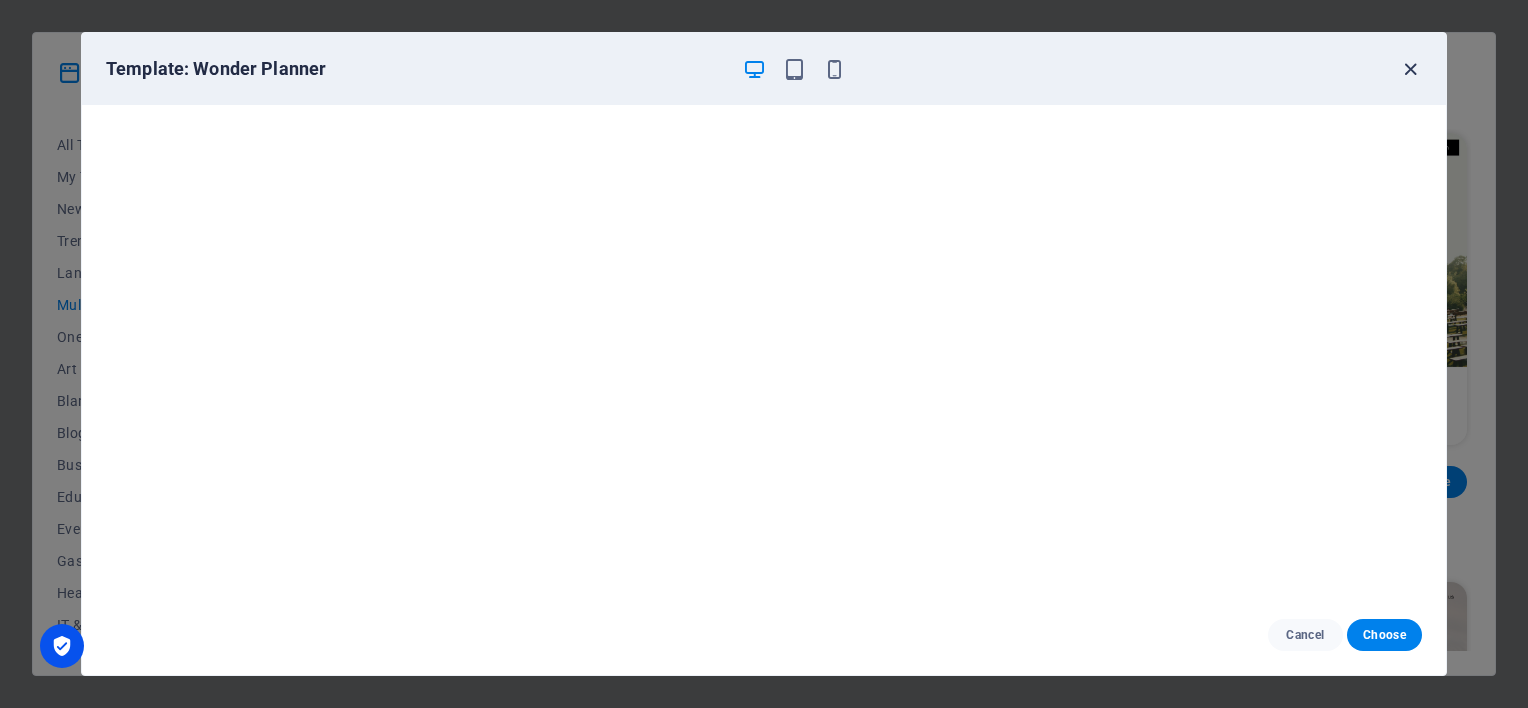 click at bounding box center [1410, 69] 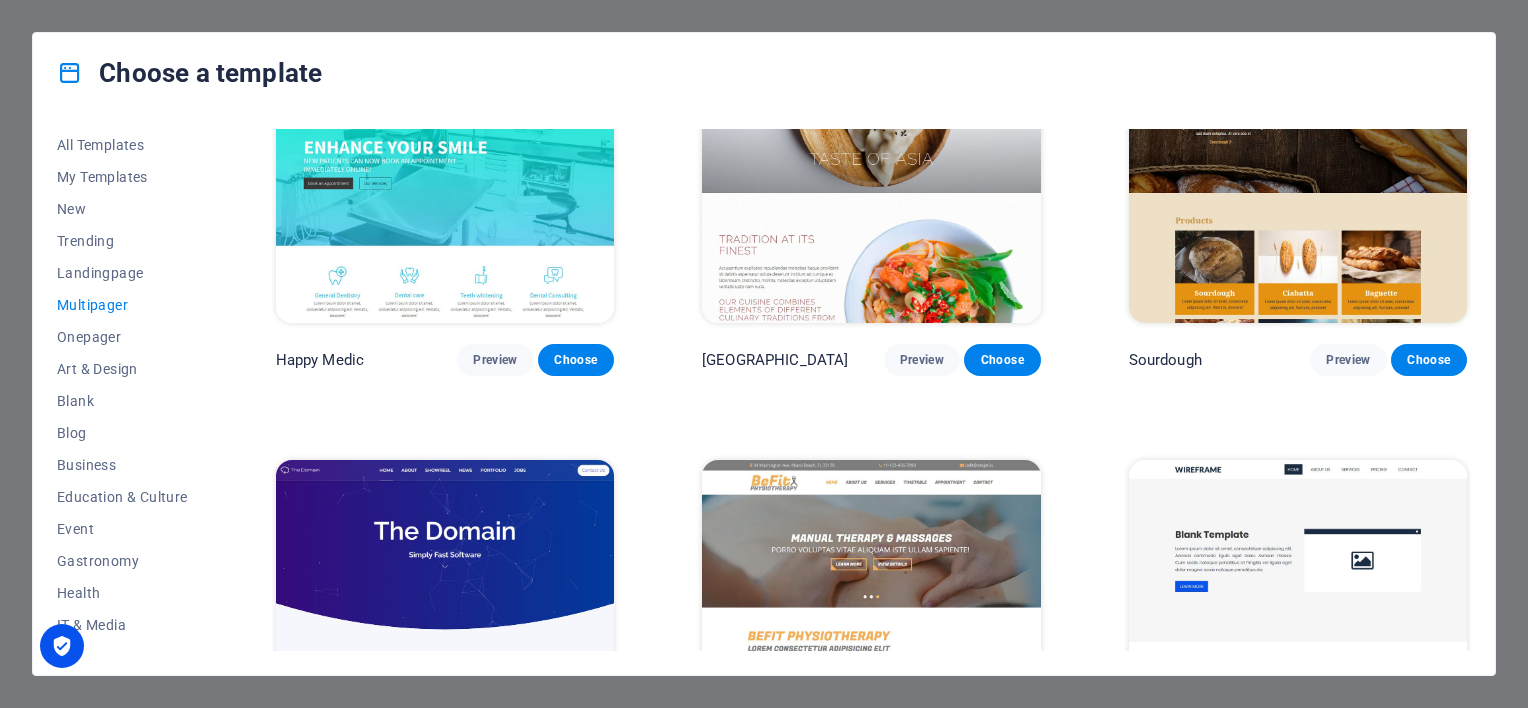 scroll, scrollTop: 5700, scrollLeft: 0, axis: vertical 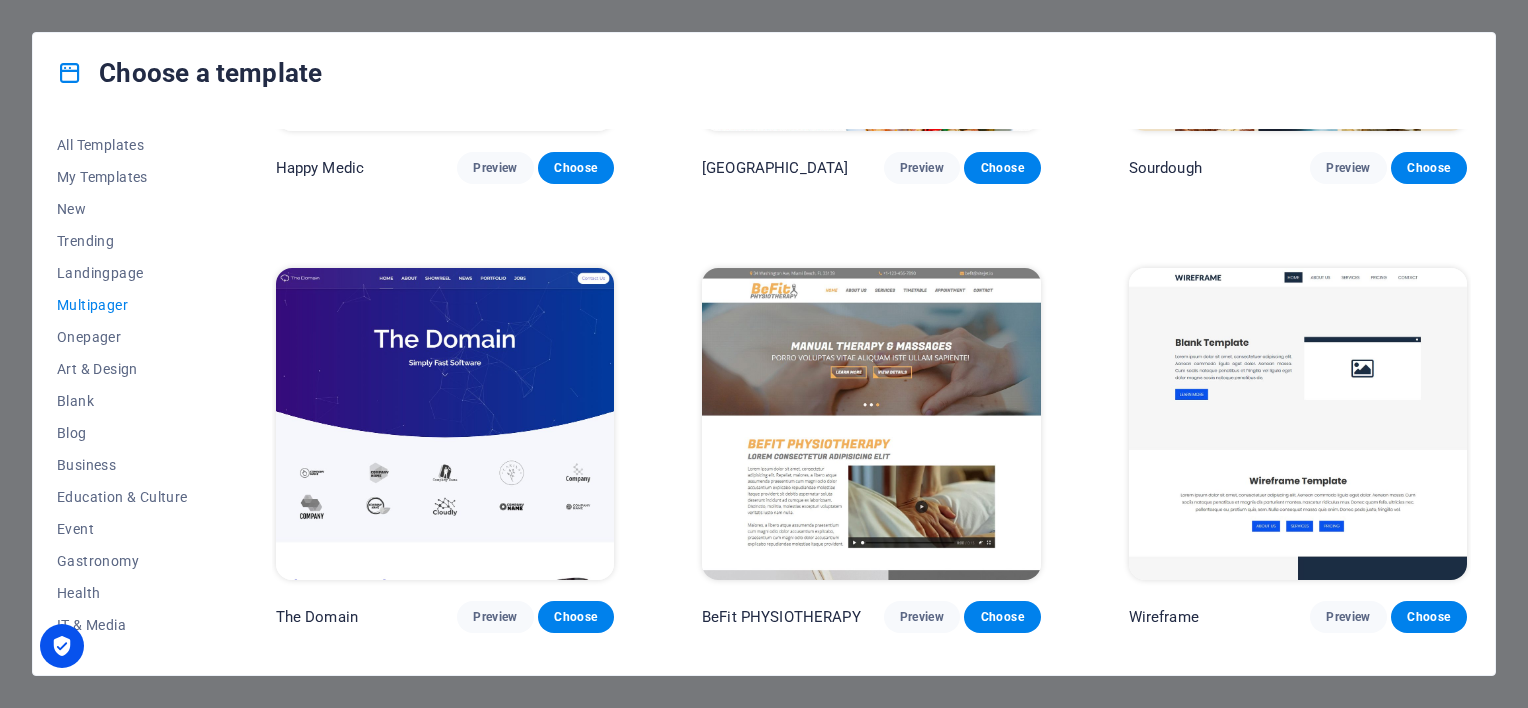 click at bounding box center [871, 424] 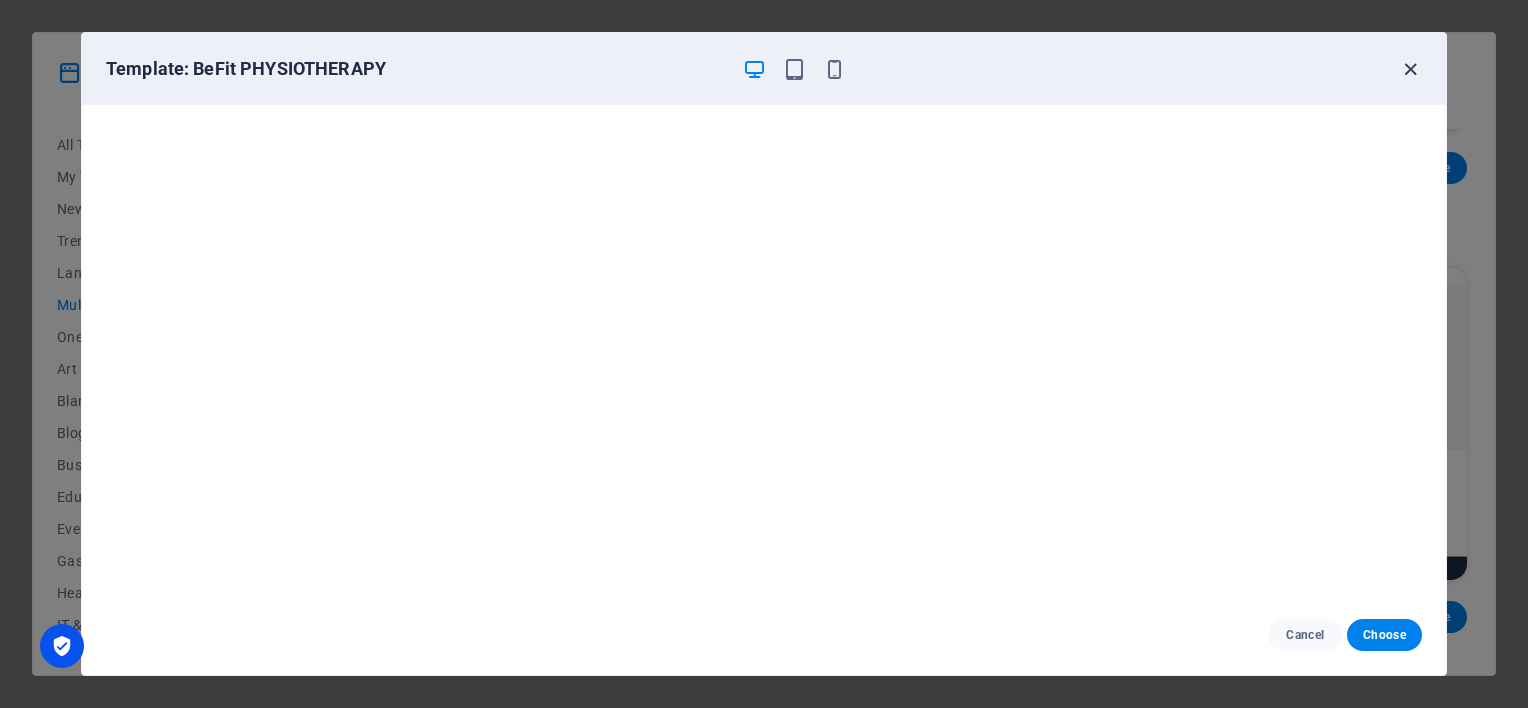 click at bounding box center [1410, 69] 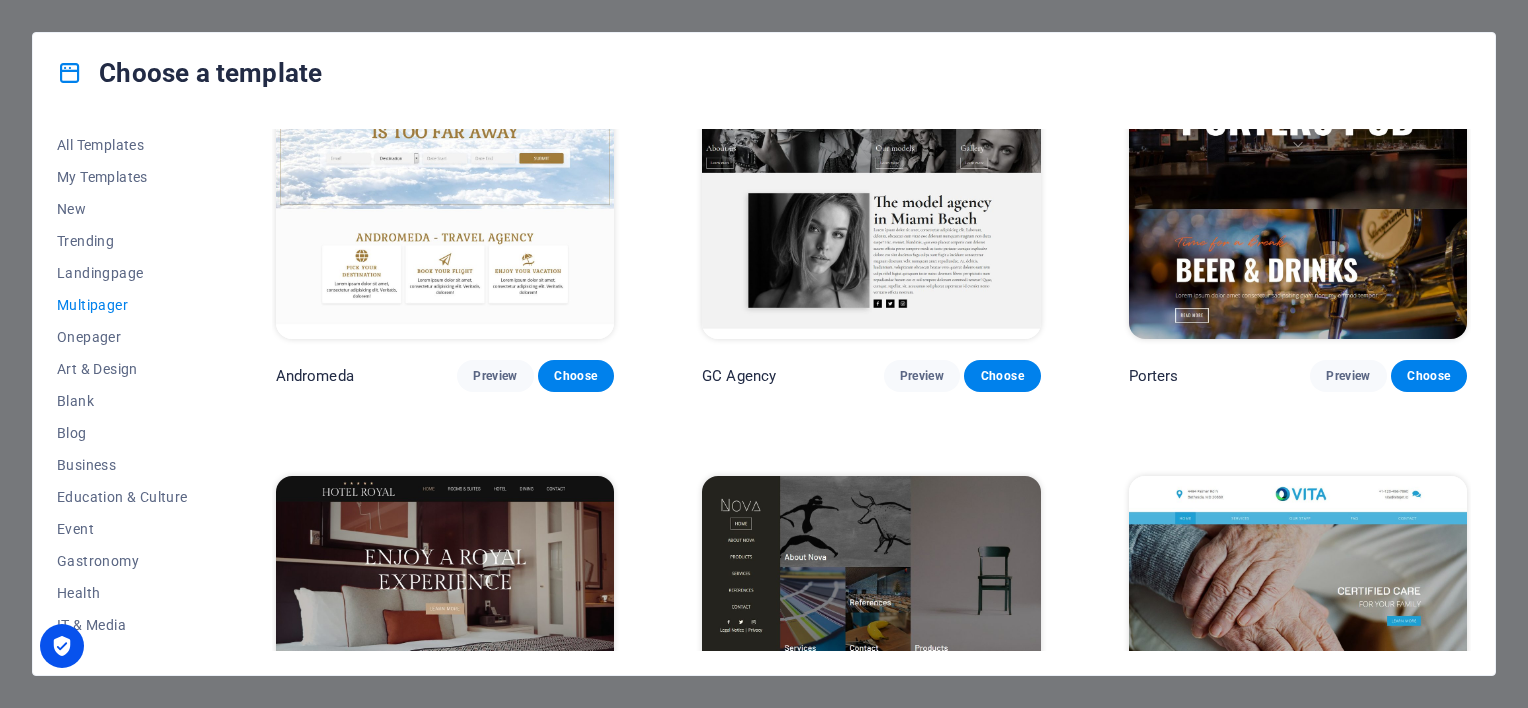 scroll, scrollTop: 7729, scrollLeft: 0, axis: vertical 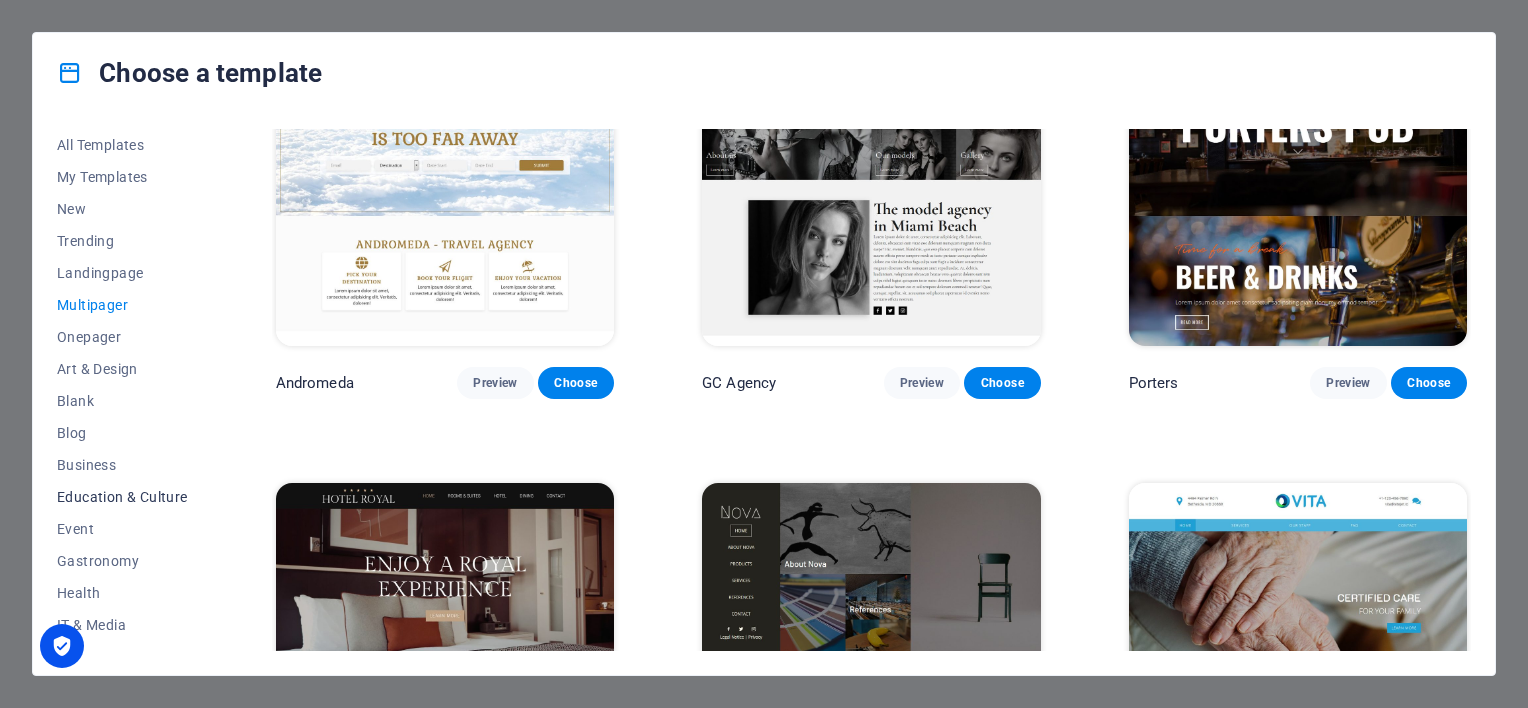 click on "Education & Culture" at bounding box center (122, 497) 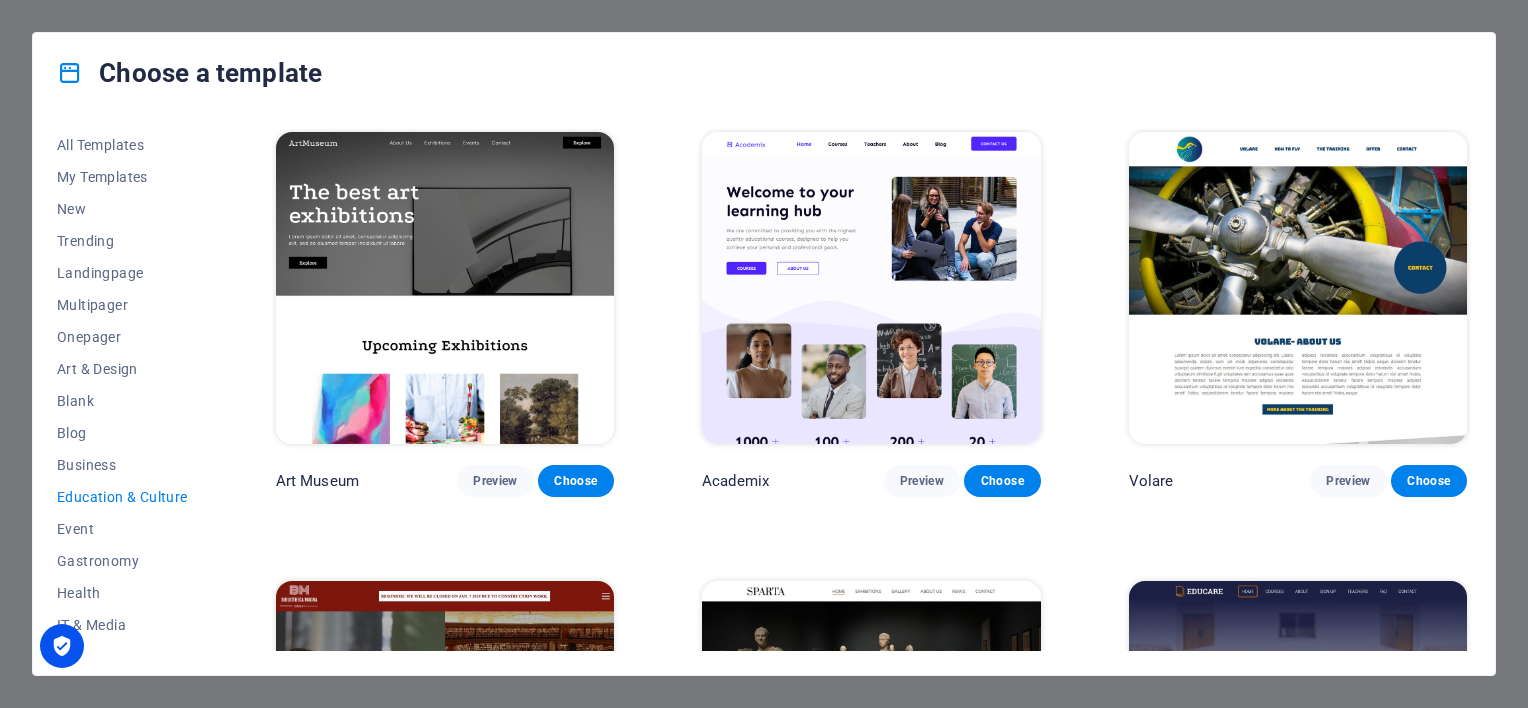 scroll, scrollTop: 0, scrollLeft: 0, axis: both 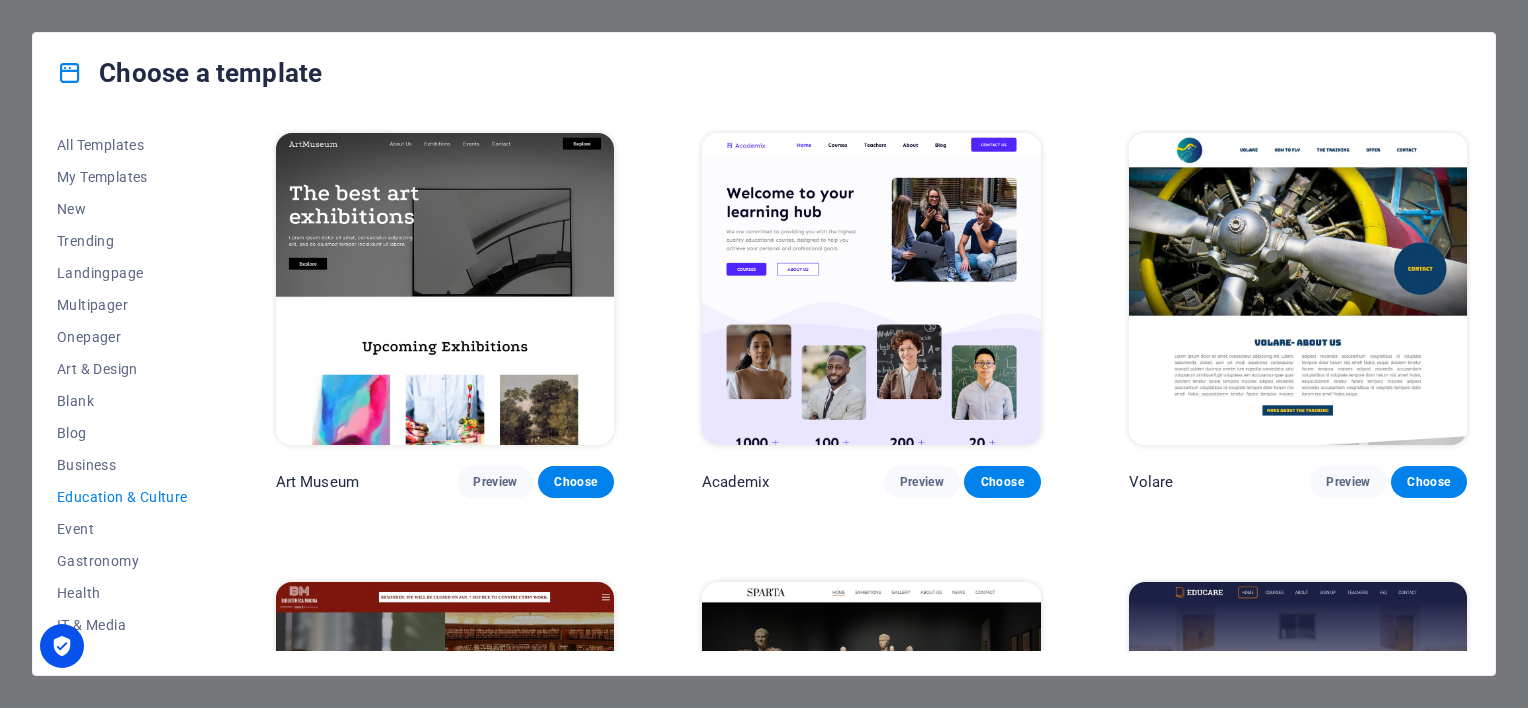 click at bounding box center [1298, 289] 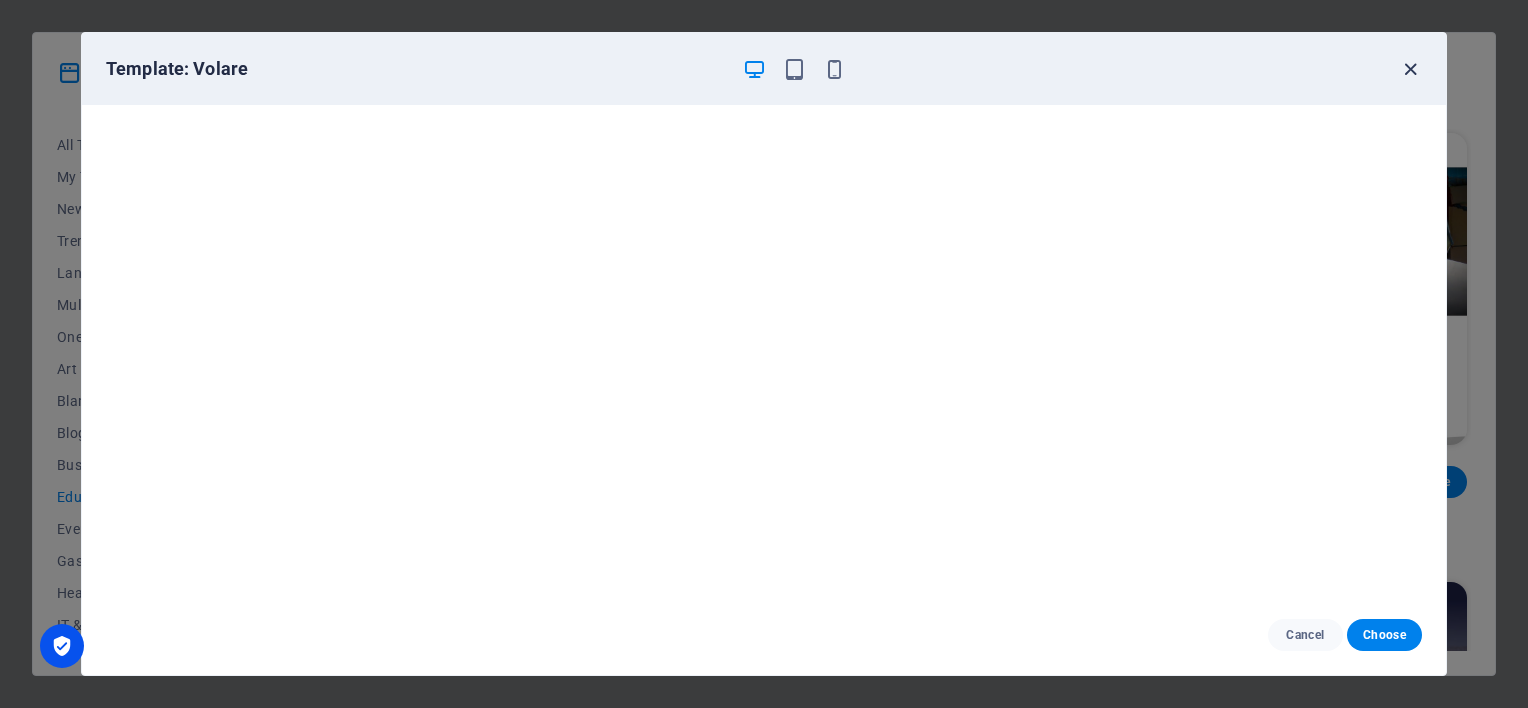 click at bounding box center [1410, 69] 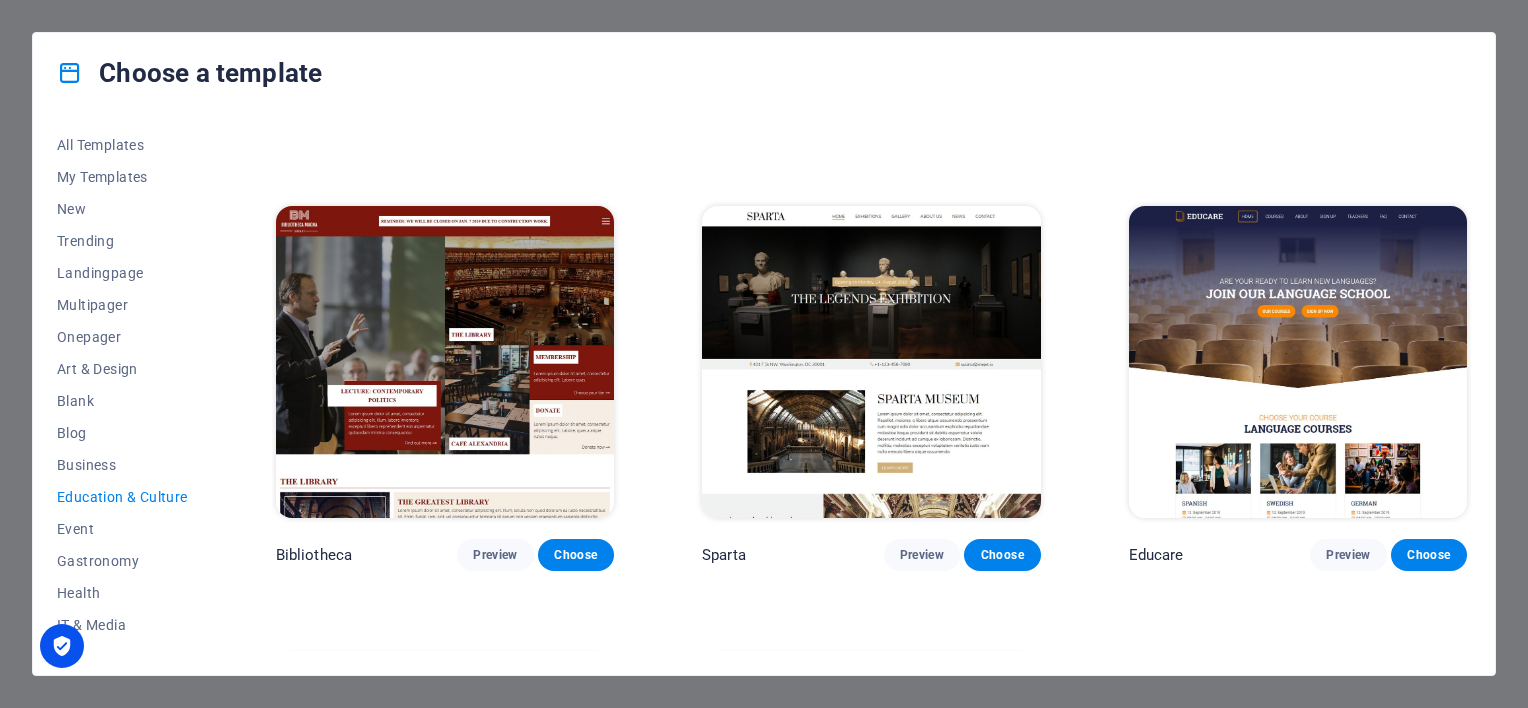 scroll, scrollTop: 400, scrollLeft: 0, axis: vertical 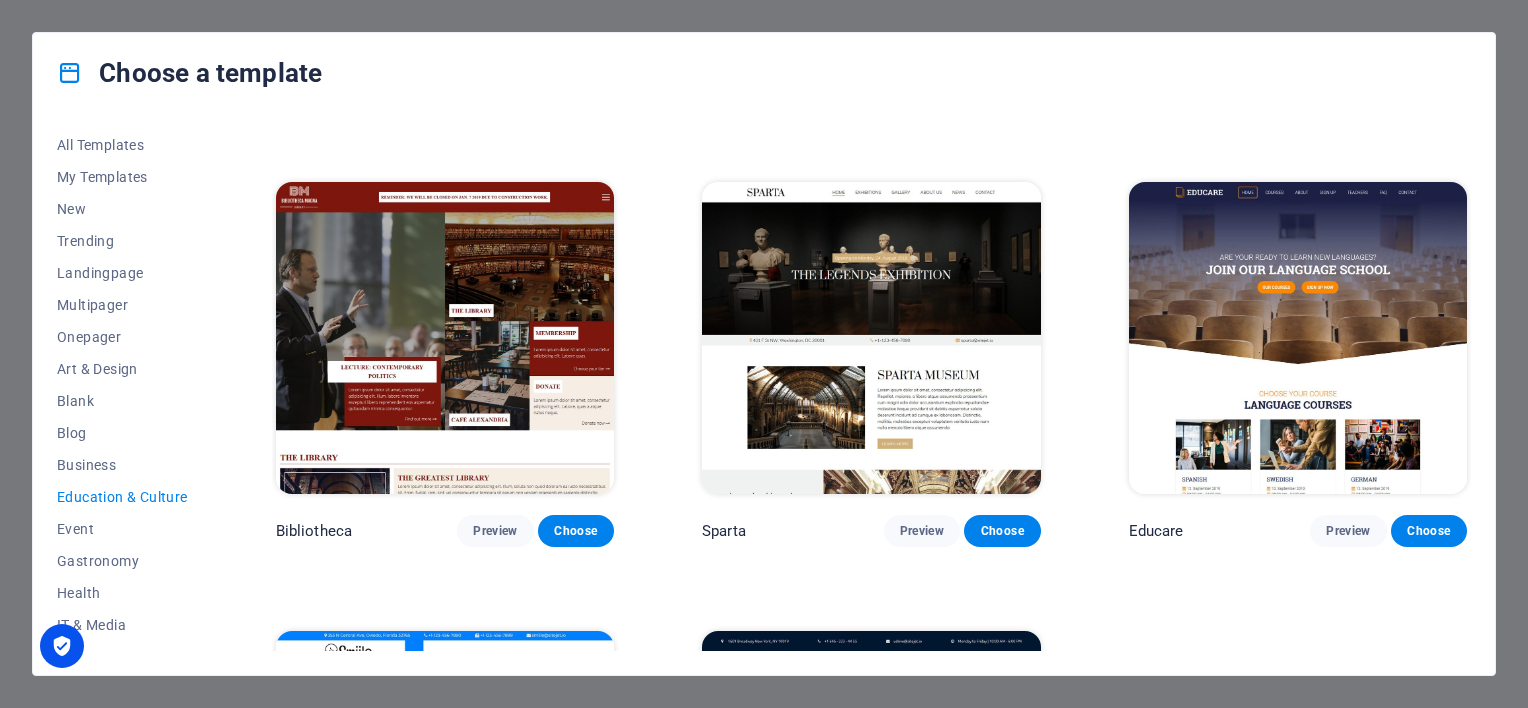 click at bounding box center (871, 338) 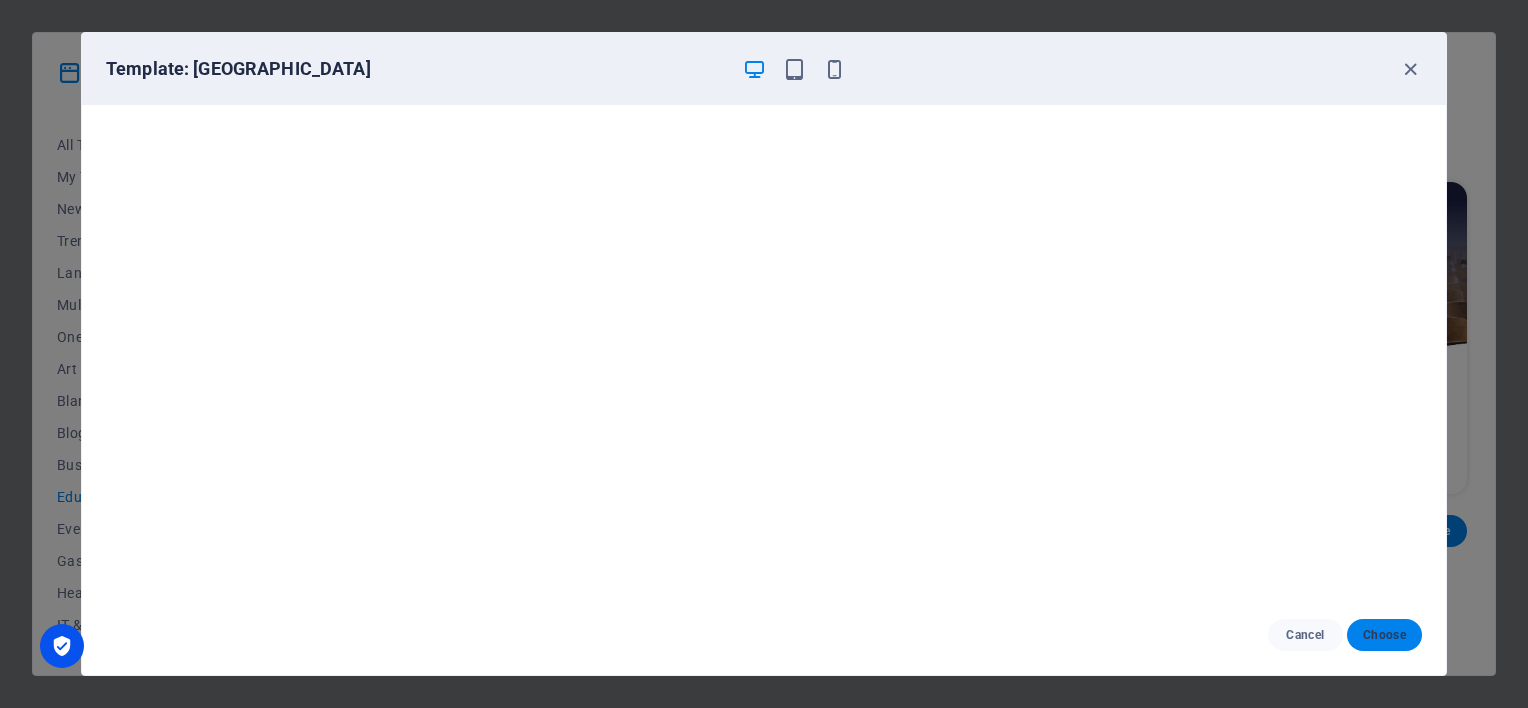 click on "Choose" at bounding box center (1384, 635) 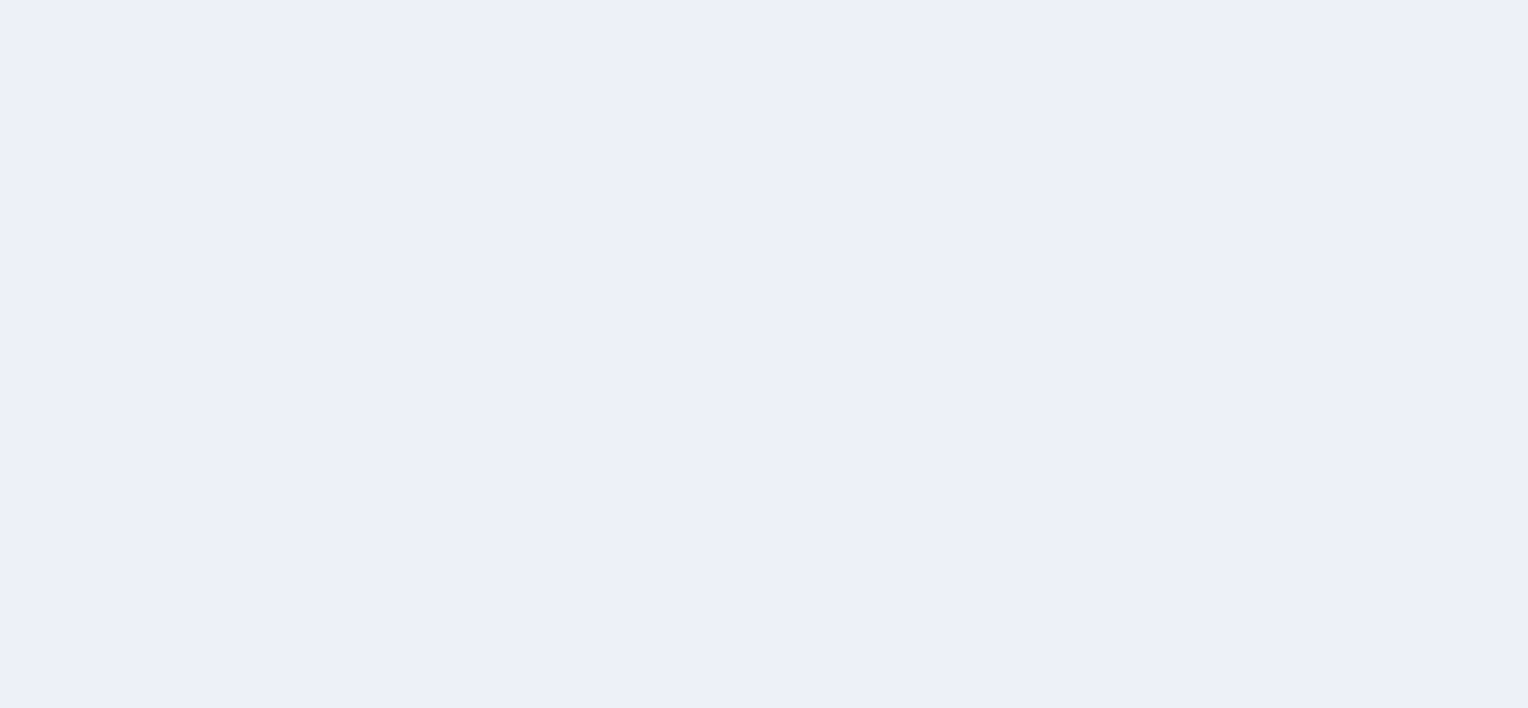 scroll, scrollTop: 0, scrollLeft: 0, axis: both 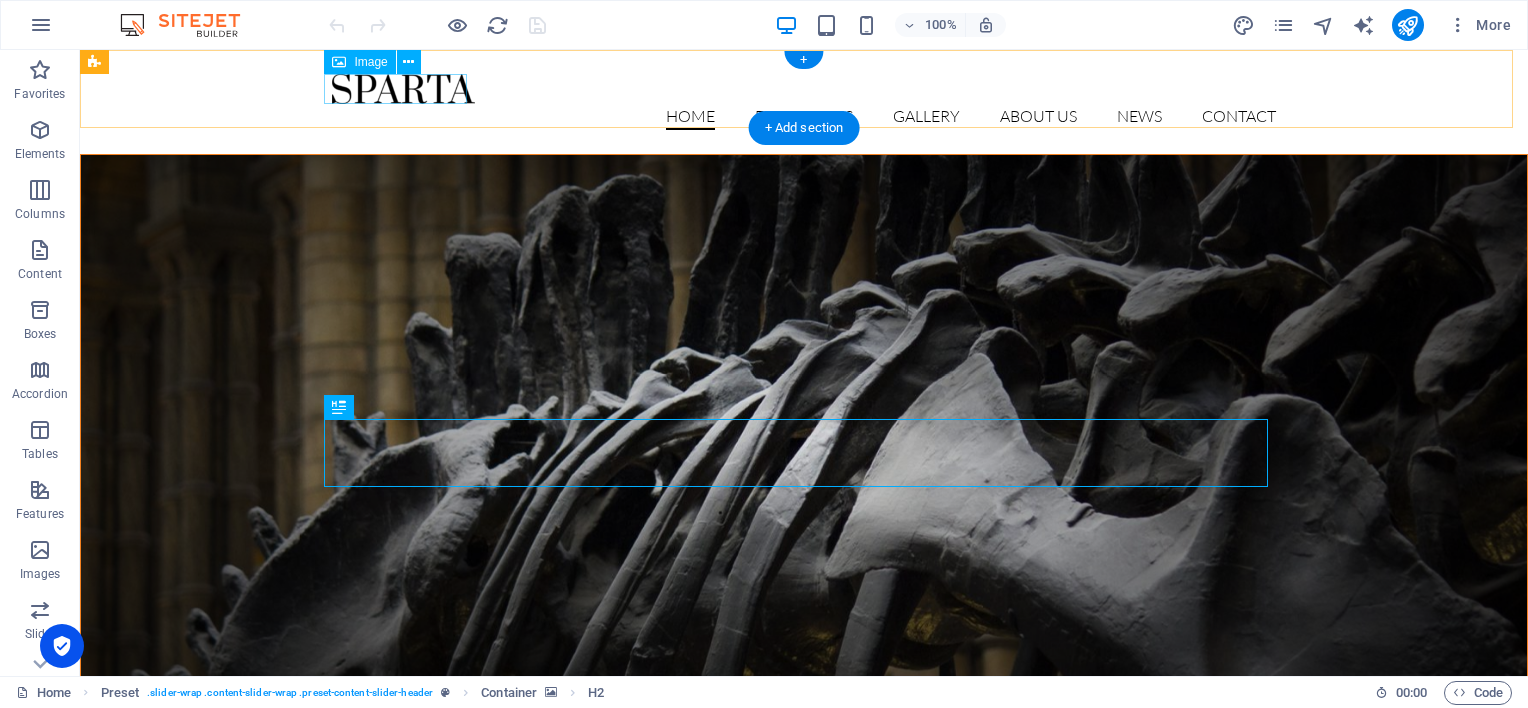 click at bounding box center (804, 89) 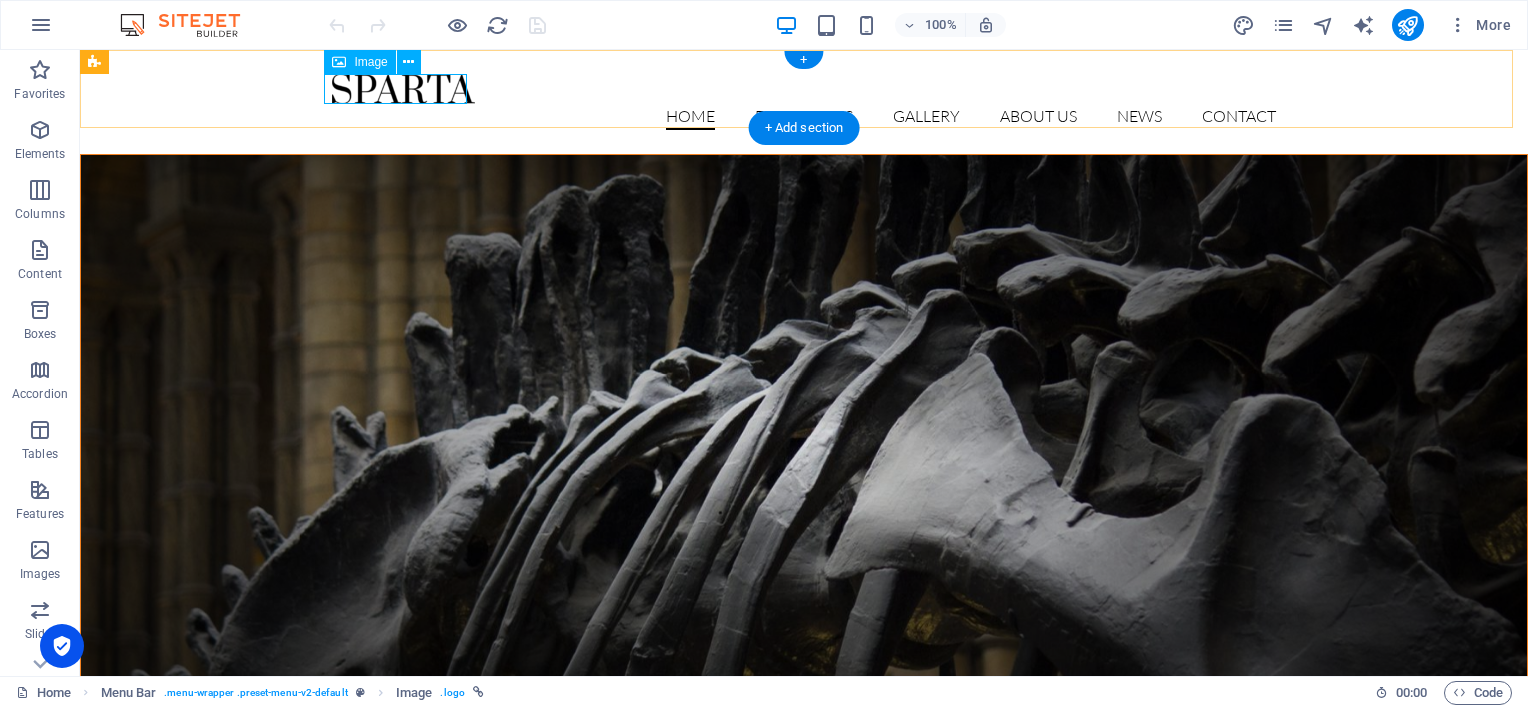 click at bounding box center [804, 89] 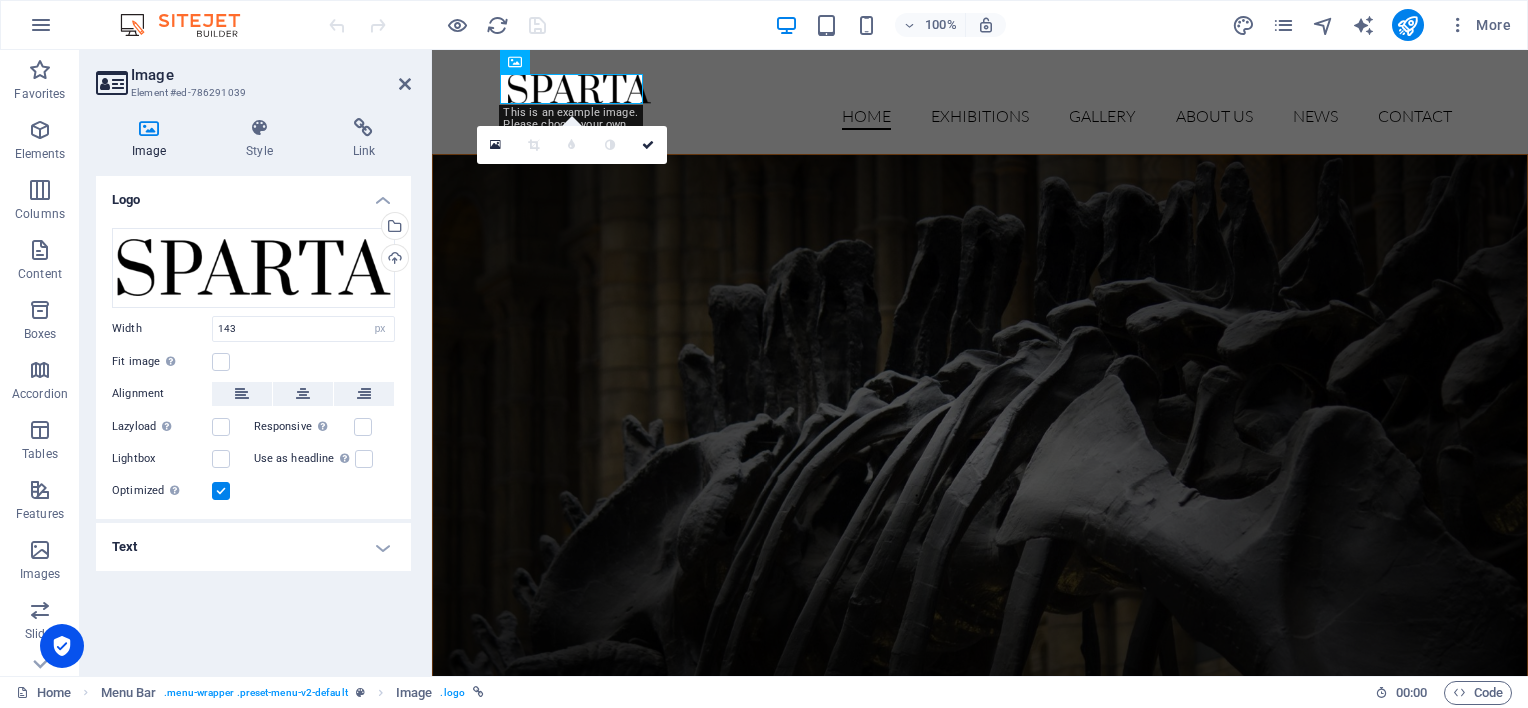 click on "Text" at bounding box center [253, 547] 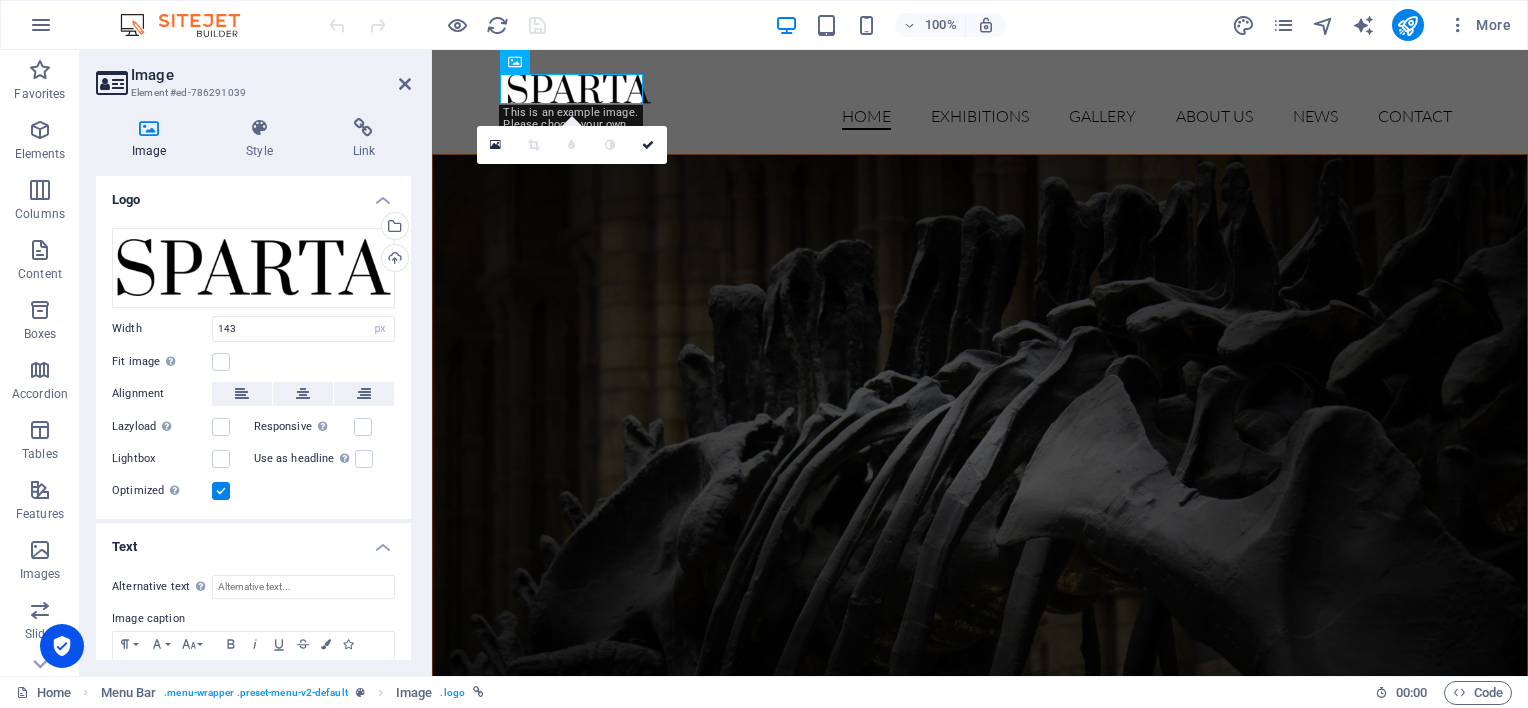 drag, startPoint x: 280, startPoint y: 248, endPoint x: 285, endPoint y: 176, distance: 72.1734 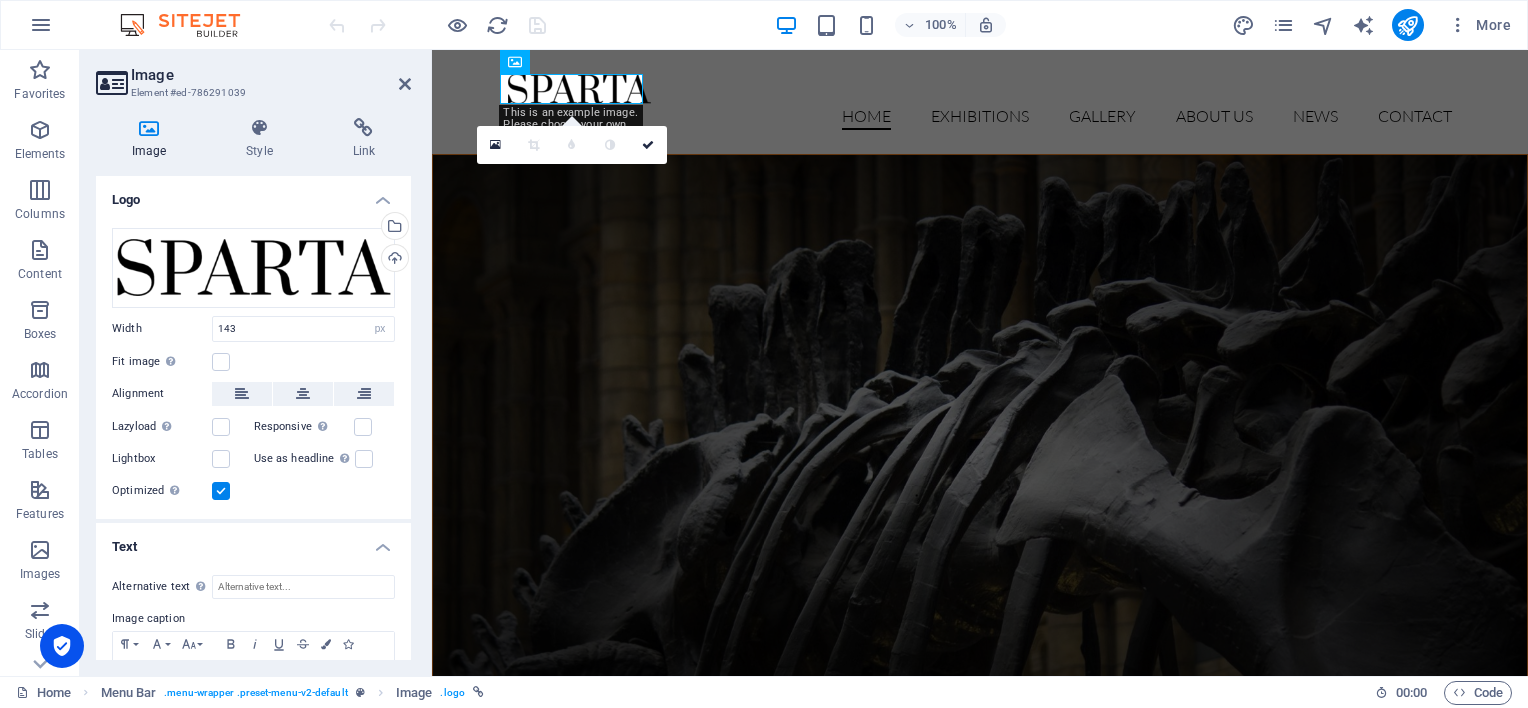 click on "Logo" at bounding box center [253, 194] 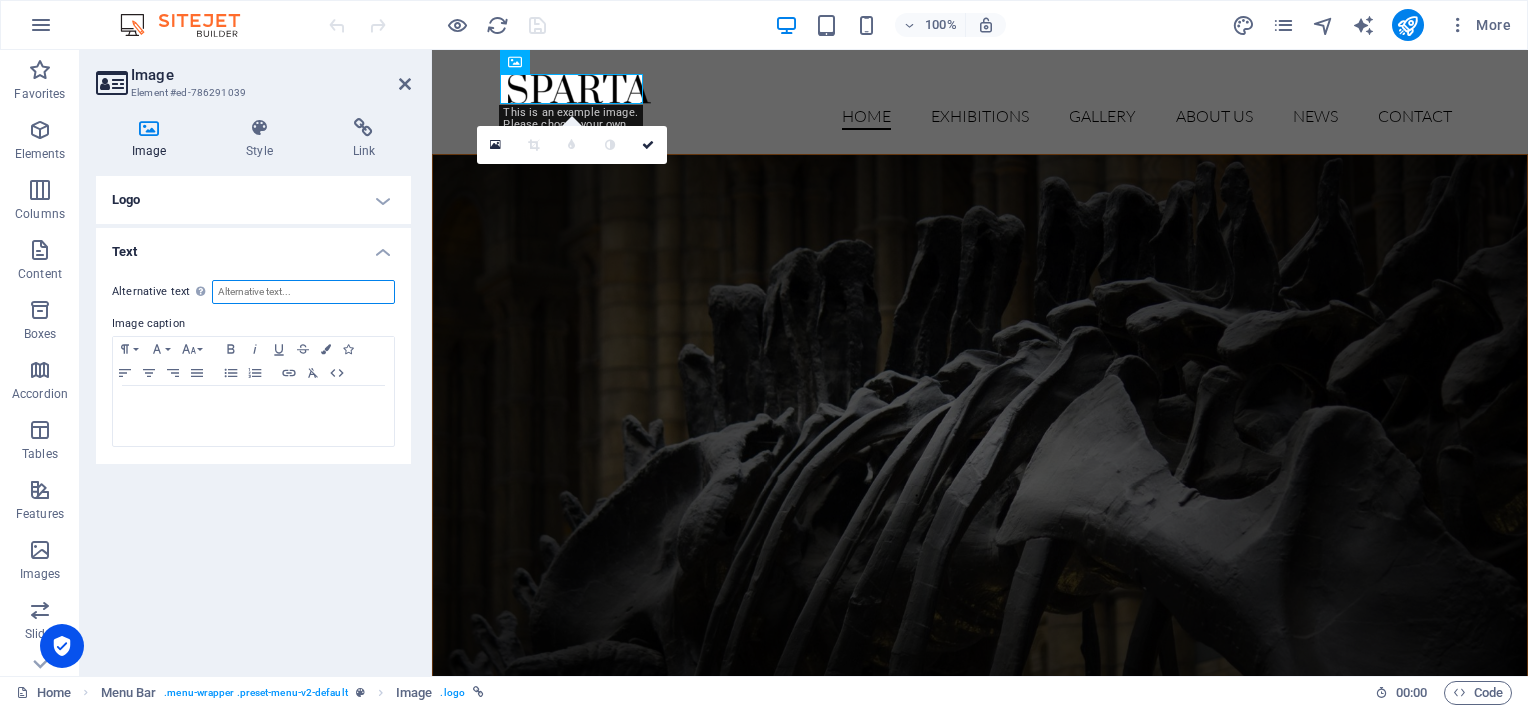 click on "Alternative text The alternative text is used by devices that cannot display images (e.g. image search engines) and should be added to every image to improve website accessibility." at bounding box center (303, 292) 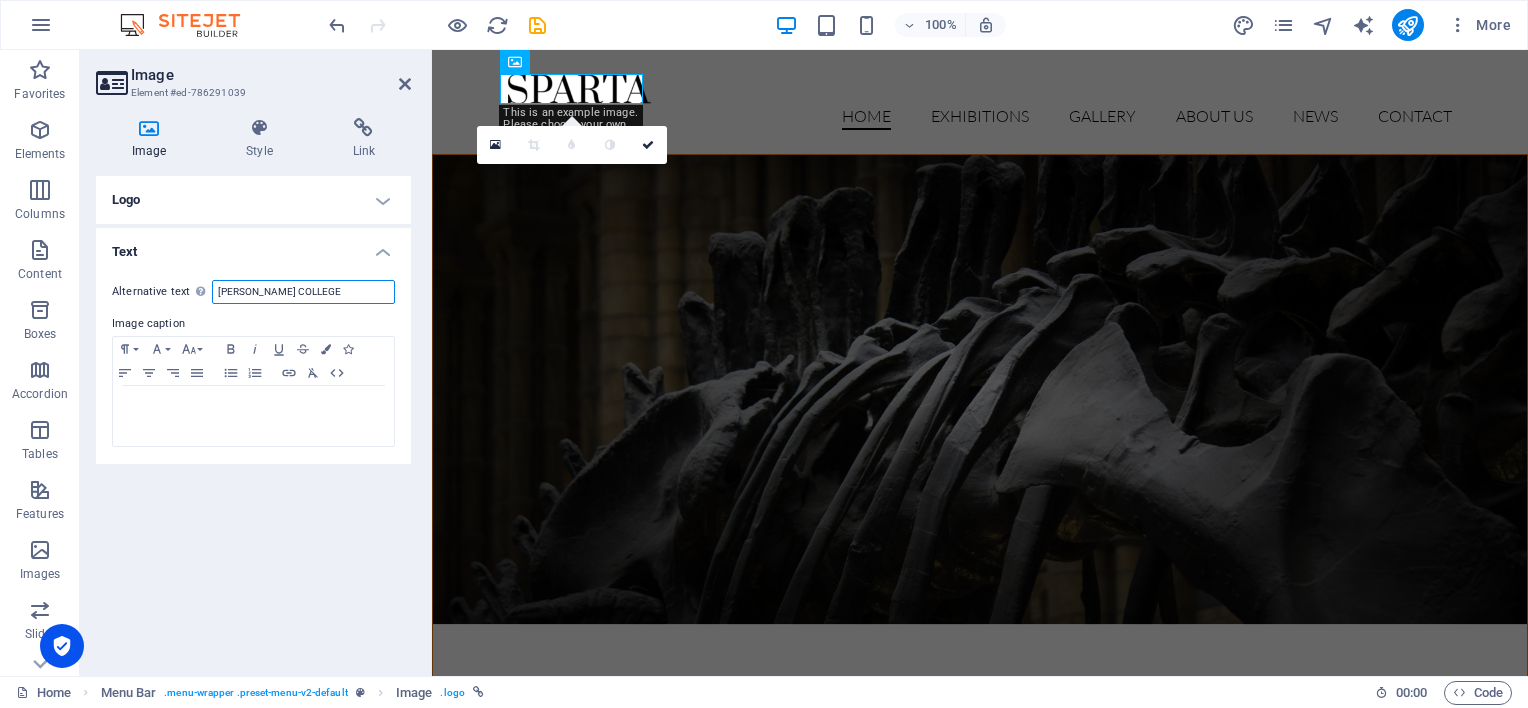 type on "[PERSON_NAME] COLLEGE" 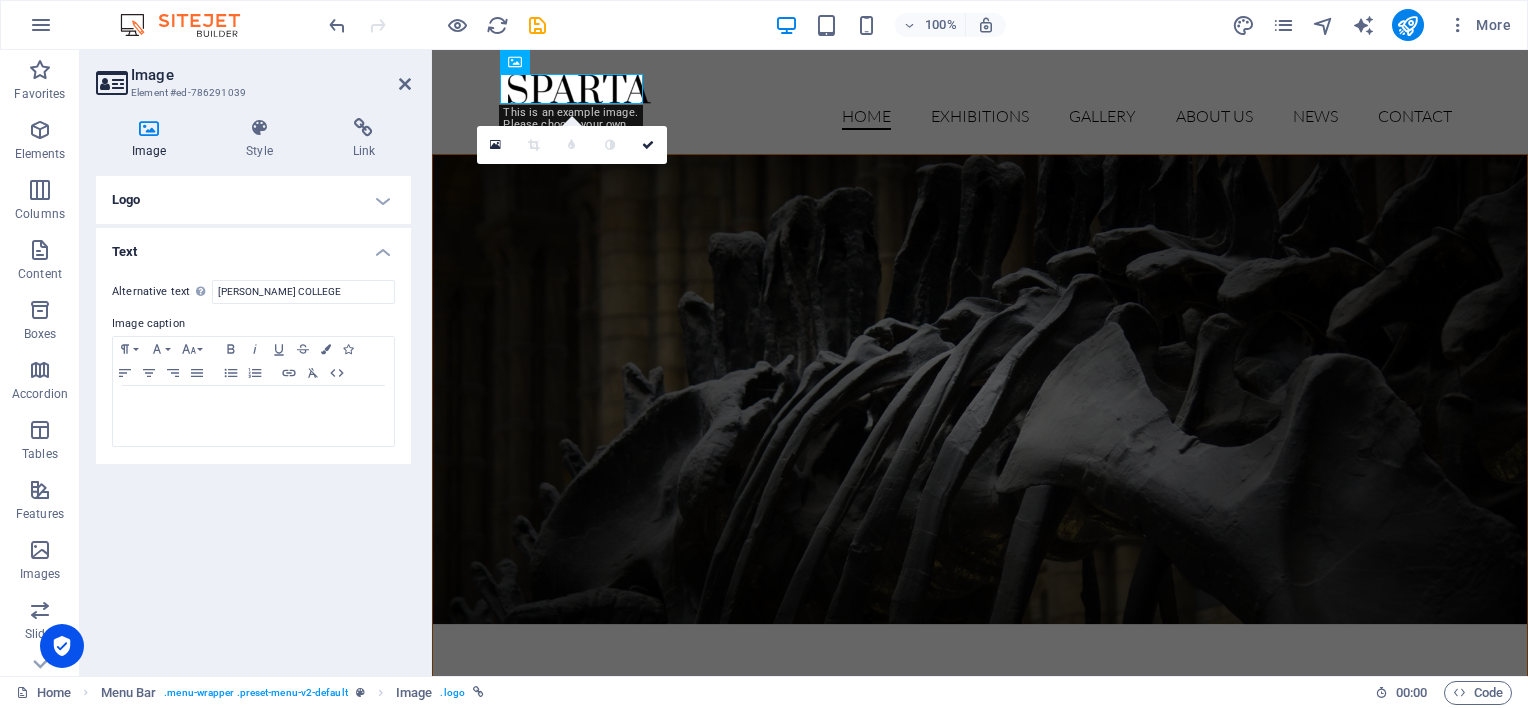 click on "Logo Drag files here, click to choose files or select files from Files or our free stock photos & videos Select files from the file manager, stock photos, or upload file(s) Upload Width 143 Default auto px rem % em vh vw Fit image Automatically fit image to a fixed width and height Height Default auto px Alignment Lazyload Loading images after the page loads improves page speed. Responsive Automatically load retina image and smartphone optimized sizes. Lightbox Use as headline The image will be wrapped in an H1 headline tag. Useful for giving alternative text the weight of an H1 headline, e.g. for the logo. Leave unchecked if uncertain. Optimized Images are compressed to improve page speed. Position Direction Custom X offset 50 px rem % vh vw Y offset 50 px rem % vh vw Text Float No float Image left Image right Determine how text should behave around the image. Text Alternative text [PERSON_NAME] COLLEGE Image caption Paragraph Format Normal Heading 1 Heading 2 Heading 3 Heading 4 Heading 5 Heading 6 Code Arial 8 9" at bounding box center [253, 418] 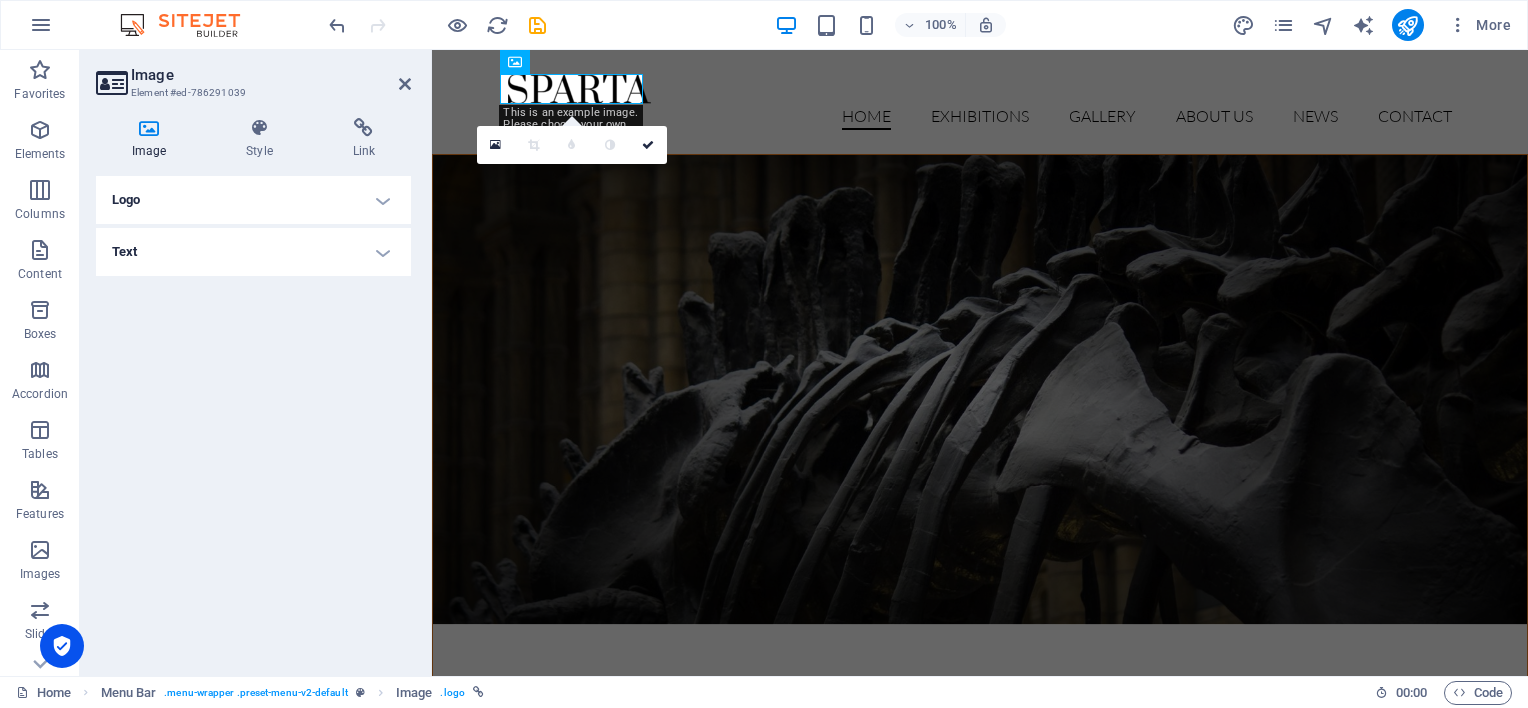 click on "Logo" at bounding box center (253, 200) 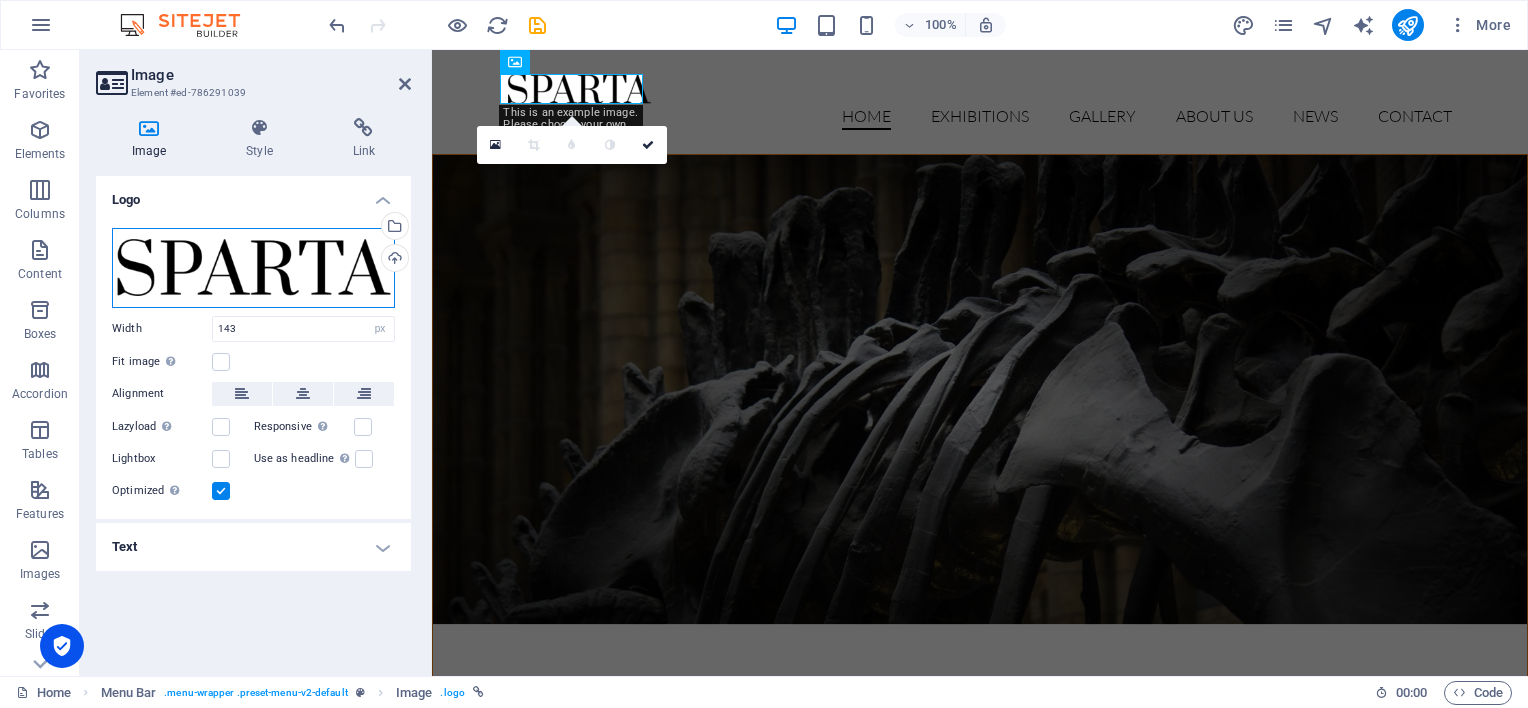 click on "Drag files here, click to choose files or select files from Files or our free stock photos & videos" at bounding box center [253, 268] 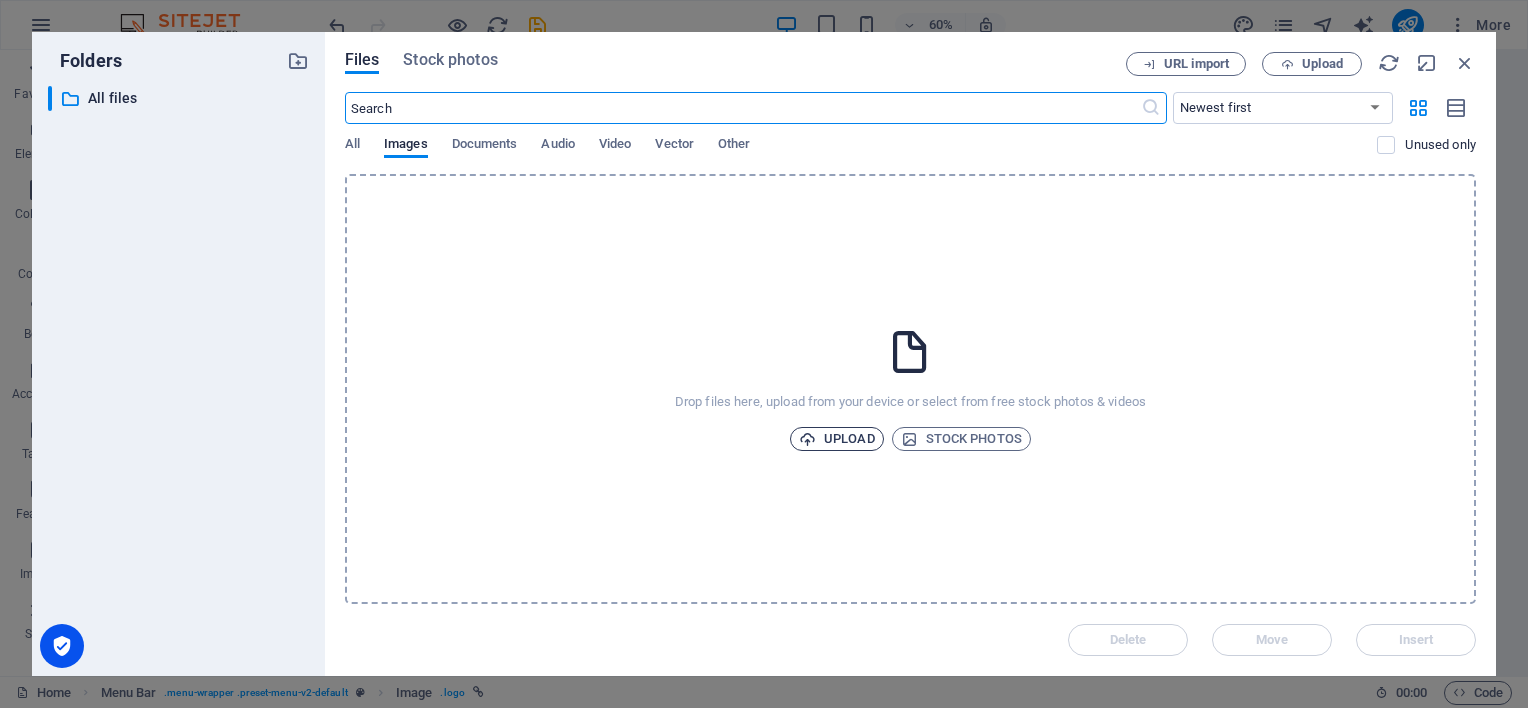 click on "Upload" at bounding box center [837, 439] 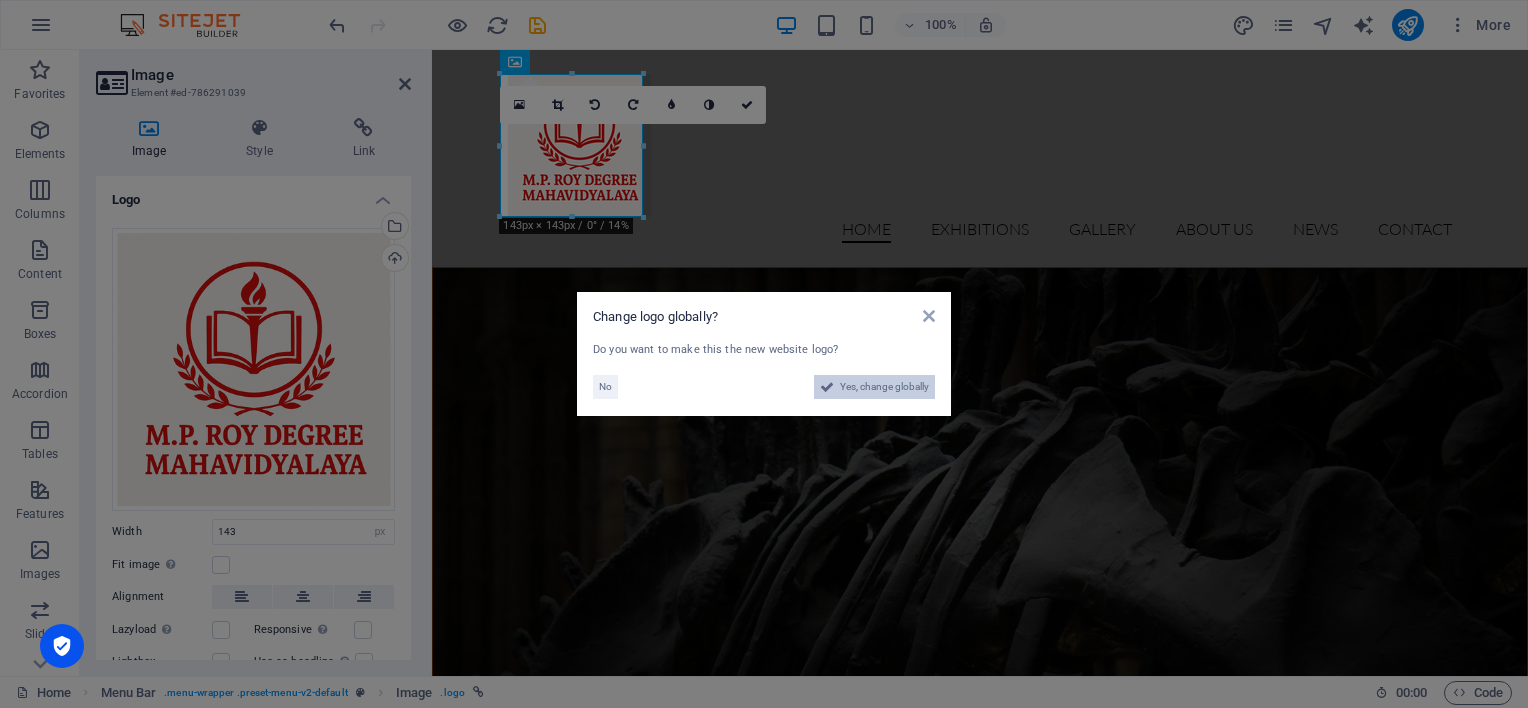 click on "Yes, change globally" at bounding box center (884, 387) 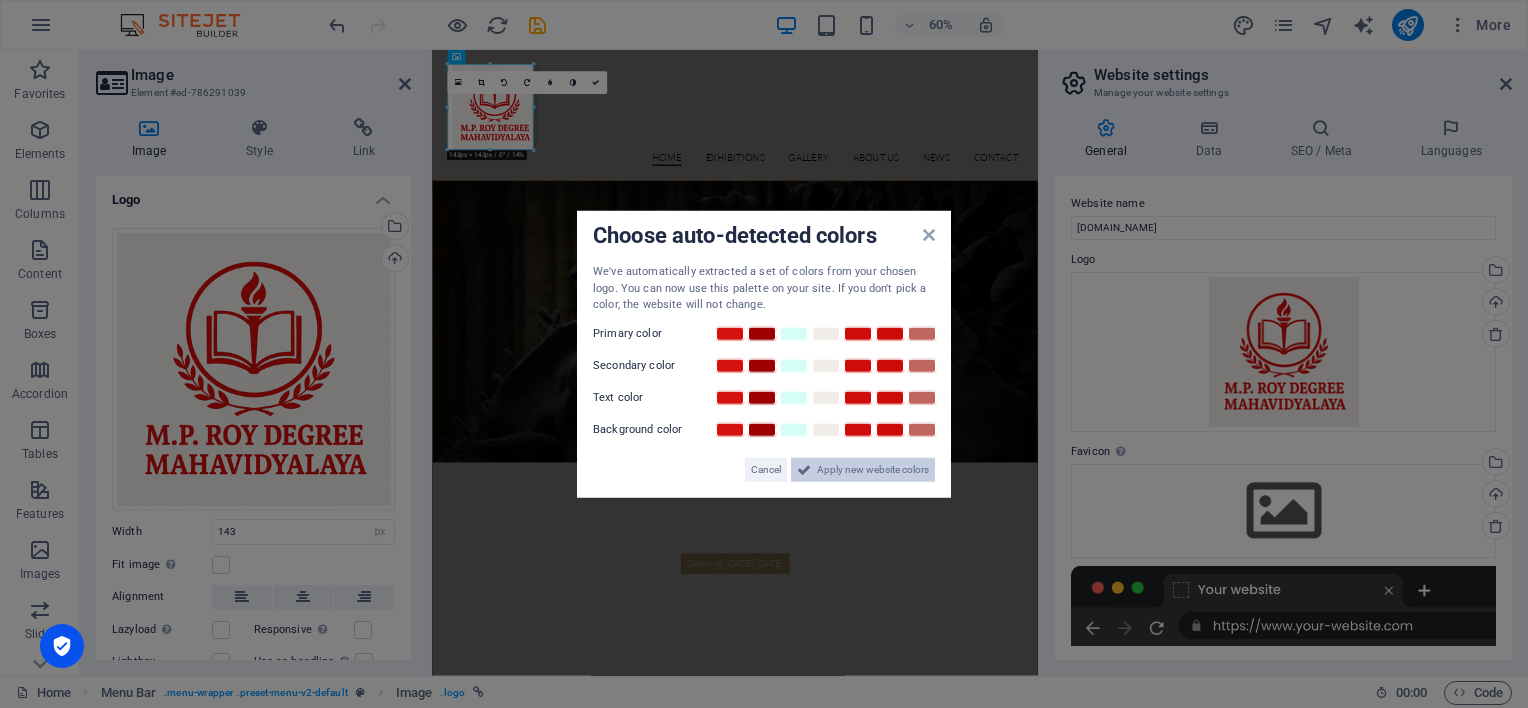 click on "Apply new website colors" at bounding box center (873, 469) 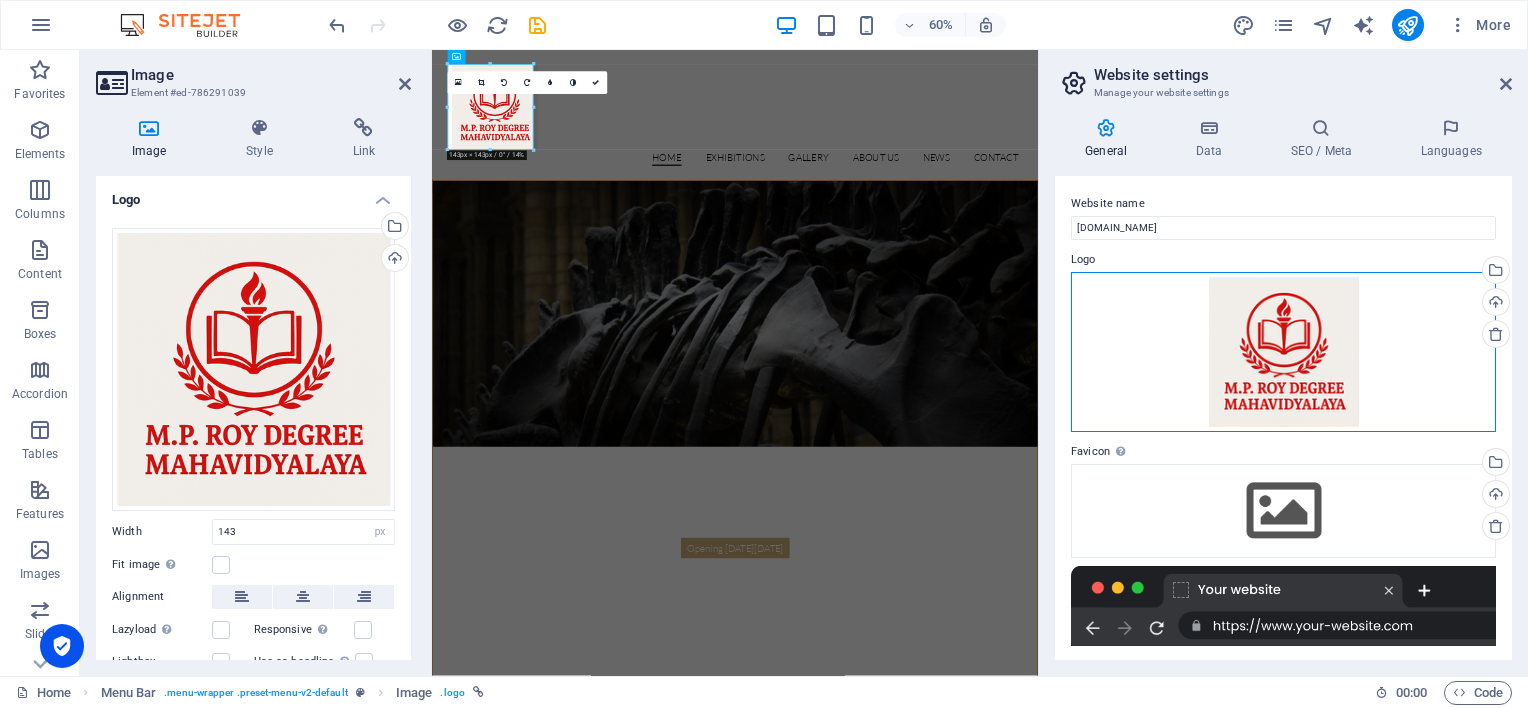 click on "Drag files here, click to choose files or select files from Files or our free stock photos & videos" at bounding box center (1283, 352) 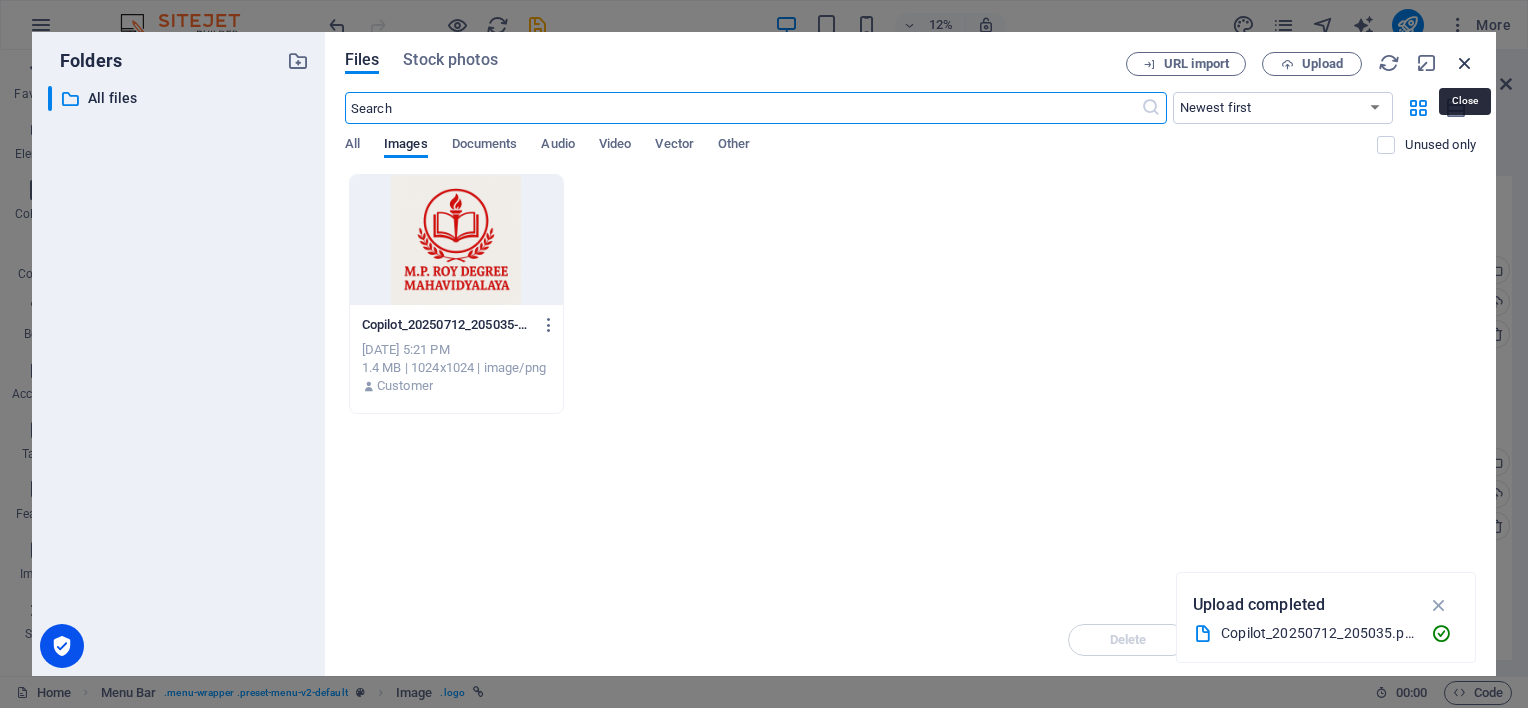 click at bounding box center [1465, 63] 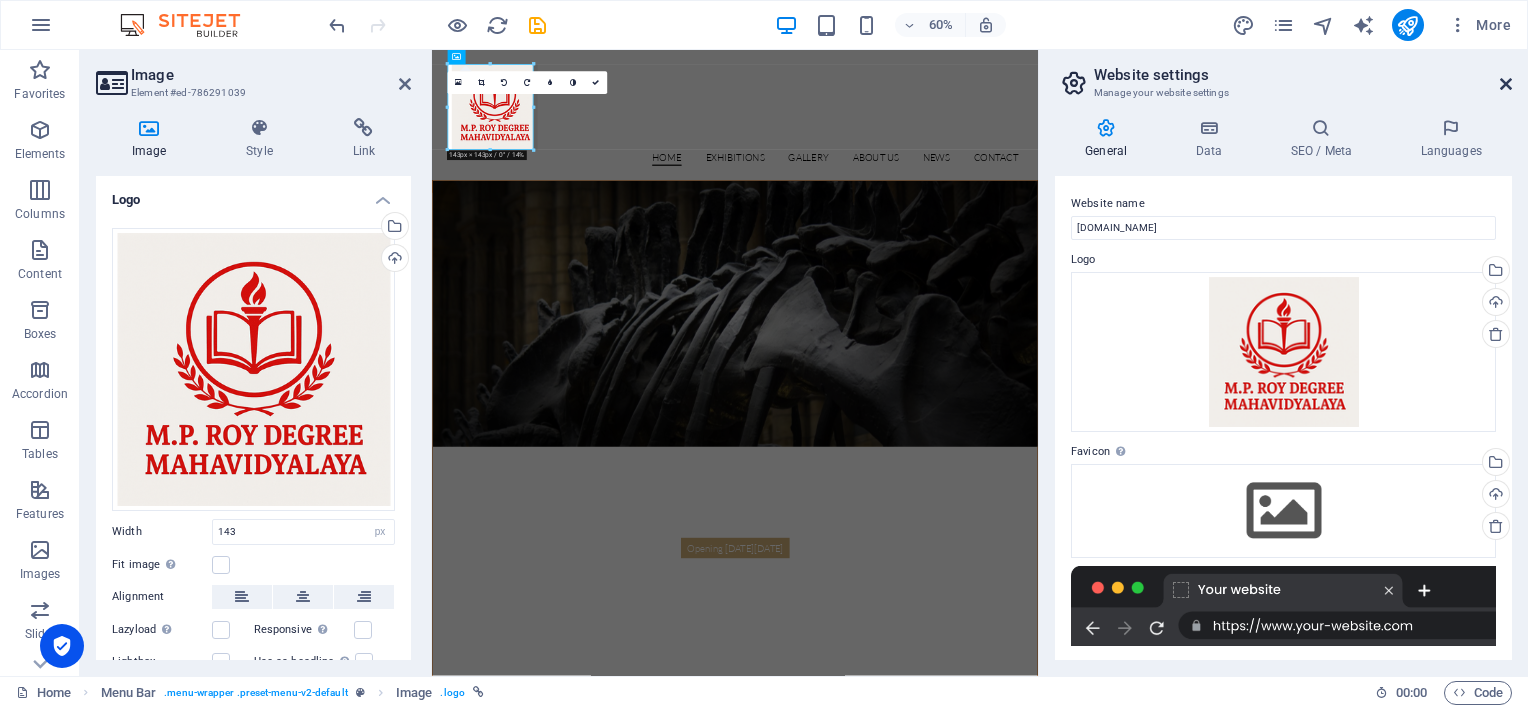 click at bounding box center [1506, 84] 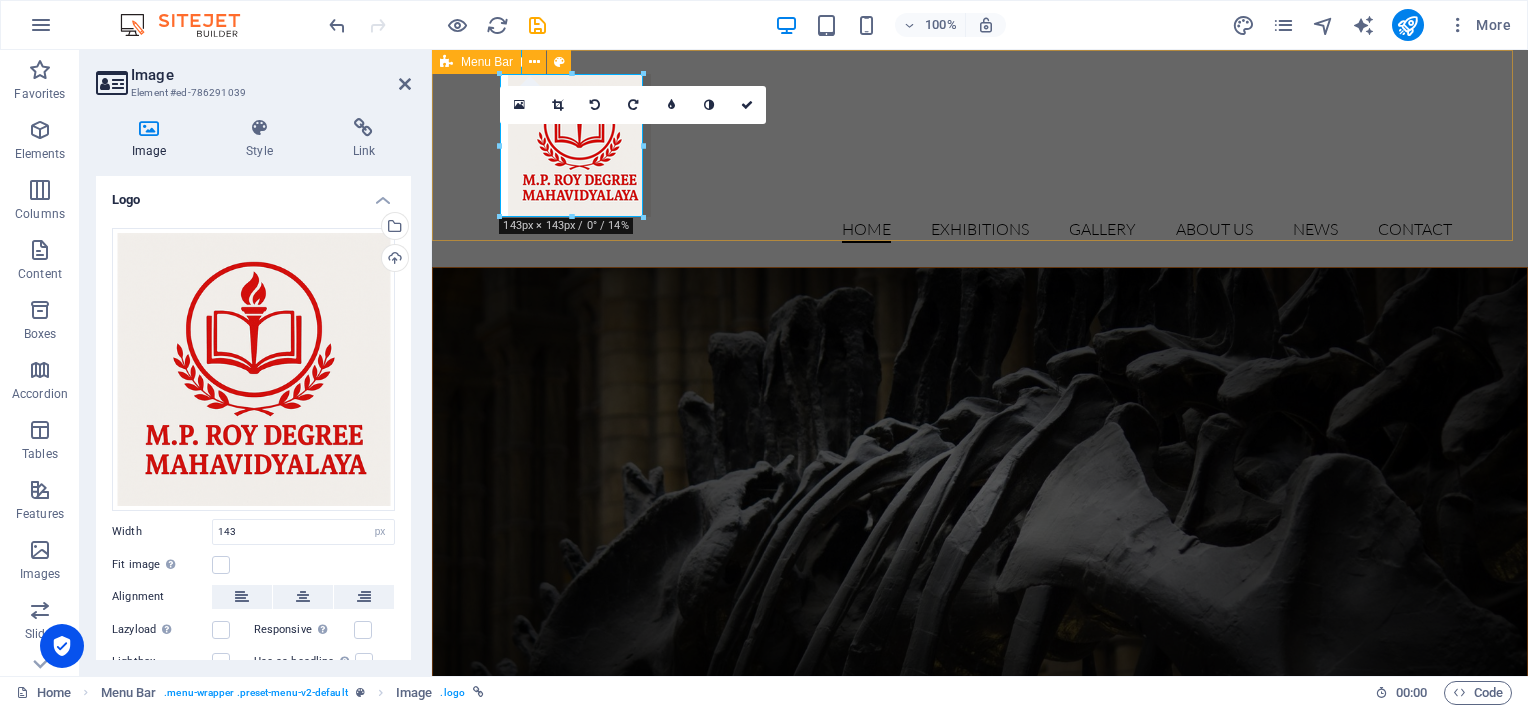 click on "Home Exhibitions Detail view Gallery About us News Contact" at bounding box center (980, 158) 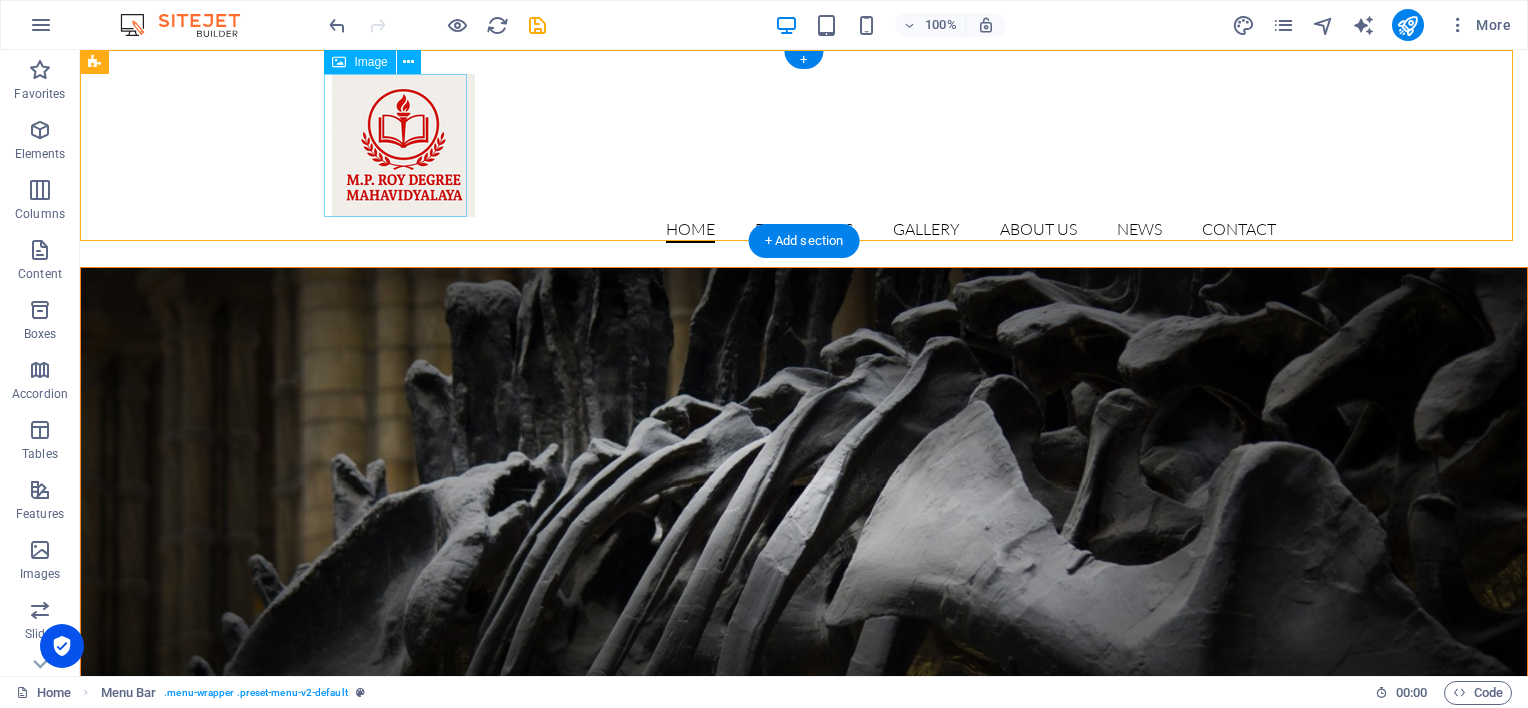 click at bounding box center (804, 145) 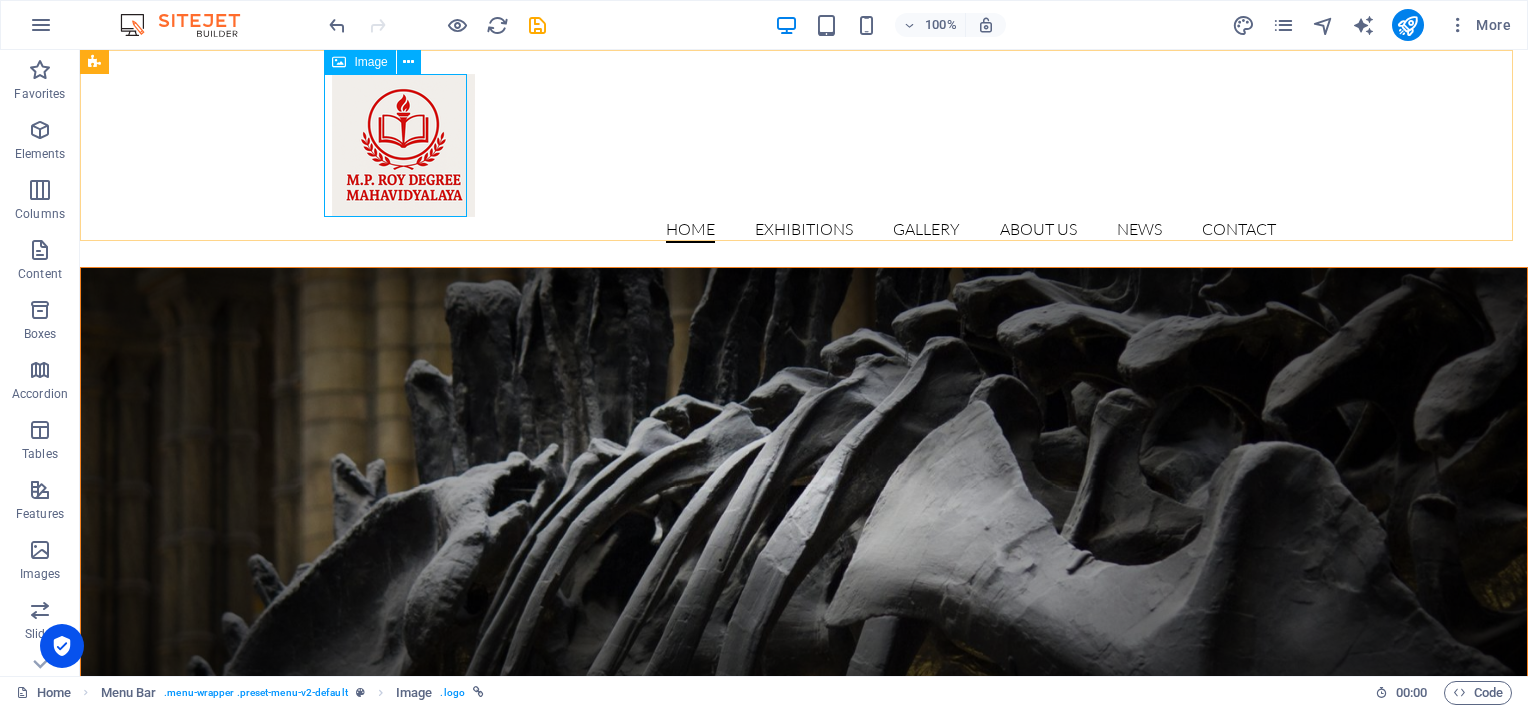 click on "Image" at bounding box center [370, 62] 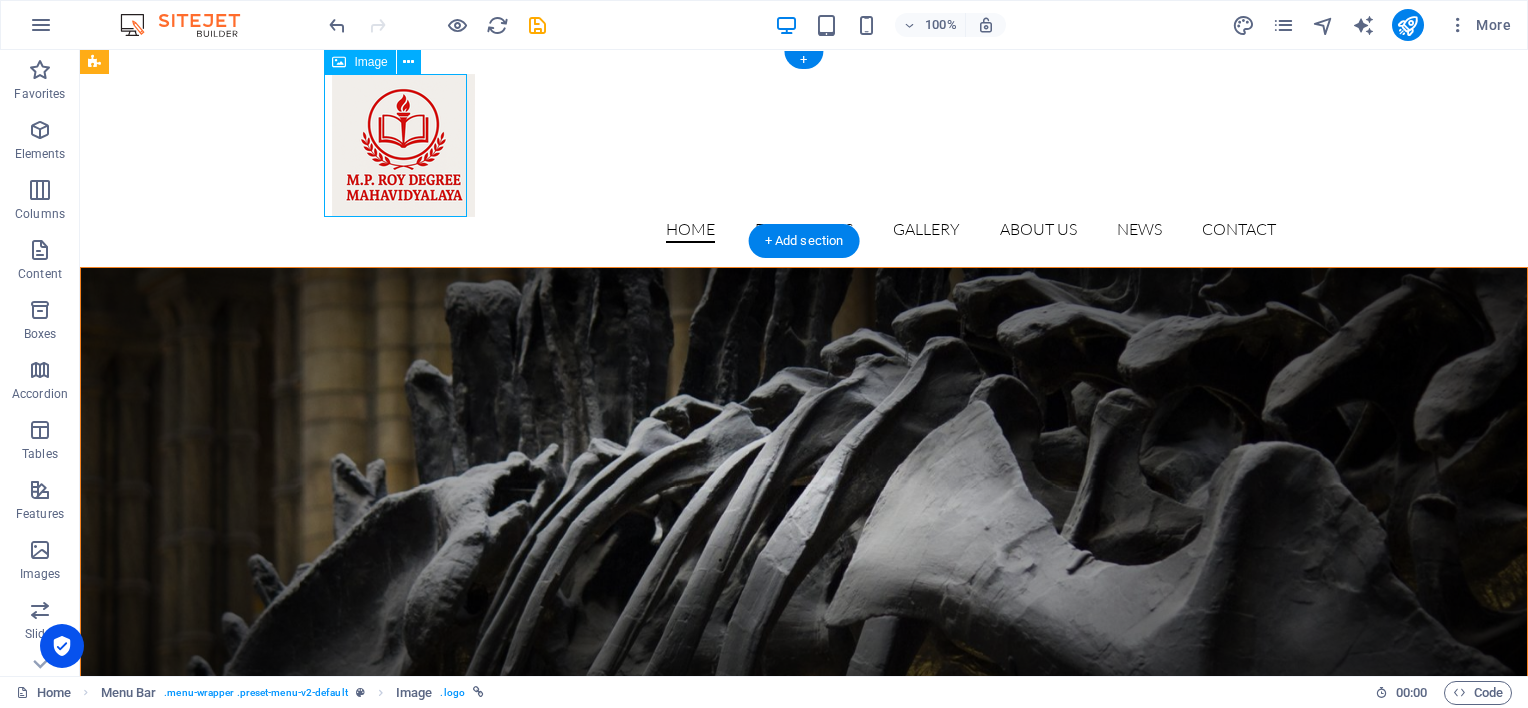 click at bounding box center [804, 145] 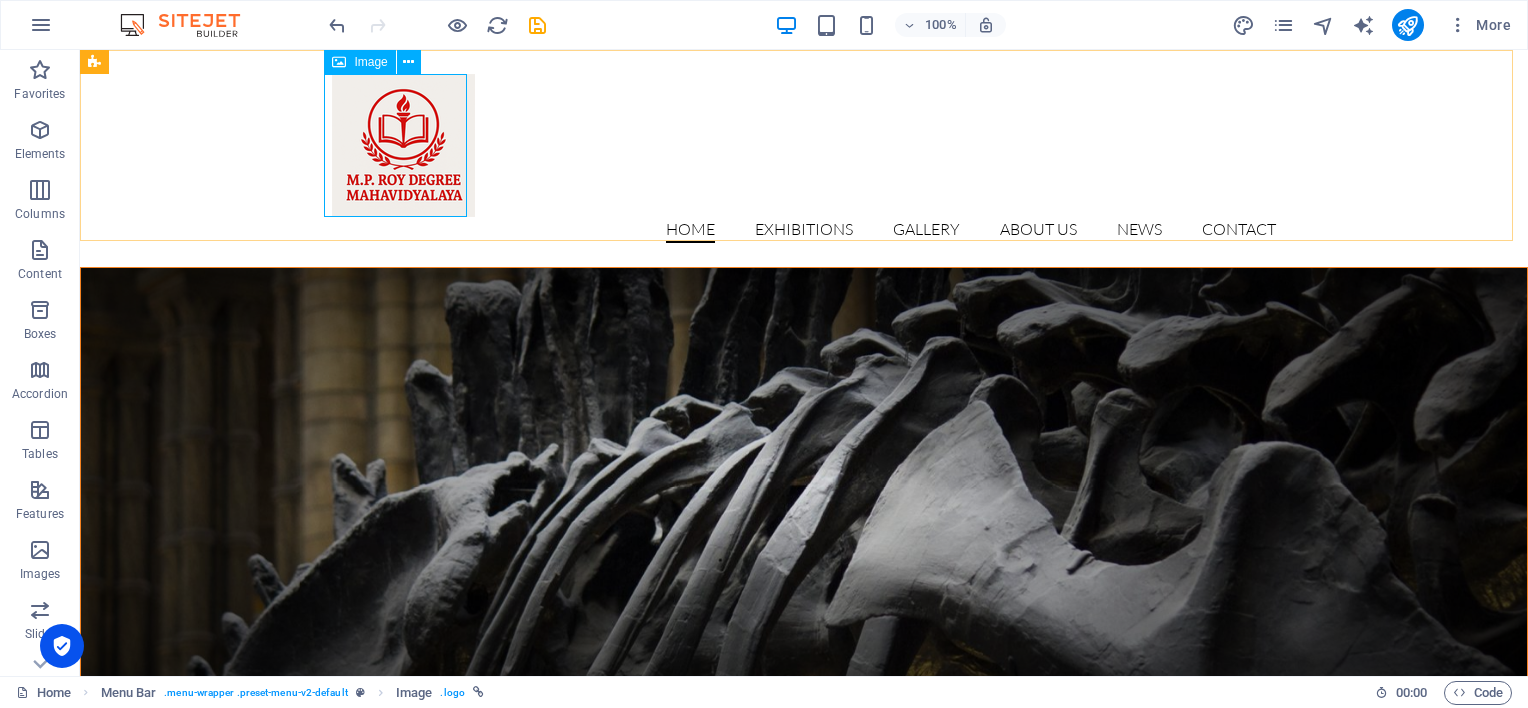 click on "Image" at bounding box center (370, 62) 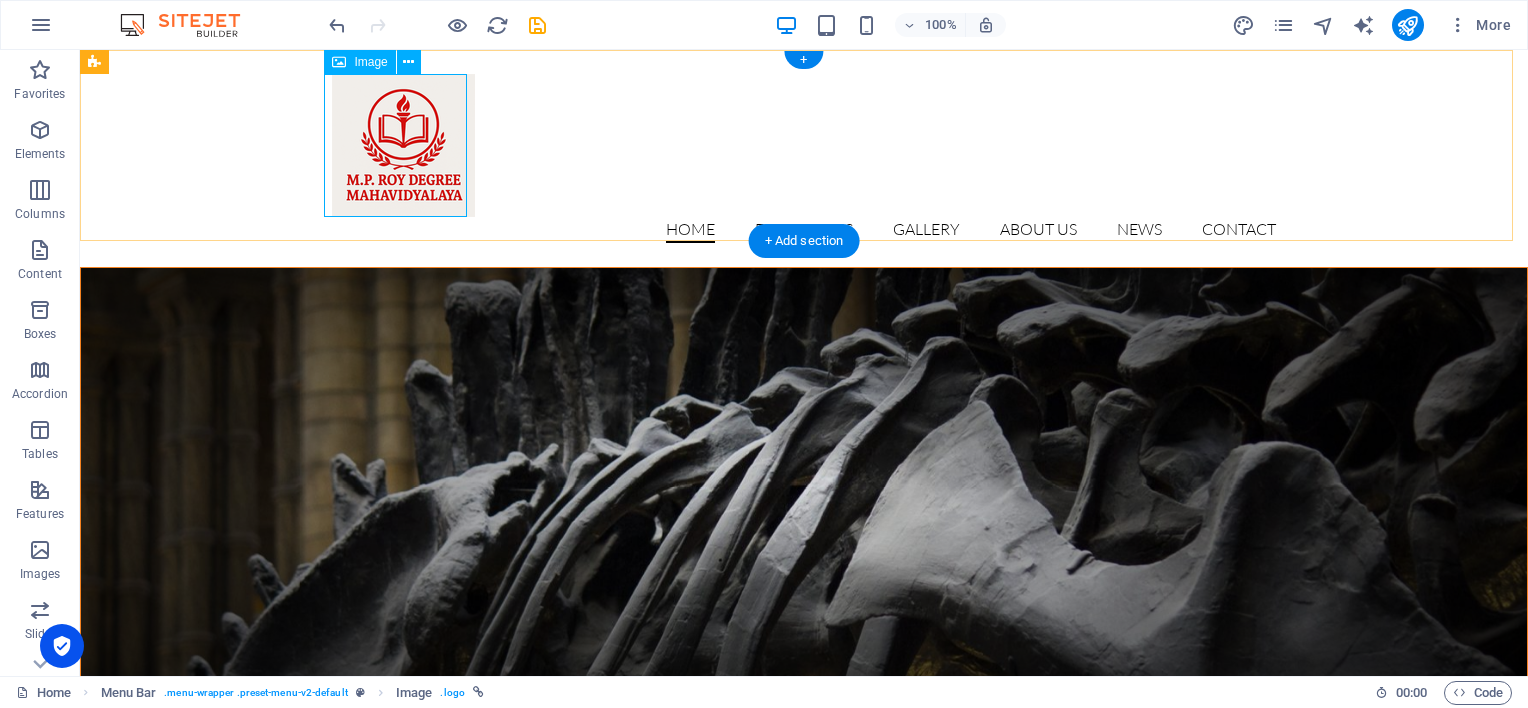 click at bounding box center [804, 145] 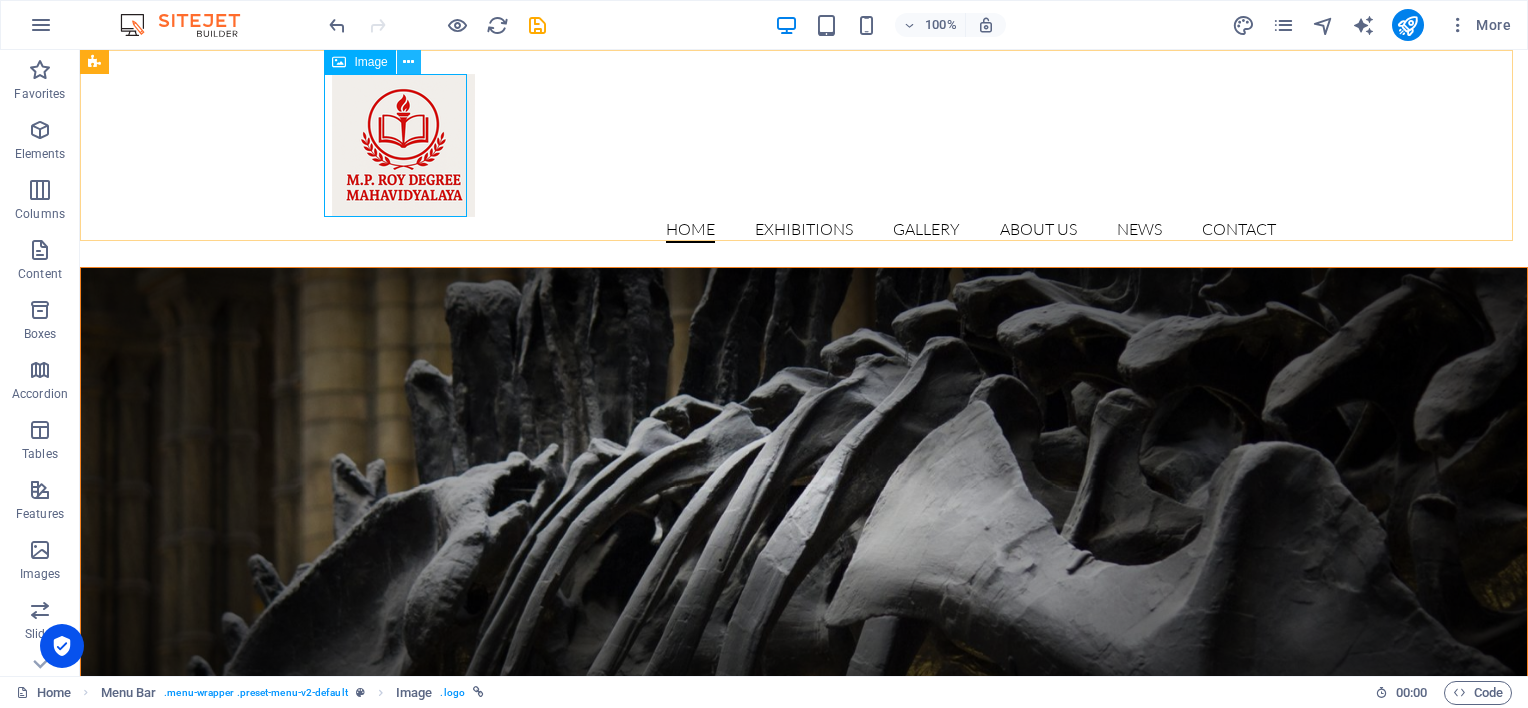 click at bounding box center [409, 62] 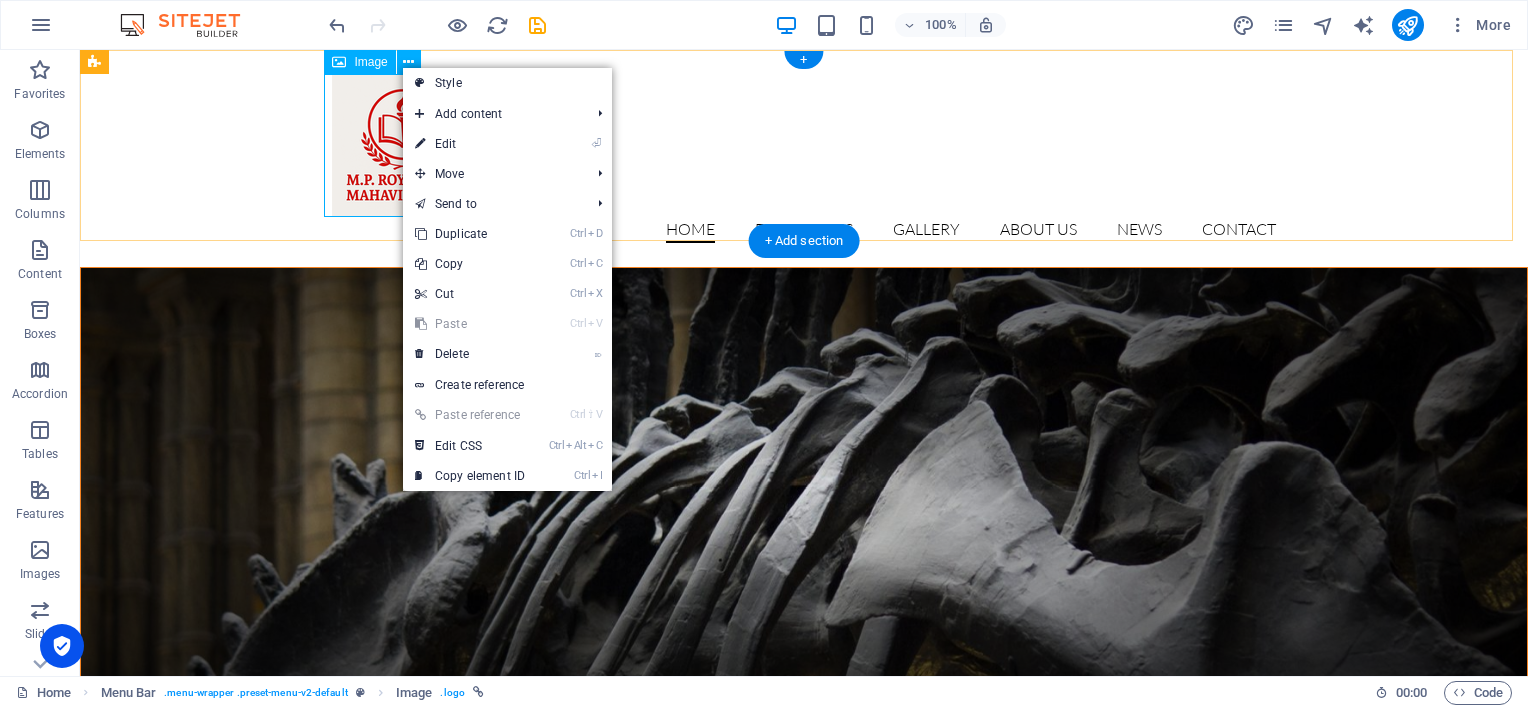 click at bounding box center [804, 145] 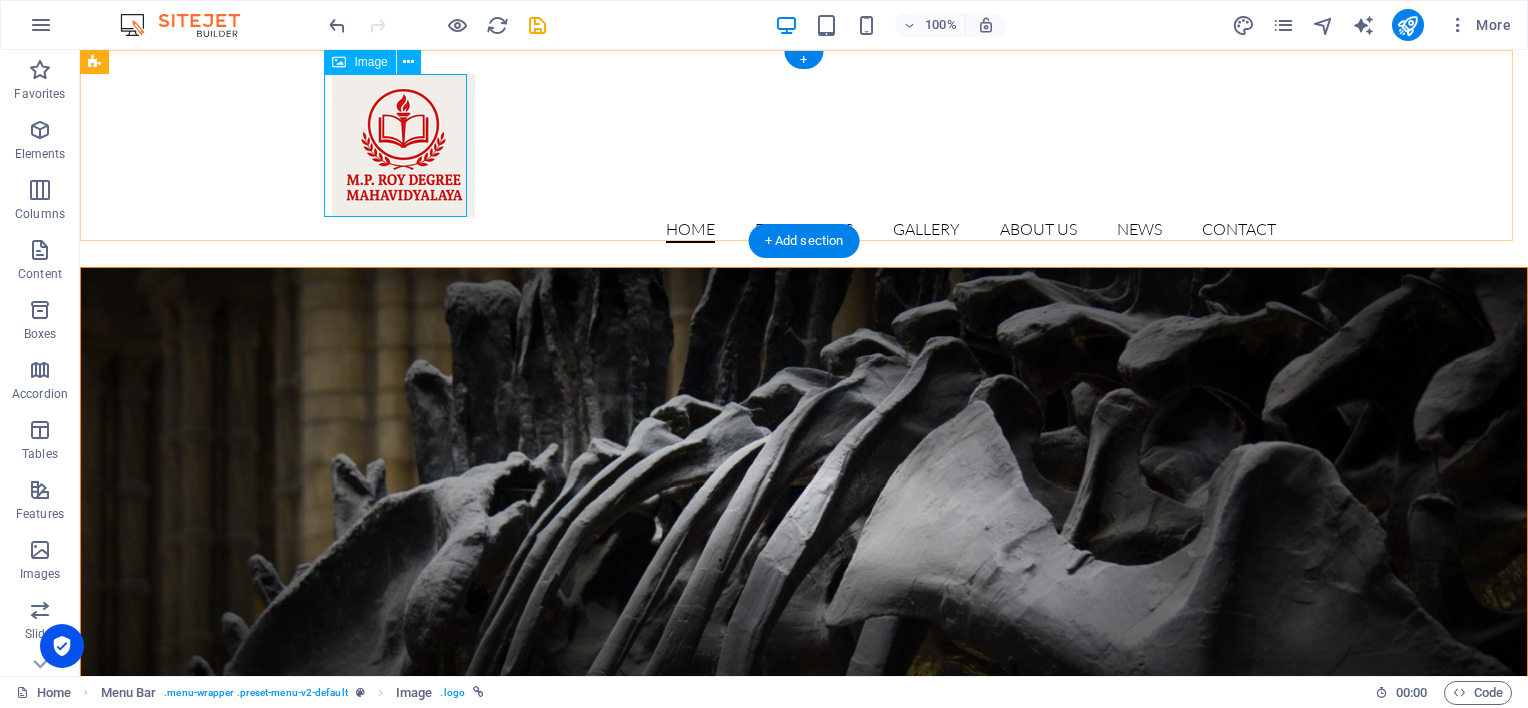 click at bounding box center (804, 145) 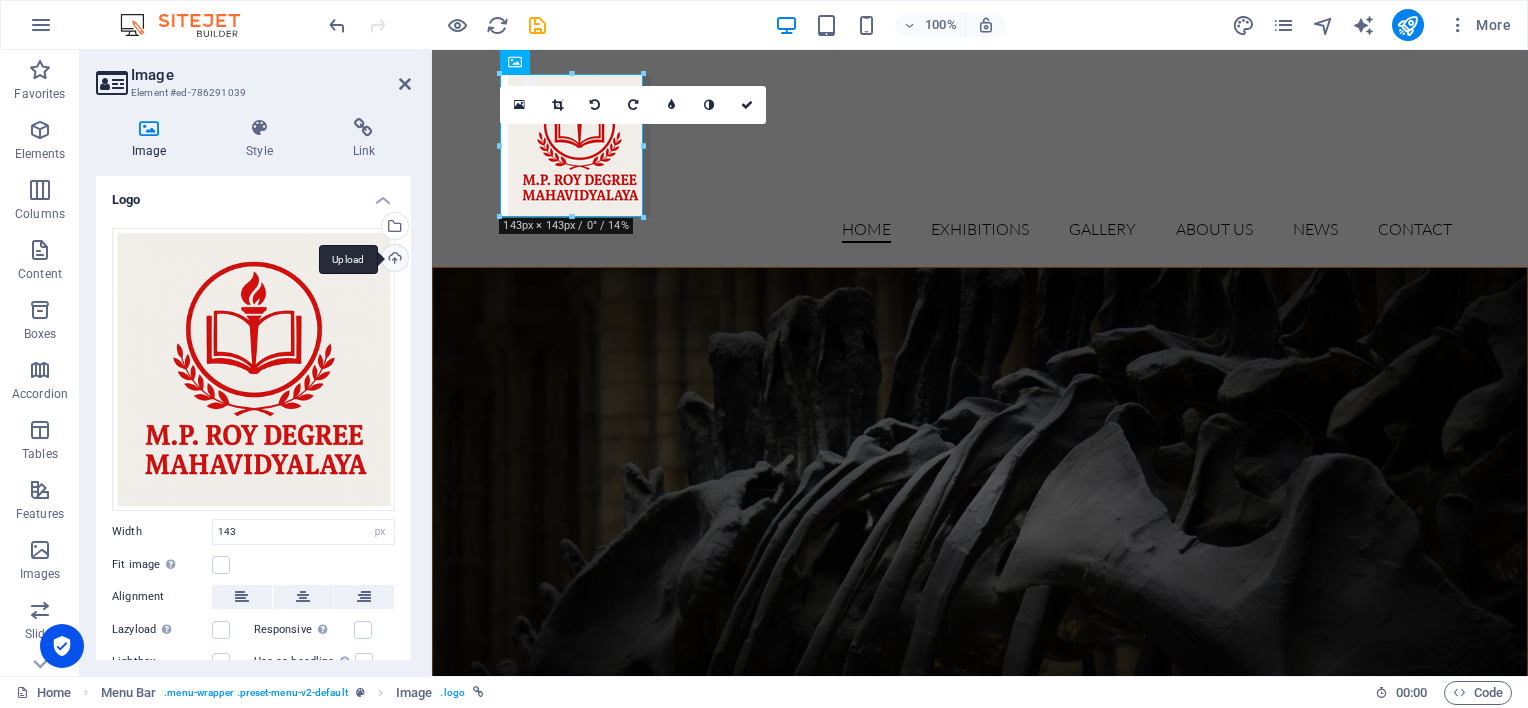 click on "Upload" at bounding box center [393, 260] 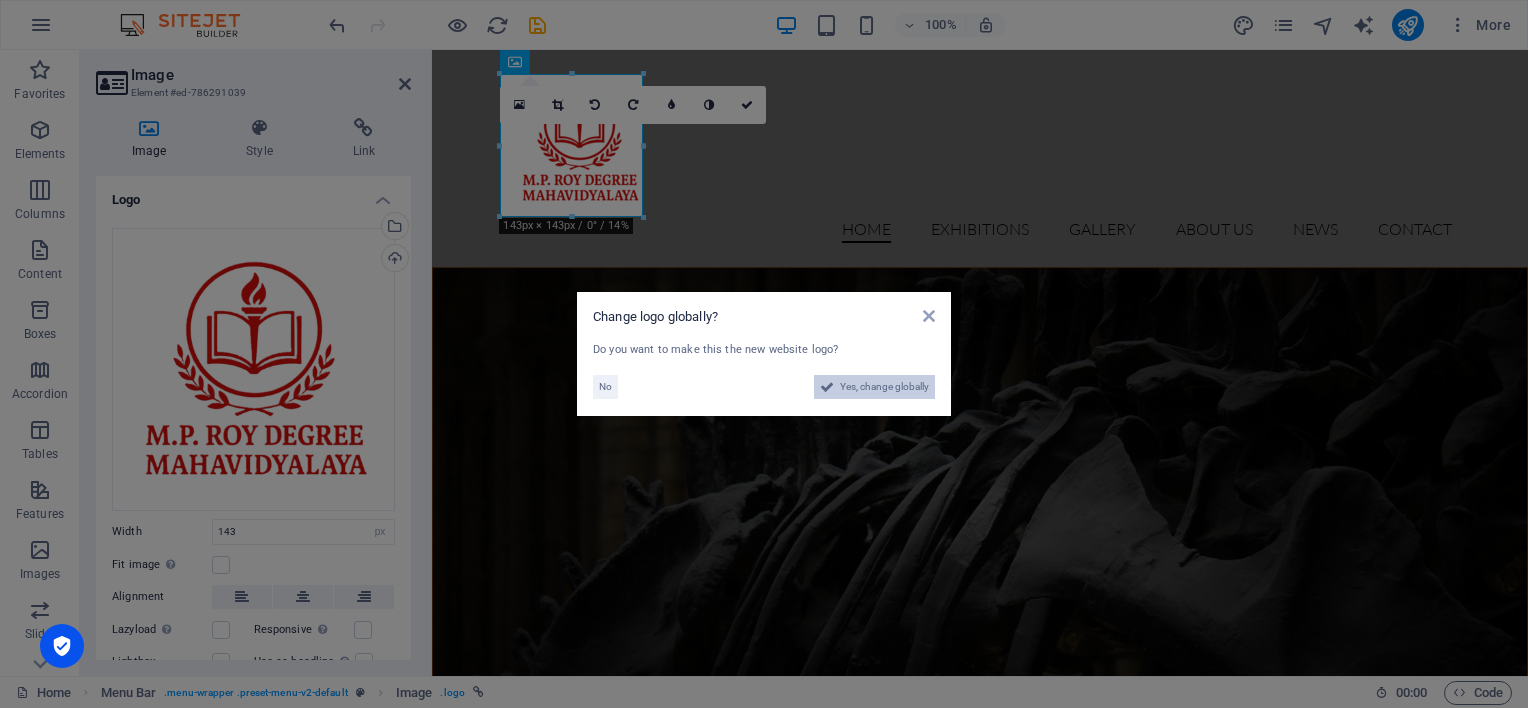 click on "Yes, change globally" at bounding box center [884, 387] 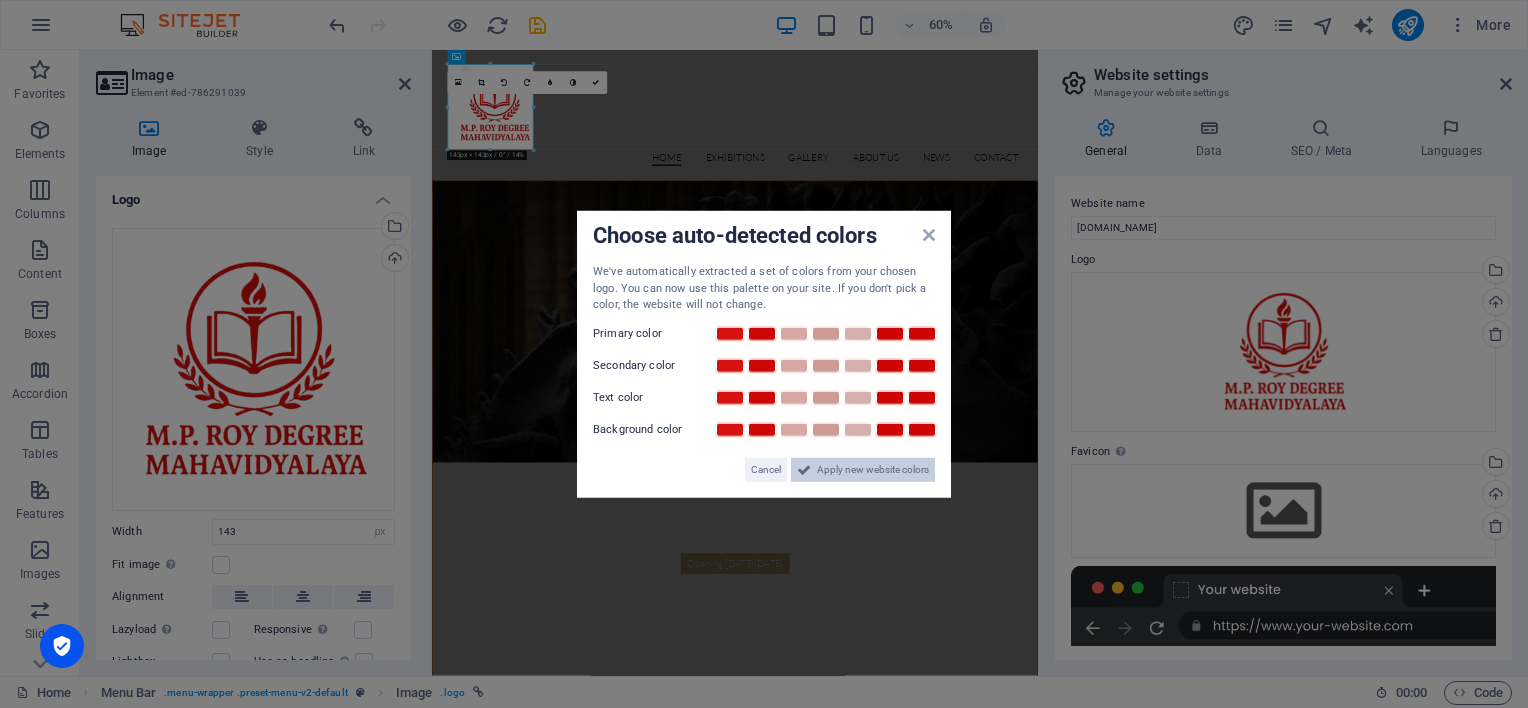 click on "Apply new website colors" at bounding box center (873, 469) 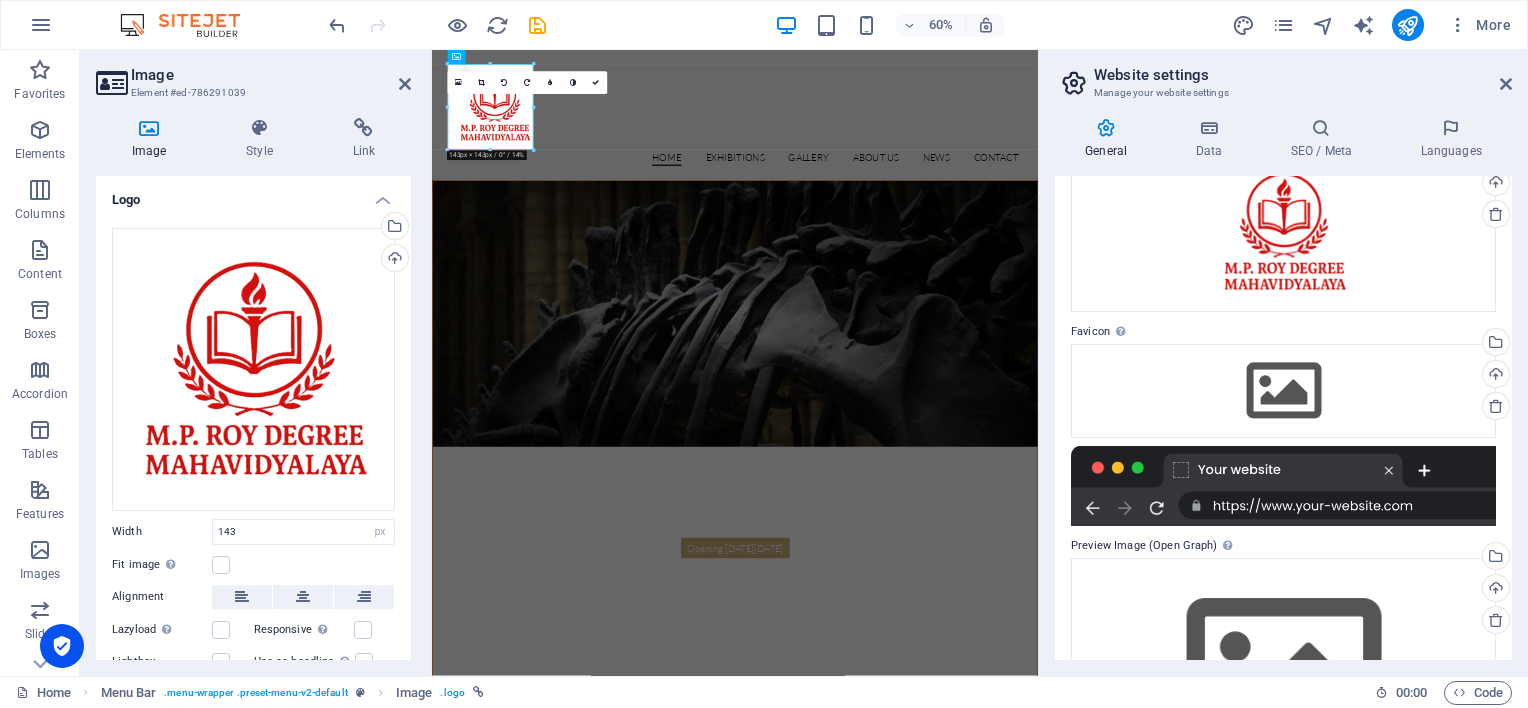 scroll, scrollTop: 0, scrollLeft: 0, axis: both 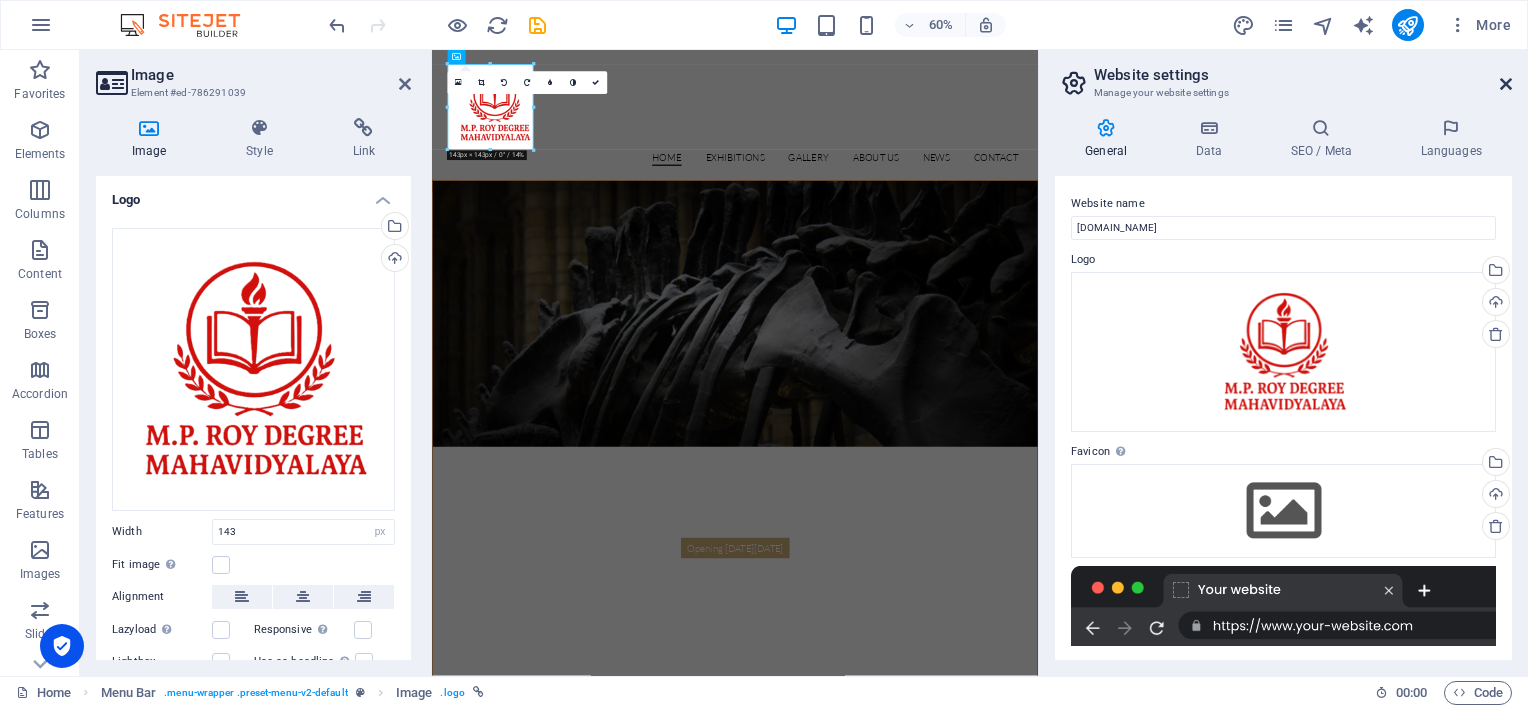 click at bounding box center (1506, 84) 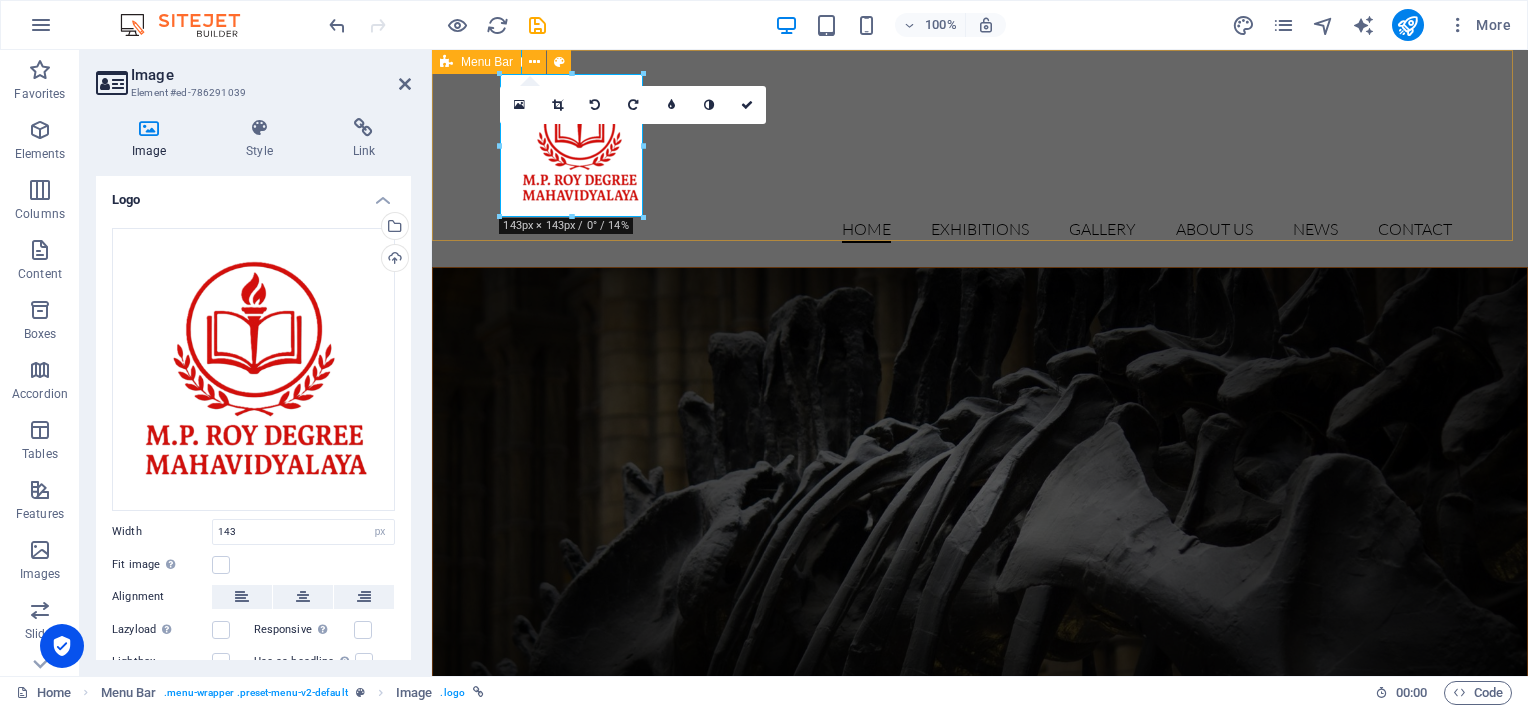 click on "Home Exhibitions Detail view Gallery About us News Contact" at bounding box center (980, 158) 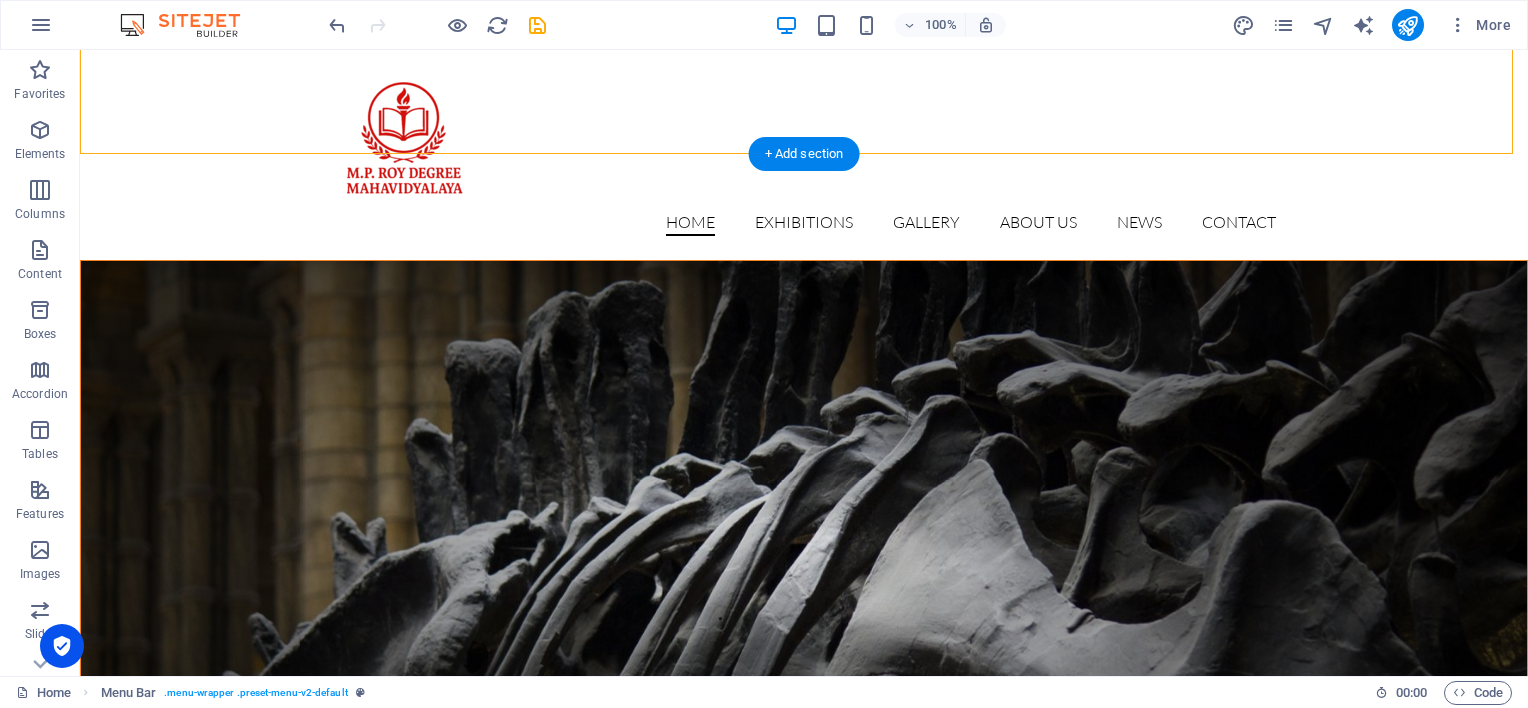 scroll, scrollTop: 0, scrollLeft: 0, axis: both 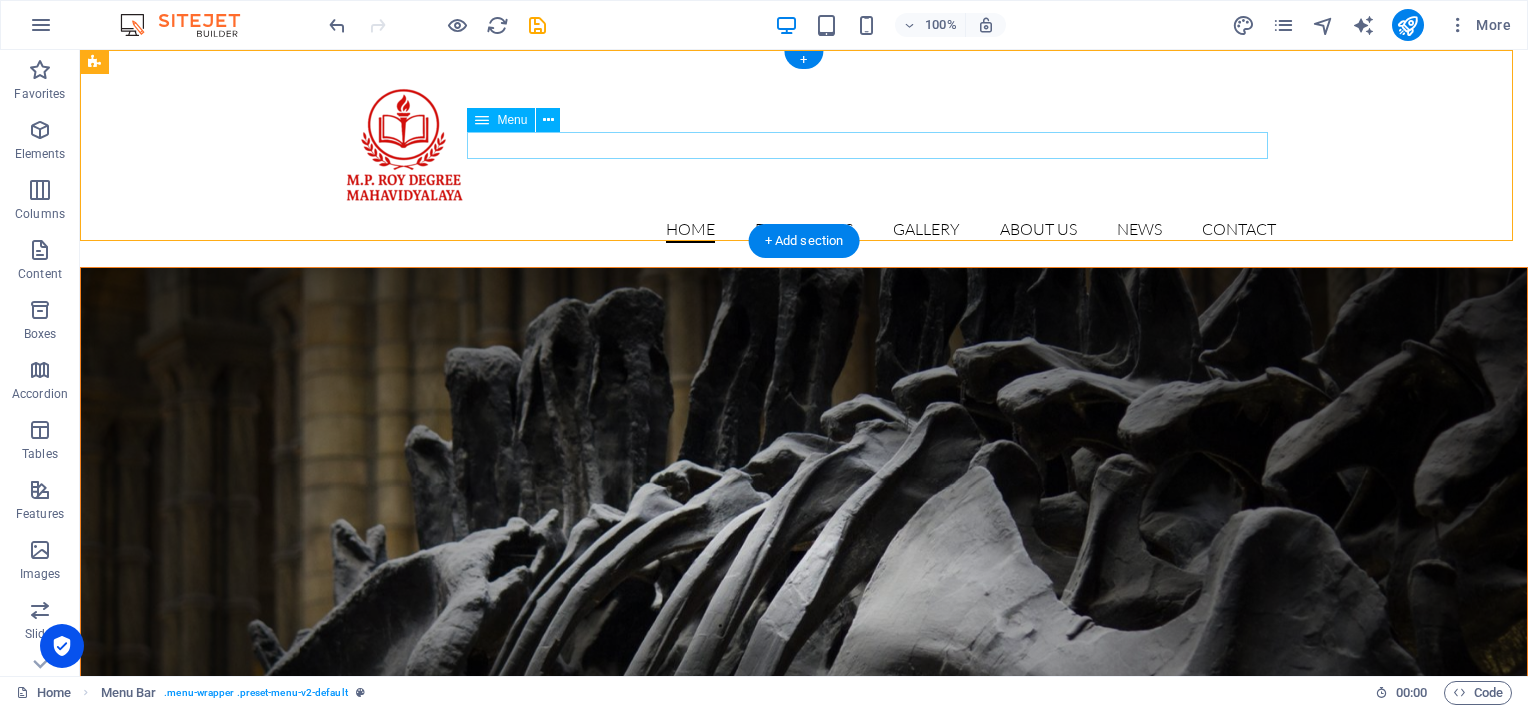click on "Home Exhibitions Detail view Gallery About us News Contact" at bounding box center (804, 230) 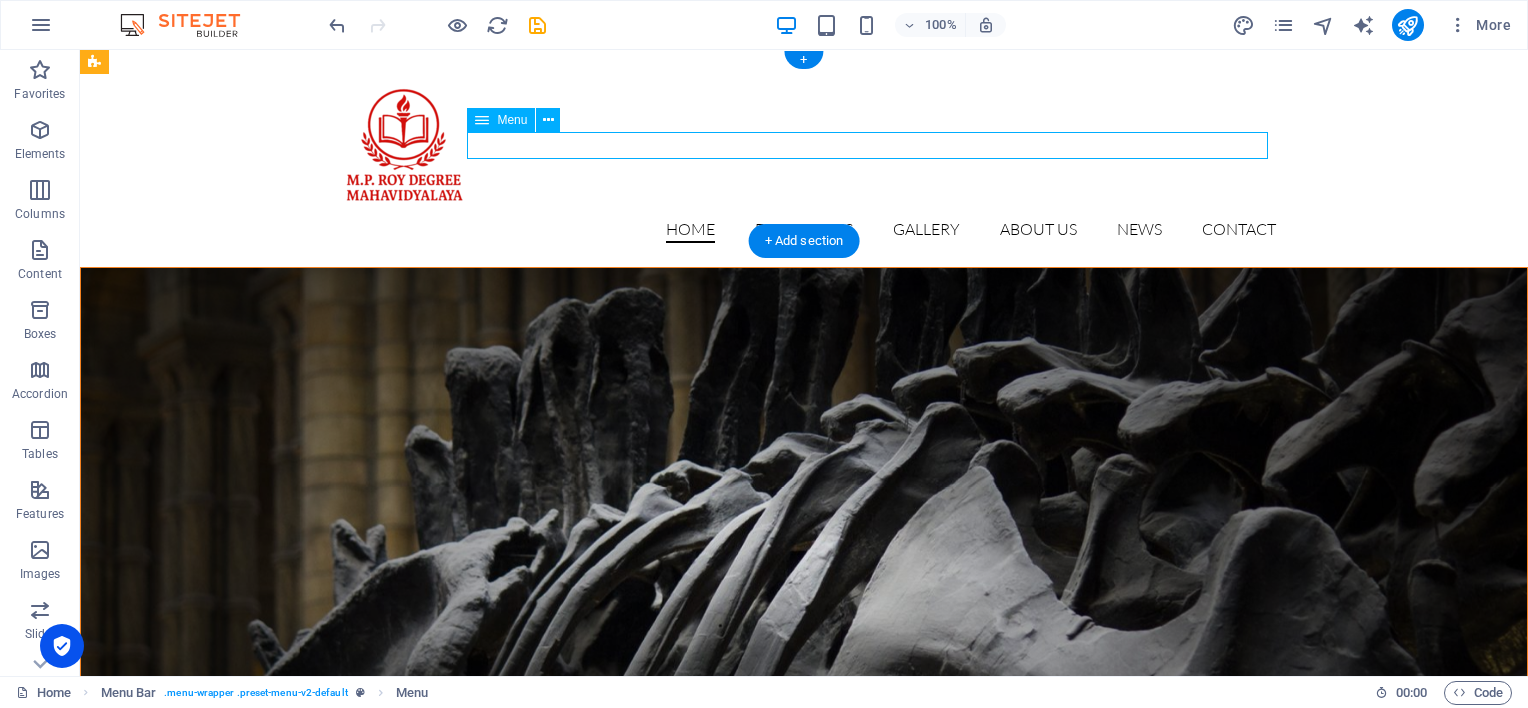 click on "Home Exhibitions Detail view Gallery About us News Contact" at bounding box center (804, 230) 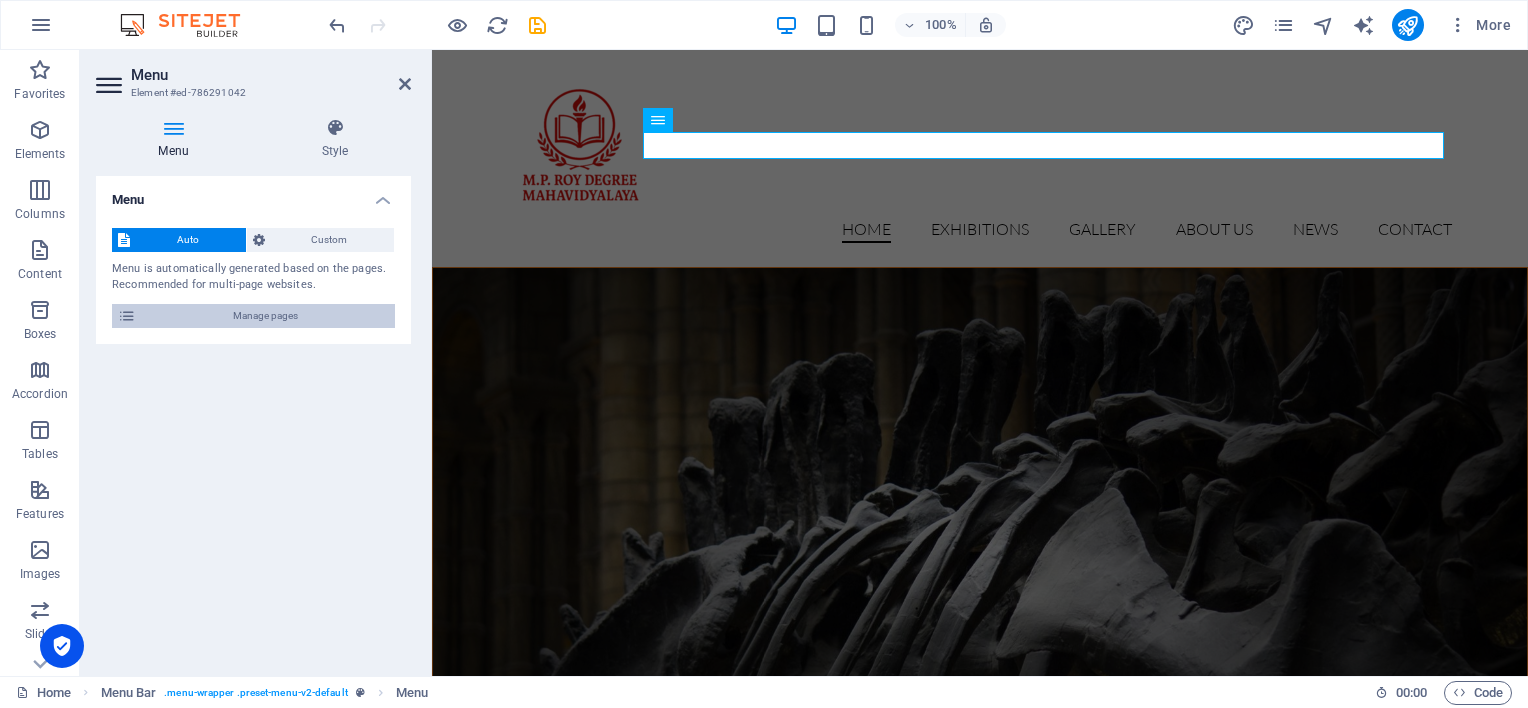 click on "Manage pages" at bounding box center (265, 316) 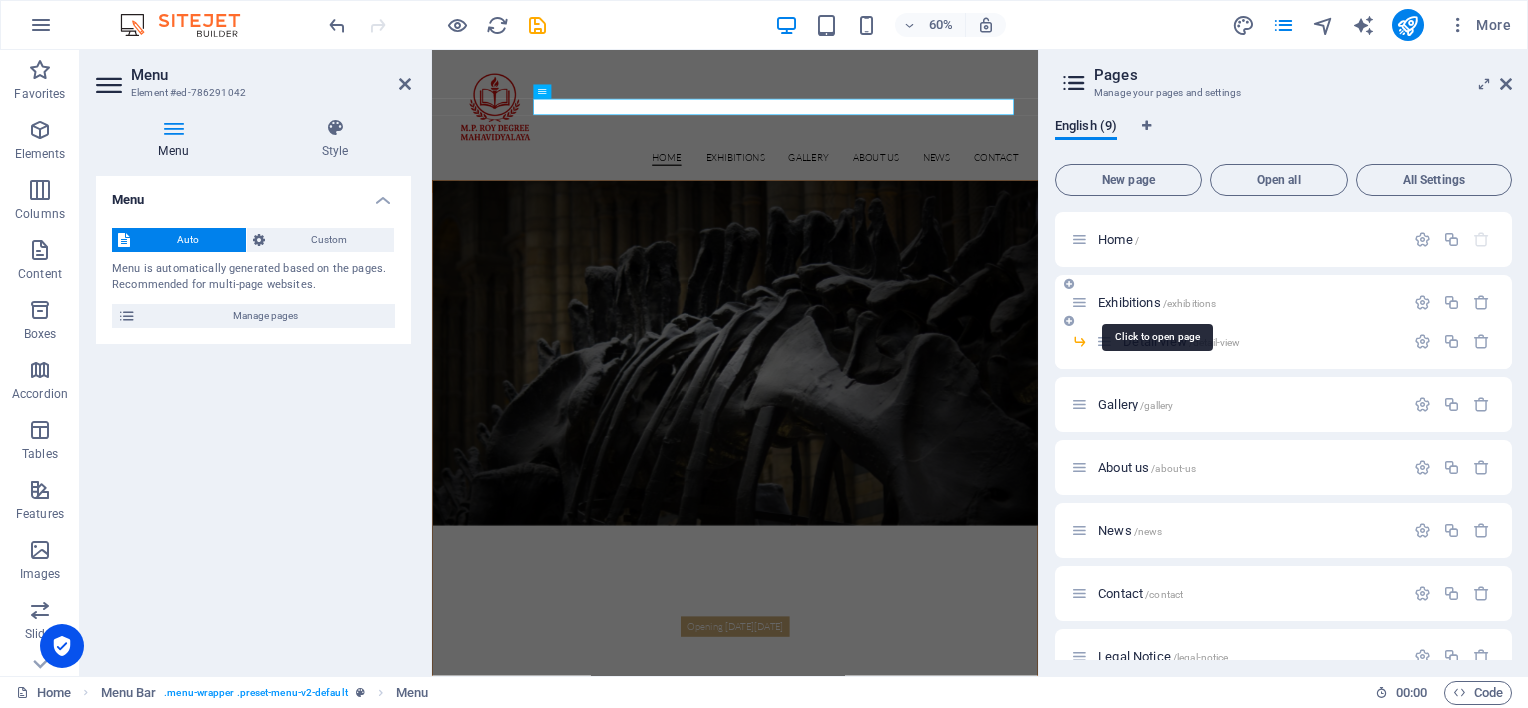 click on "Exhibitions /exhibitions" at bounding box center [1157, 302] 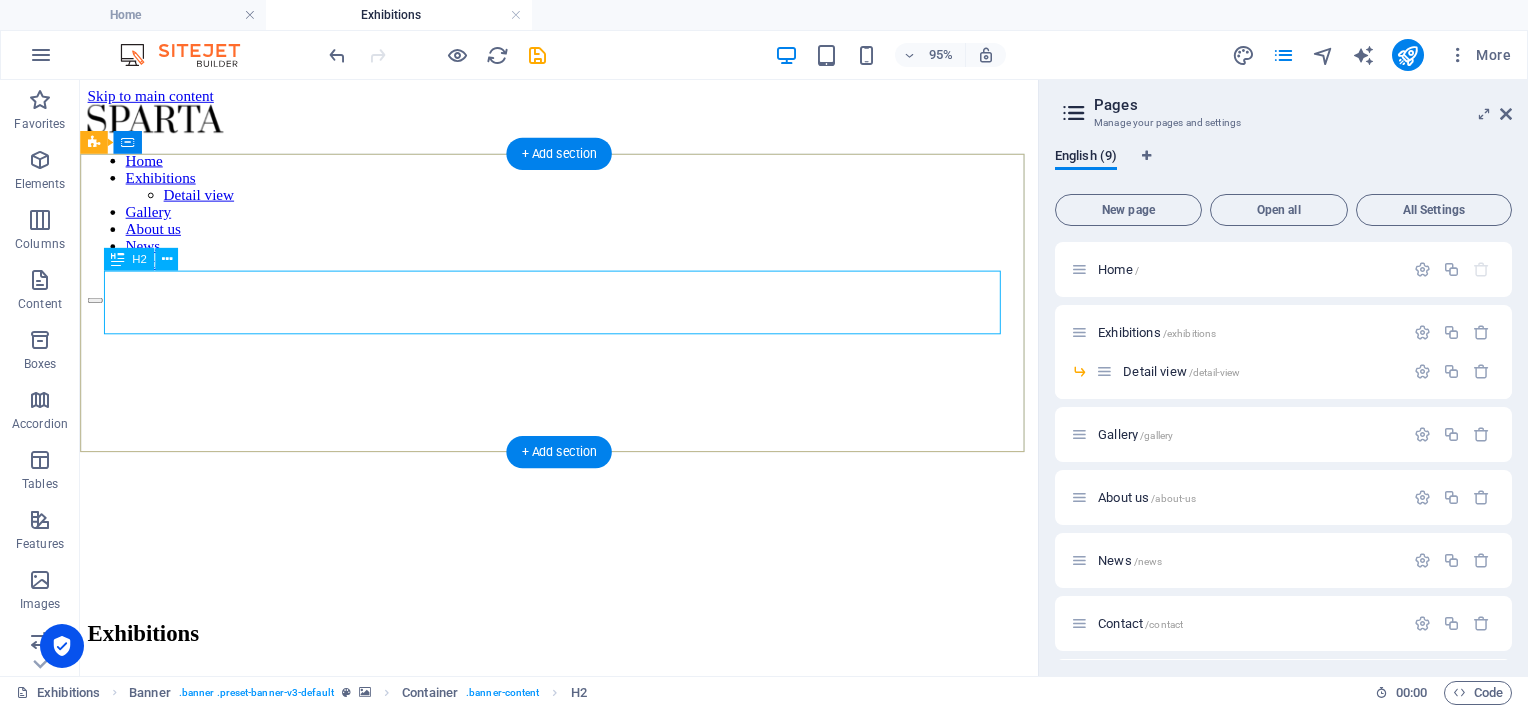 scroll, scrollTop: 0, scrollLeft: 0, axis: both 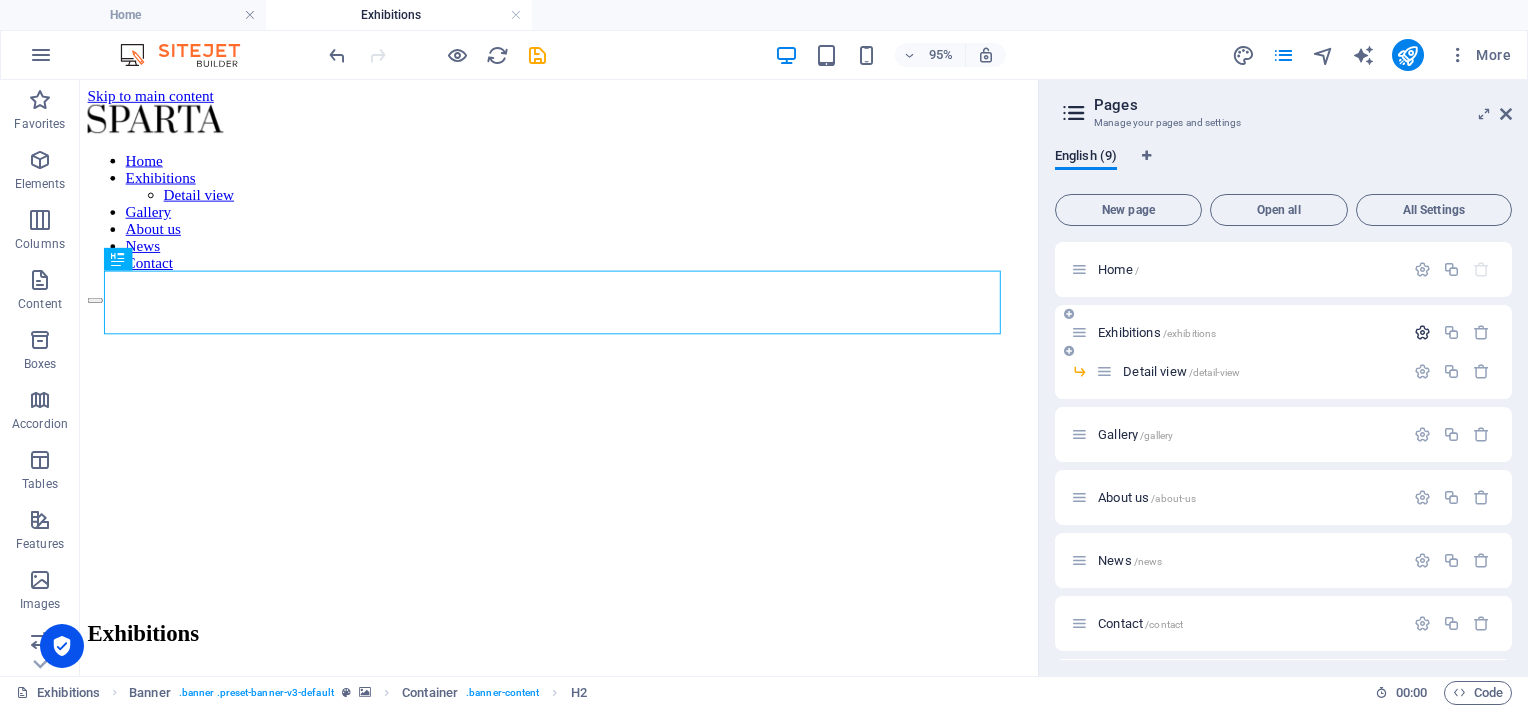 click at bounding box center (1422, 332) 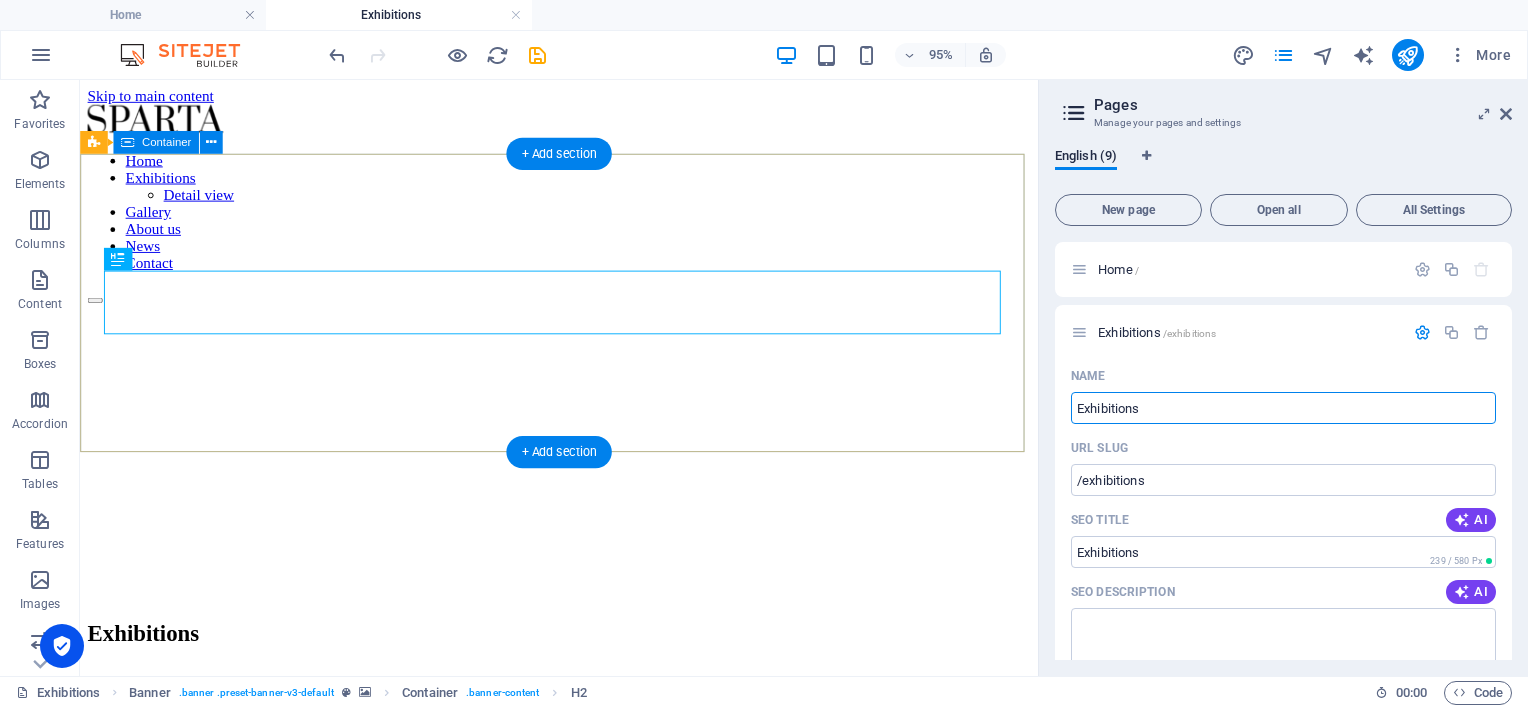 drag, startPoint x: 1266, startPoint y: 483, endPoint x: 1033, endPoint y: 437, distance: 237.49738 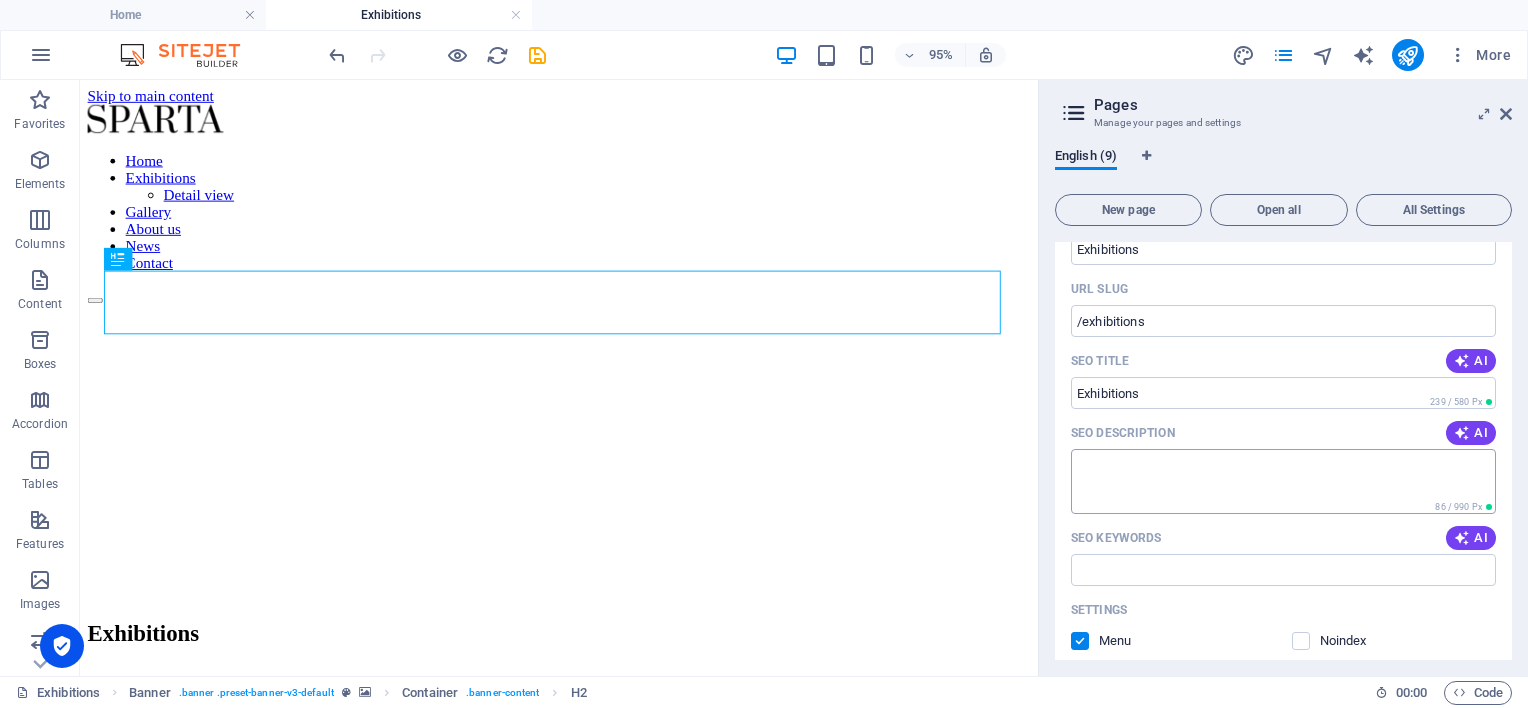 scroll, scrollTop: 0, scrollLeft: 0, axis: both 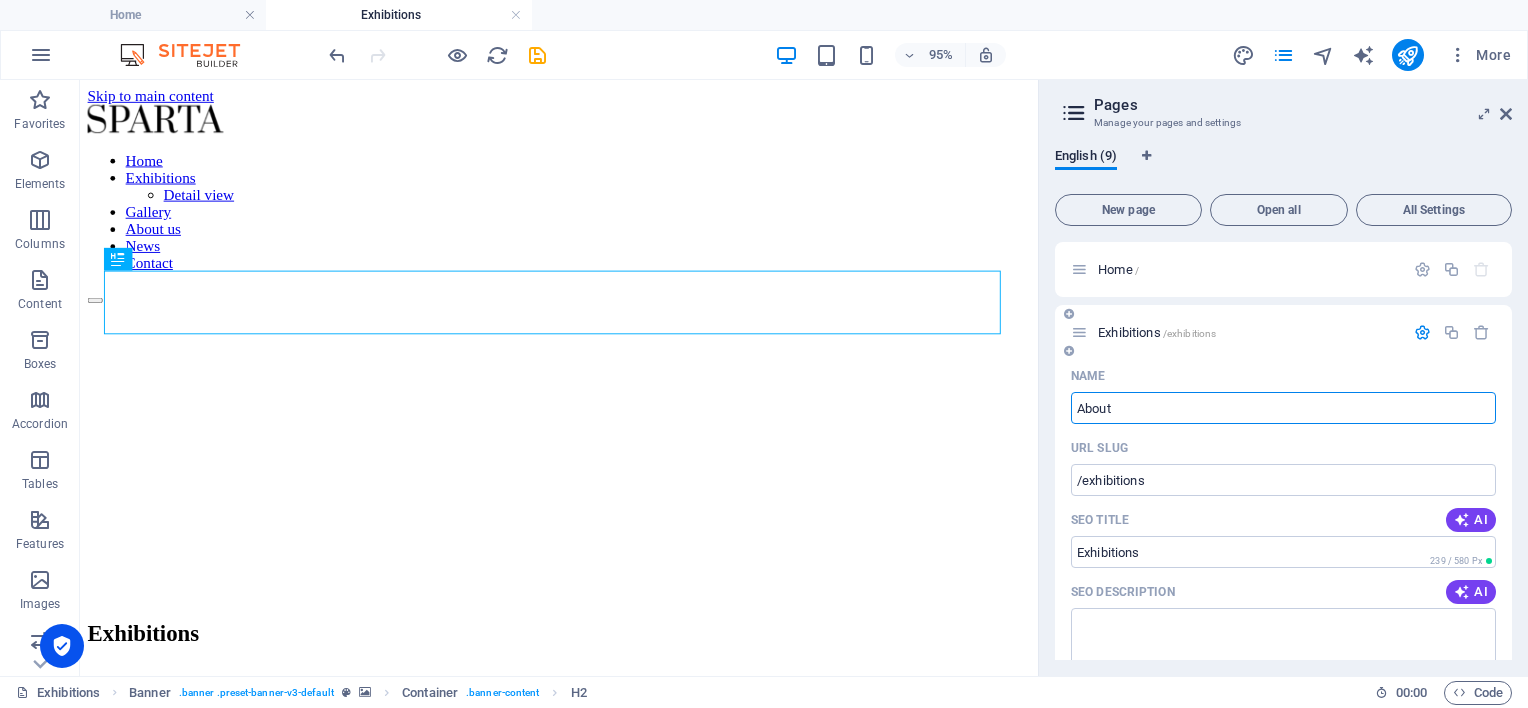 type on "About" 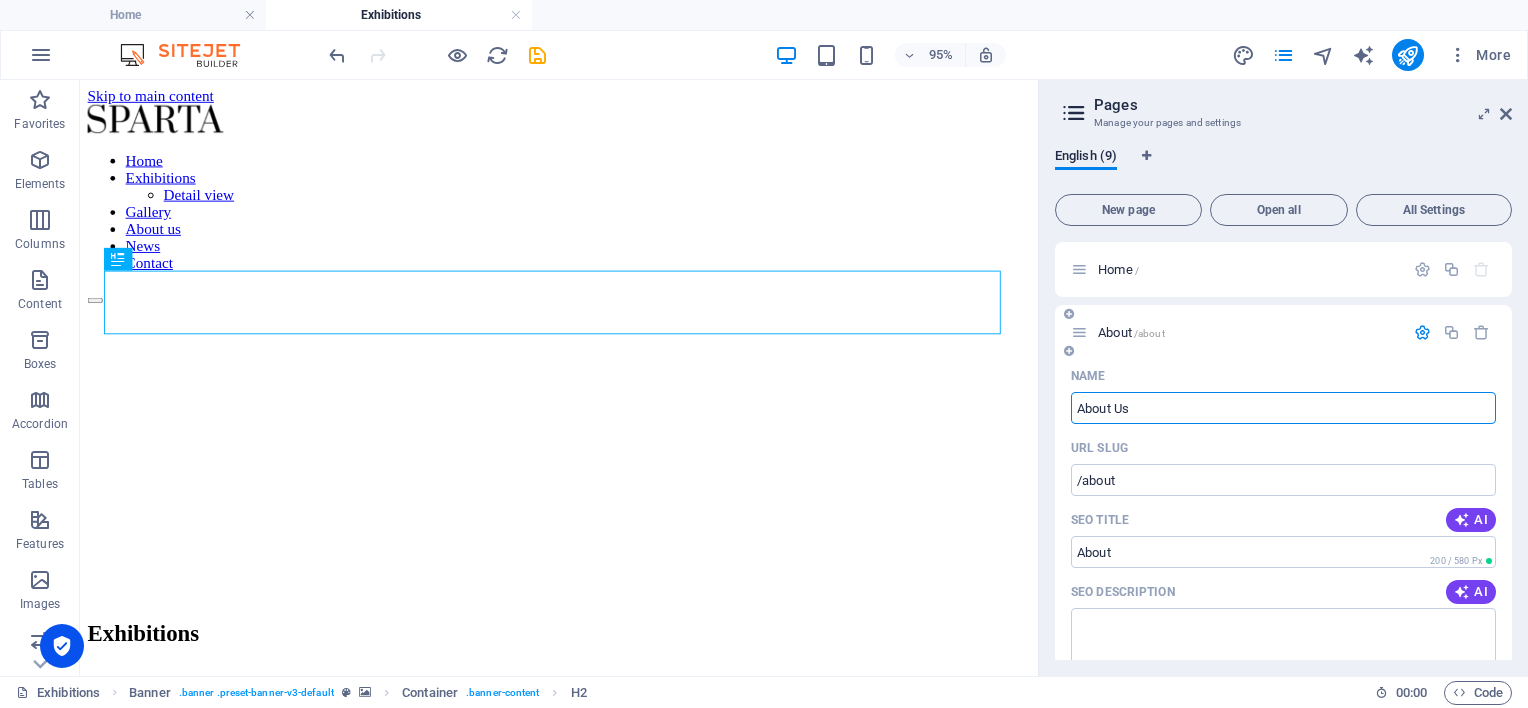 type on "About Us" 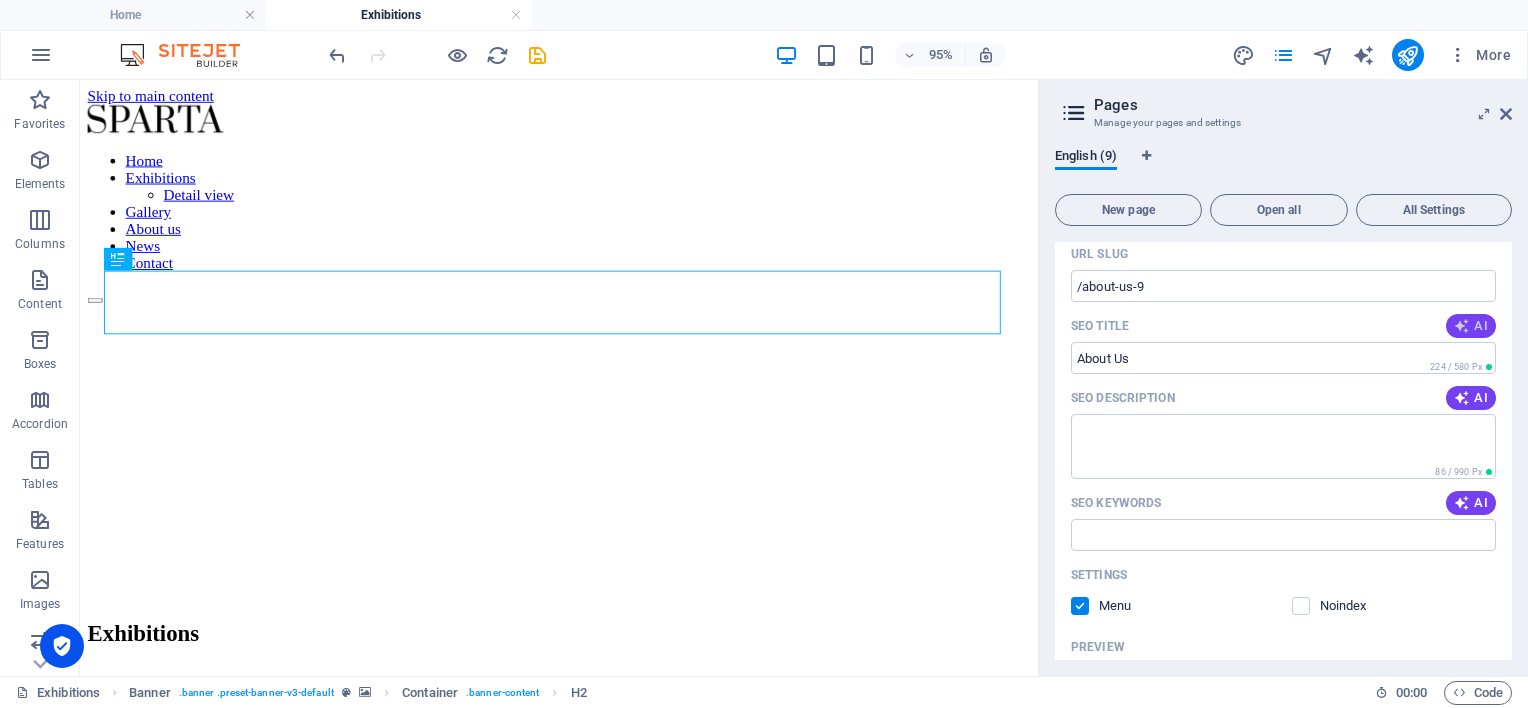 scroll, scrollTop: 200, scrollLeft: 0, axis: vertical 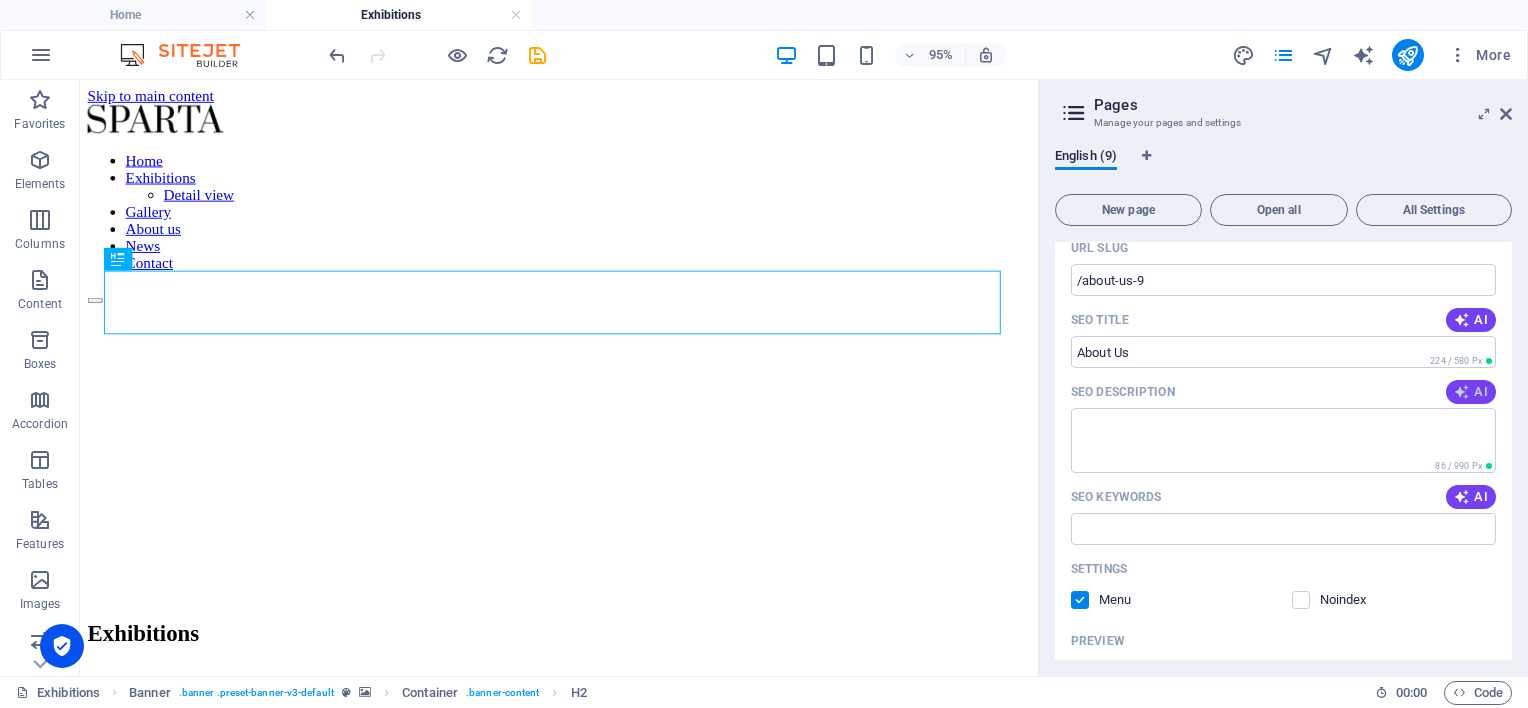 type on "About Us" 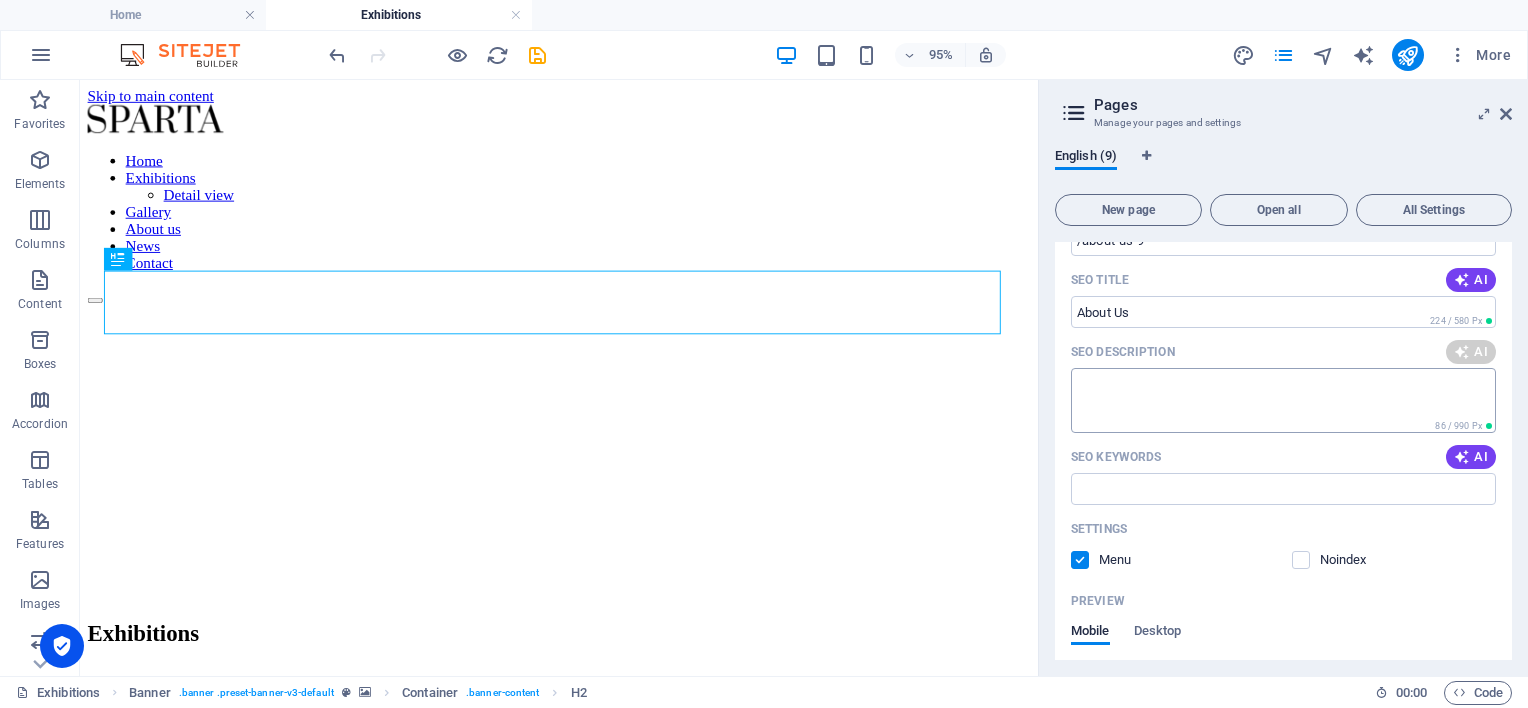 type on "Discover the latest exhibitions at [GEOGRAPHIC_DATA]. Explore captivating art and innovative displays in the heart of [US_STATE], [GEOGRAPHIC_DATA]!" 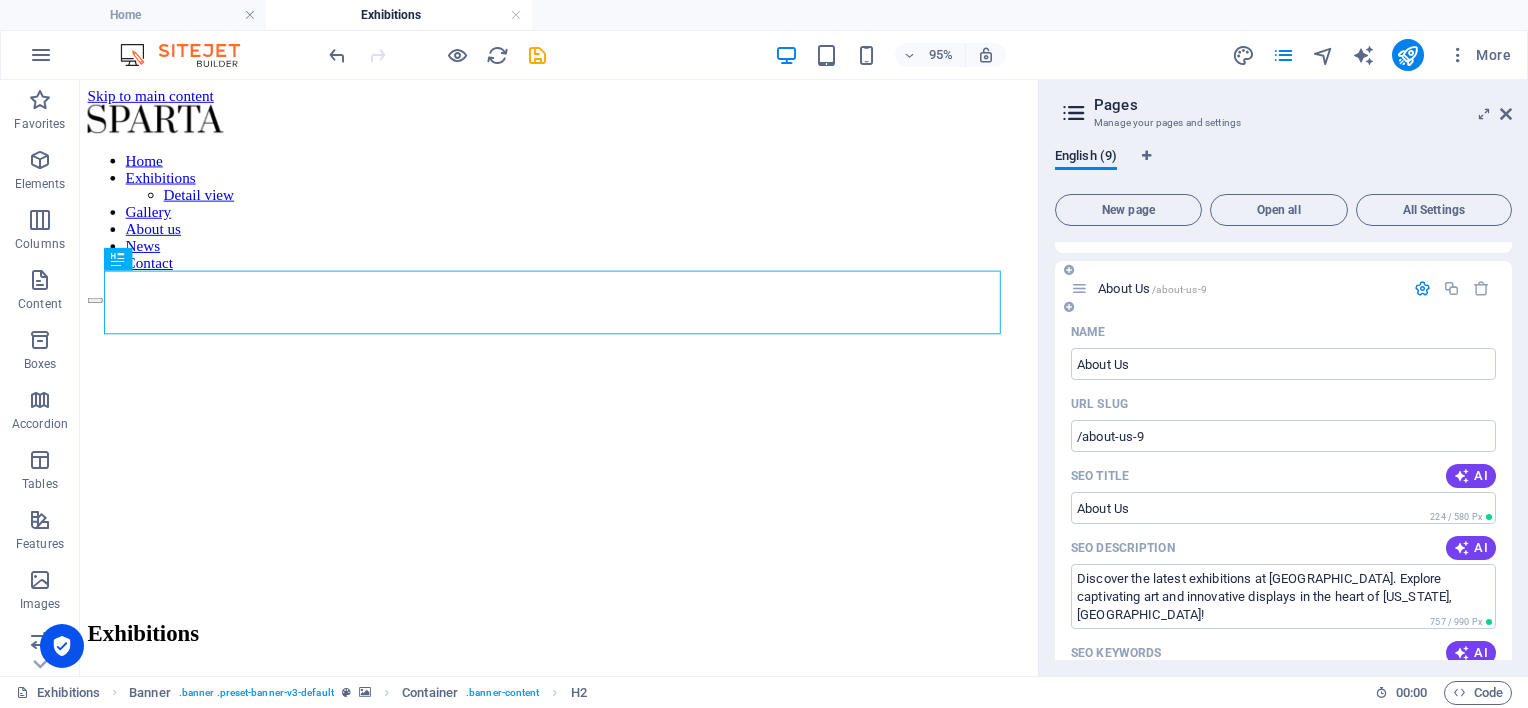 scroll, scrollTop: 0, scrollLeft: 0, axis: both 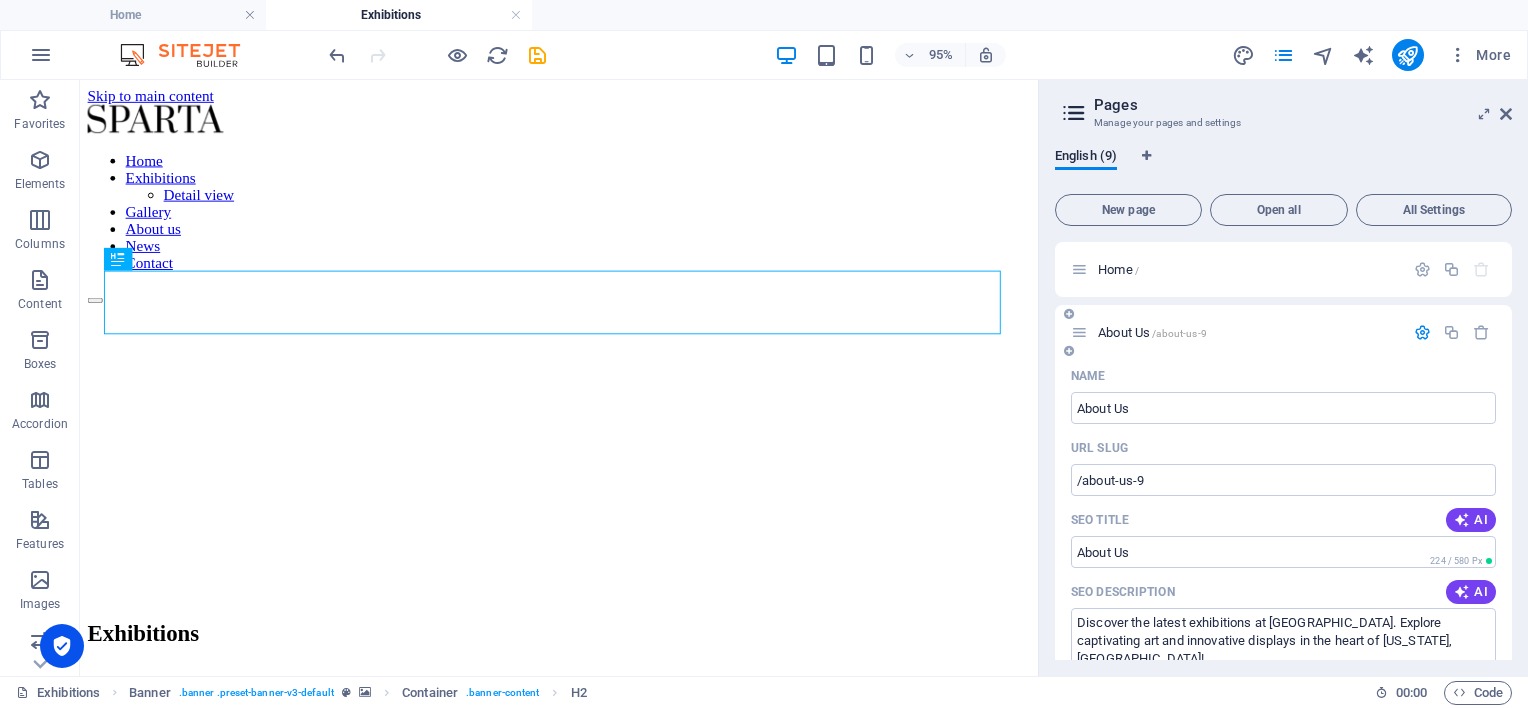 click on "About Us /about-us-9" at bounding box center (1152, 332) 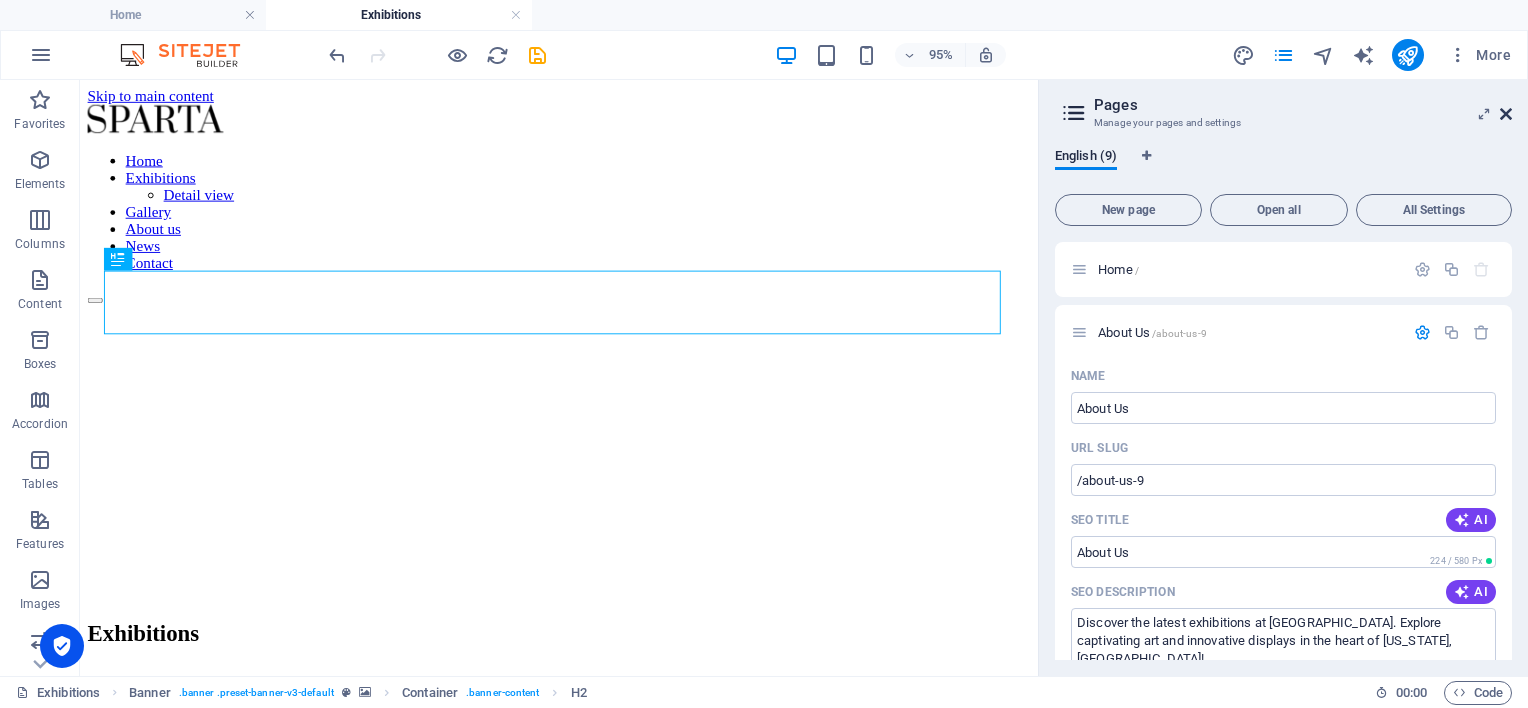 click at bounding box center [1506, 114] 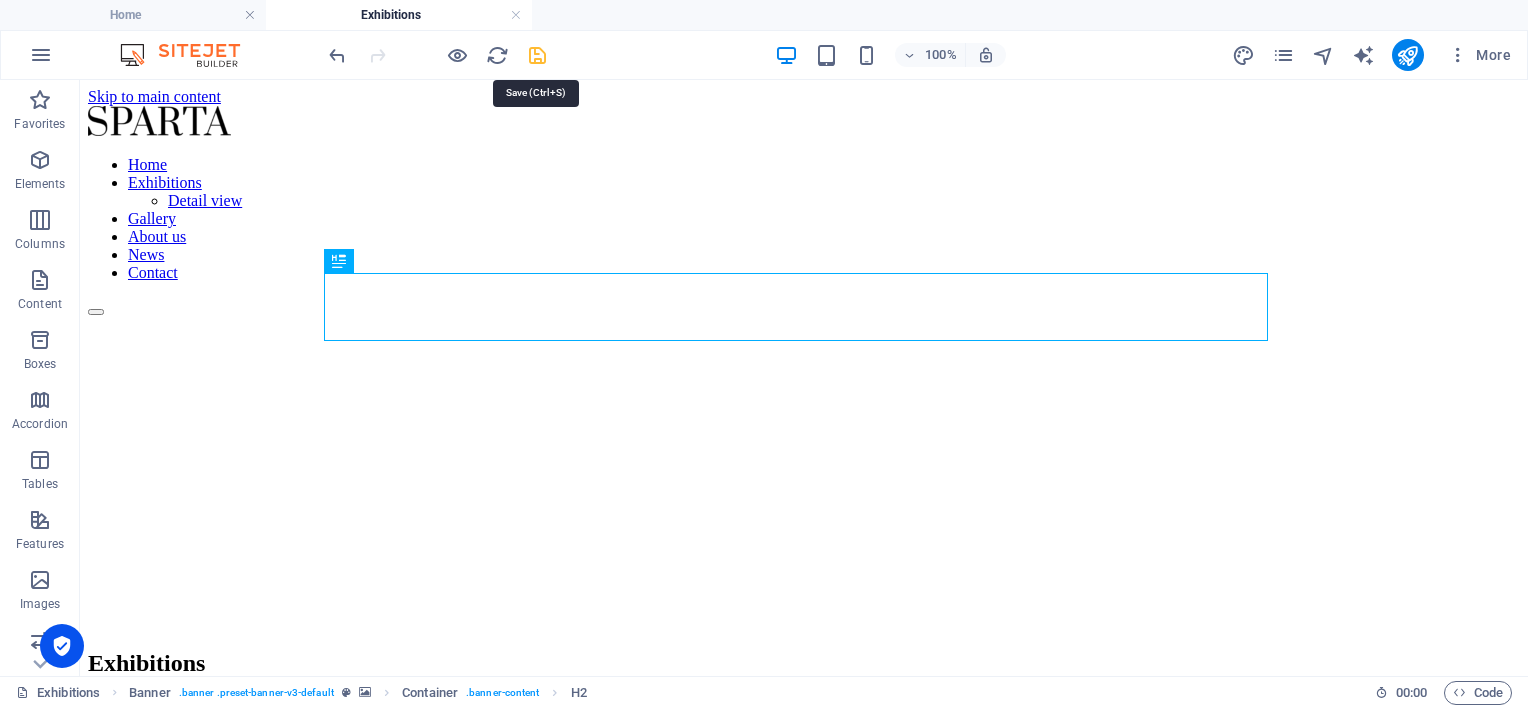 click at bounding box center (537, 55) 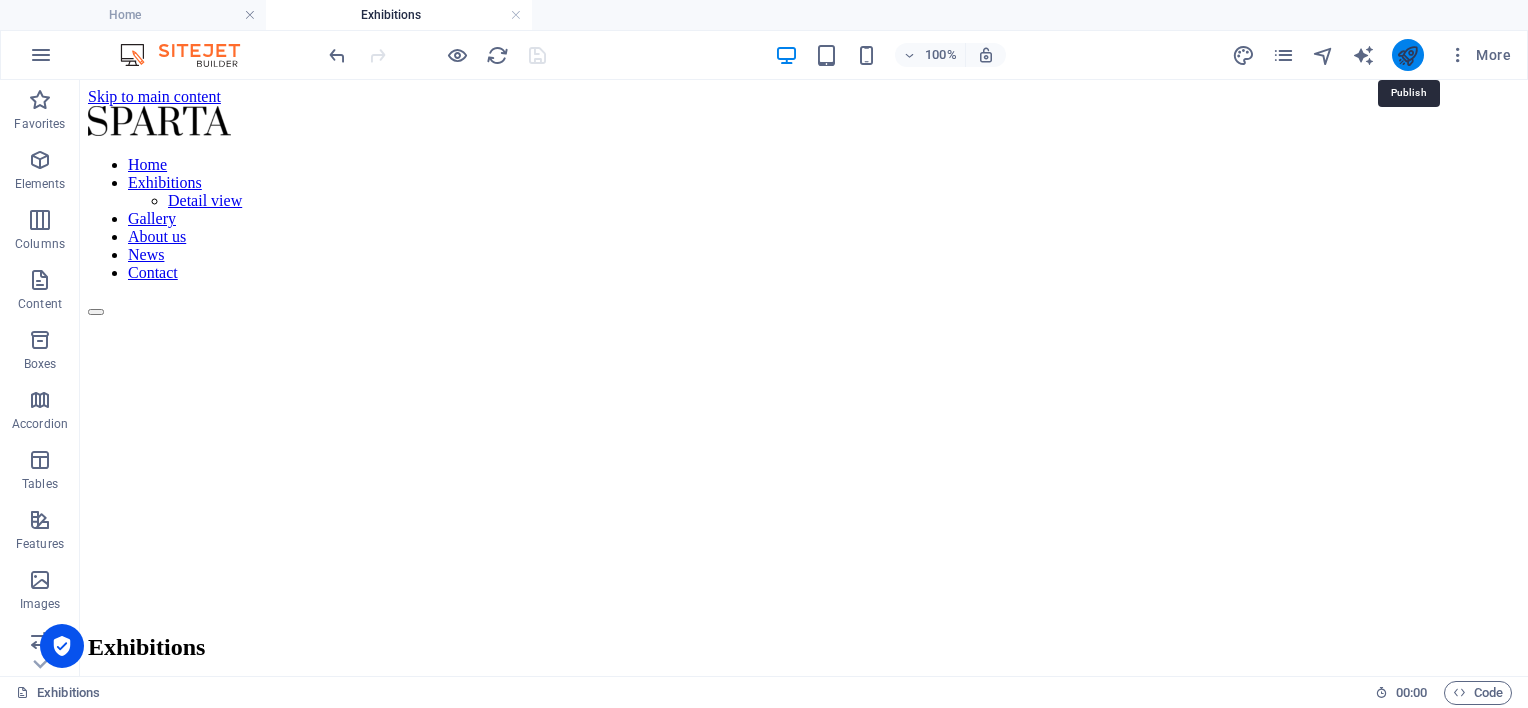 click at bounding box center [1407, 55] 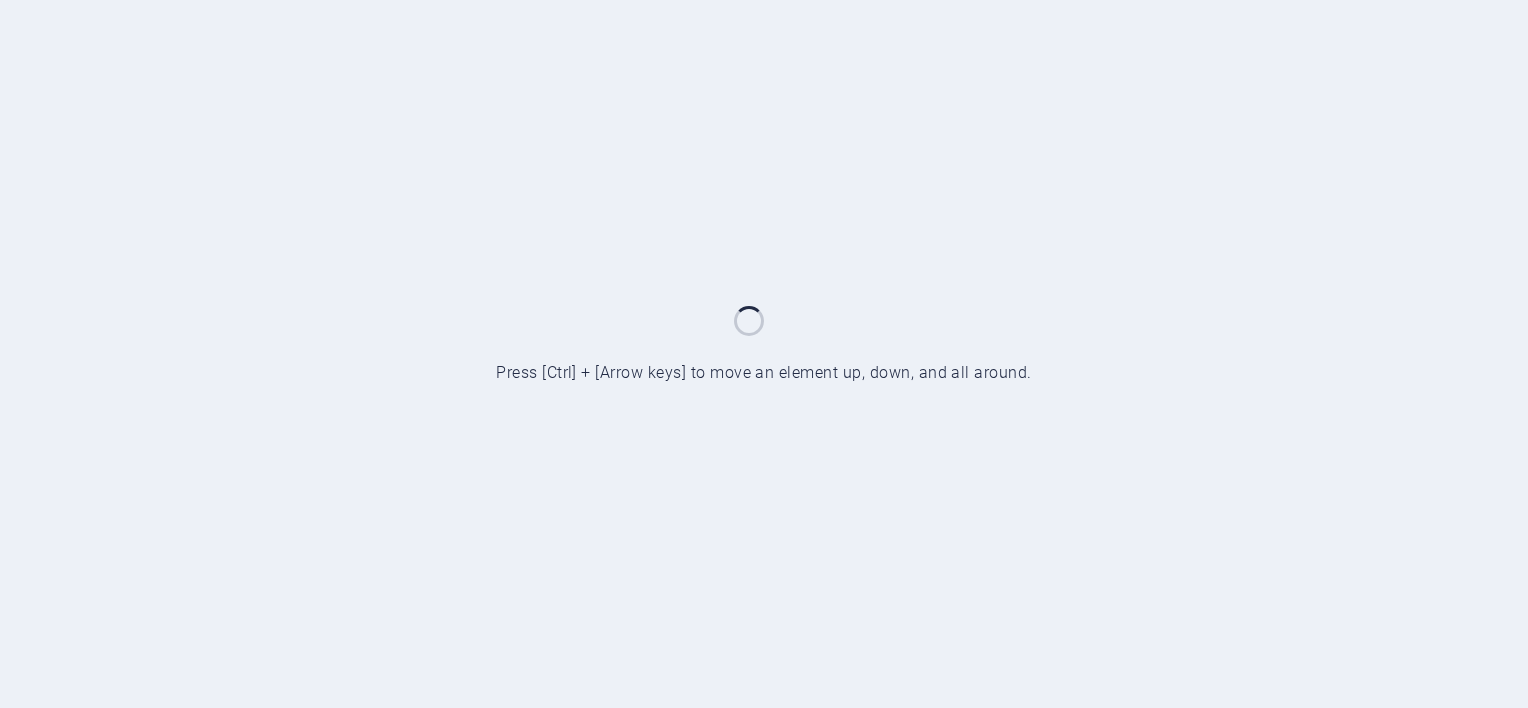 scroll, scrollTop: 0, scrollLeft: 0, axis: both 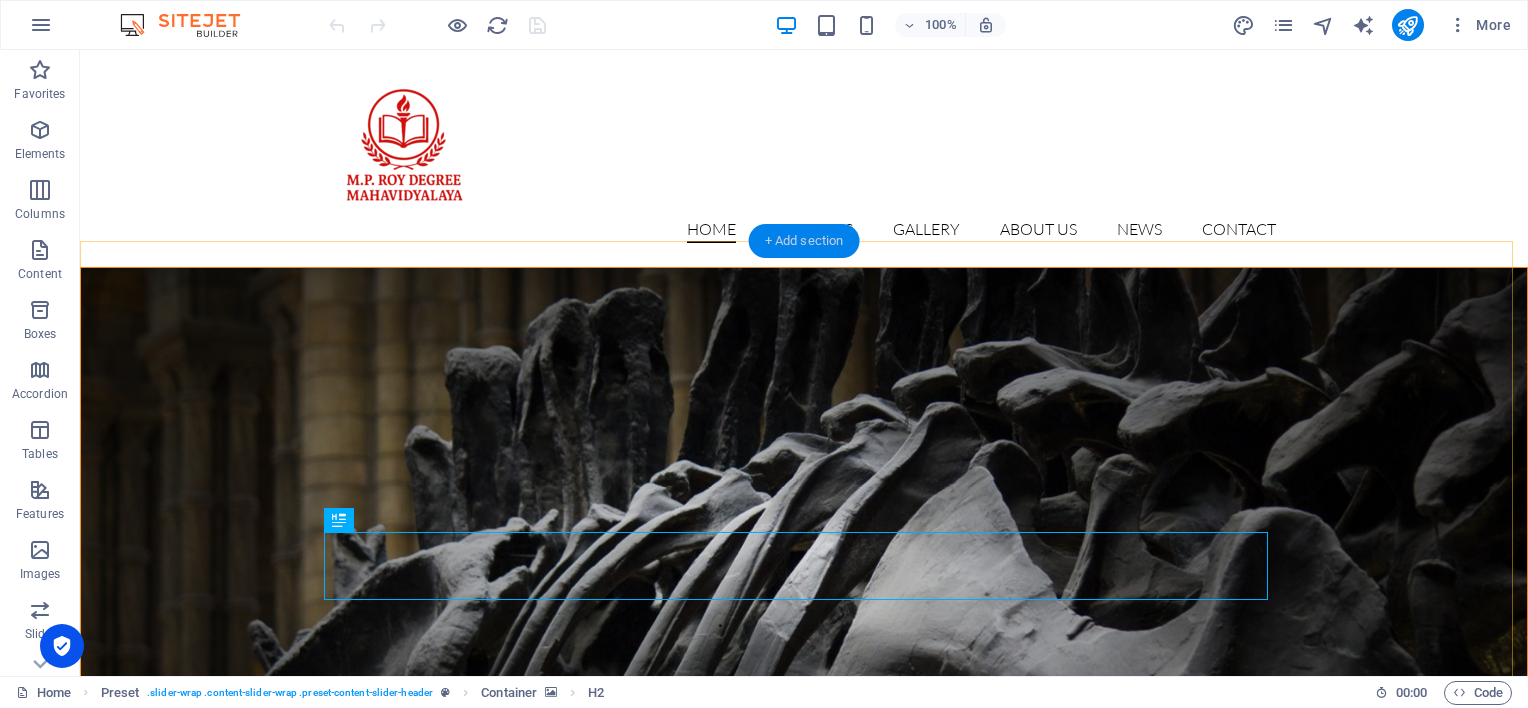click on "+ Add section" at bounding box center [804, 241] 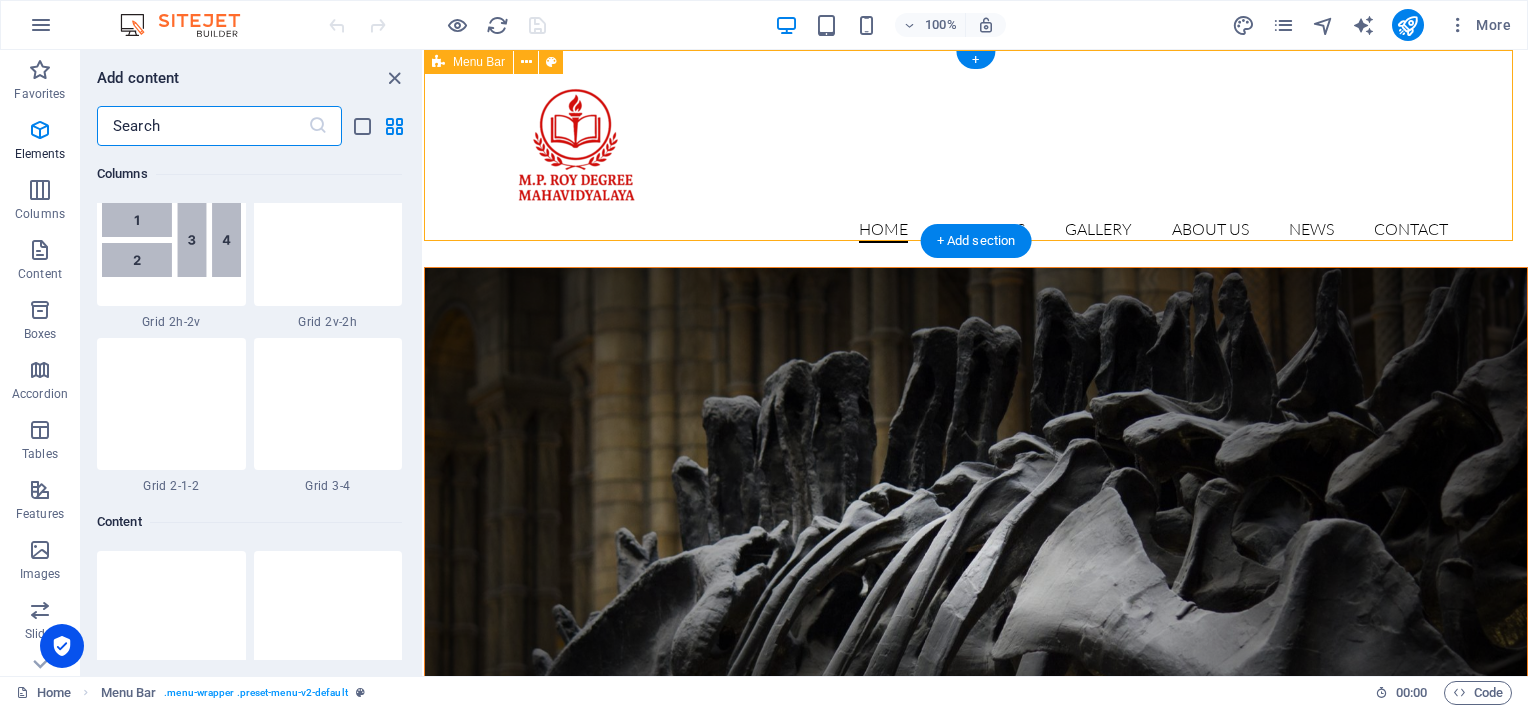 scroll, scrollTop: 3499, scrollLeft: 0, axis: vertical 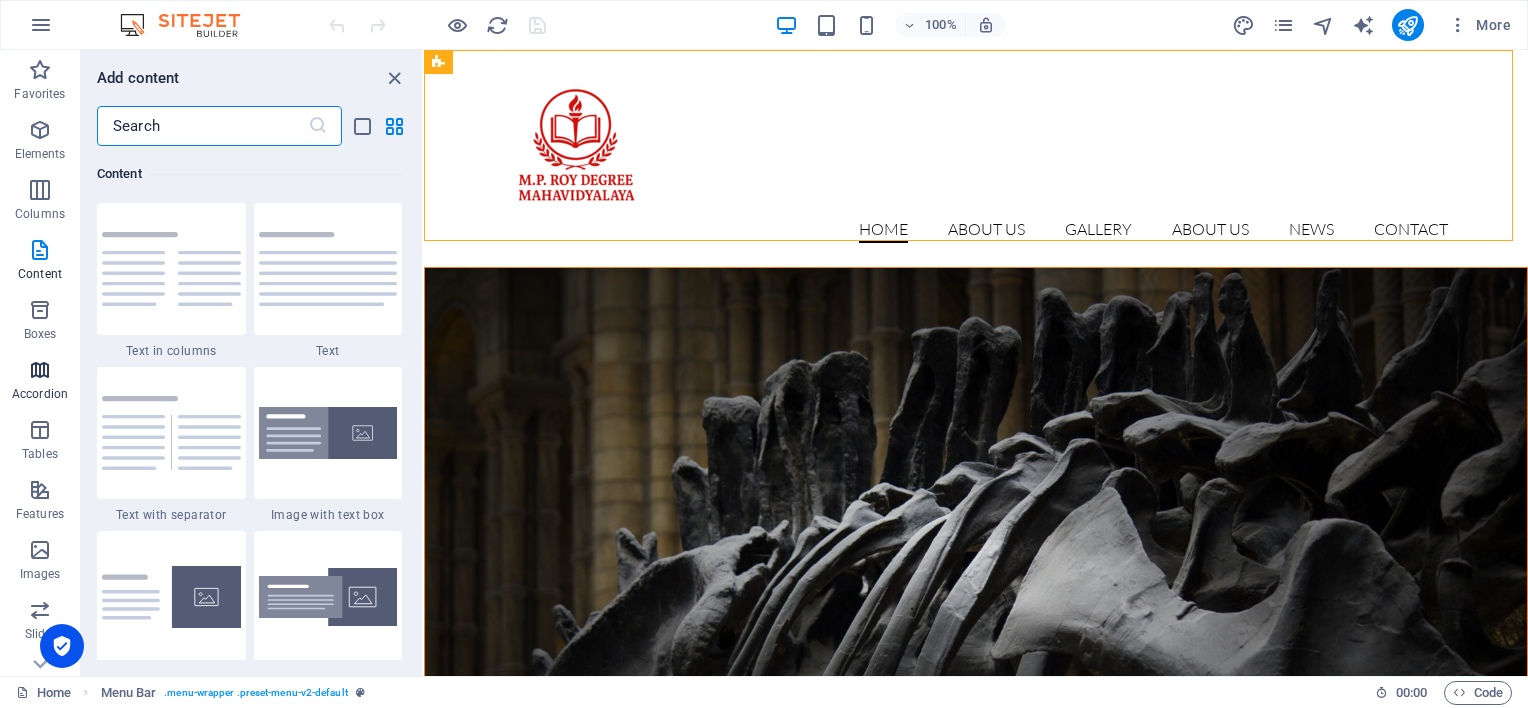 click at bounding box center (40, 370) 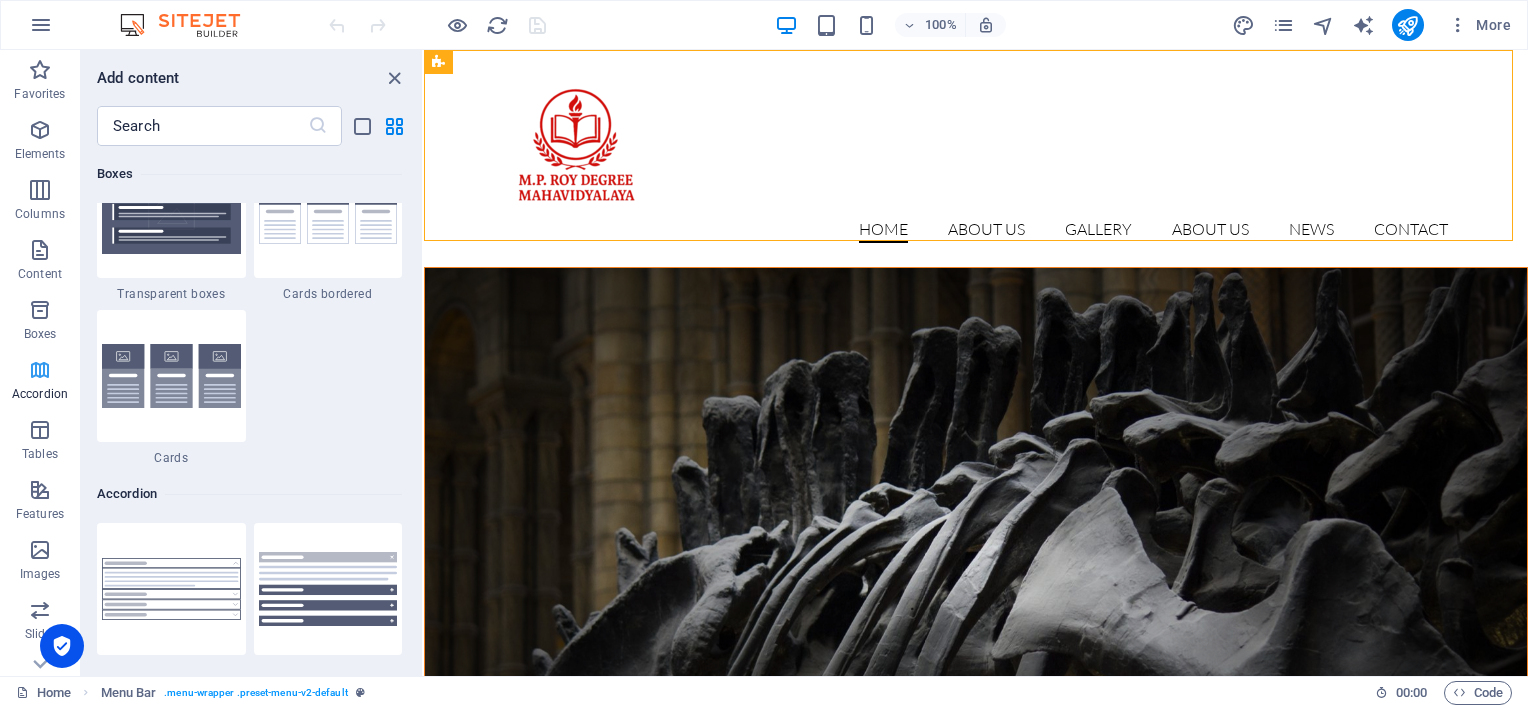 scroll, scrollTop: 6221, scrollLeft: 0, axis: vertical 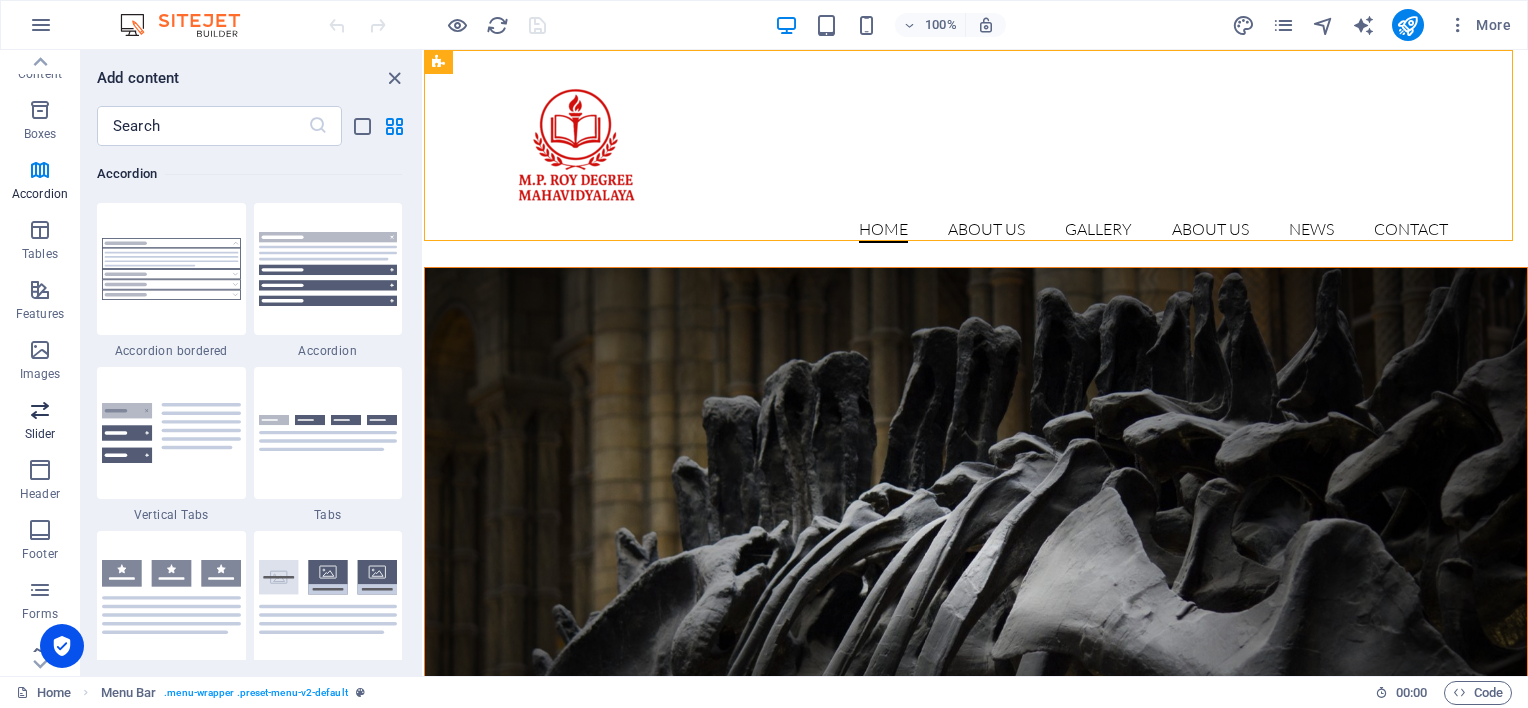click at bounding box center (40, 410) 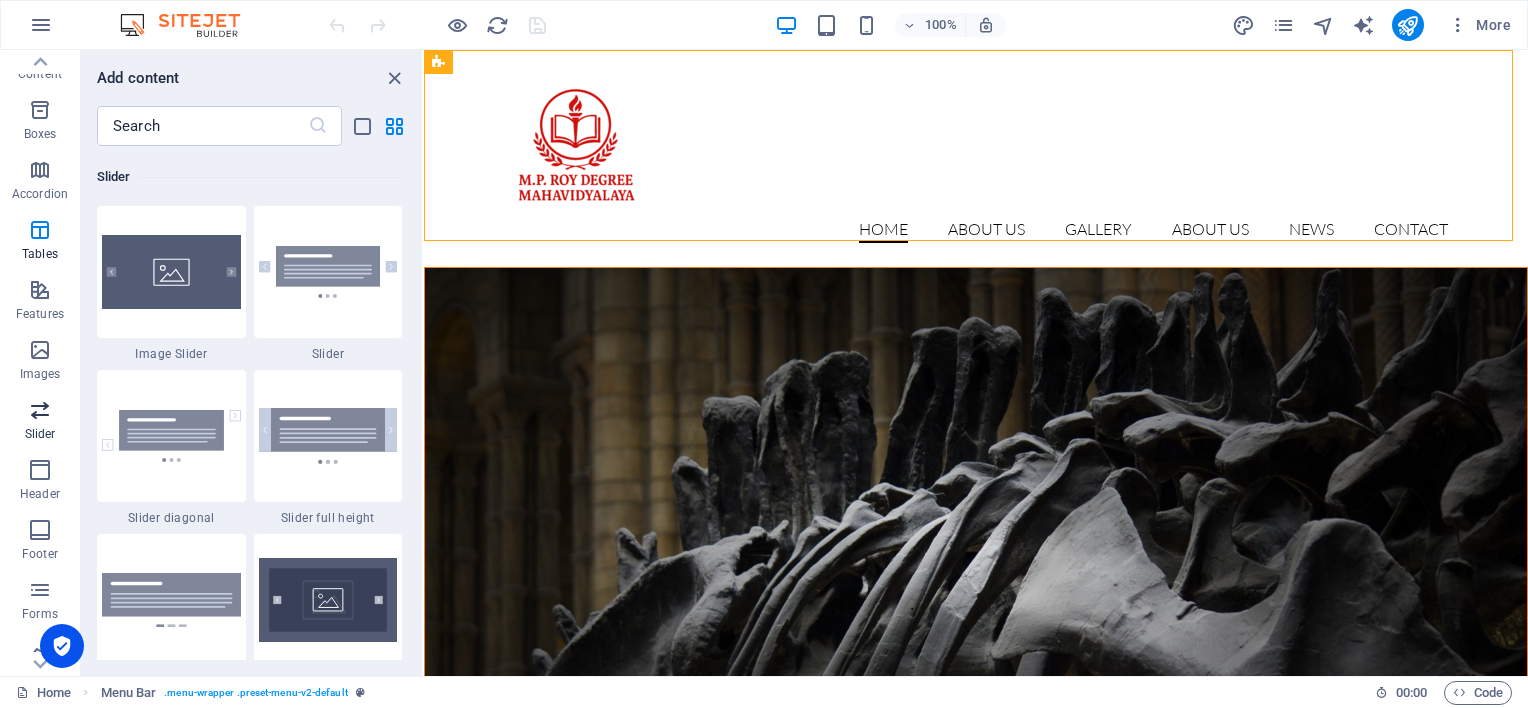 scroll, scrollTop: 11172, scrollLeft: 0, axis: vertical 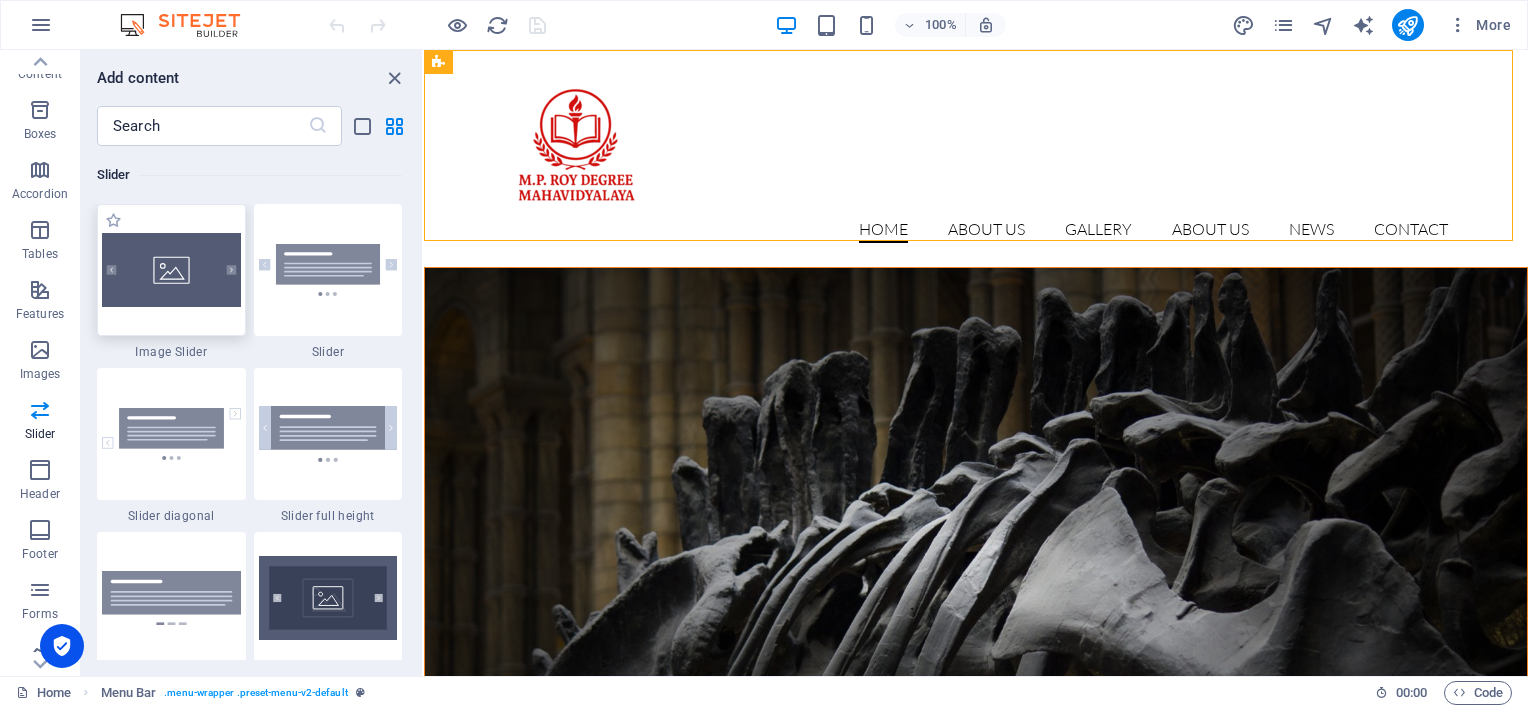 click at bounding box center [171, 270] 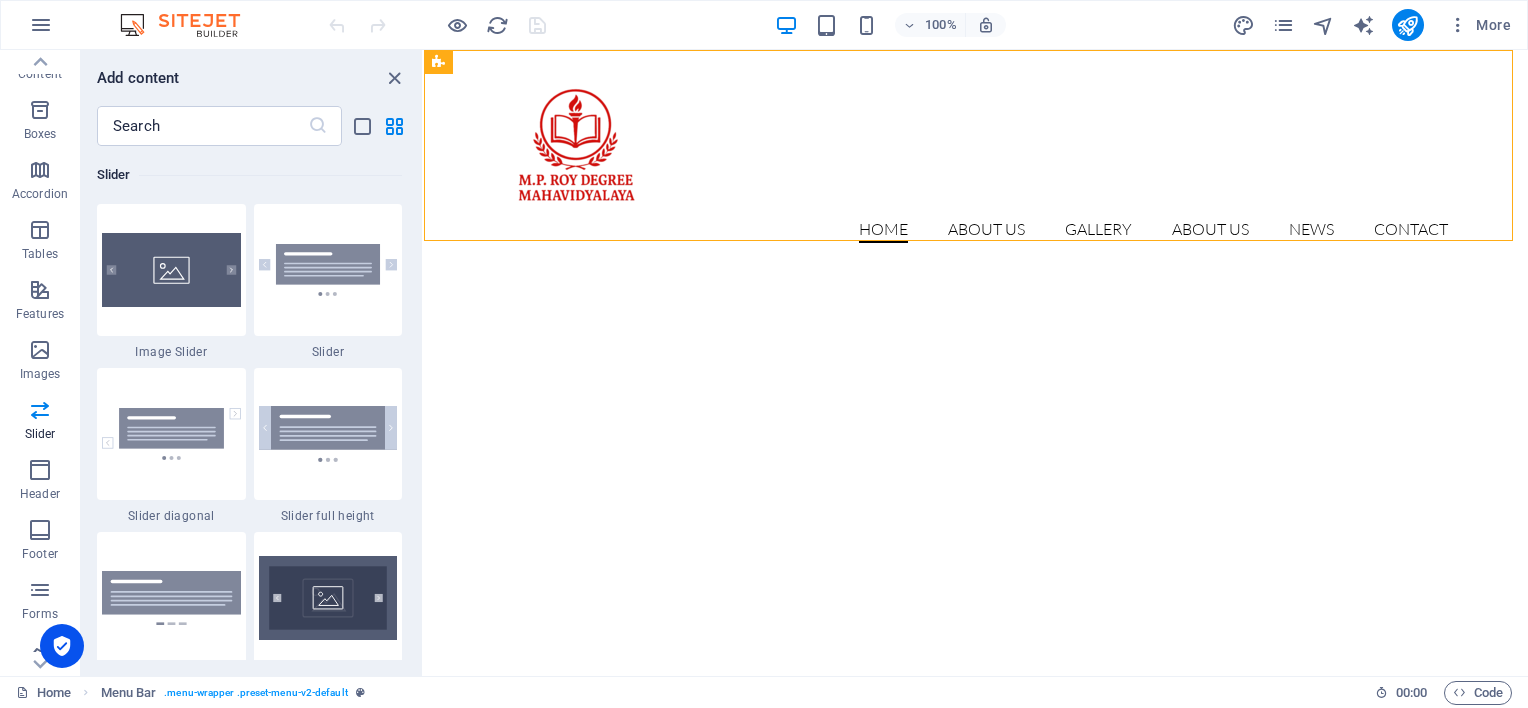 click on "Drag here to replace the existing content. Press “Ctrl” if you want to create a new element.
H2   Preset   Preset   Container   Menu Bar   Menu   Text   Spacer" at bounding box center (976, 363) 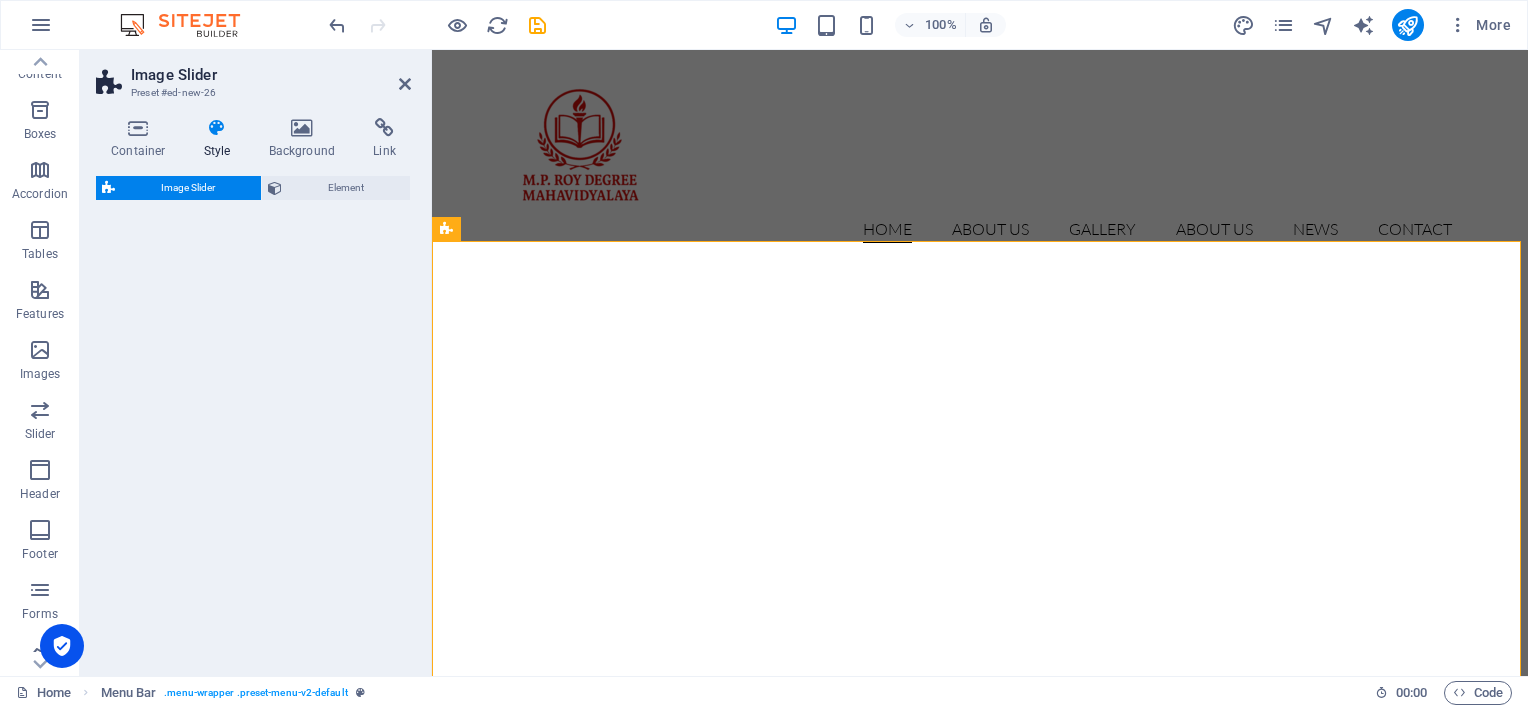 select on "rem" 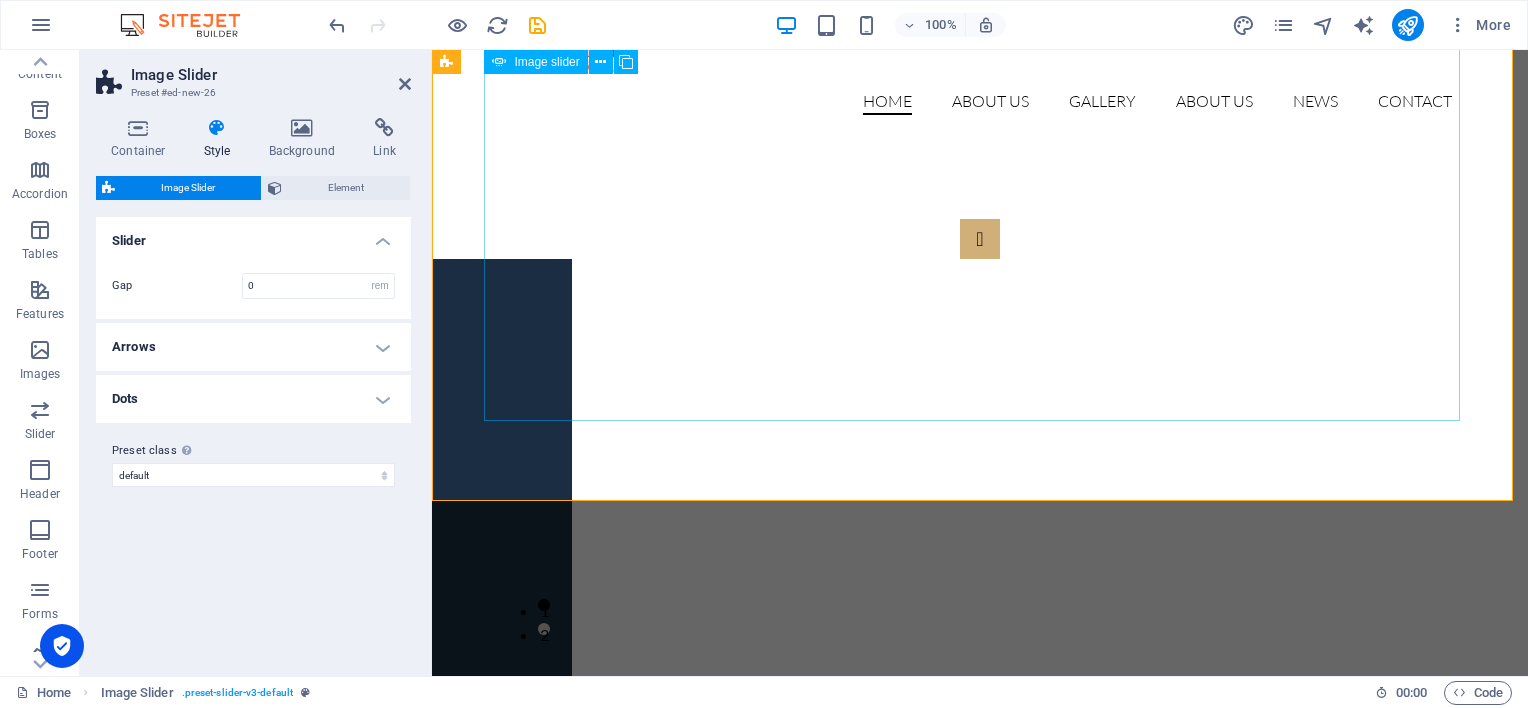 scroll, scrollTop: 0, scrollLeft: 0, axis: both 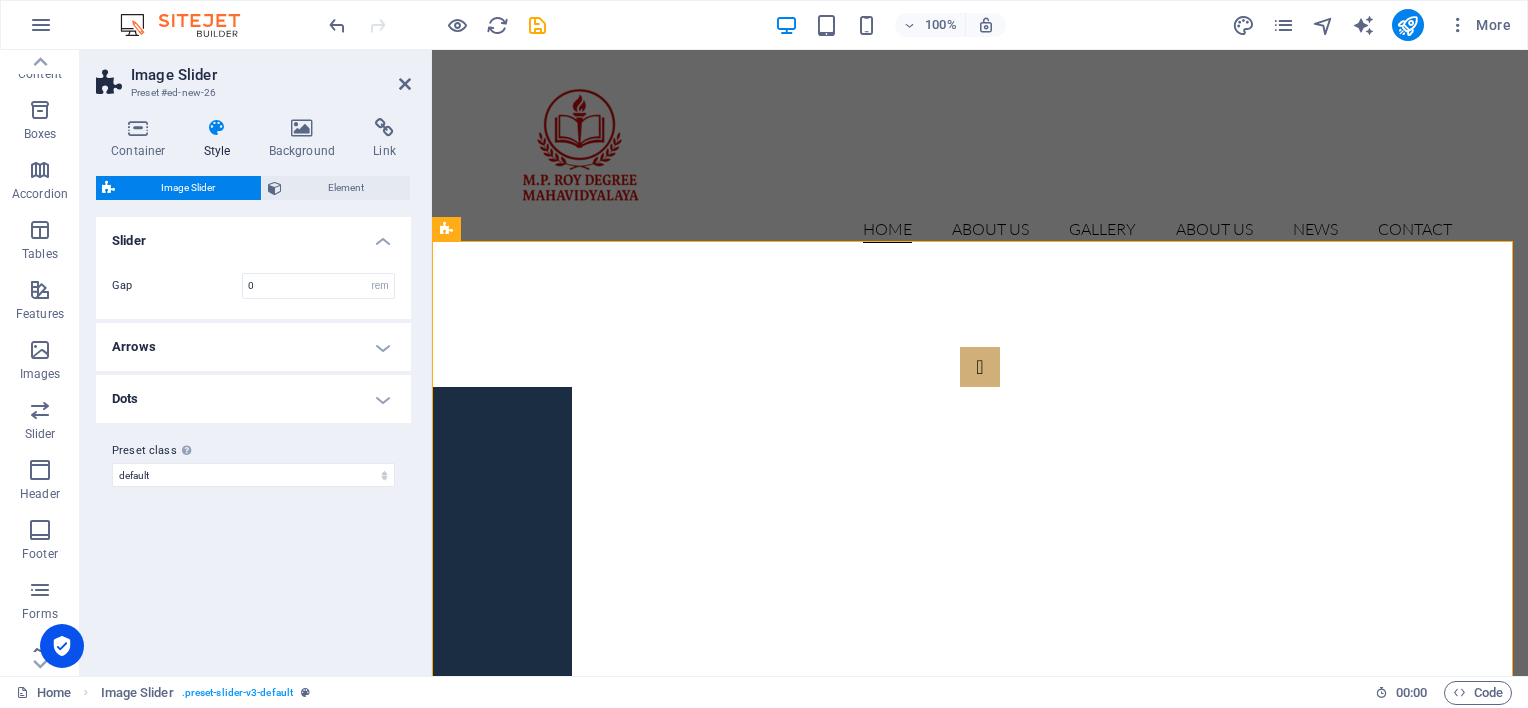 click on "Gap" at bounding box center [177, 285] 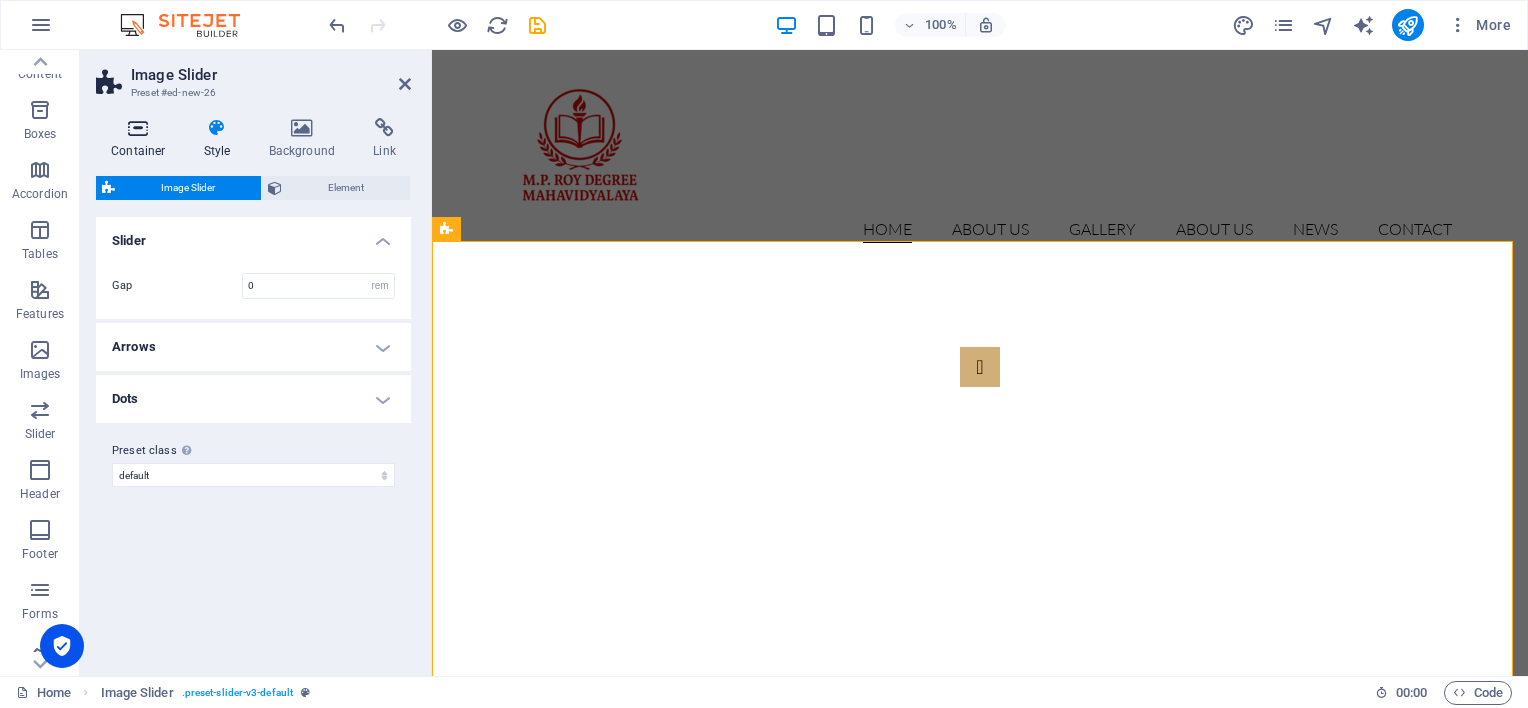 click at bounding box center [138, 128] 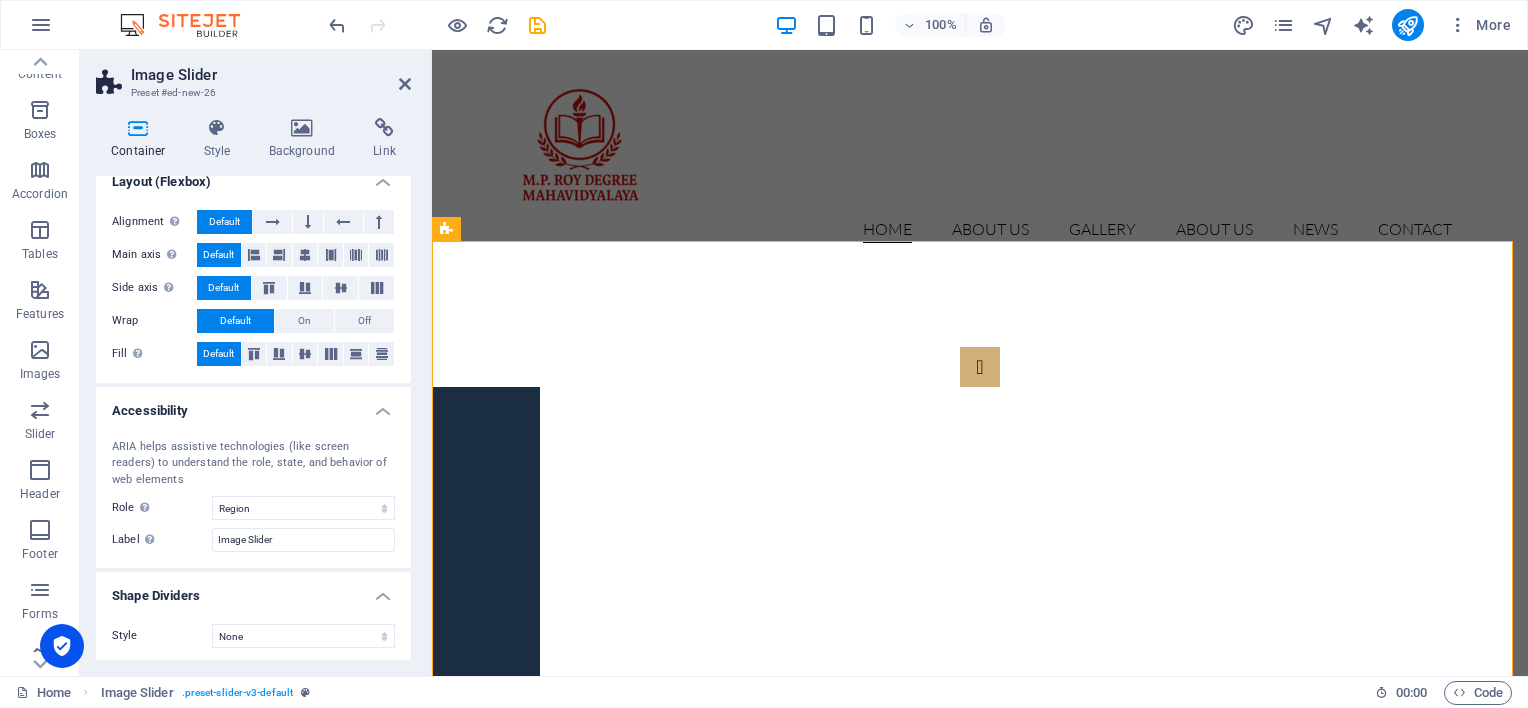 scroll, scrollTop: 289, scrollLeft: 0, axis: vertical 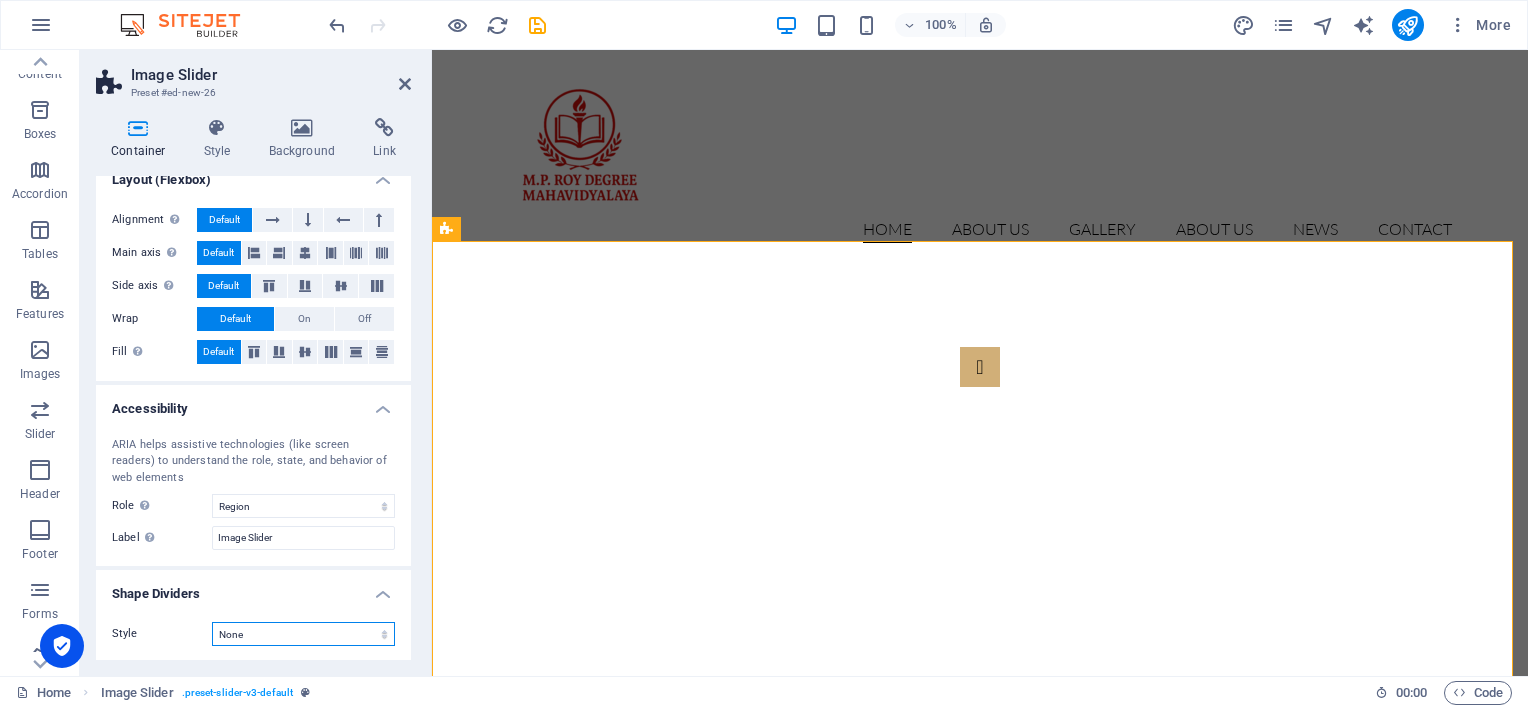 click on "None Triangle Square Diagonal Polygon 1 Polygon 2 Zigzag Multiple Zigzags Waves Multiple Waves Half Circle Circle Circle Shadow Blocks Hexagons Clouds Multiple Clouds Fan Pyramids Book Paint Drip Fire Shredded Paper Arrow" at bounding box center [303, 634] 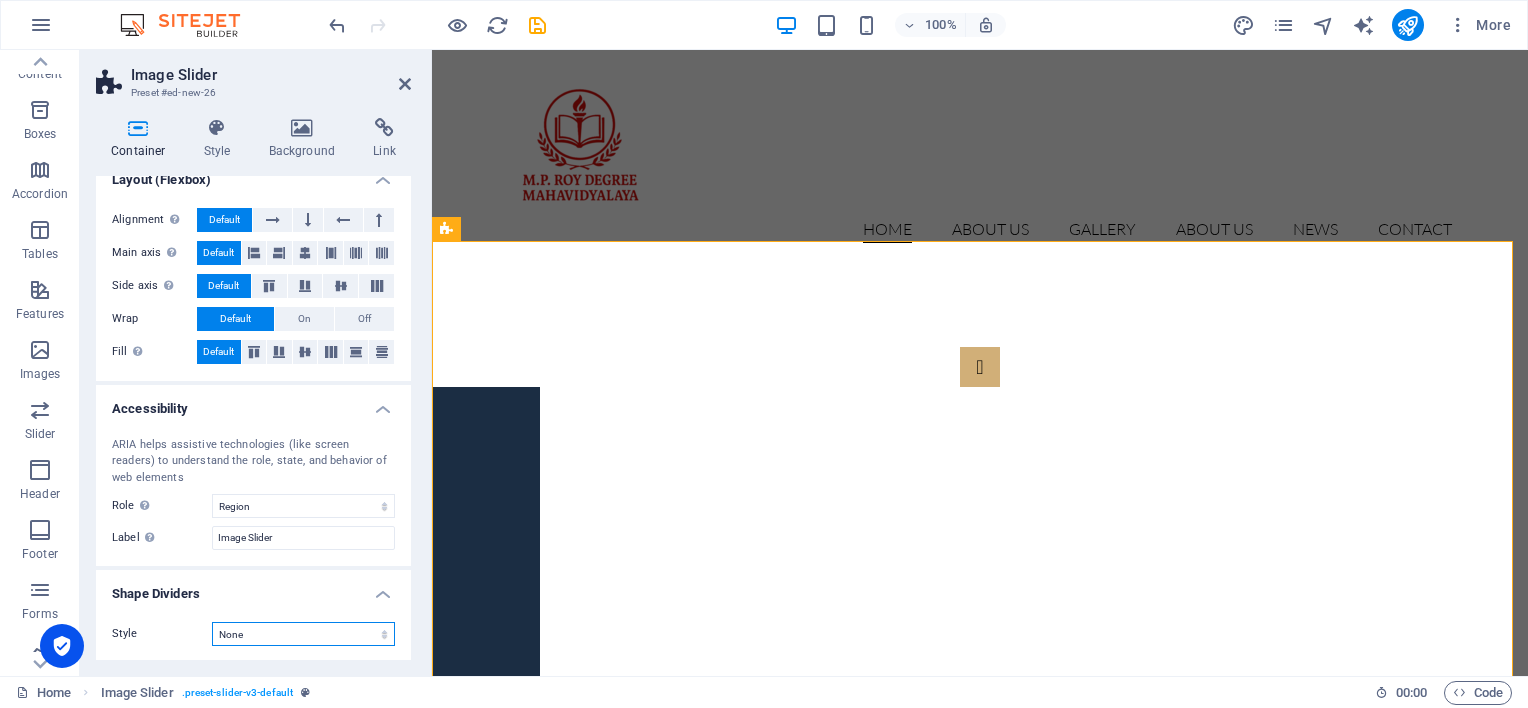 select on "hexagons" 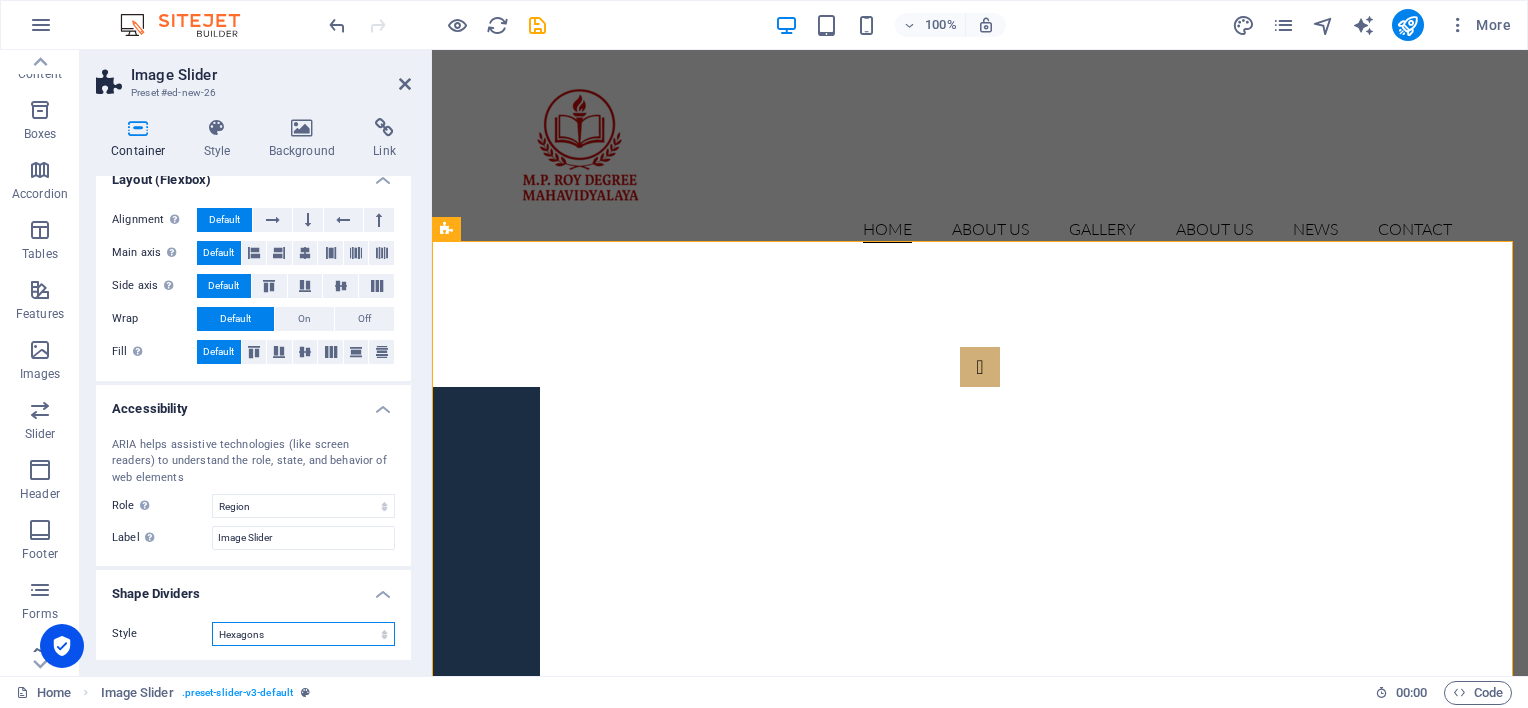 click on "None Triangle Square Diagonal Polygon 1 Polygon 2 Zigzag Multiple Zigzags Waves Multiple Waves Half Circle Circle Circle Shadow Blocks Hexagons Clouds Multiple Clouds Fan Pyramids Book Paint Drip Fire Shredded Paper Arrow" at bounding box center (303, 634) 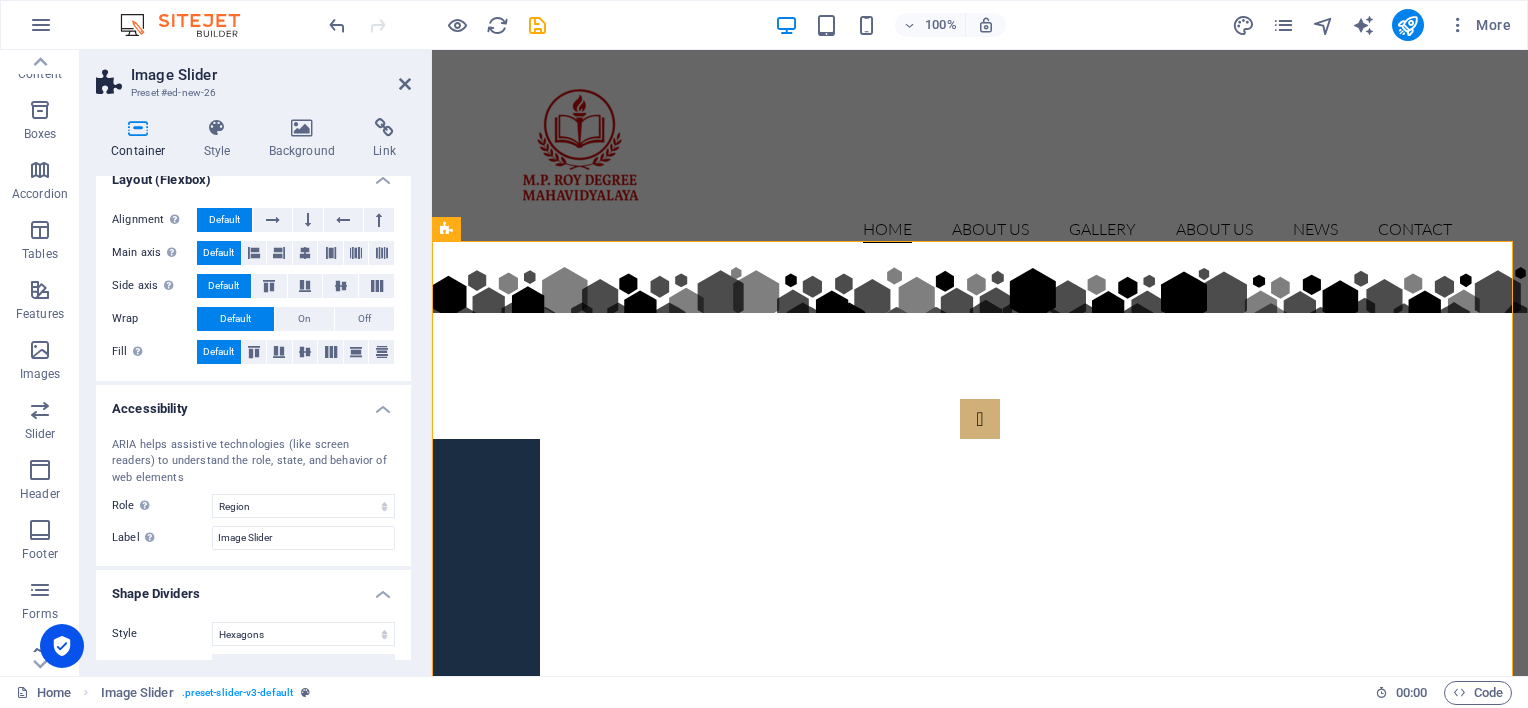 click on "Shape Dividers" at bounding box center [253, 588] 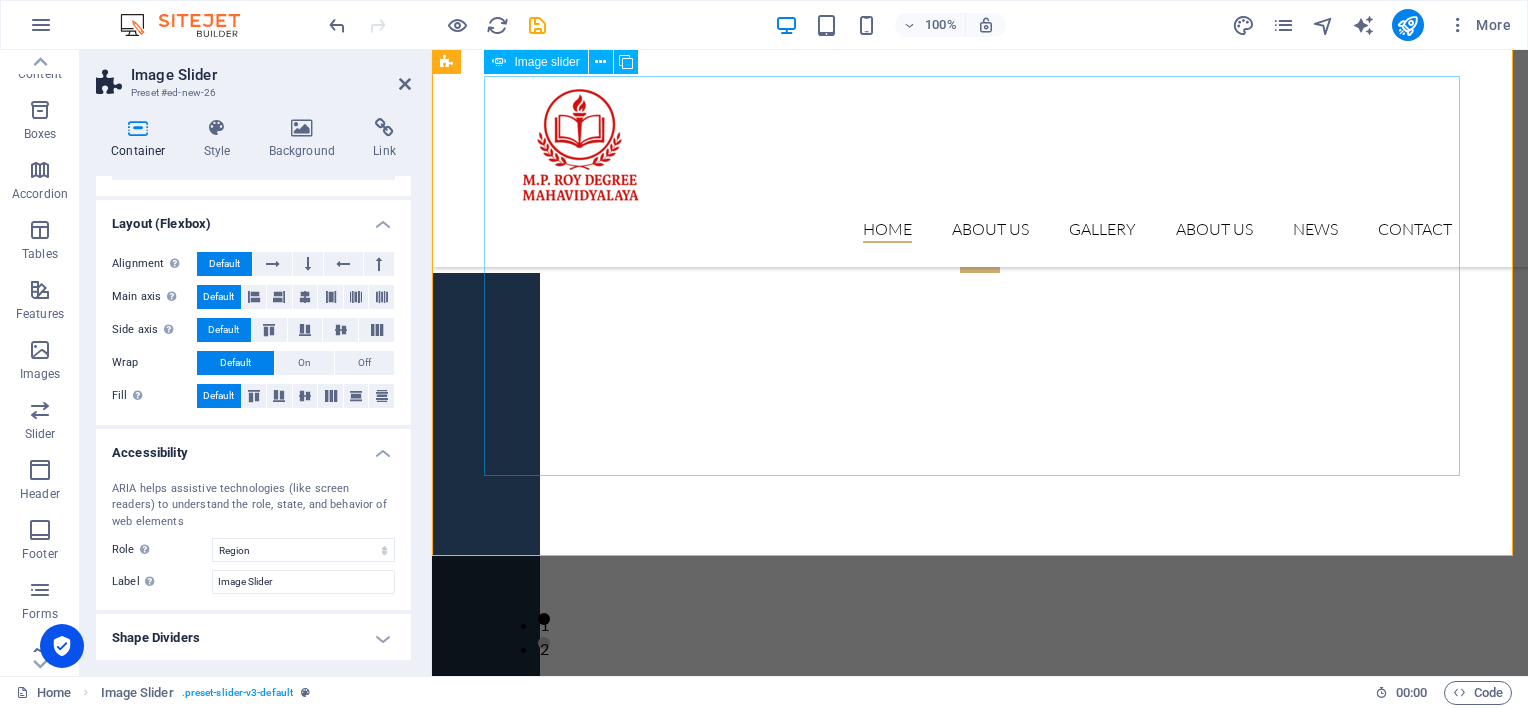 scroll, scrollTop: 100, scrollLeft: 0, axis: vertical 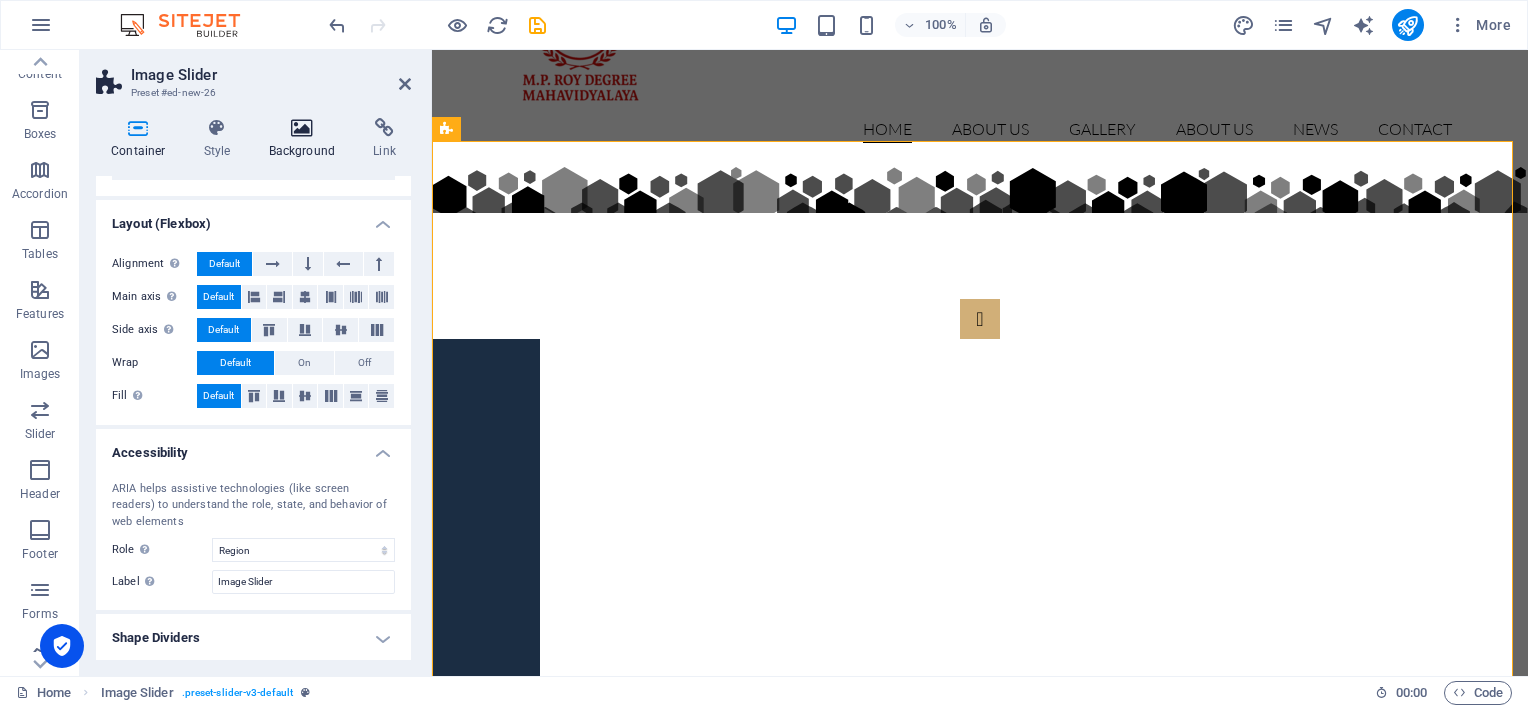 click at bounding box center (302, 128) 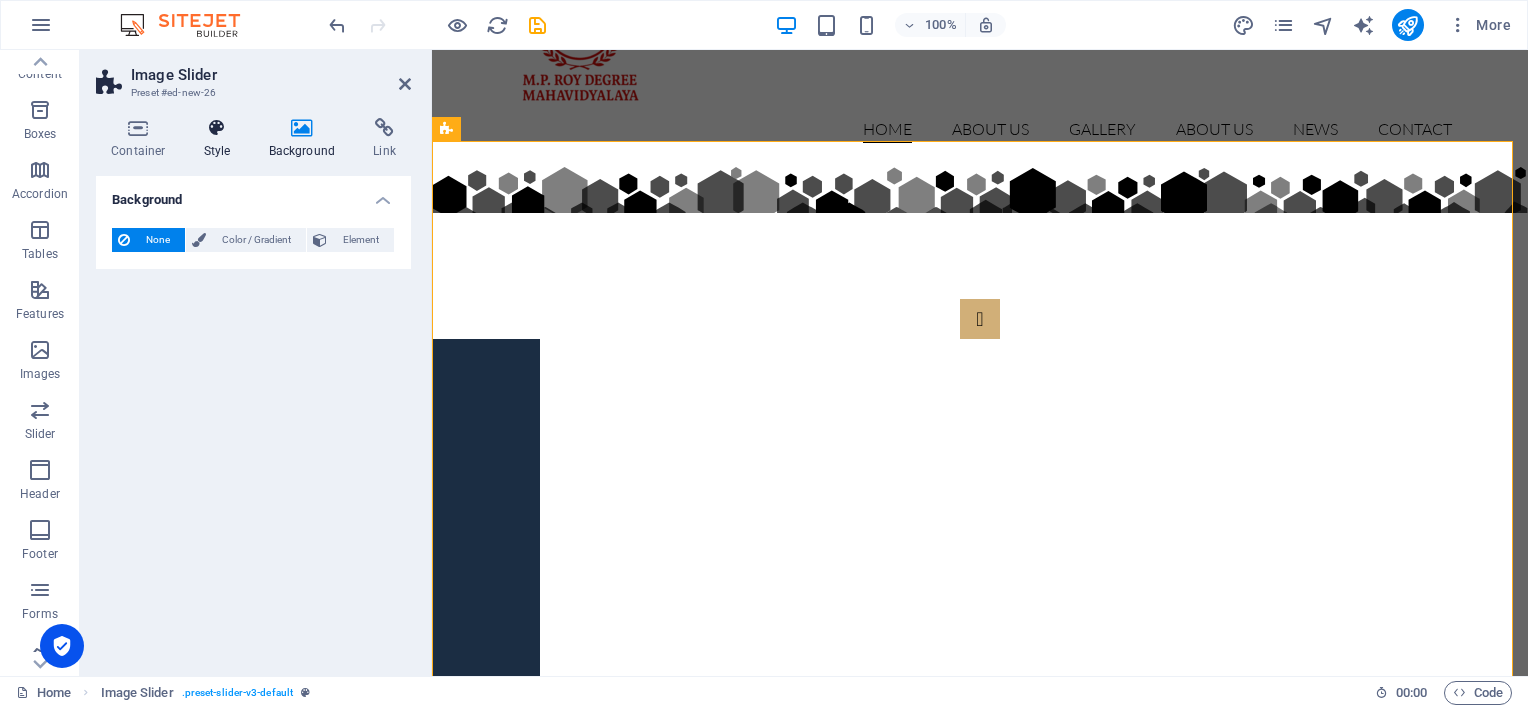 click at bounding box center (217, 128) 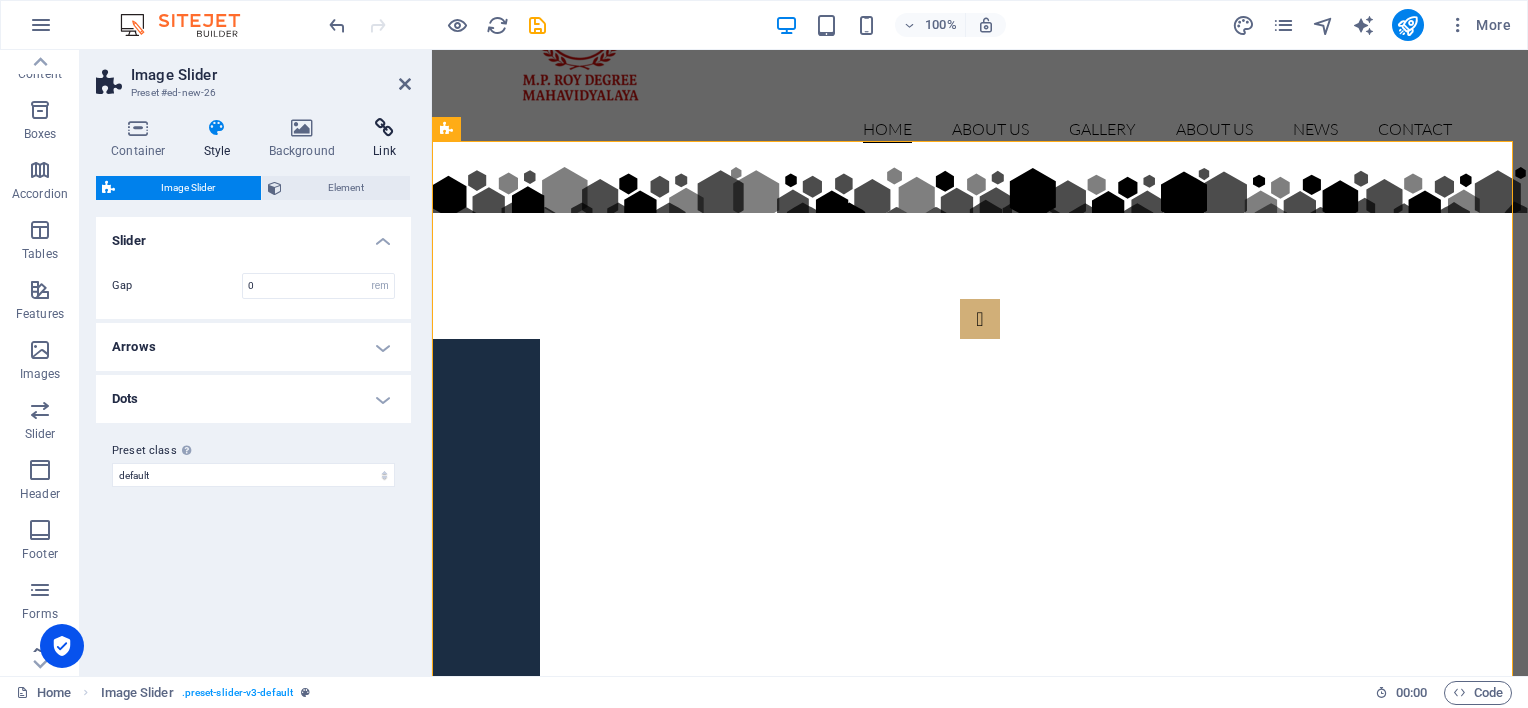 click at bounding box center [384, 128] 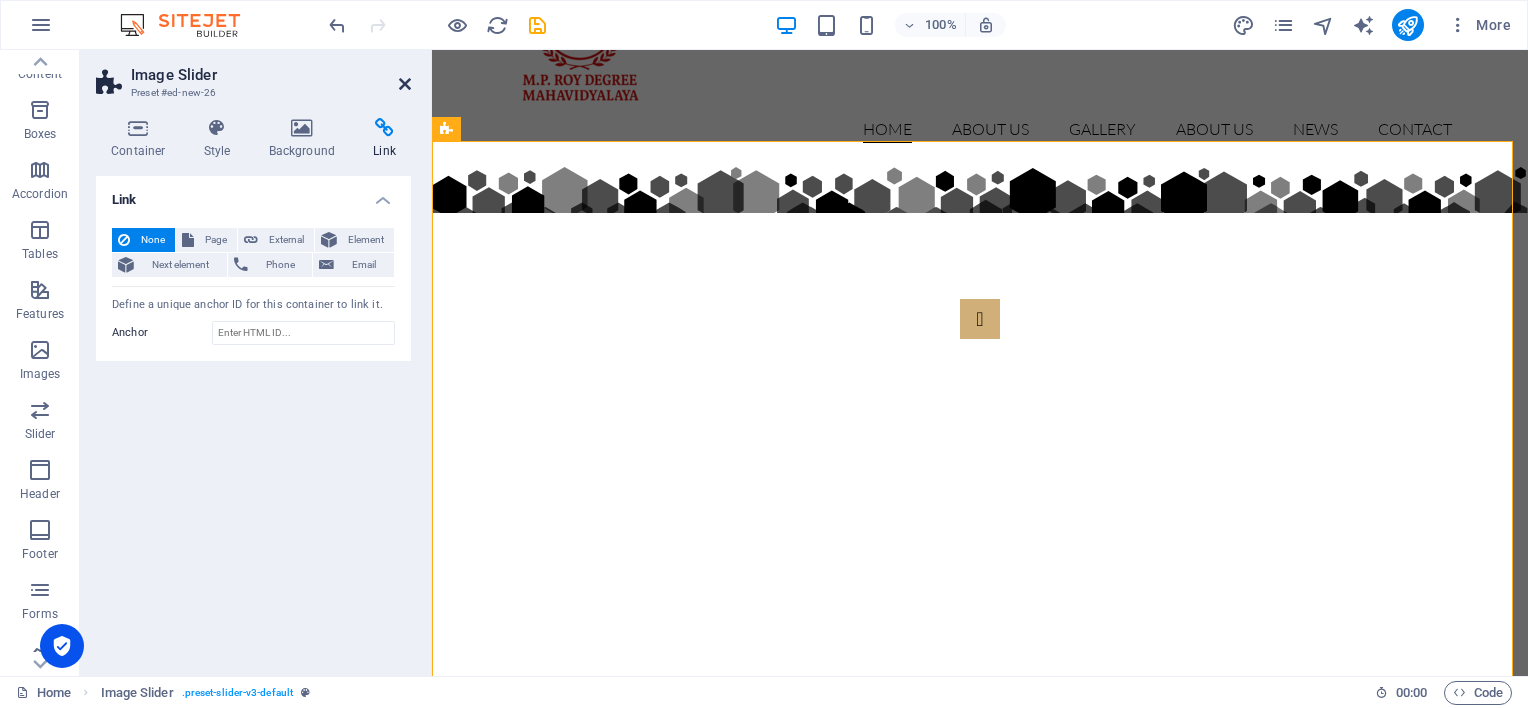 click at bounding box center [405, 84] 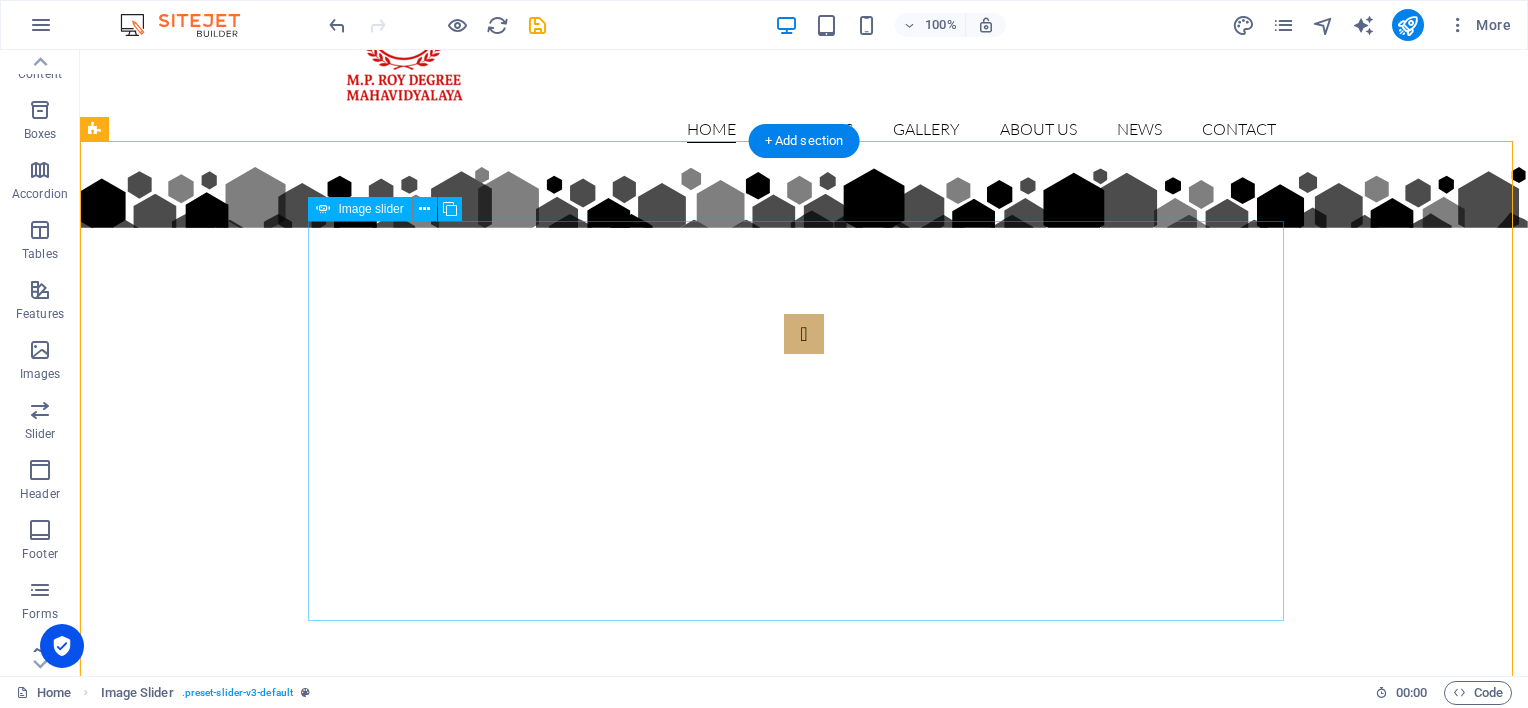 click at bounding box center (-1124, 1436) 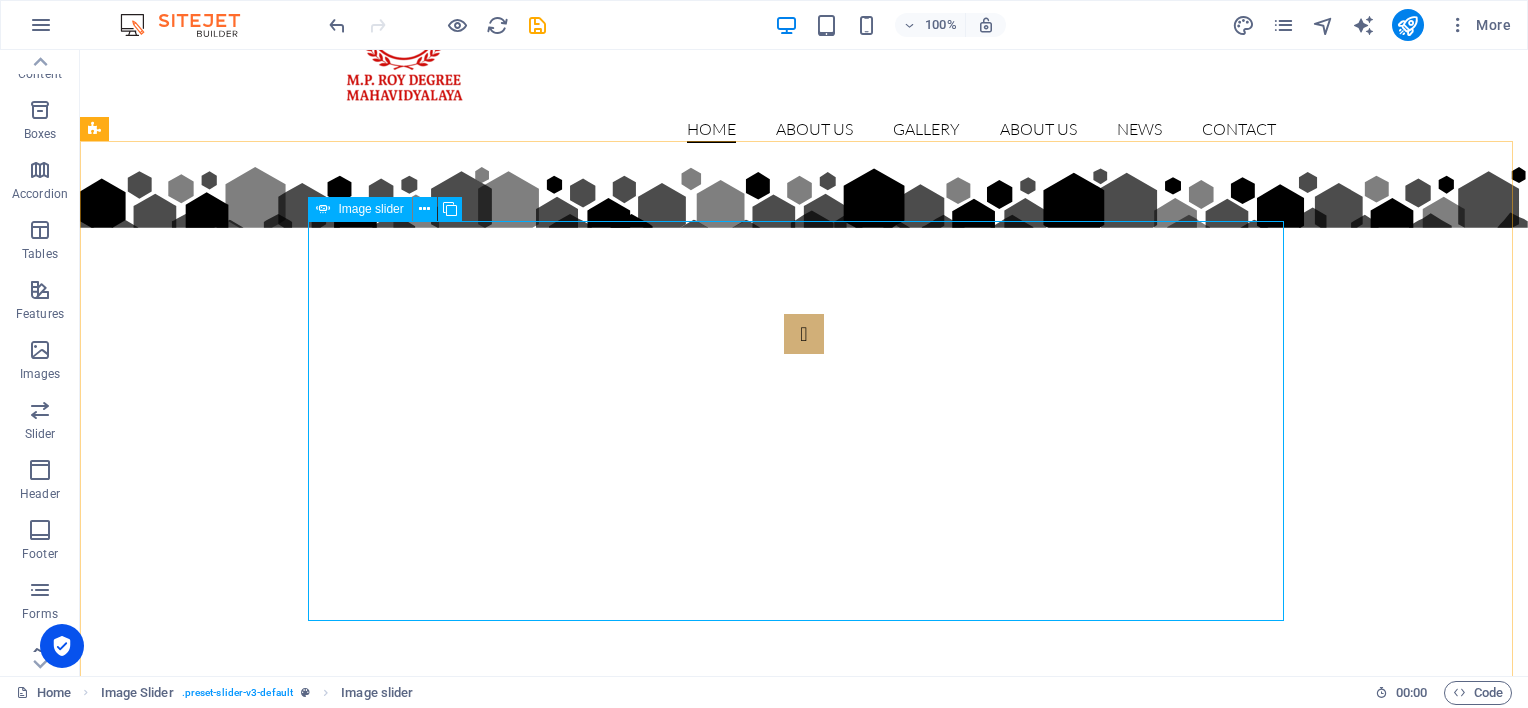 click on "Image slider" at bounding box center (370, 209) 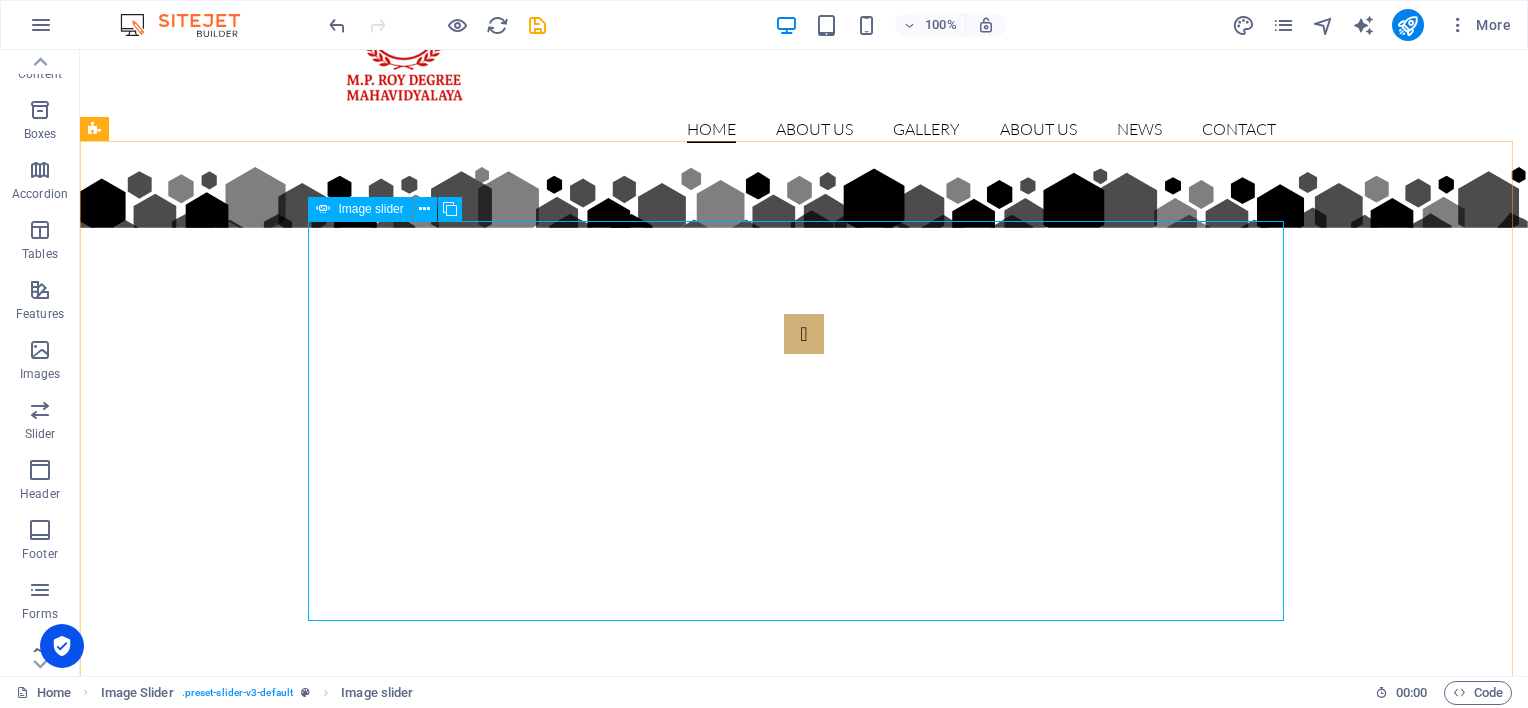 click on "Image slider" at bounding box center (370, 209) 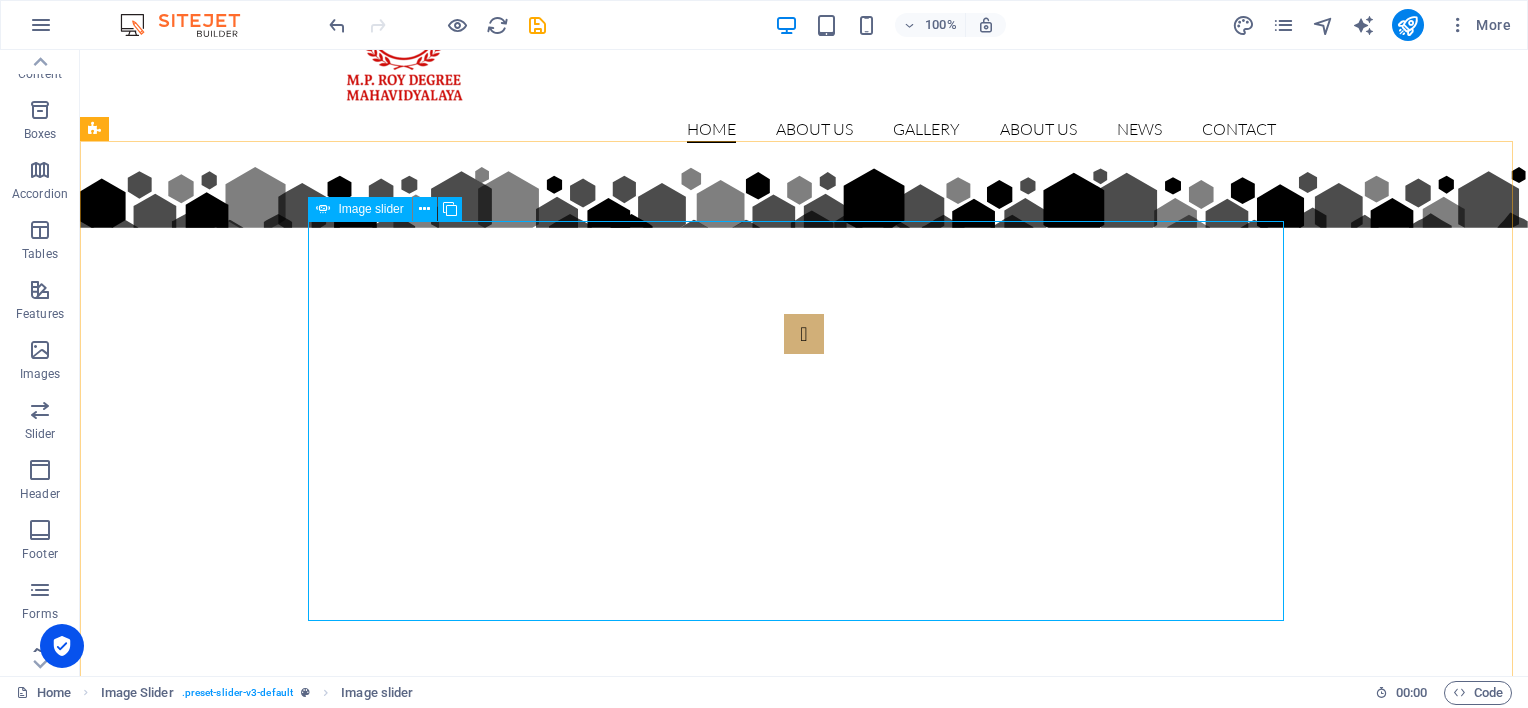 select on "px" 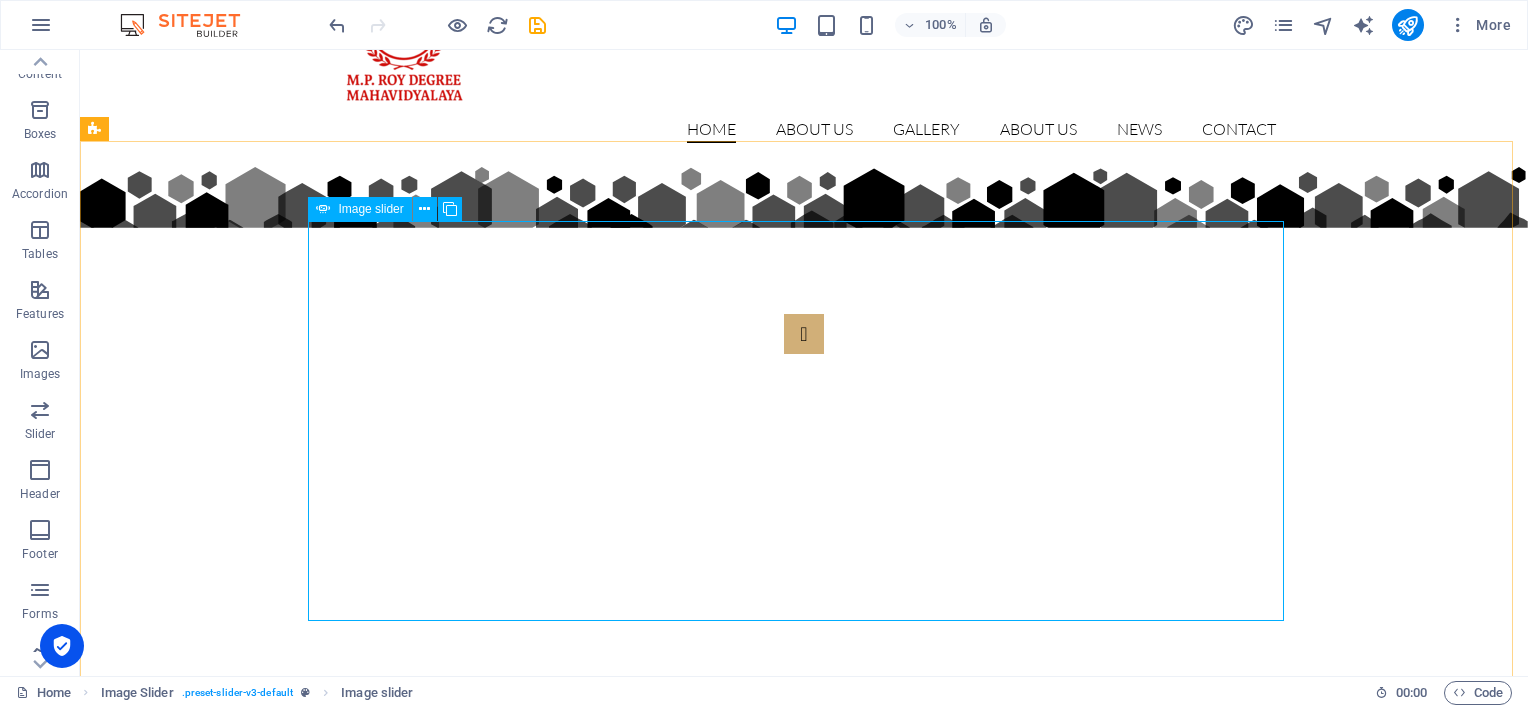 select on "s" 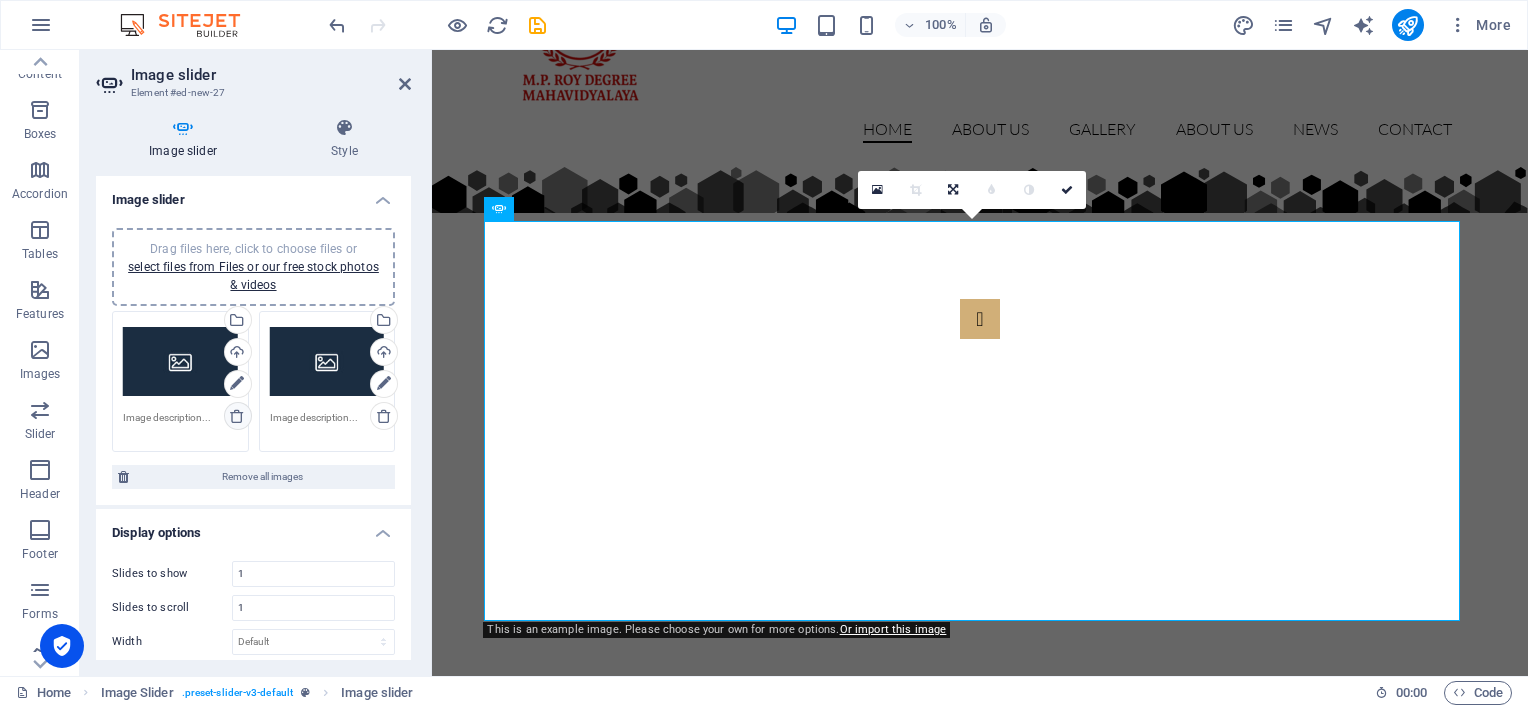 click at bounding box center (237, 416) 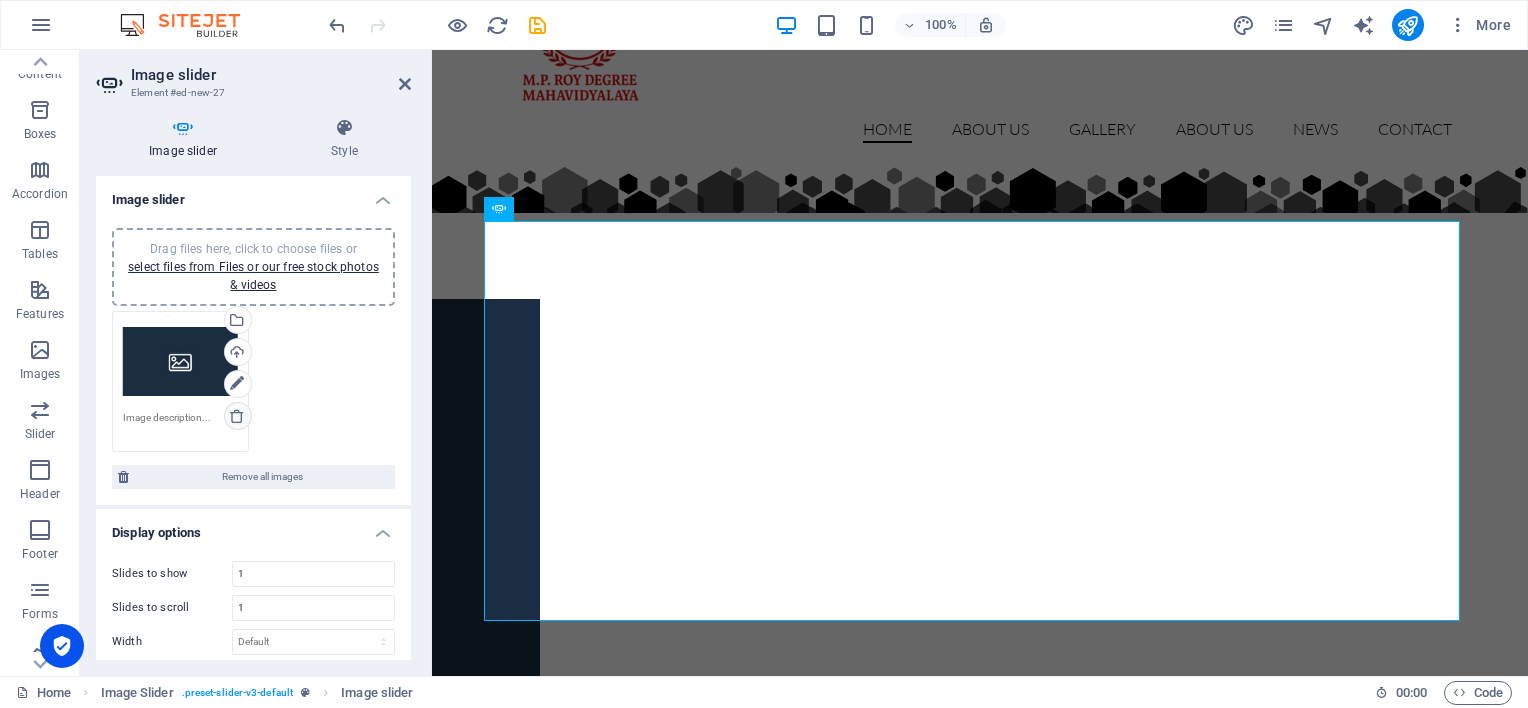 click at bounding box center (237, 416) 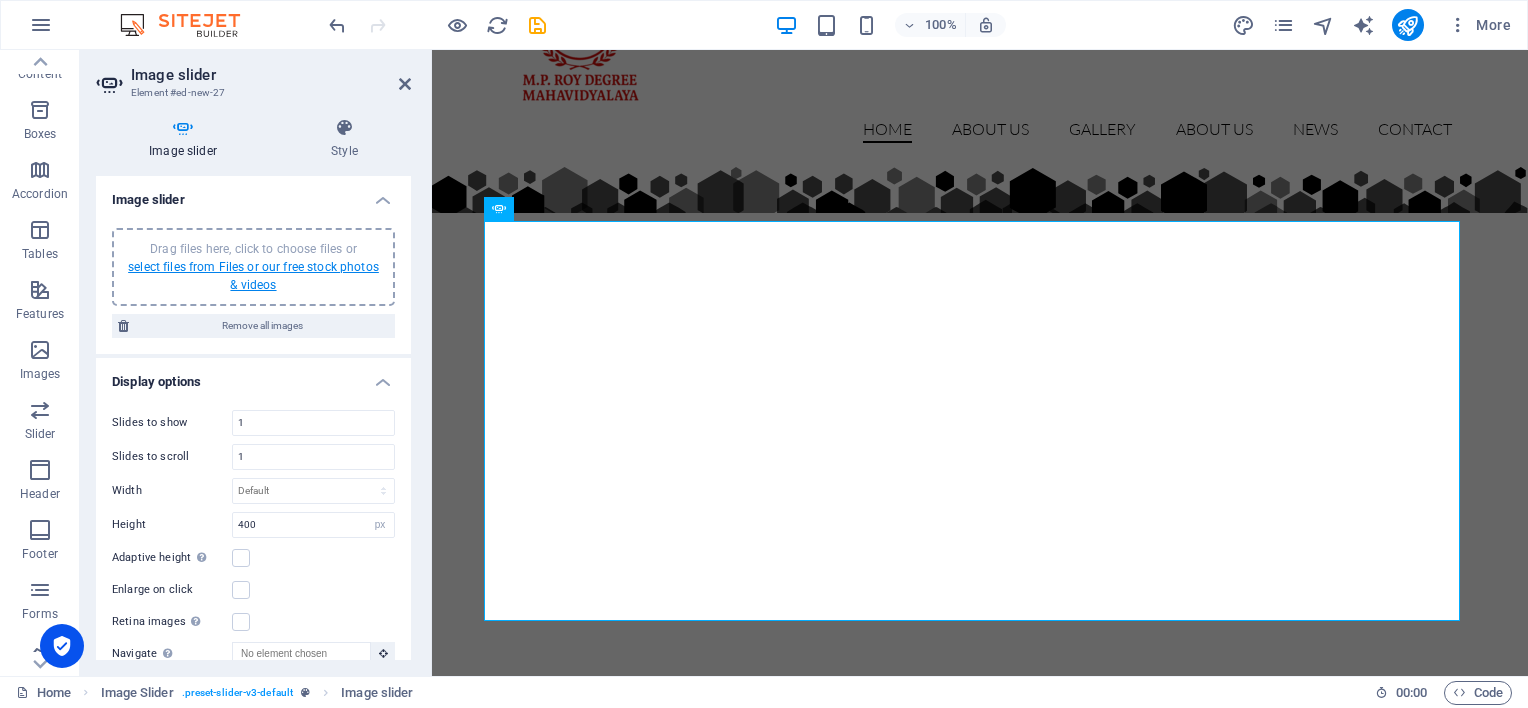 click on "select files from Files or our free stock photos & videos" at bounding box center [253, 276] 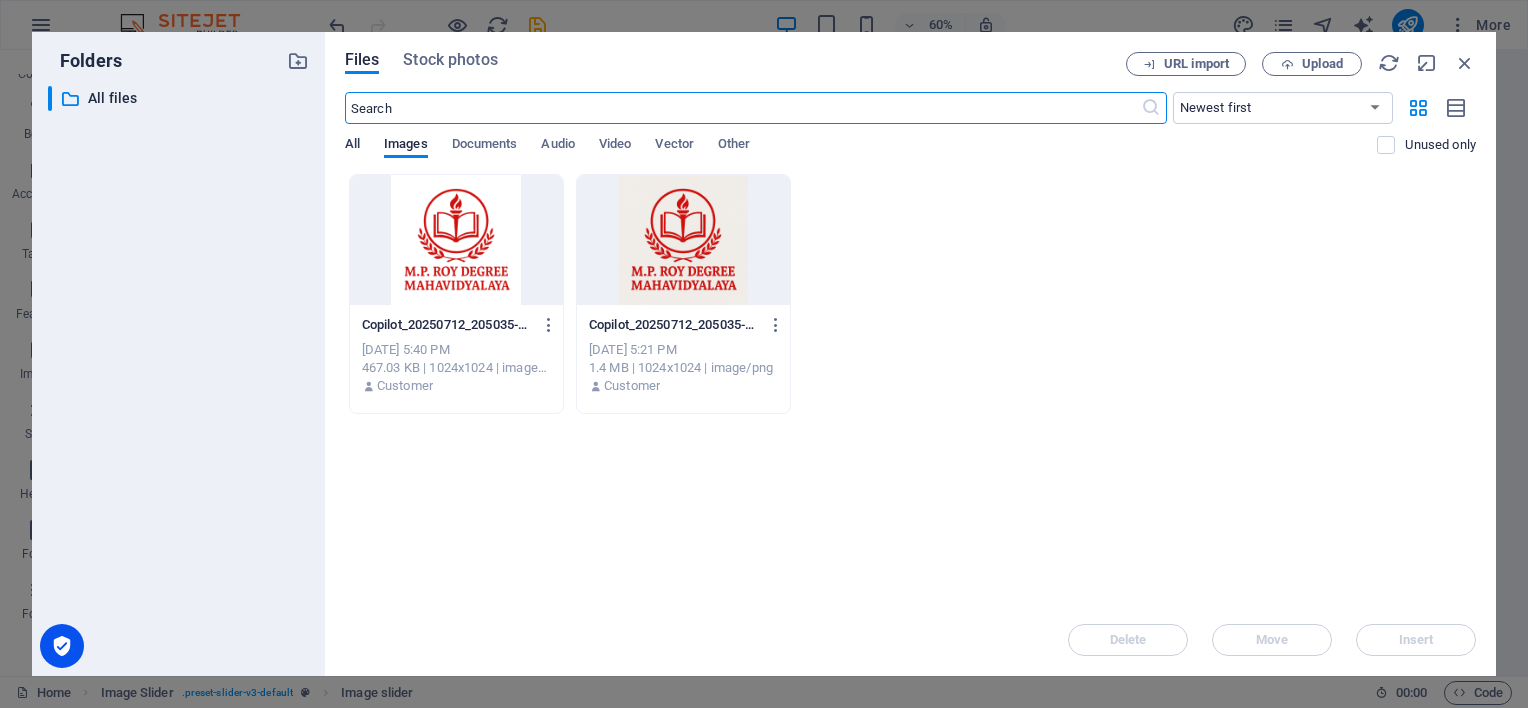 click on "All" at bounding box center [352, 146] 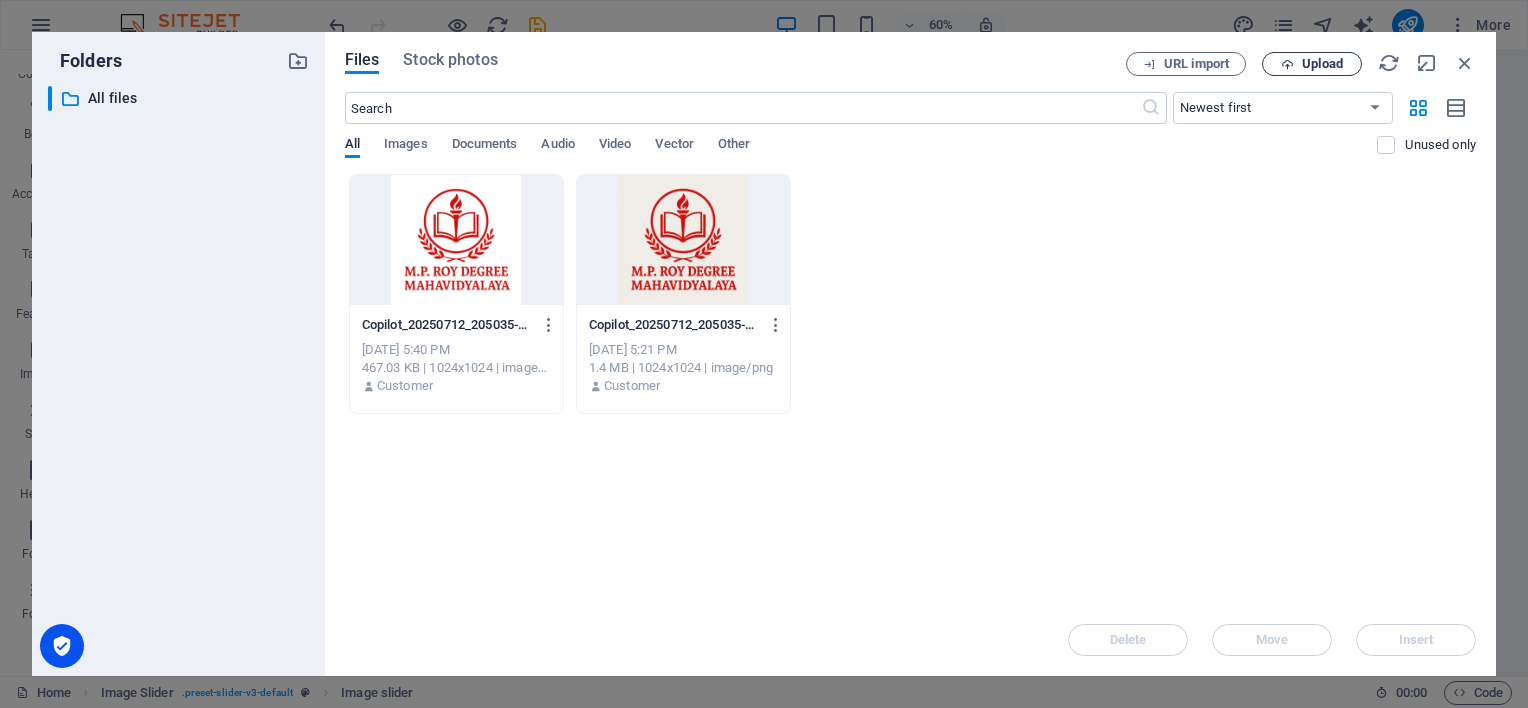 click on "Upload" at bounding box center [1312, 64] 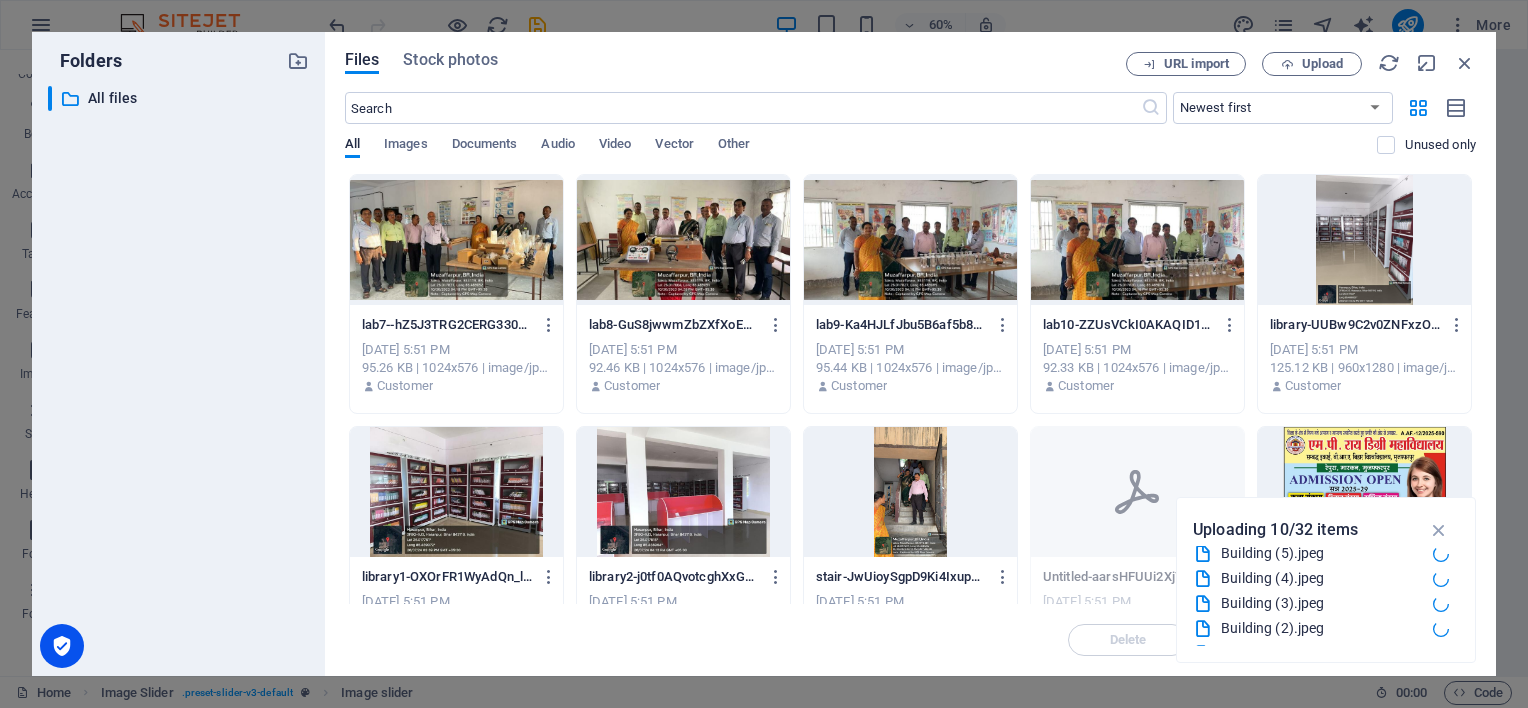 scroll, scrollTop: 700, scrollLeft: 0, axis: vertical 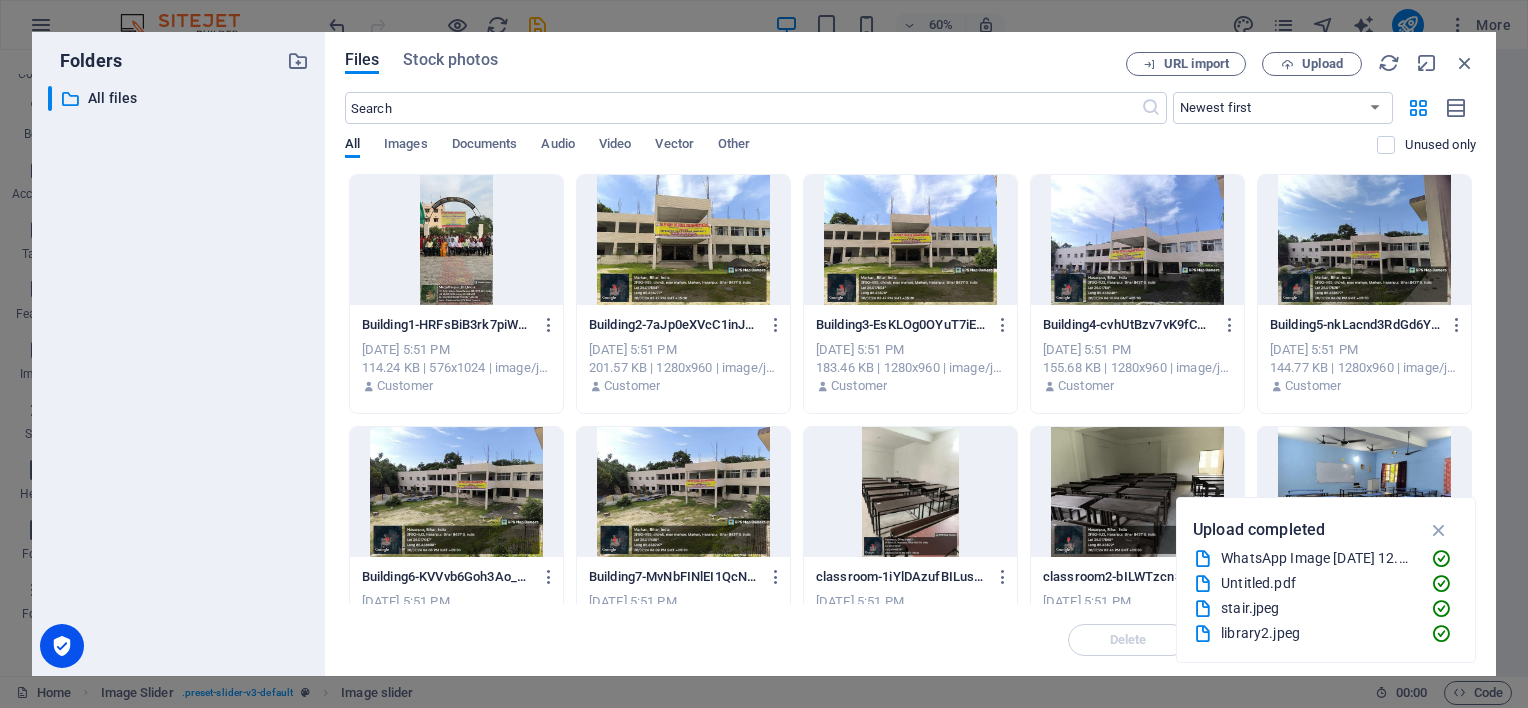 click at bounding box center [683, 240] 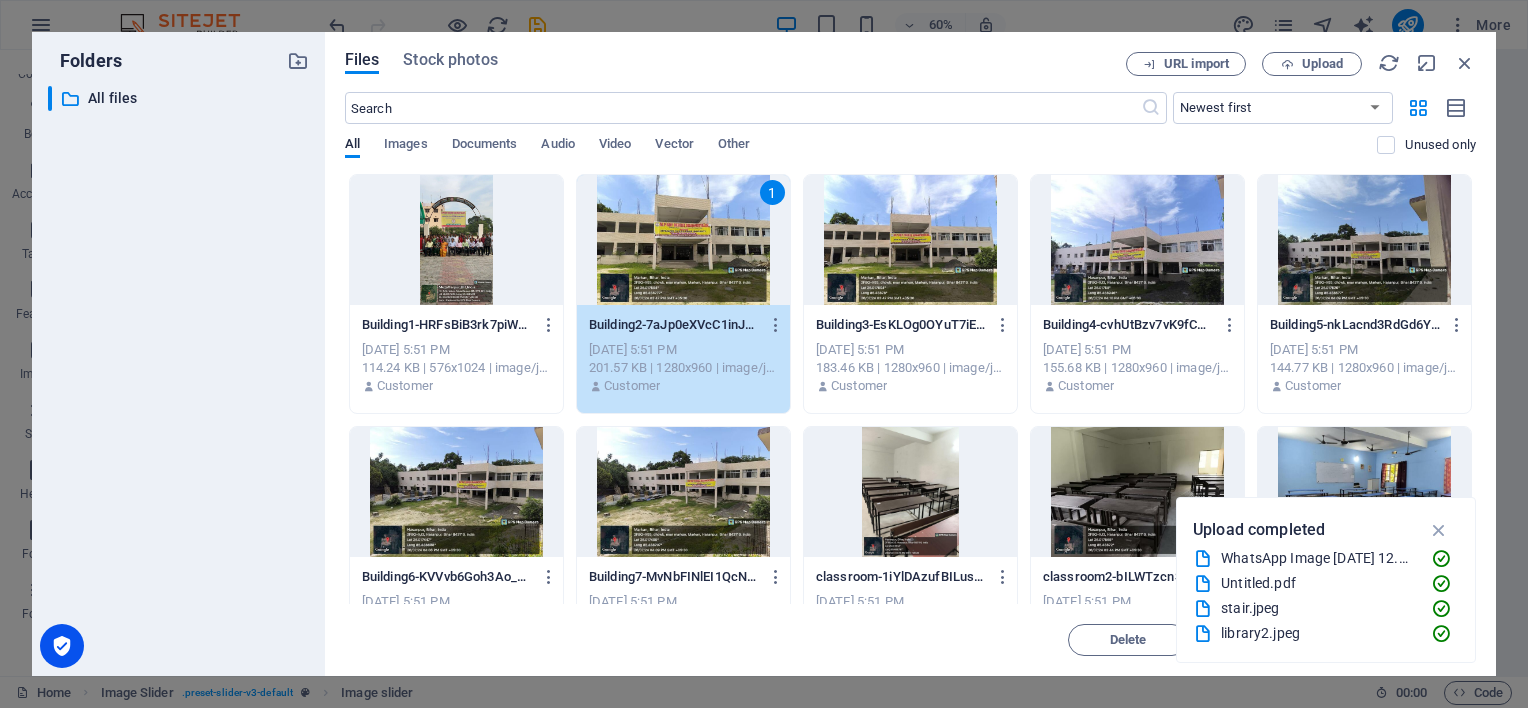 click at bounding box center [910, 240] 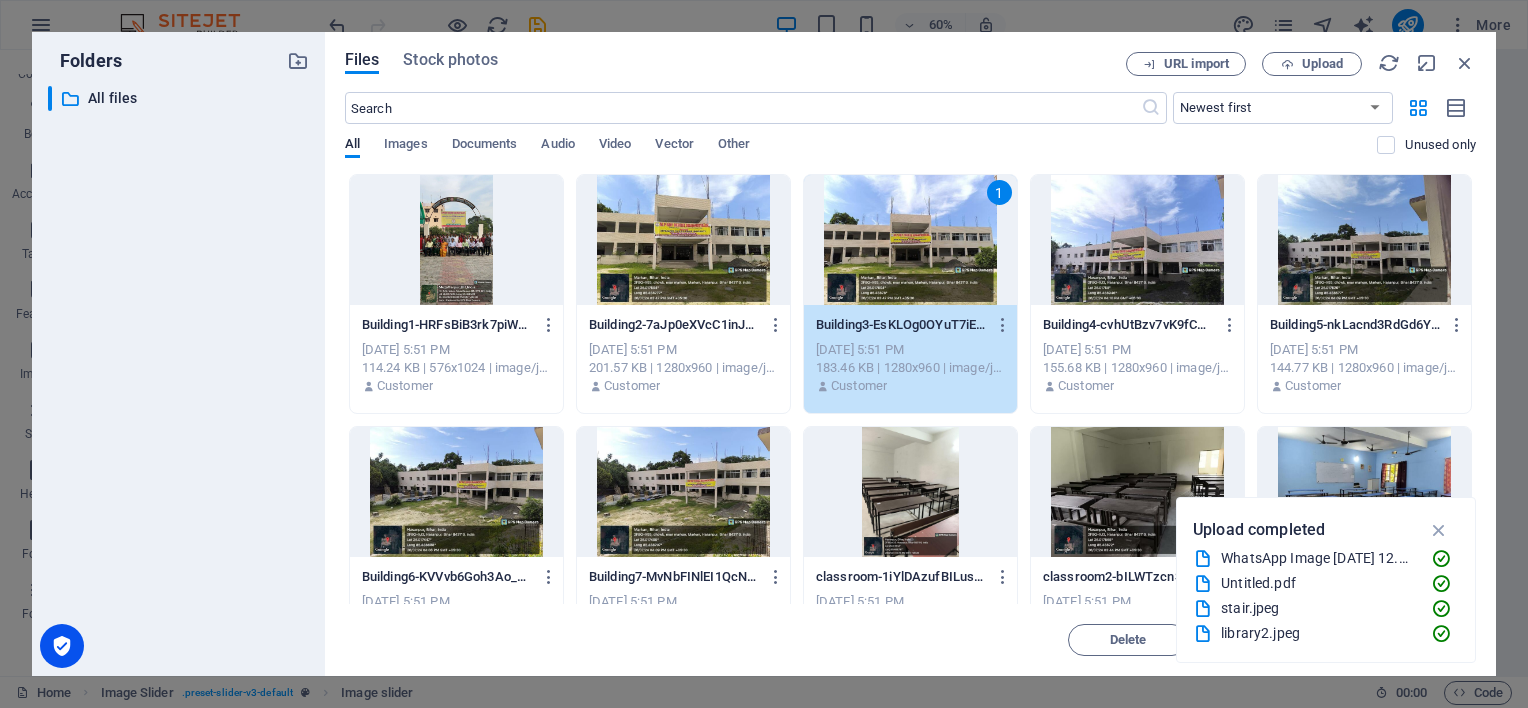 click at bounding box center [683, 240] 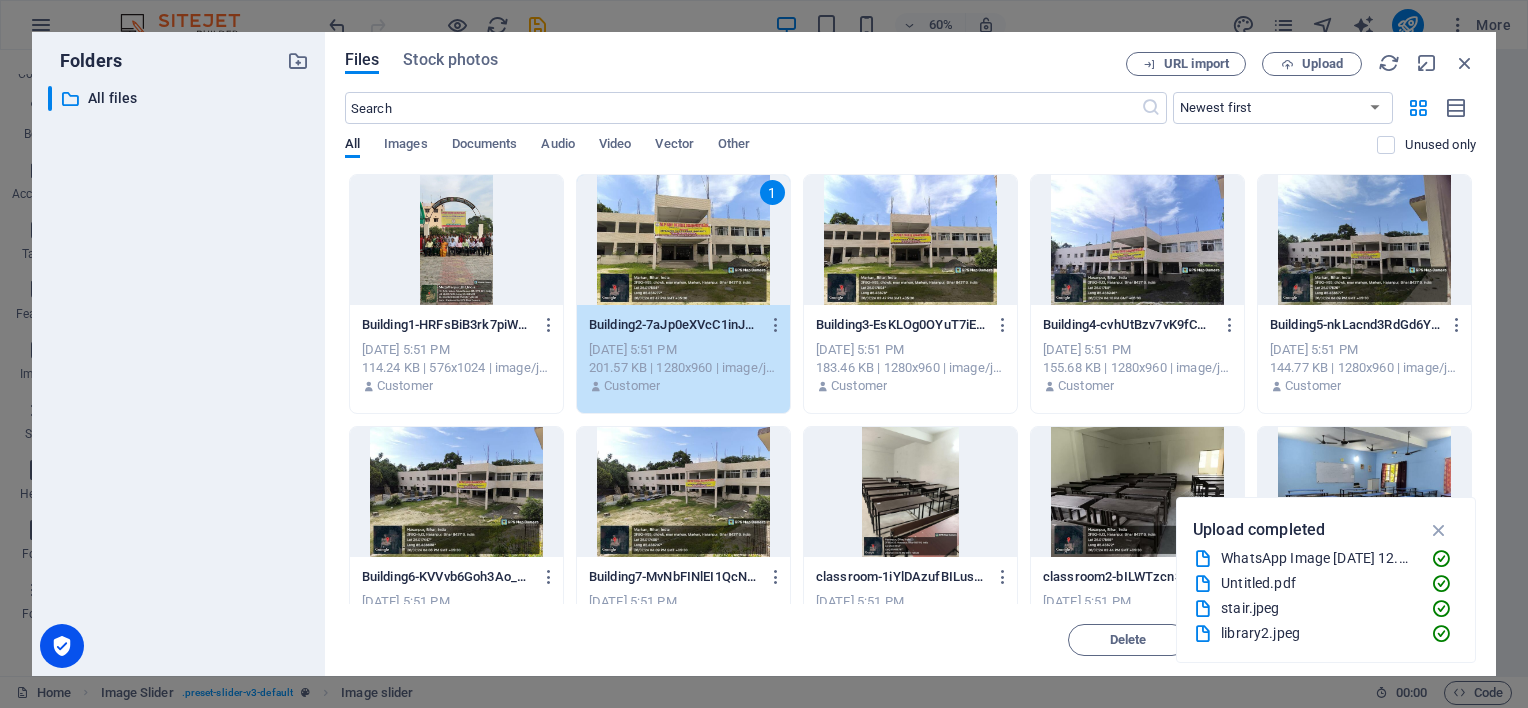 click at bounding box center [910, 240] 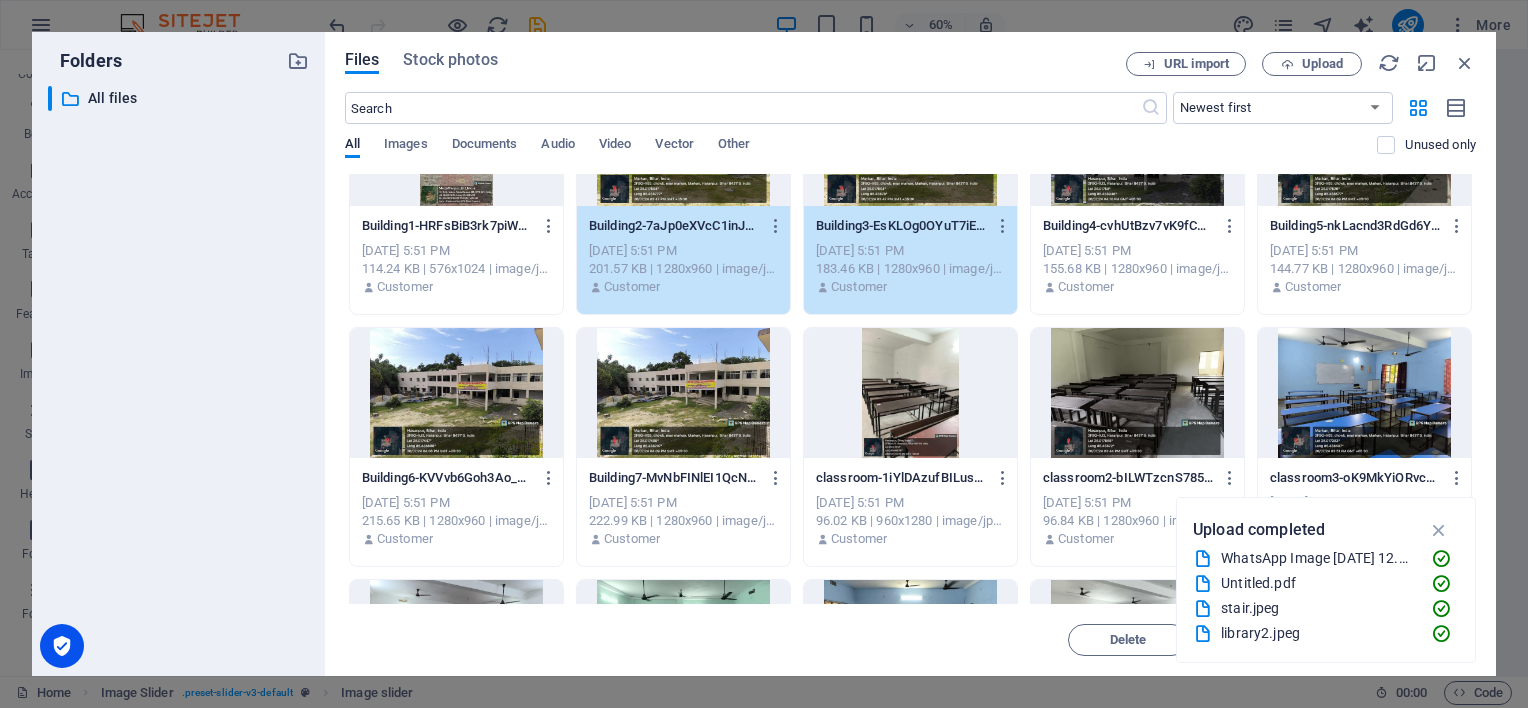 scroll, scrollTop: 100, scrollLeft: 0, axis: vertical 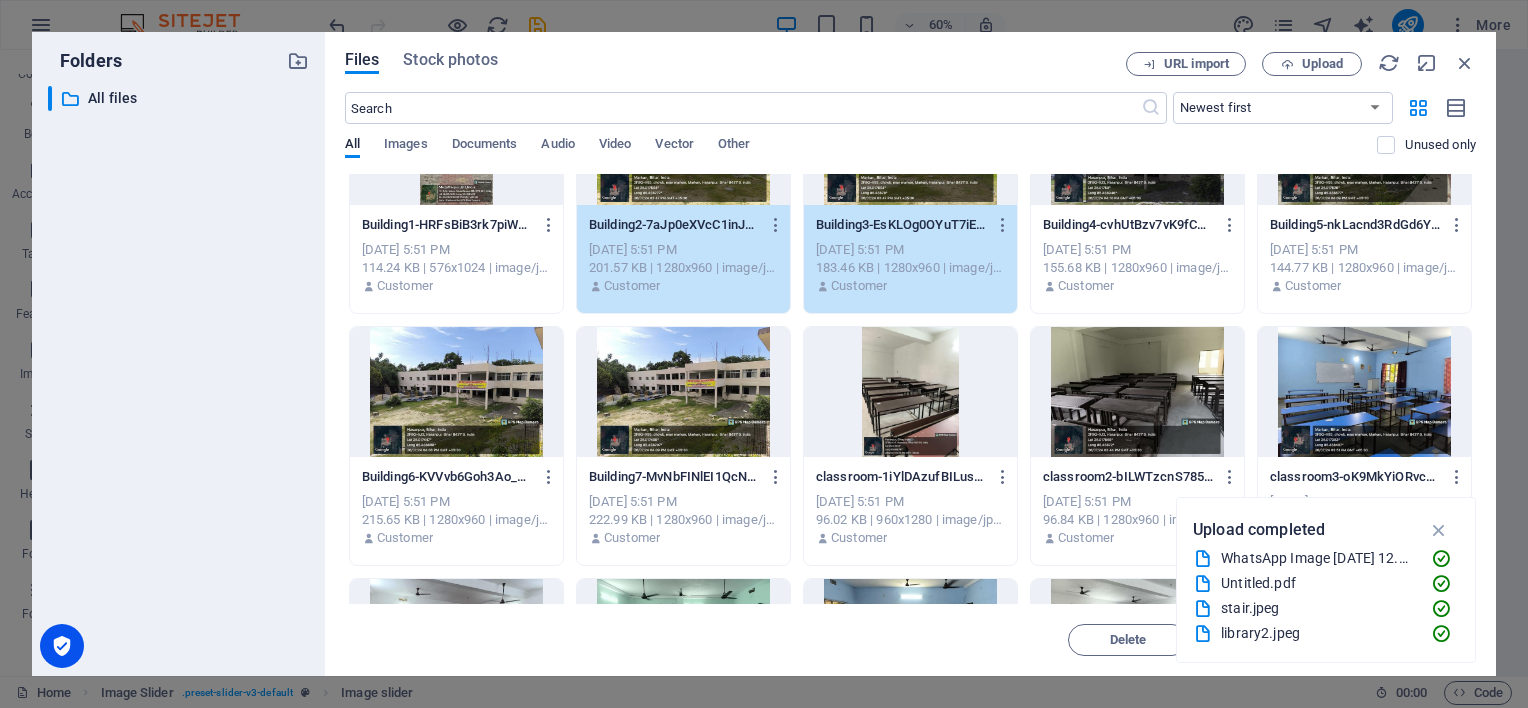 click at bounding box center [683, 392] 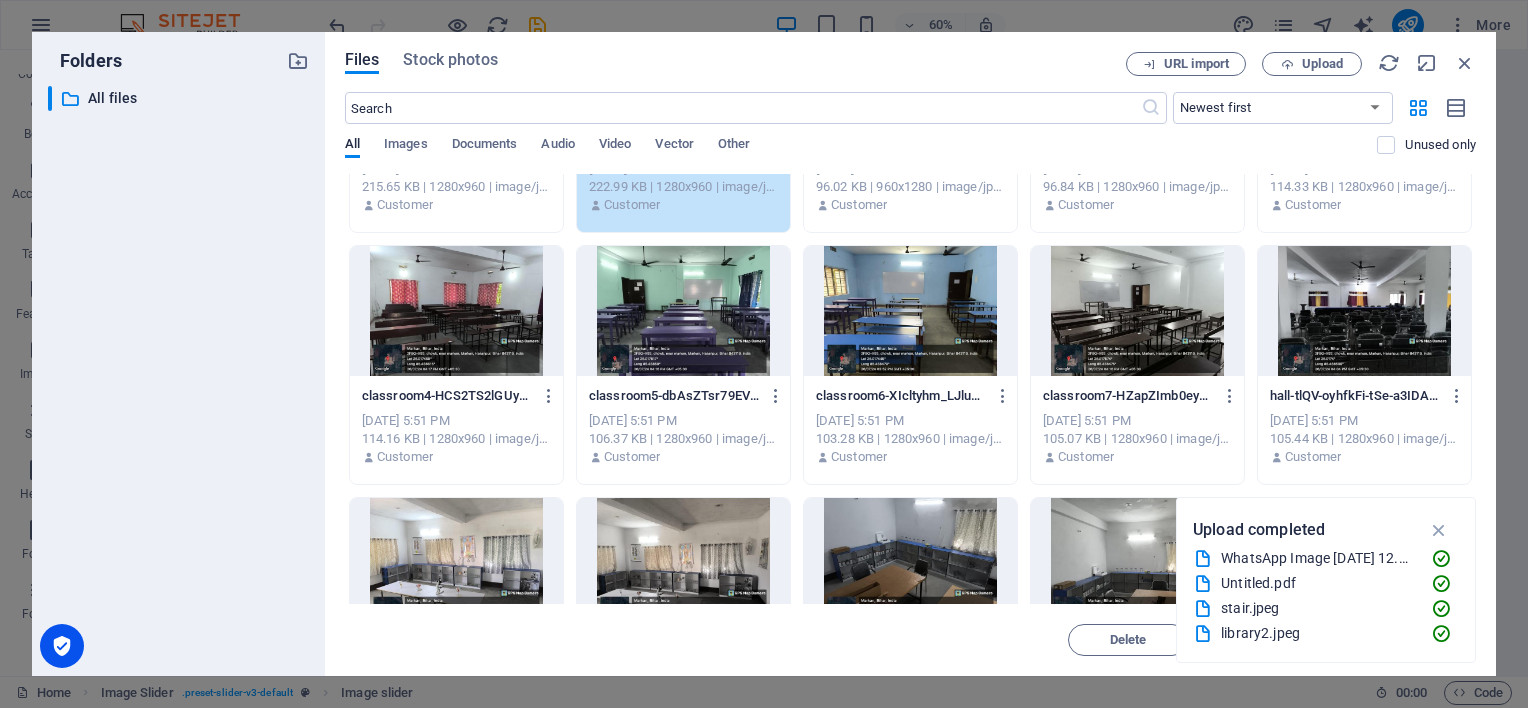 scroll, scrollTop: 400, scrollLeft: 0, axis: vertical 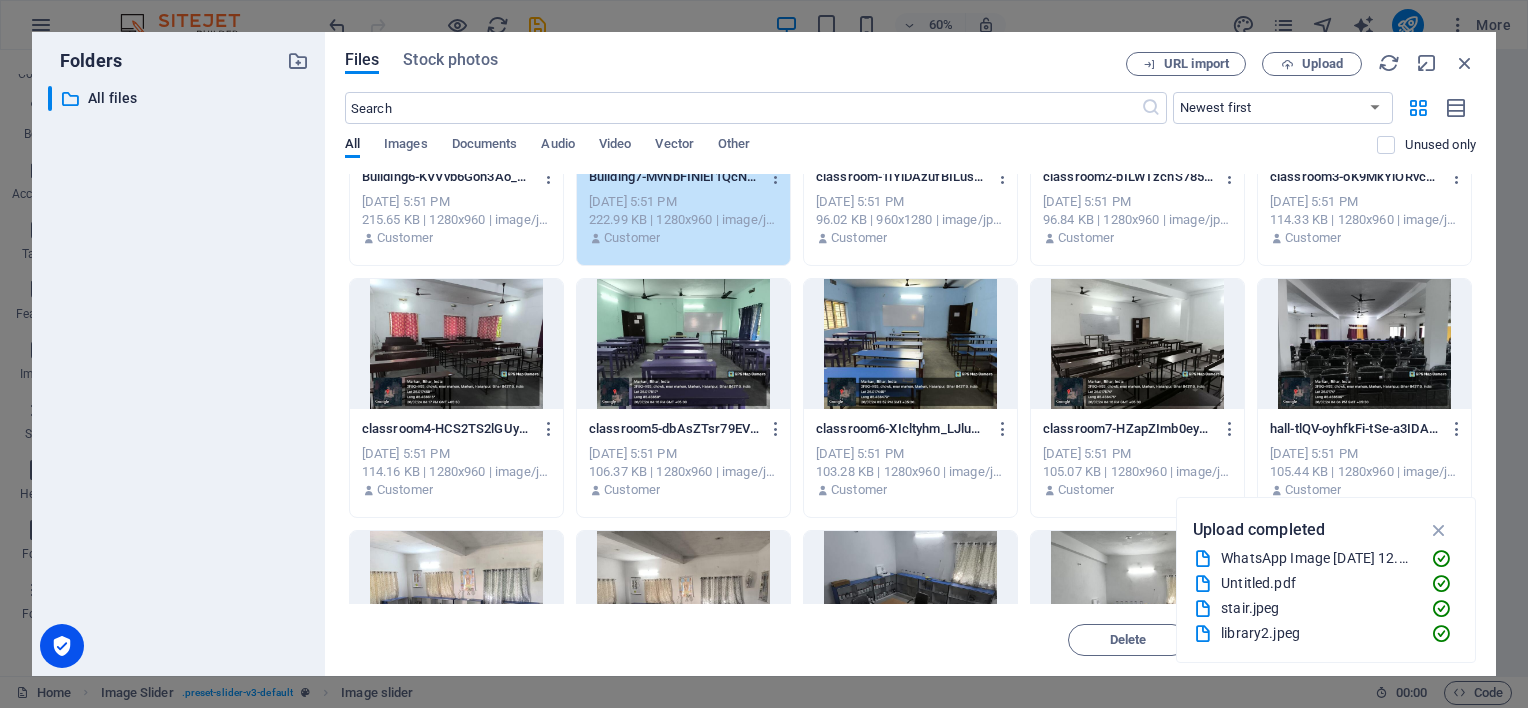 click at bounding box center [1364, 344] 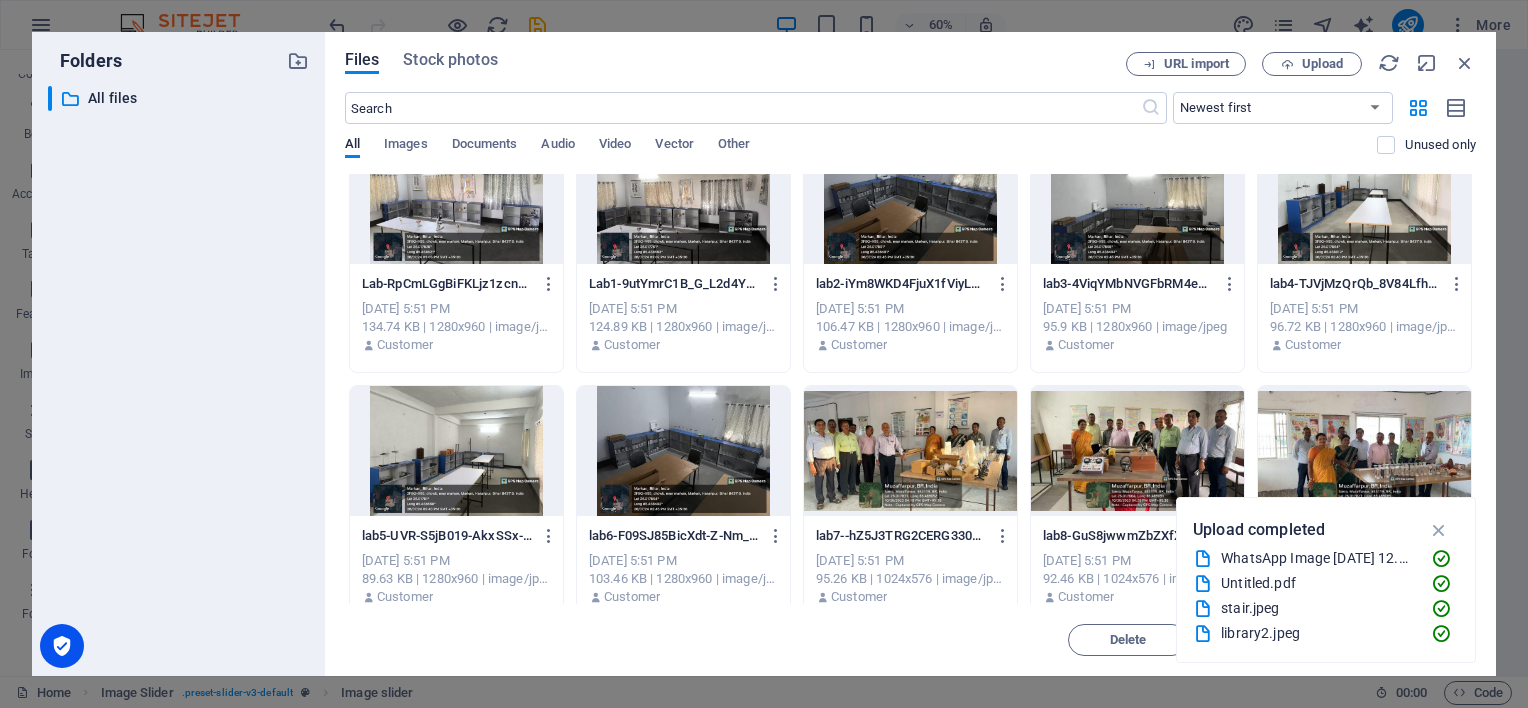 scroll, scrollTop: 800, scrollLeft: 0, axis: vertical 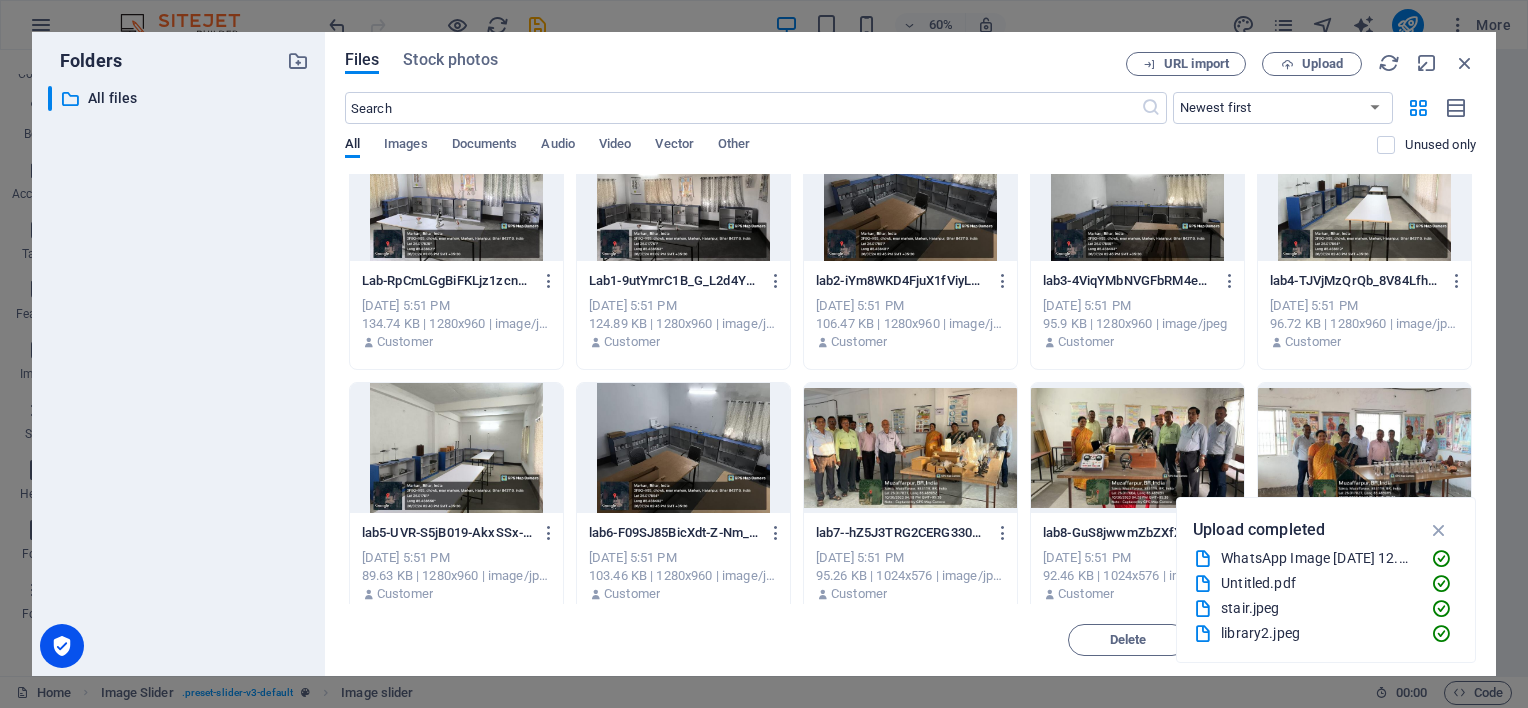 click at bounding box center [910, 448] 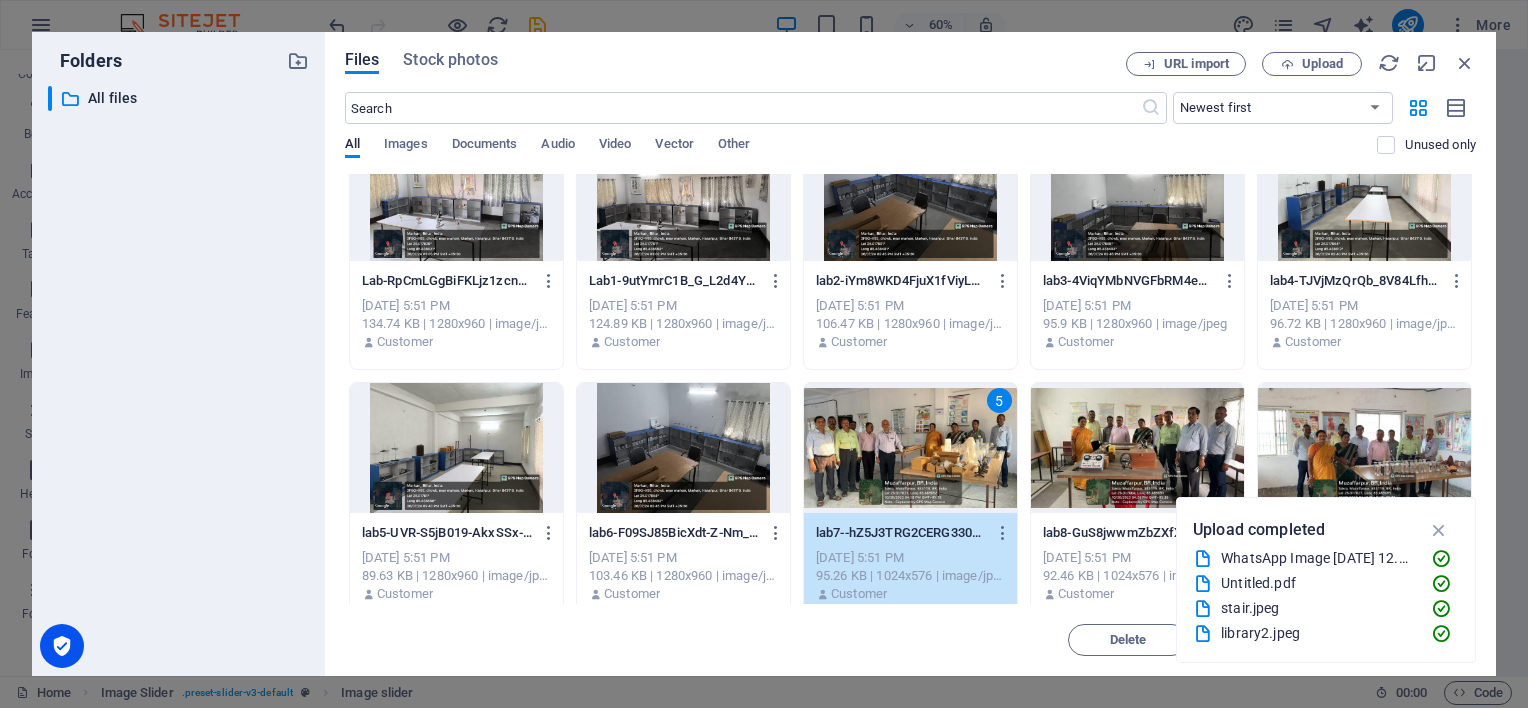 click at bounding box center [1137, 448] 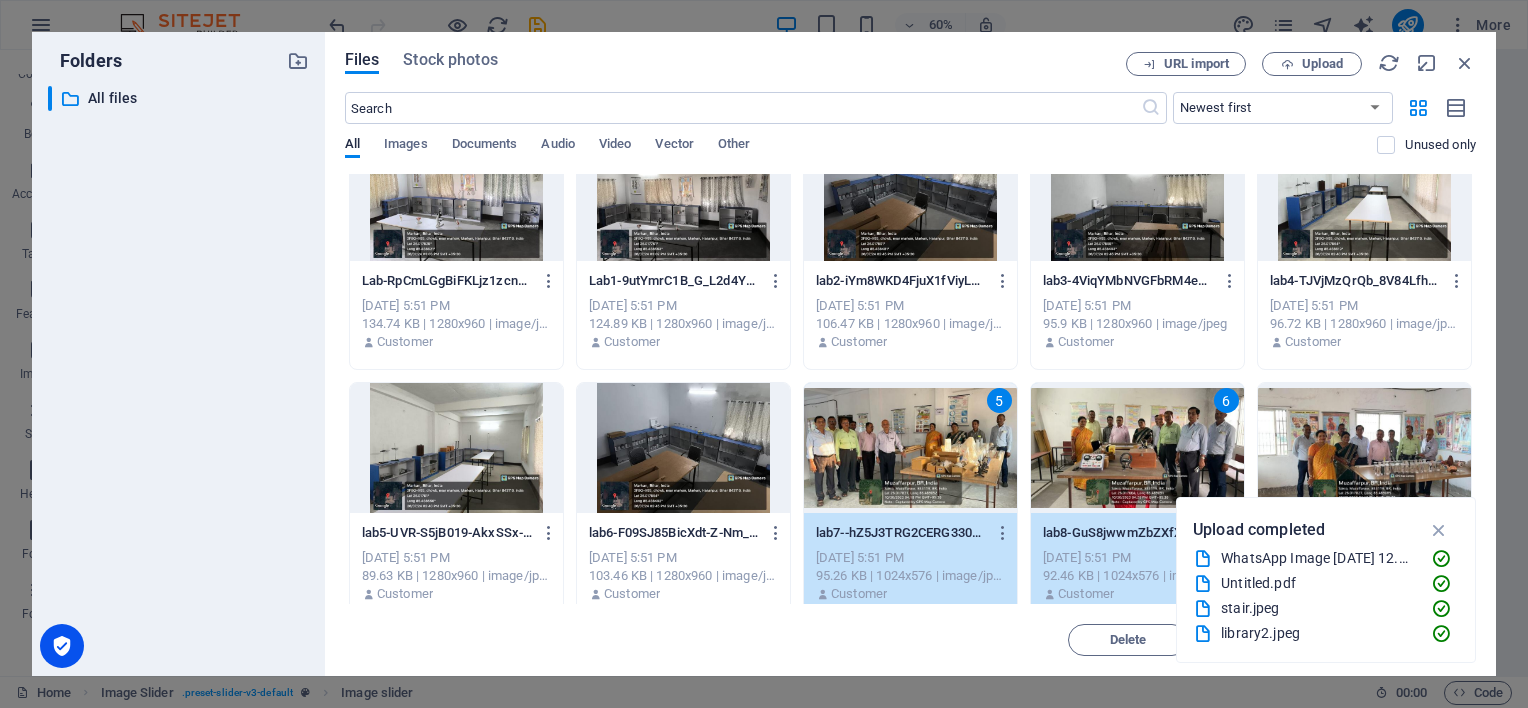 click on "5" at bounding box center [910, 448] 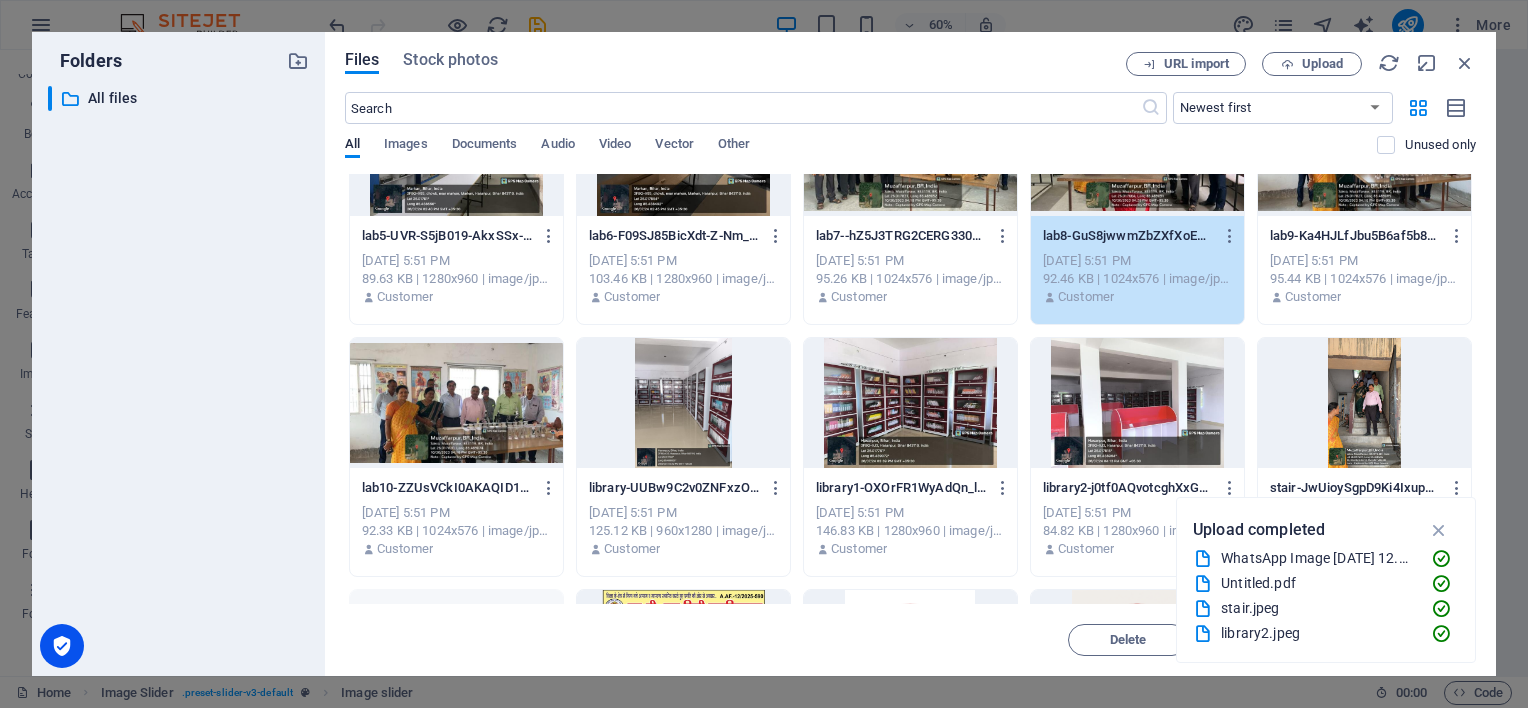 scroll, scrollTop: 1100, scrollLeft: 0, axis: vertical 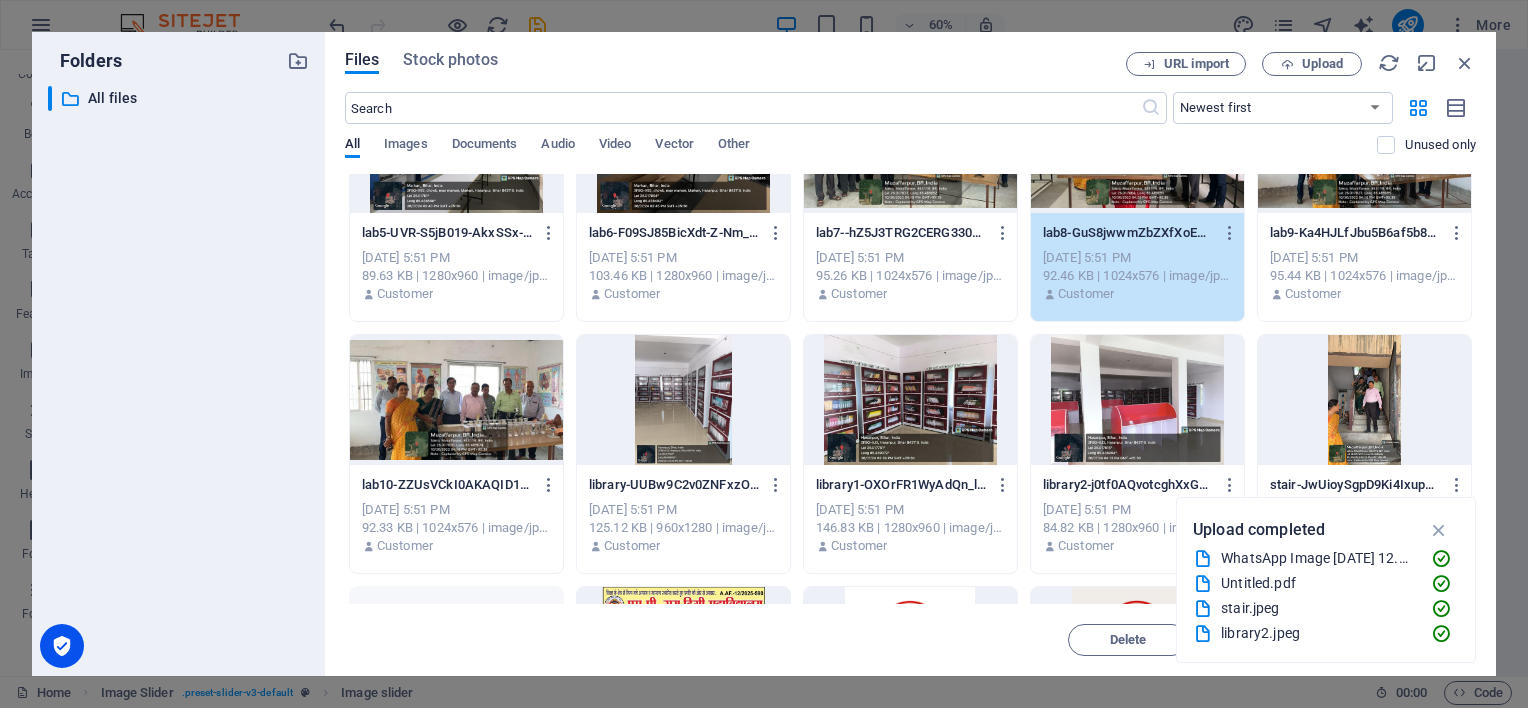 click at bounding box center [910, 400] 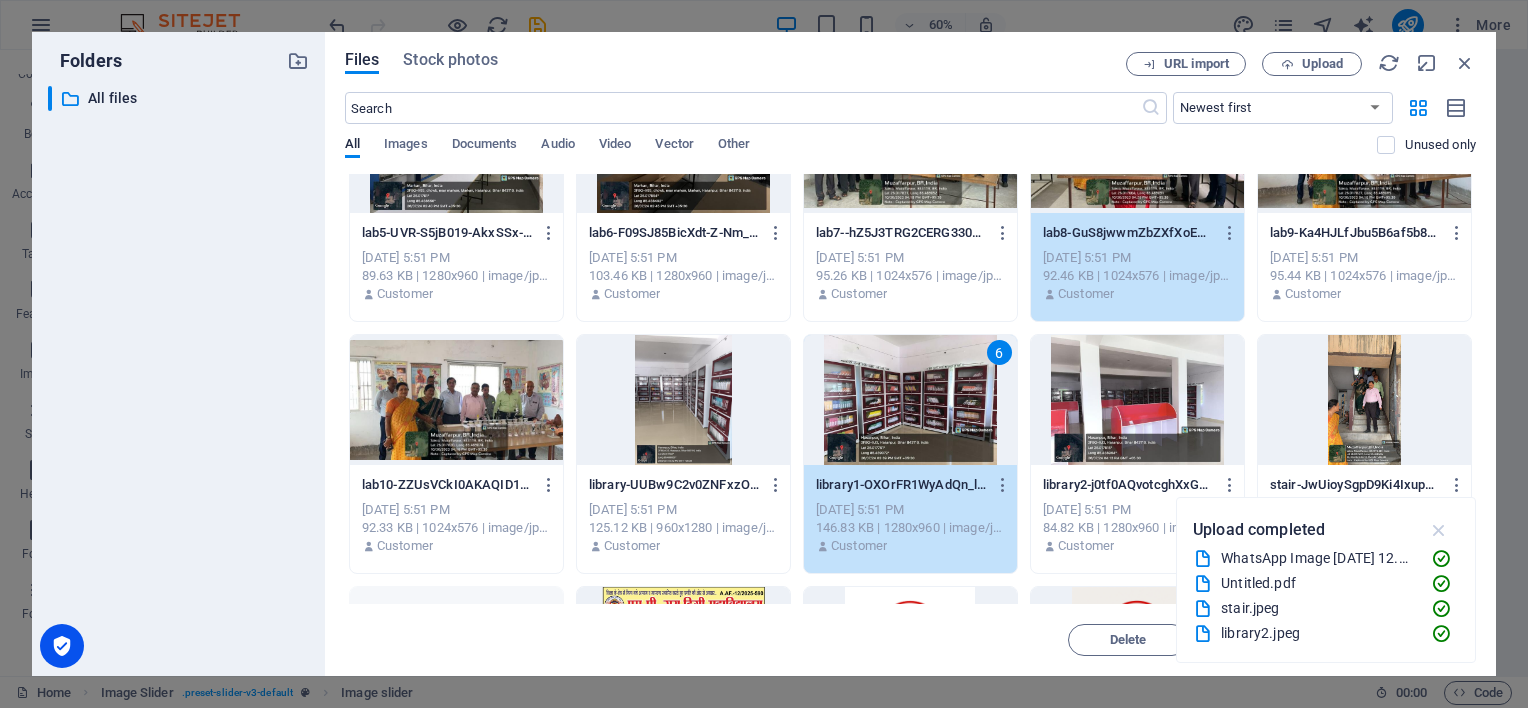 click at bounding box center [1439, 530] 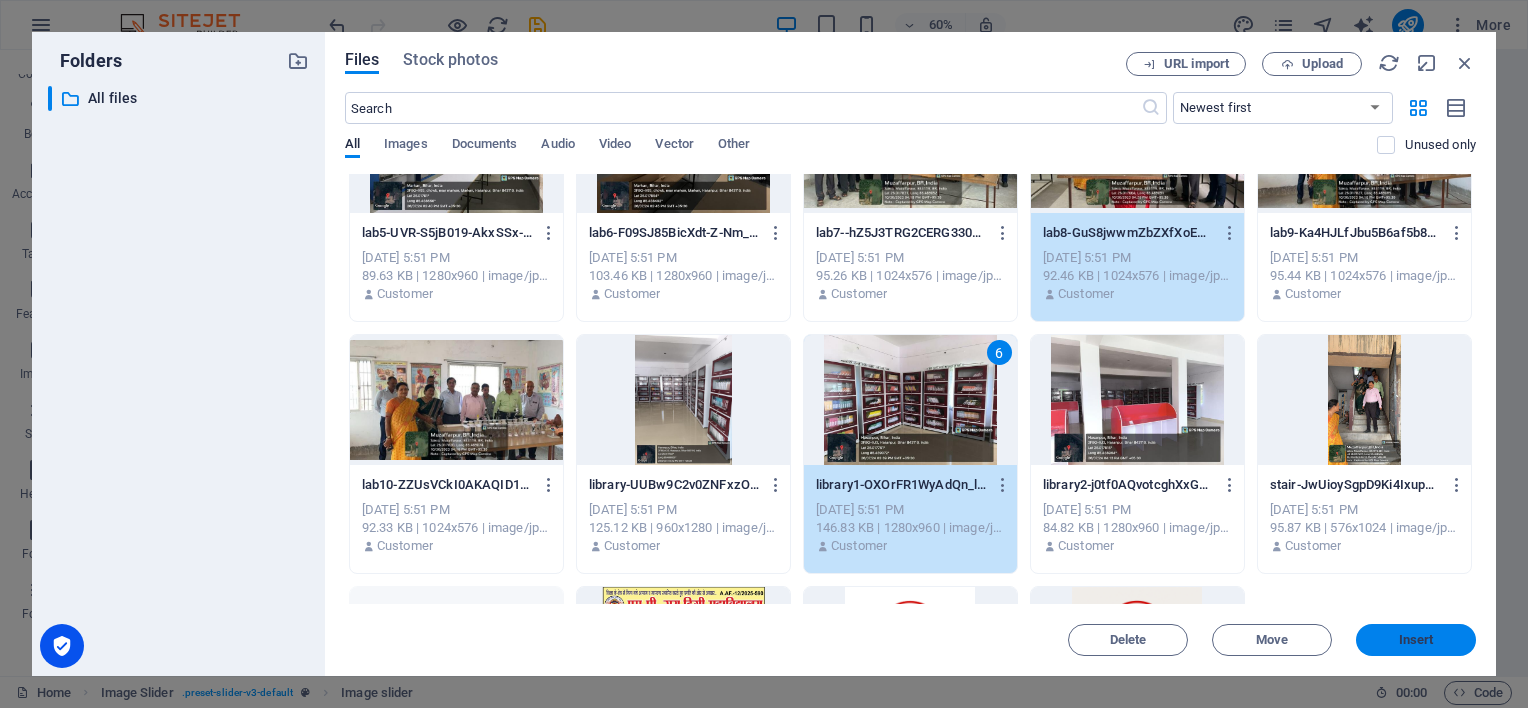 click on "Insert" at bounding box center (1416, 640) 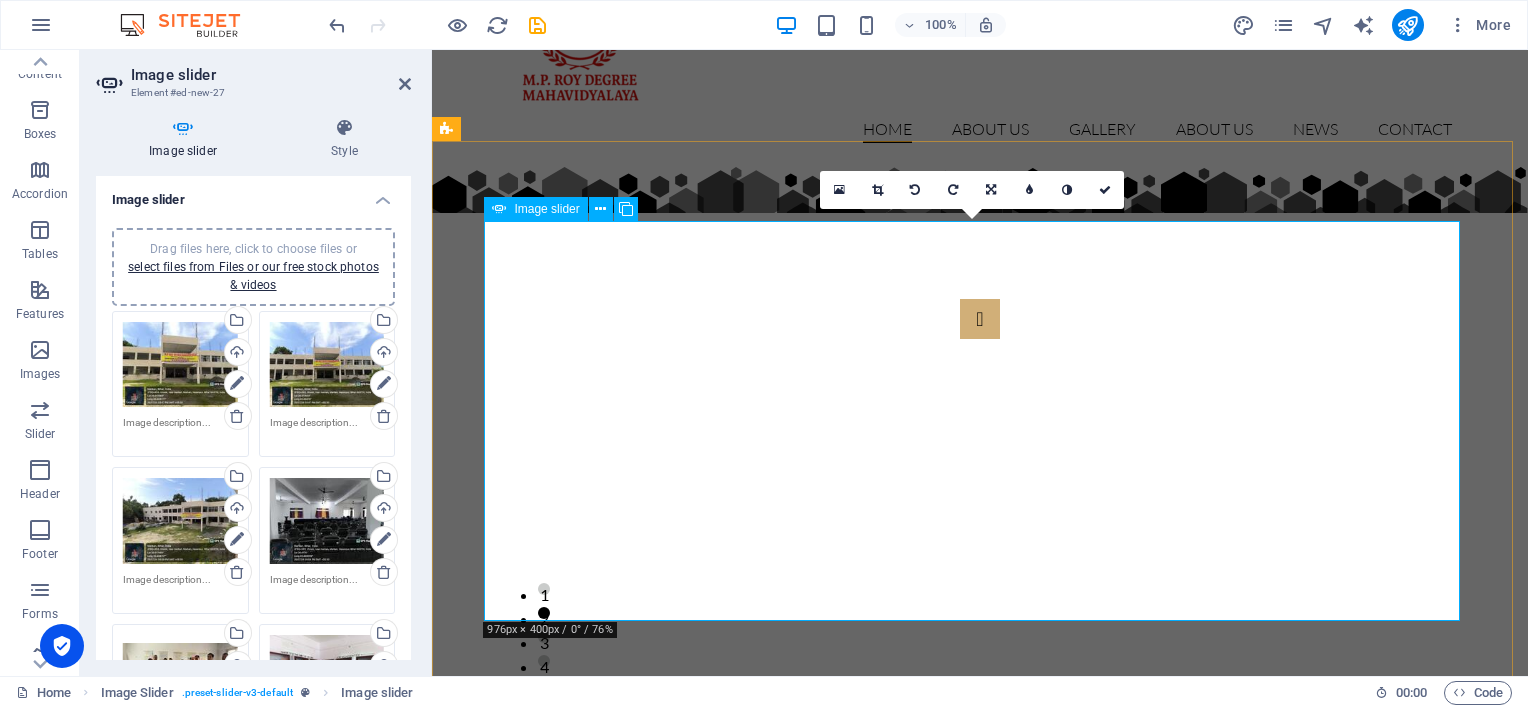click at bounding box center (980, 2526) 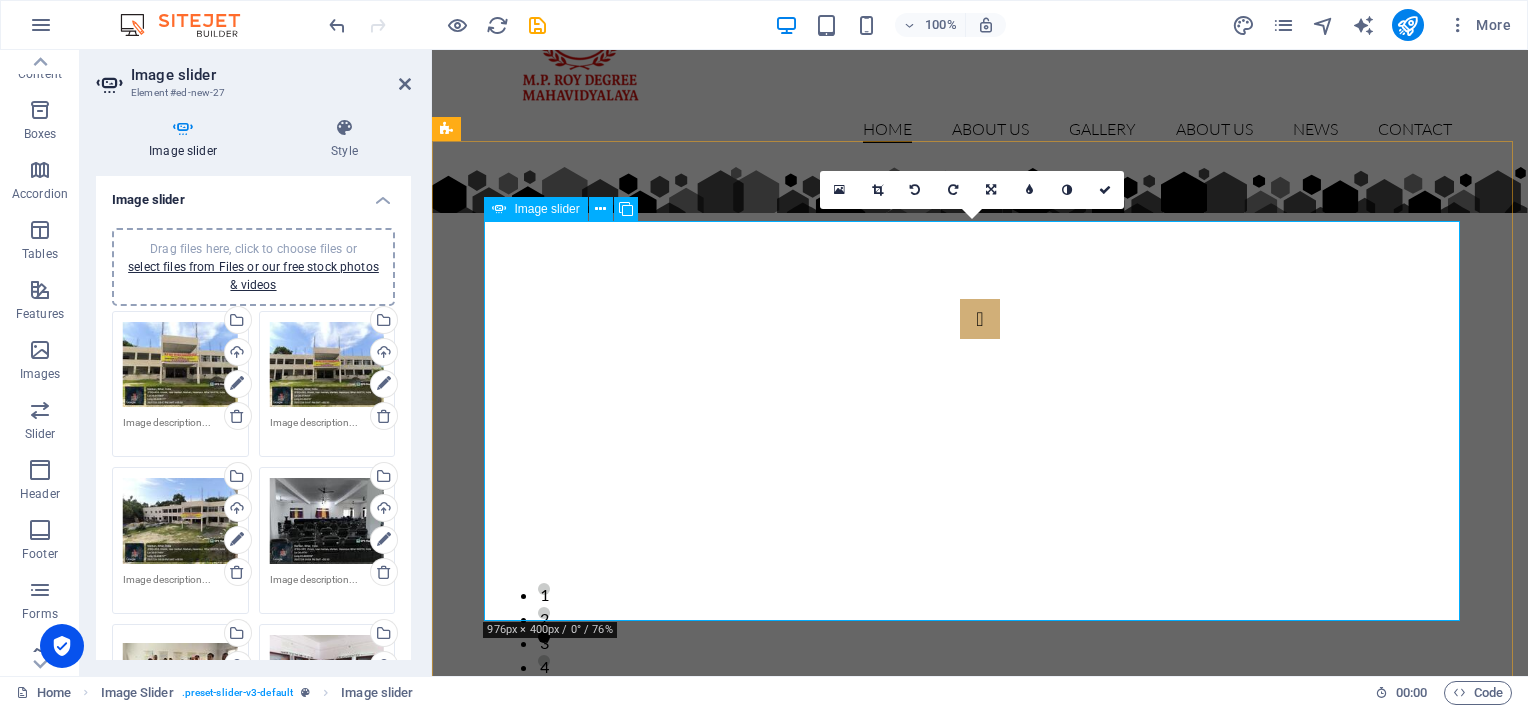 click at bounding box center [980, 3711] 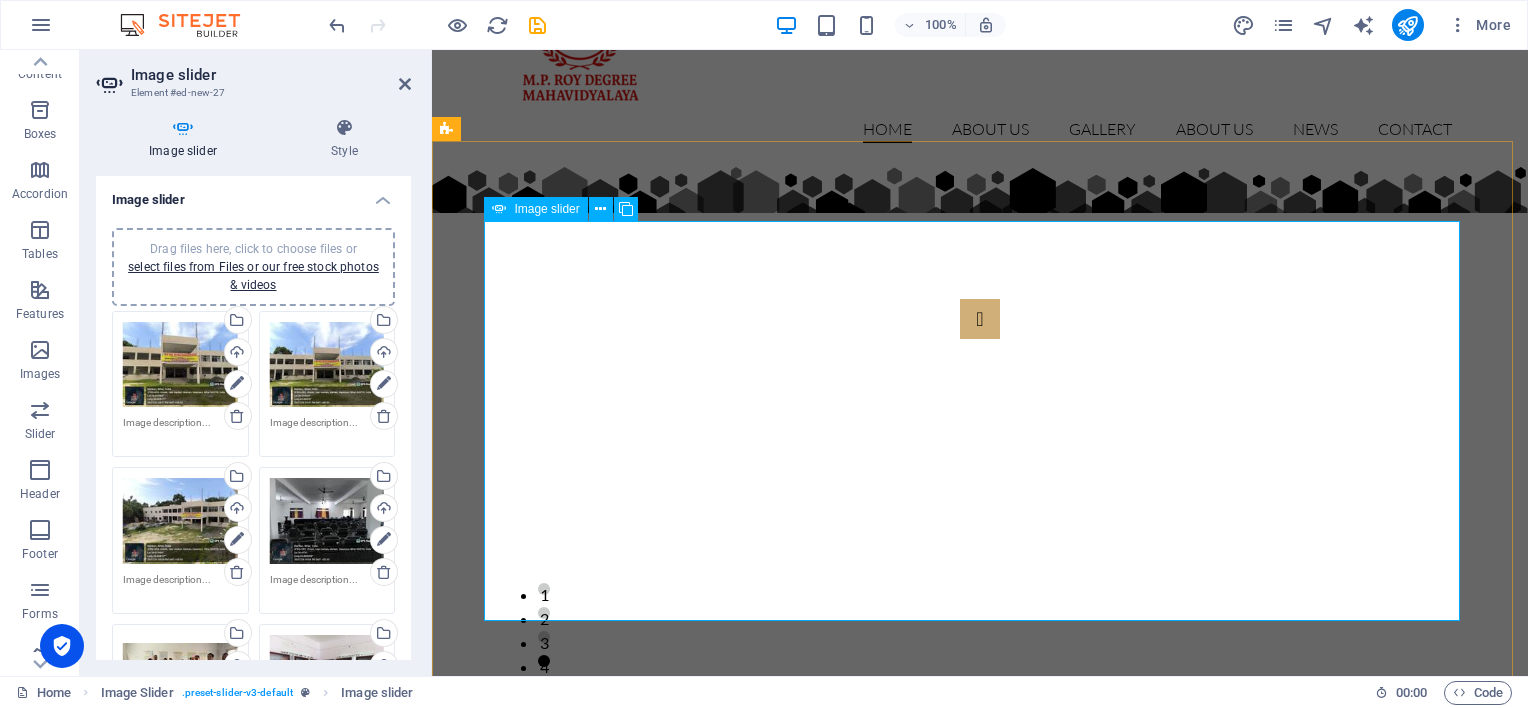 click at bounding box center (980, 3711) 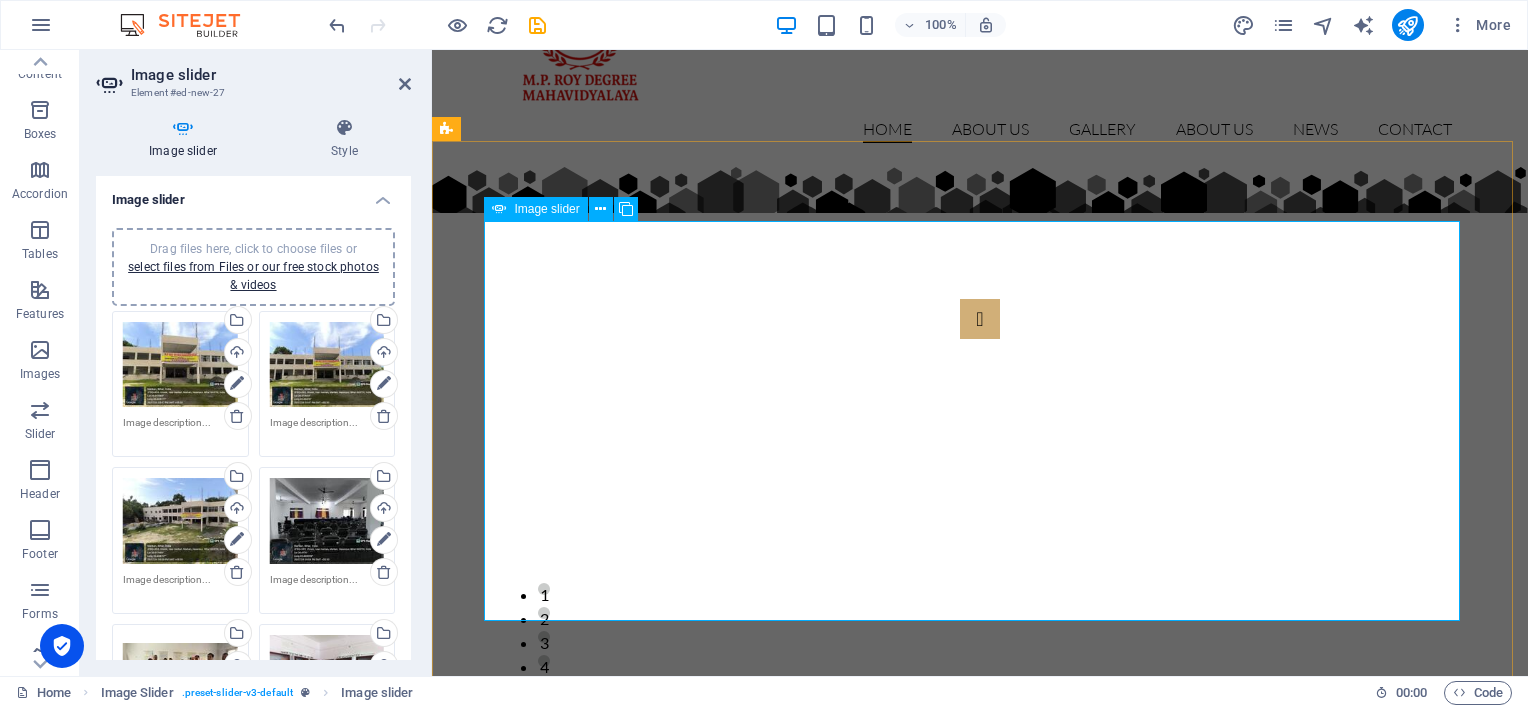 click at bounding box center [980, 3711] 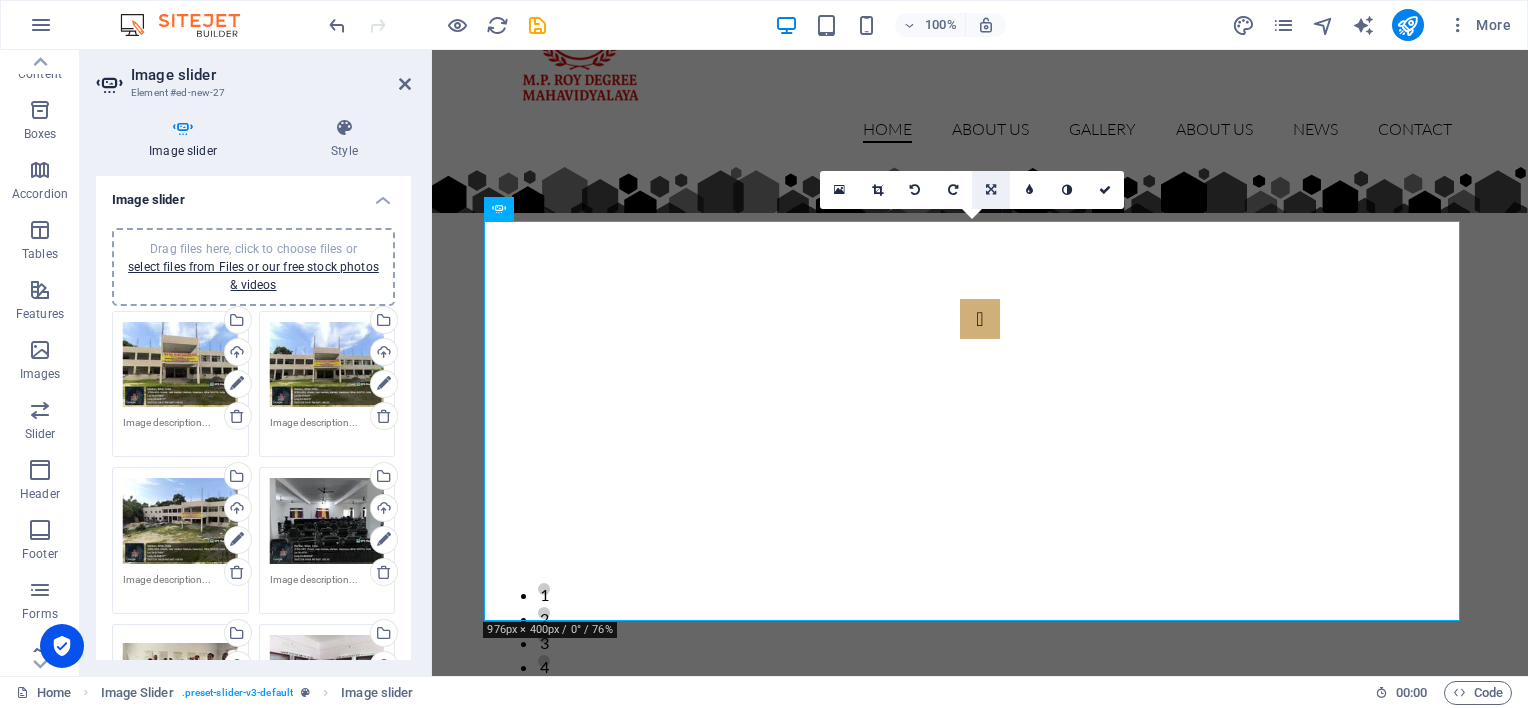 click at bounding box center [991, 190] 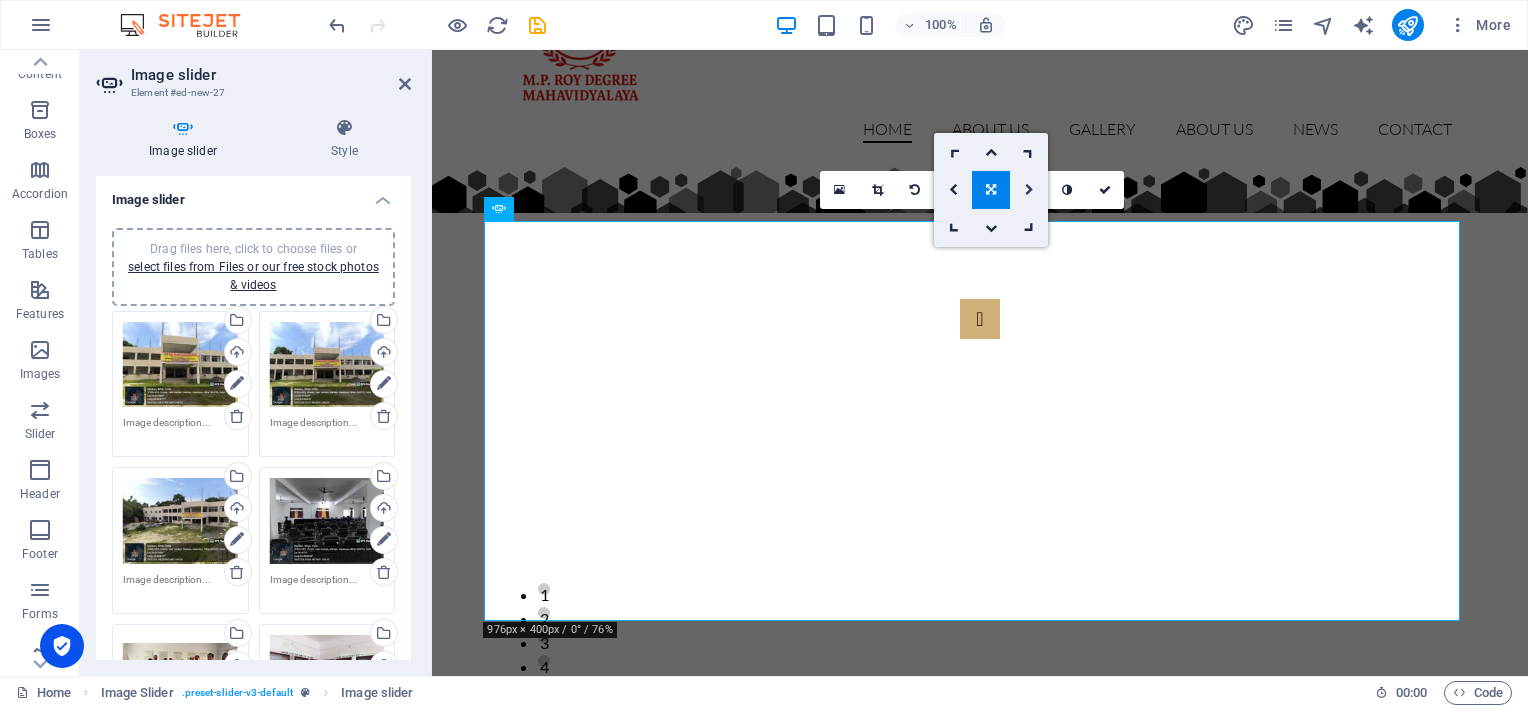 click at bounding box center (1029, 190) 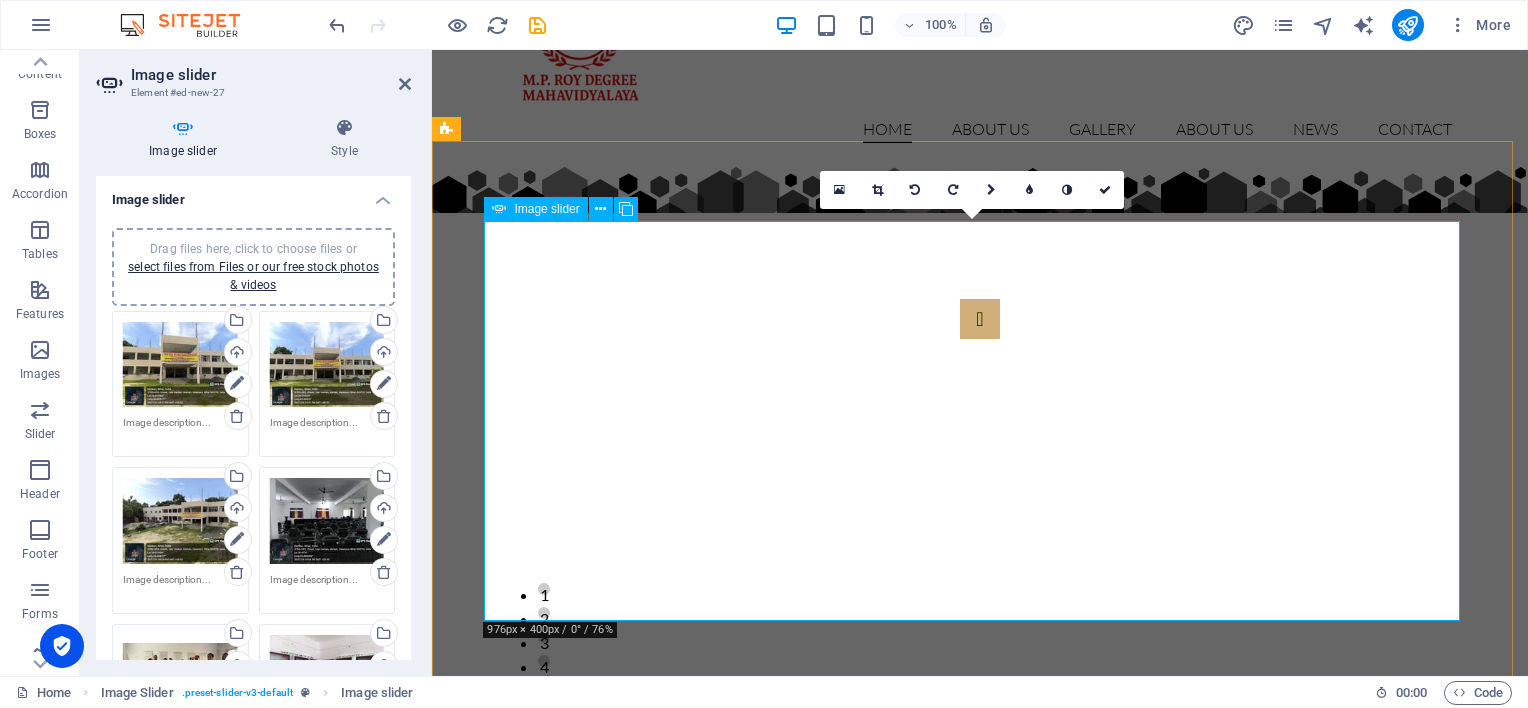 click on "Image slider" at bounding box center [546, 209] 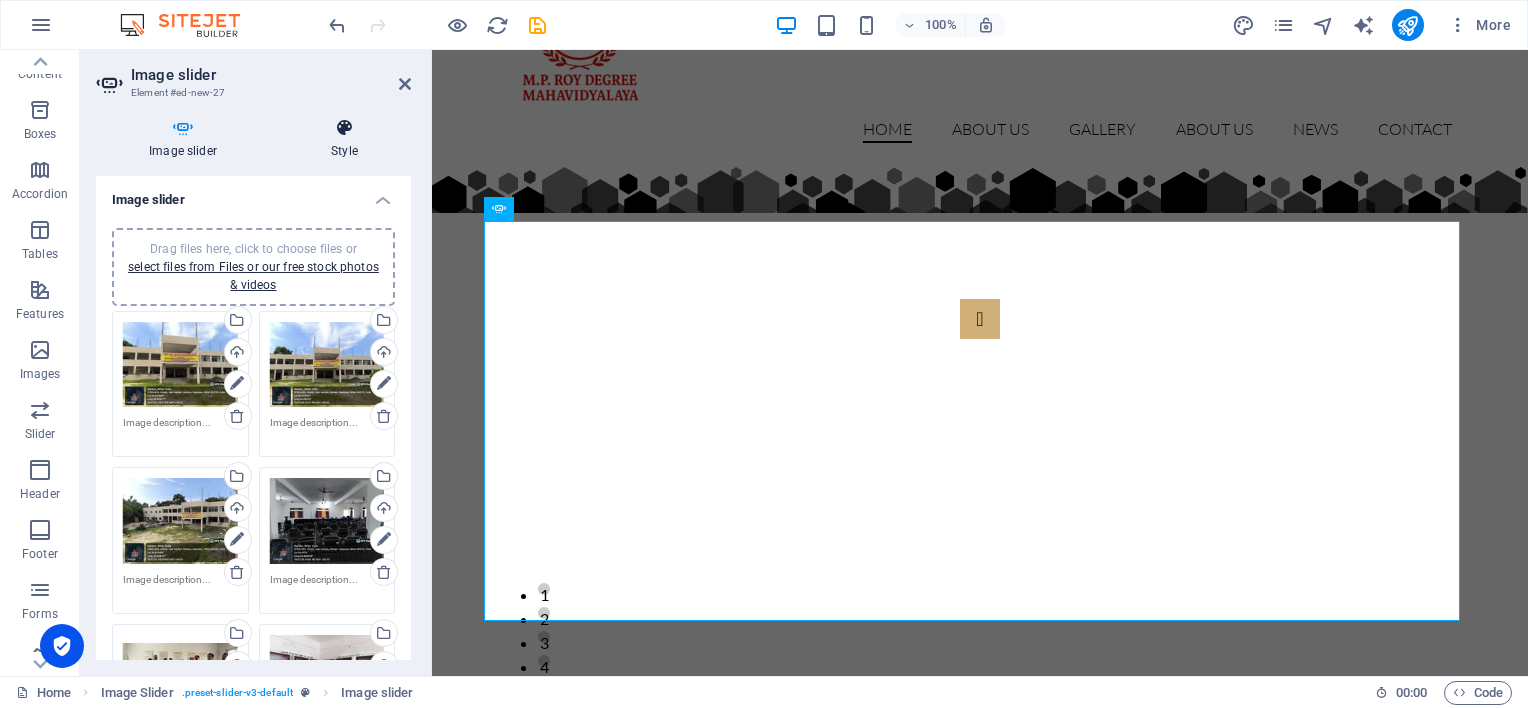 click at bounding box center (344, 128) 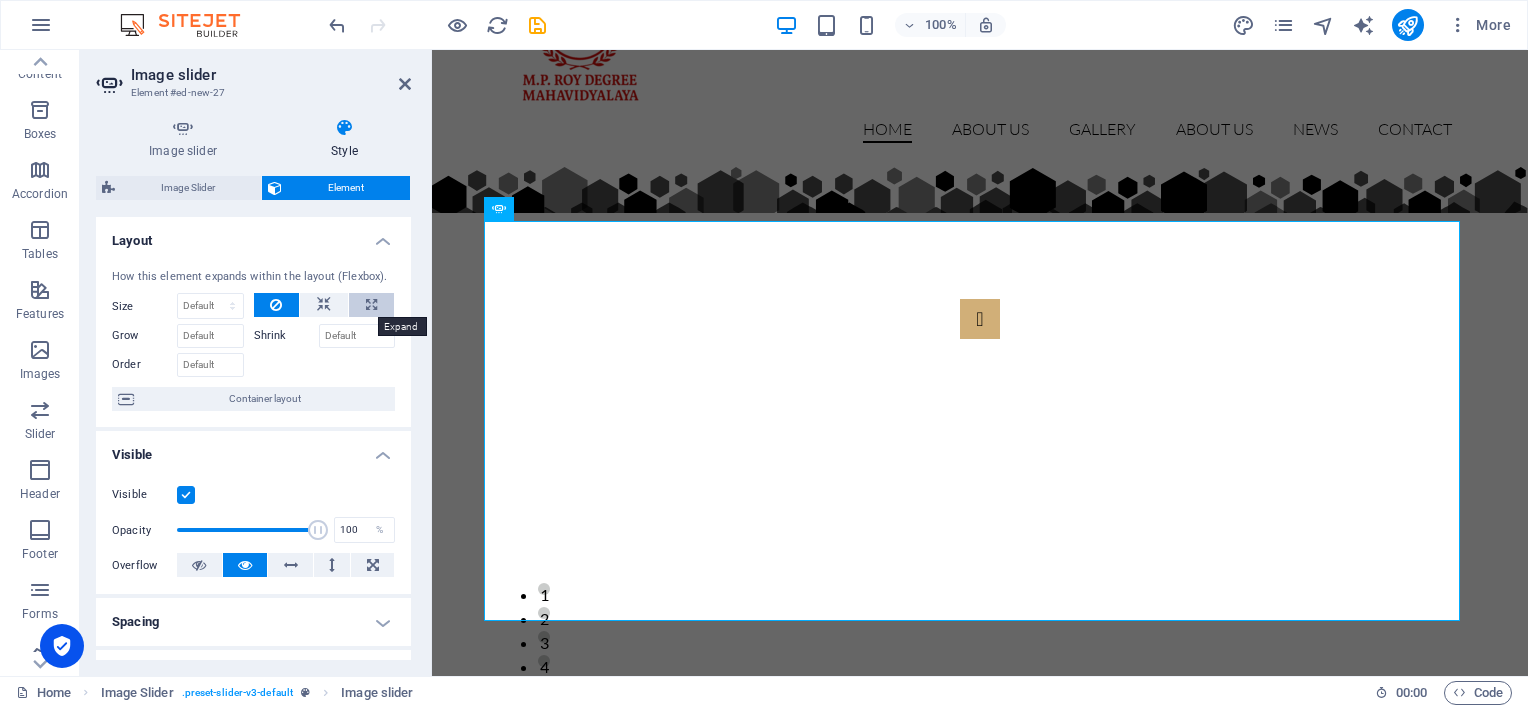 click at bounding box center (371, 305) 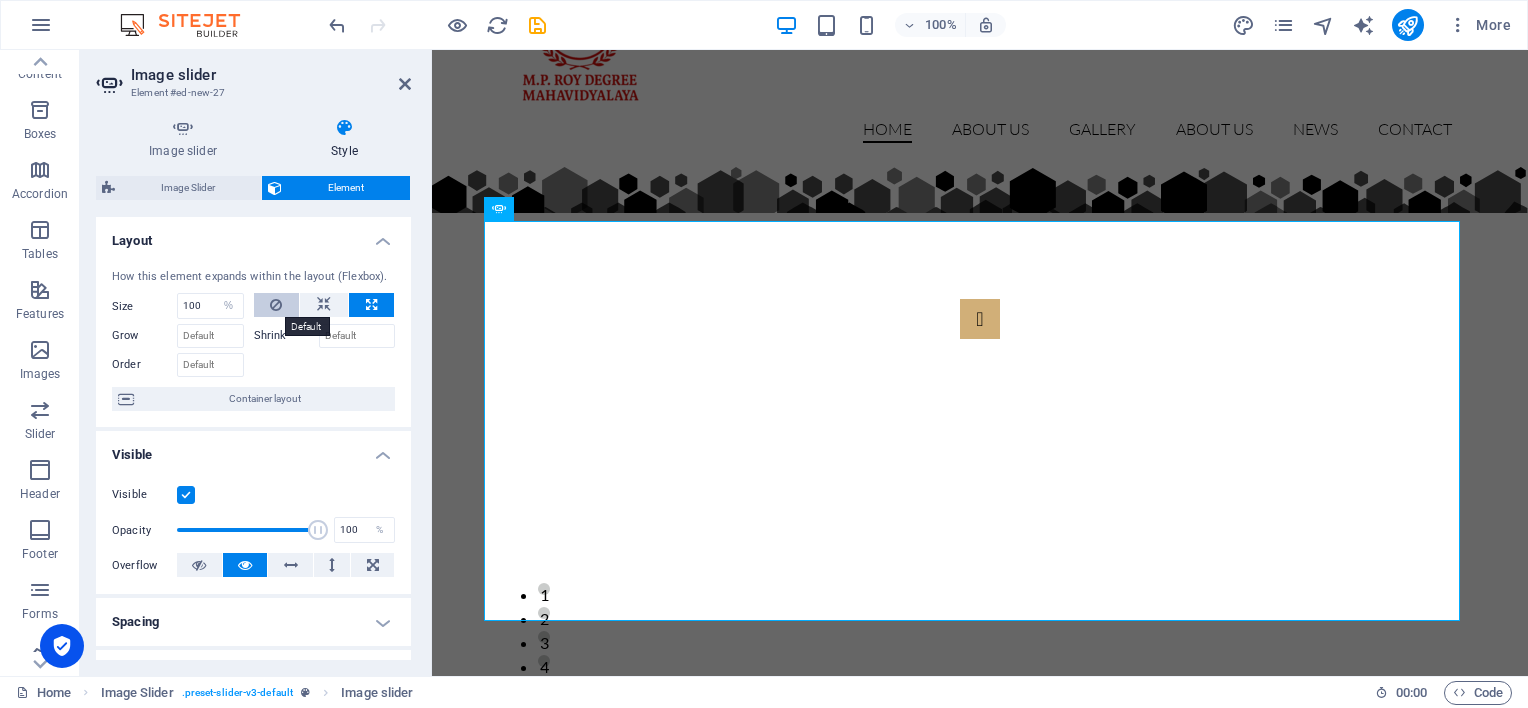 click at bounding box center [277, 305] 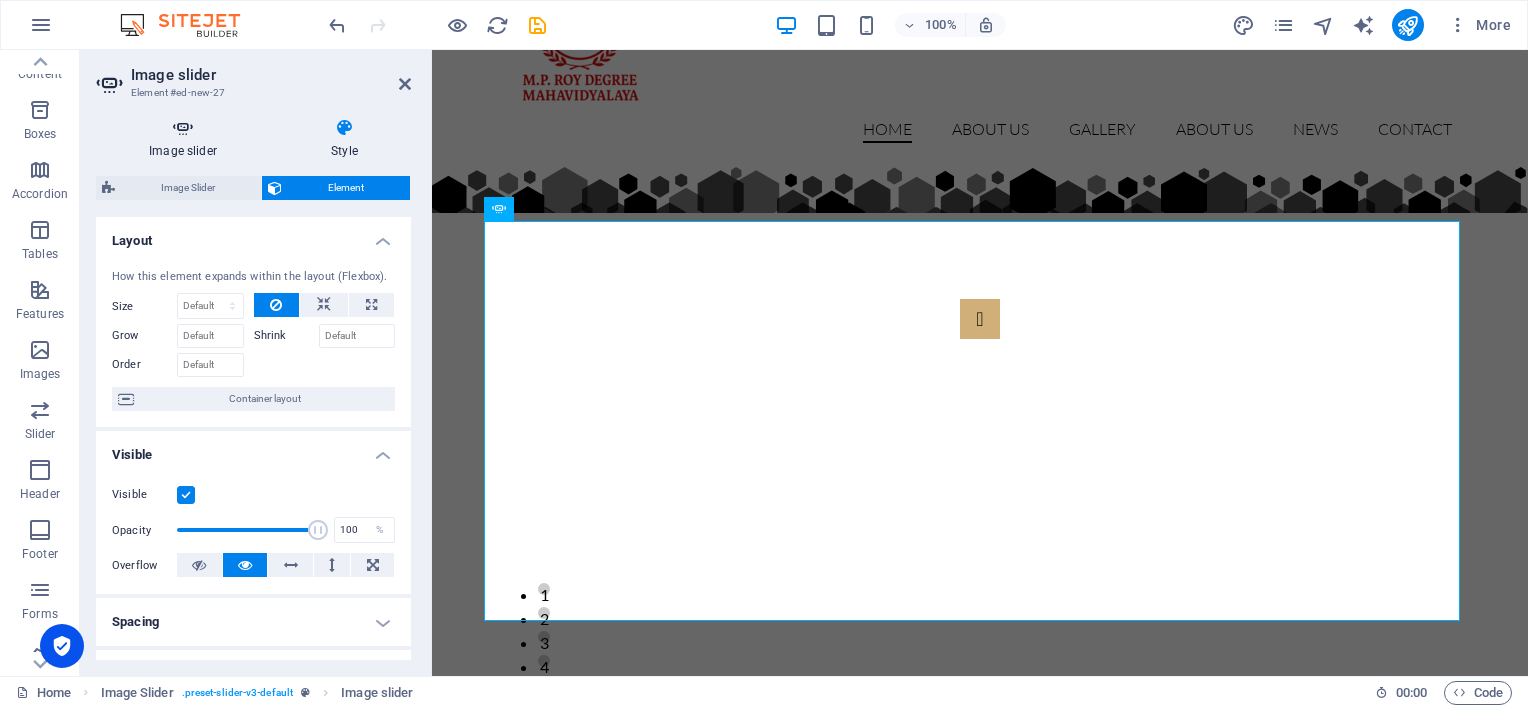 click at bounding box center [183, 128] 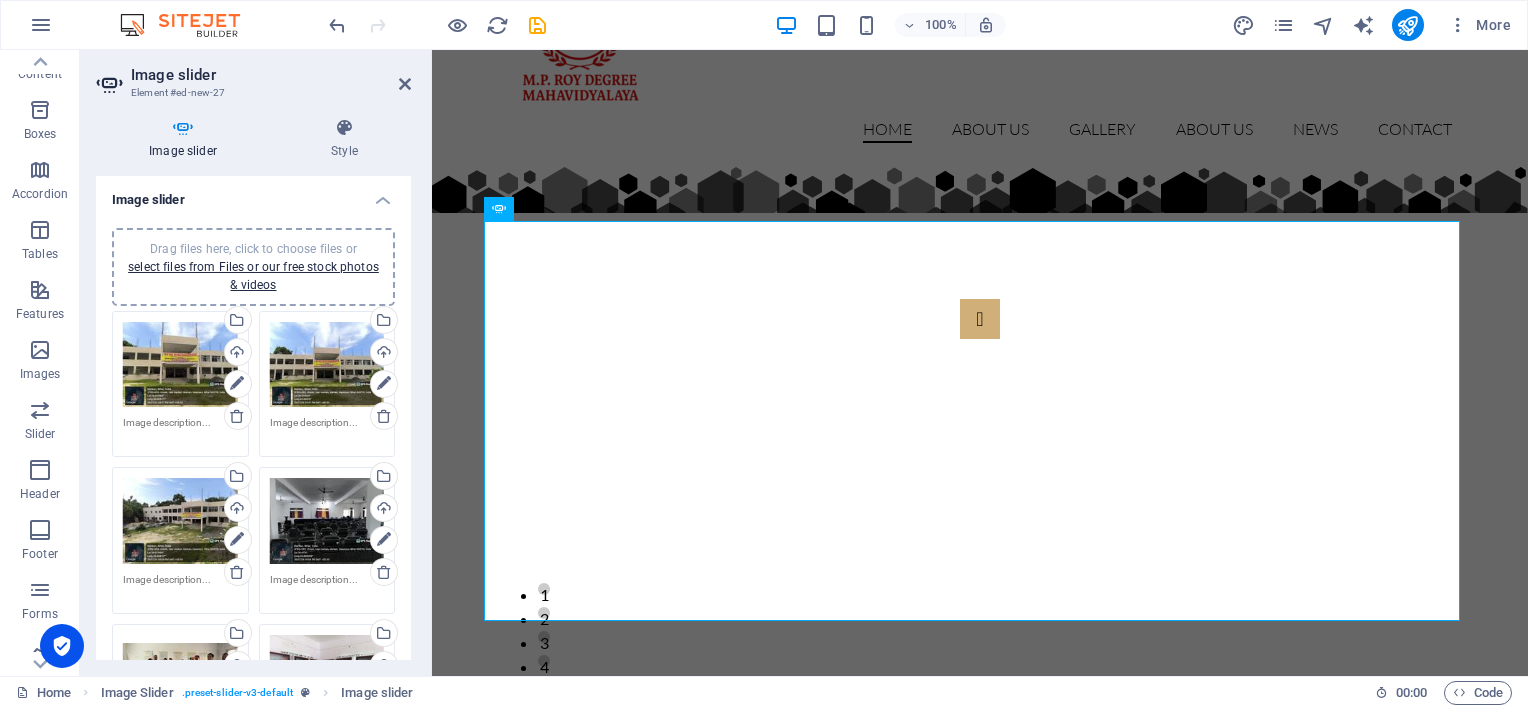 click on "Image slider" at bounding box center (253, 194) 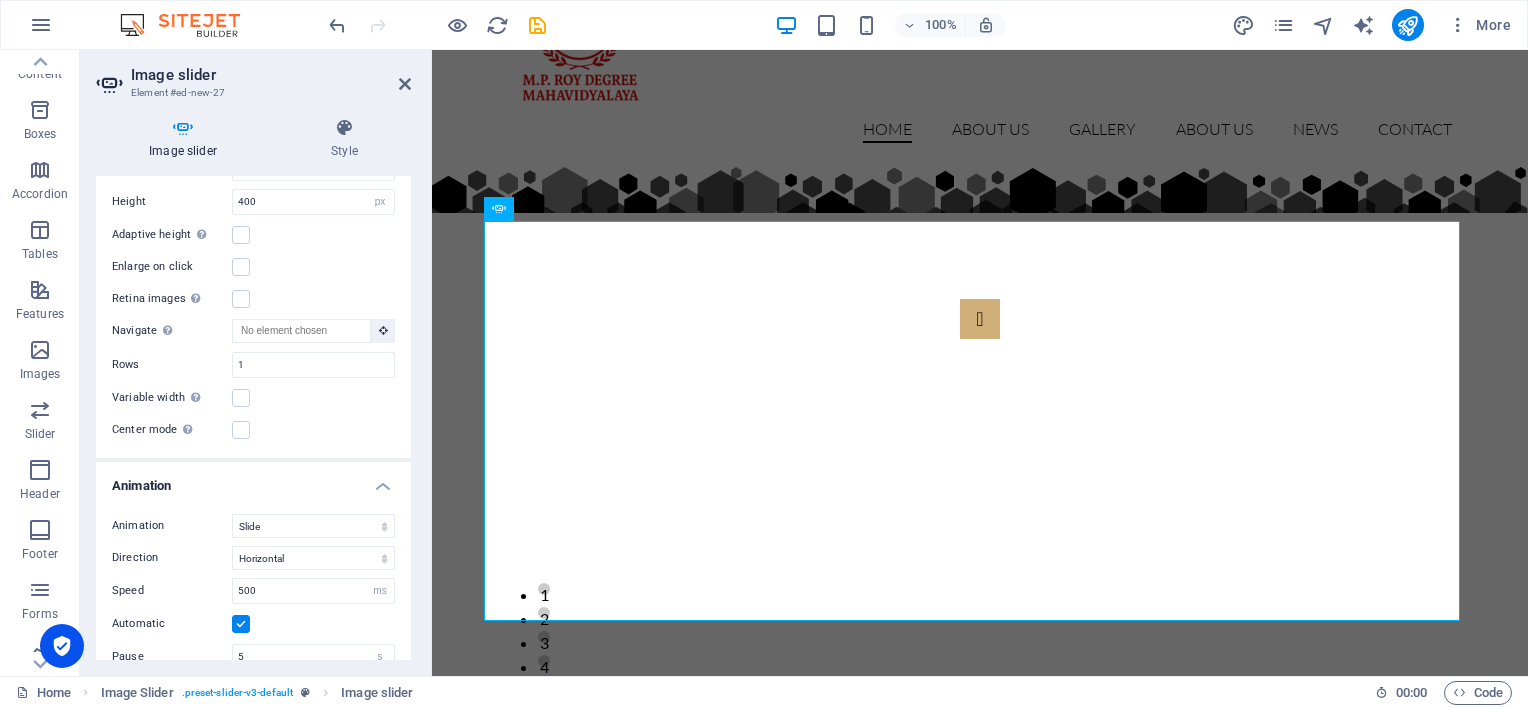 scroll, scrollTop: 200, scrollLeft: 0, axis: vertical 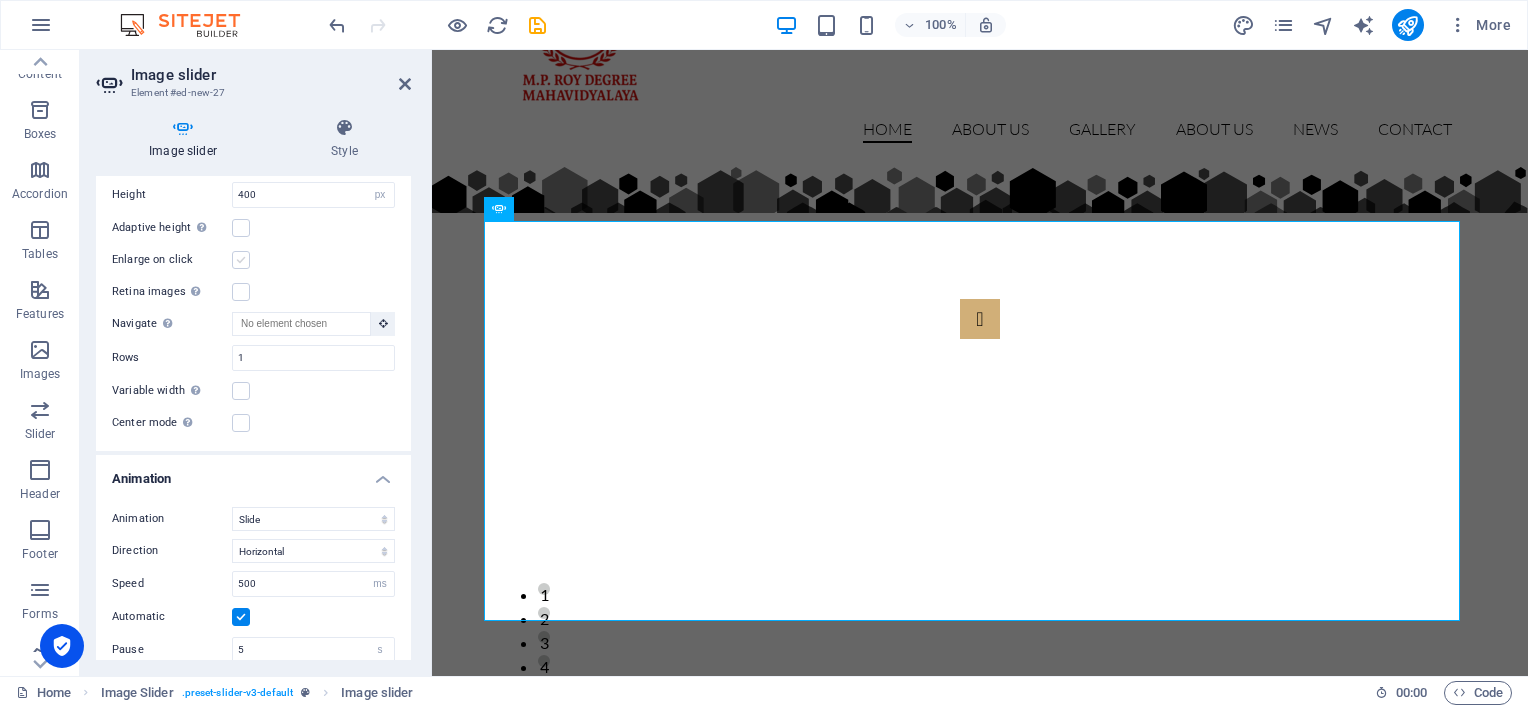 click at bounding box center (241, 260) 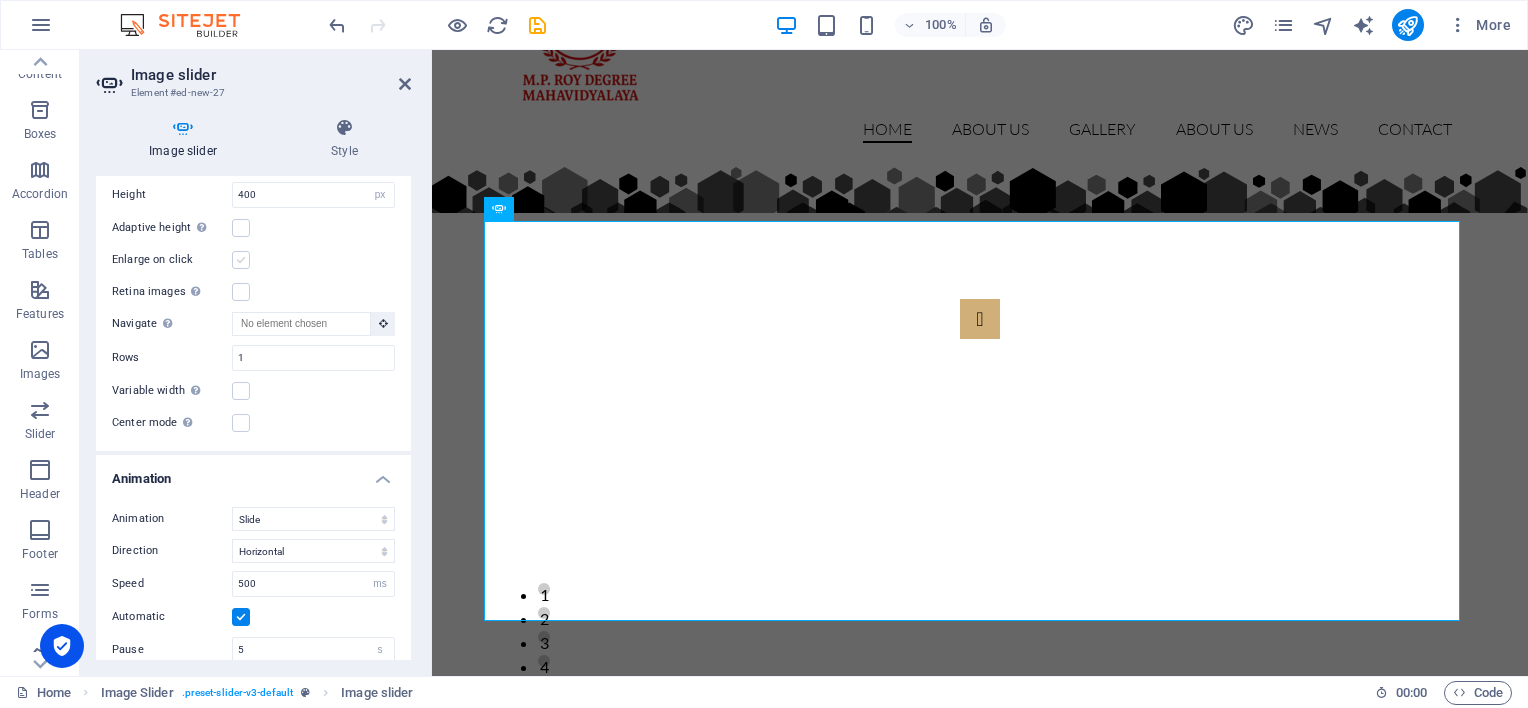 click on "Enlarge on click" at bounding box center [0, 0] 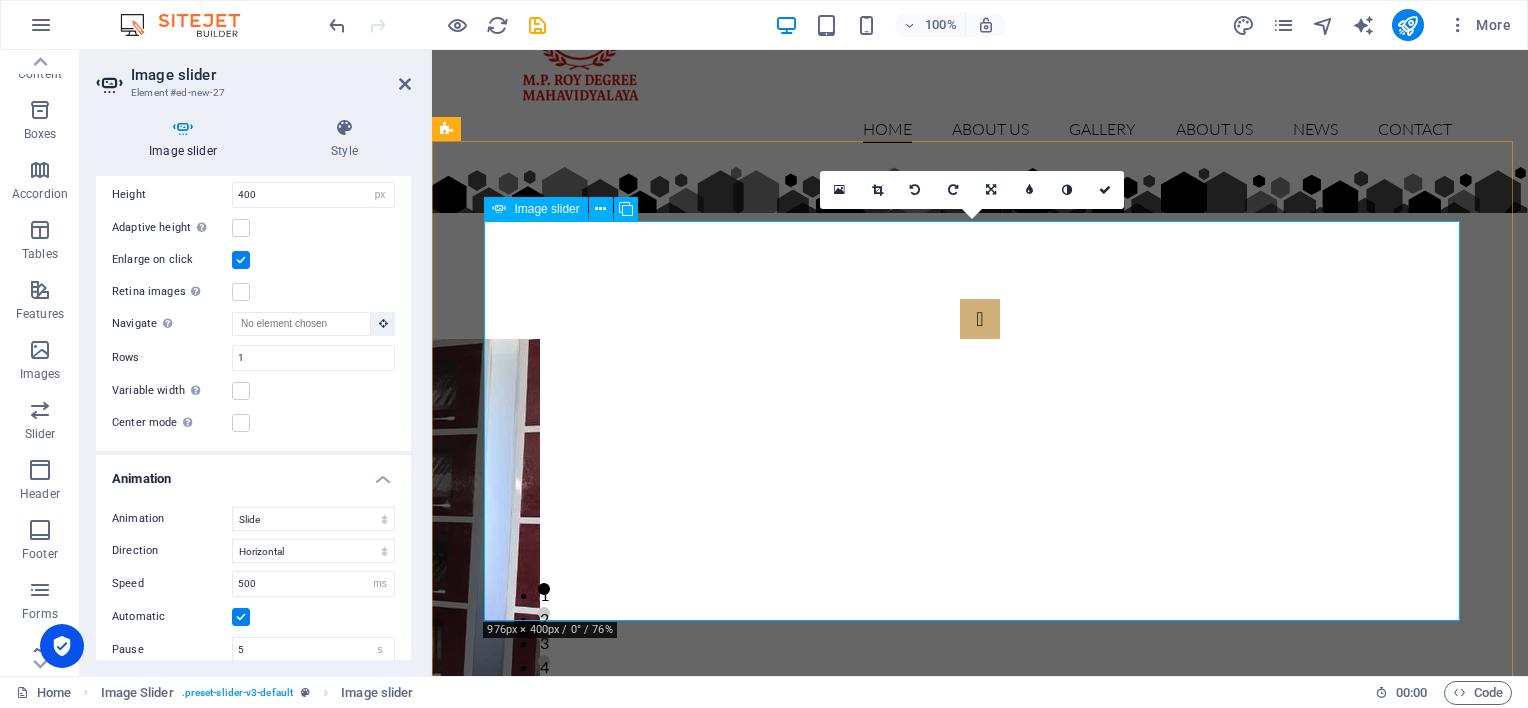 click at bounding box center (4, 967) 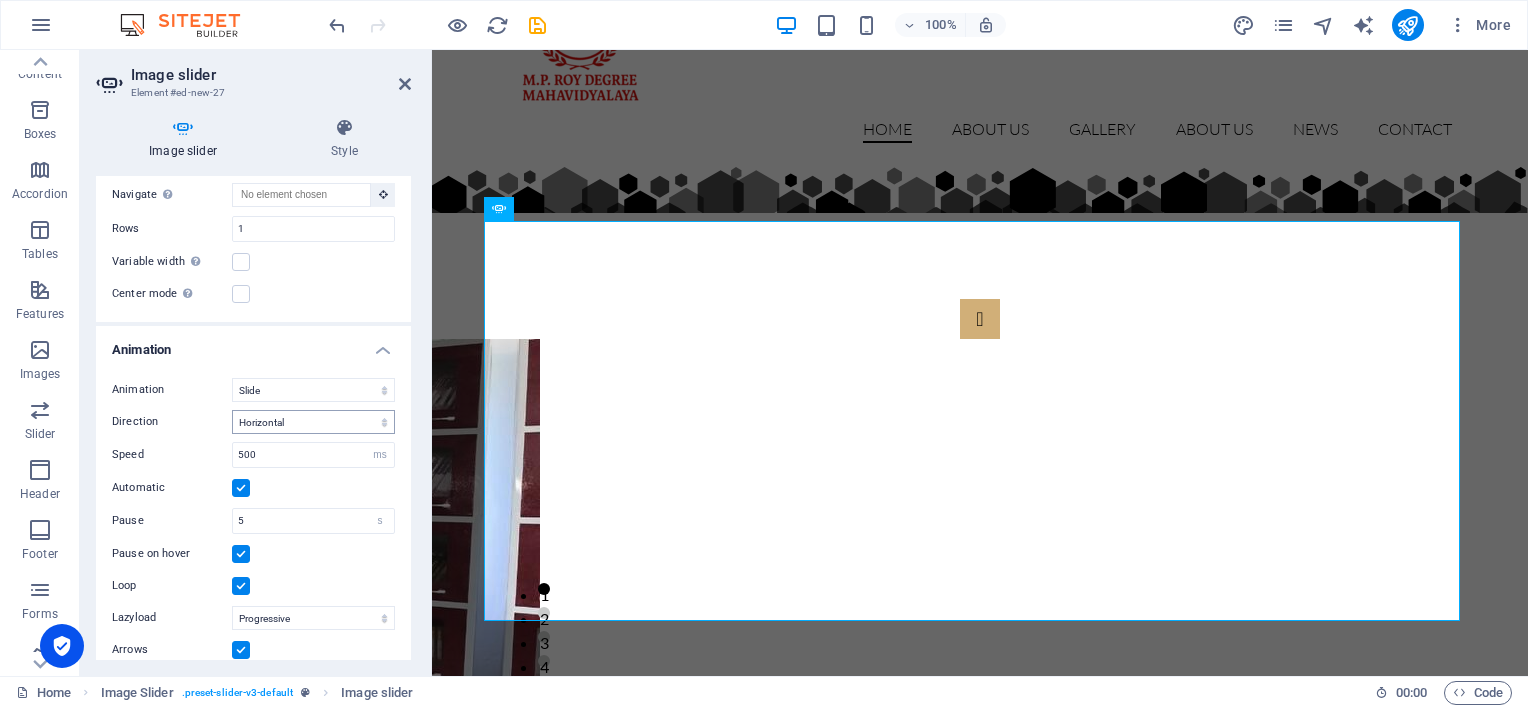 scroll, scrollTop: 375, scrollLeft: 0, axis: vertical 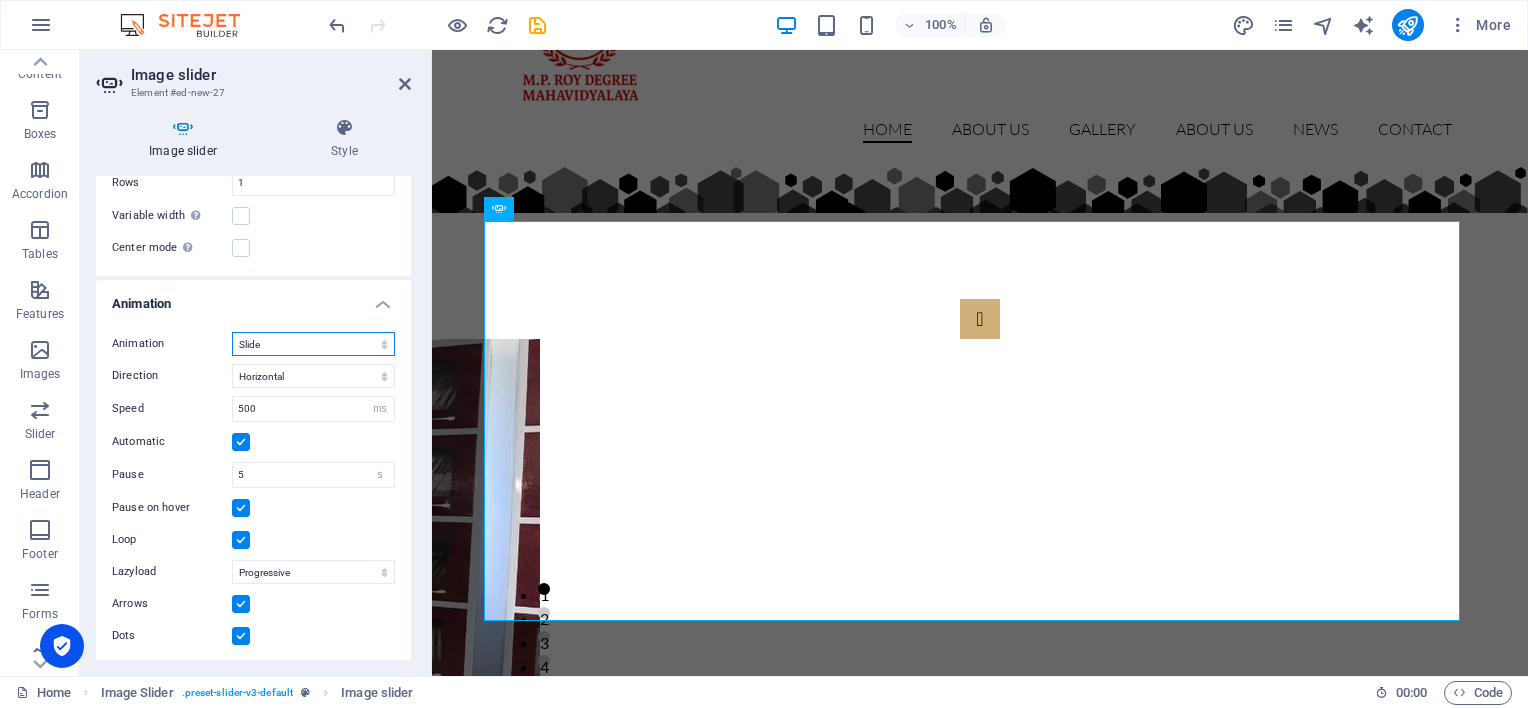 click on "Slide Fade" at bounding box center (313, 344) 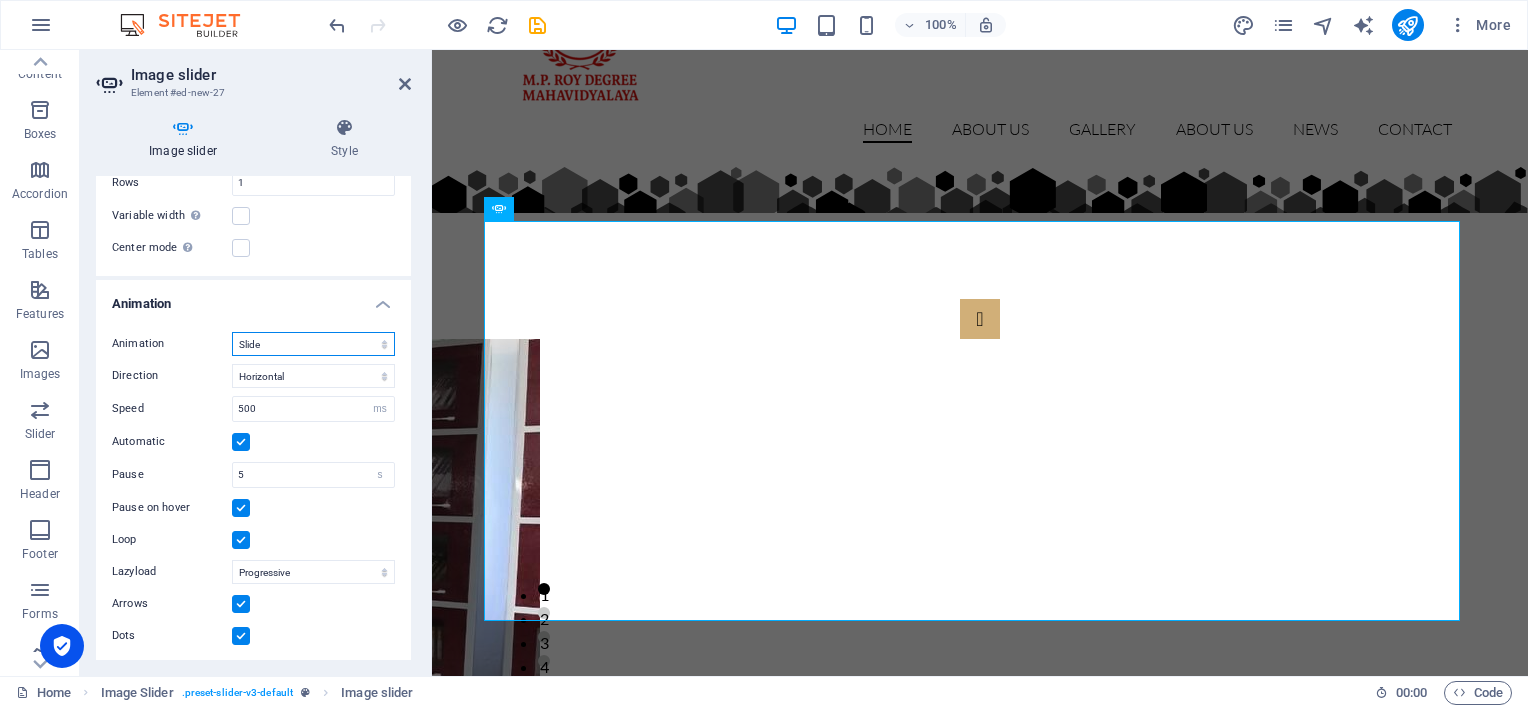 select on "fade" 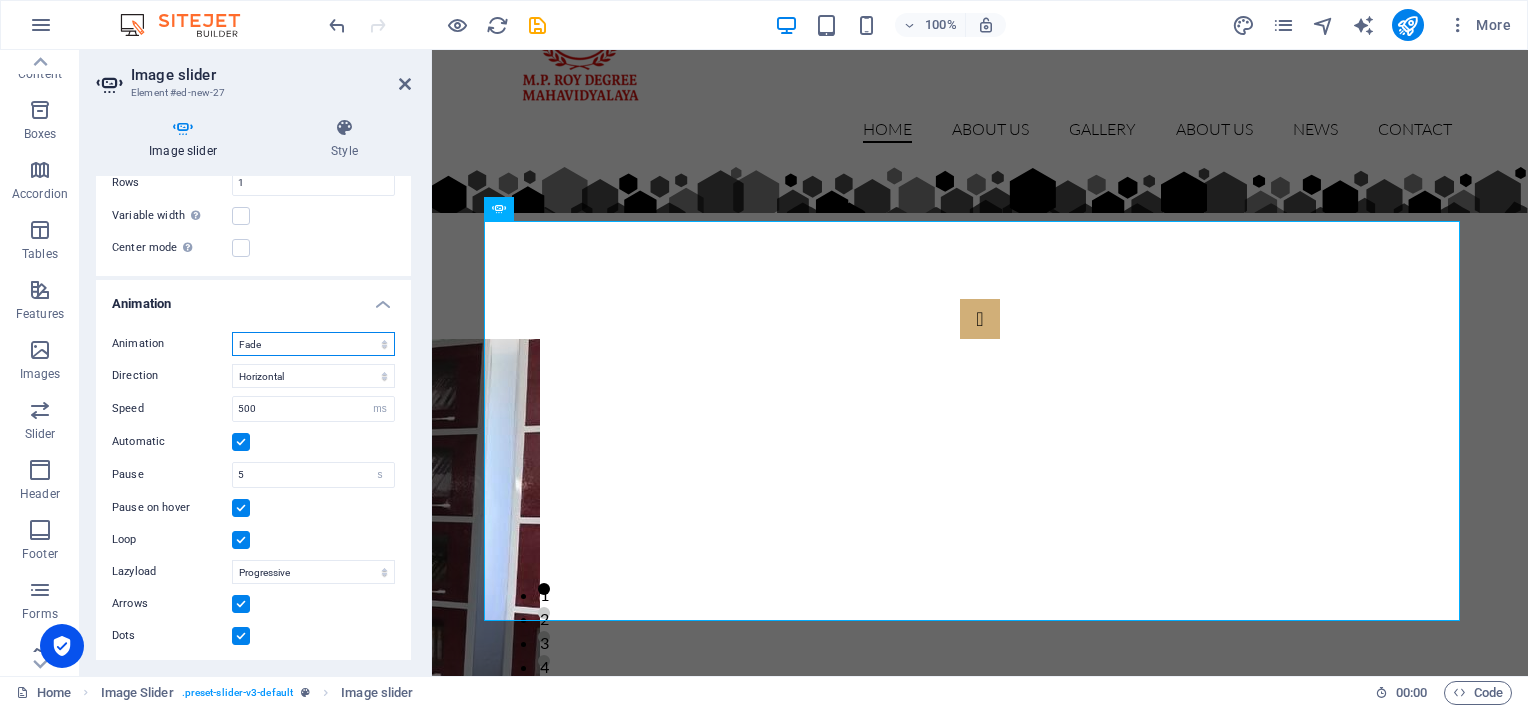 click on "Slide Fade" at bounding box center (313, 344) 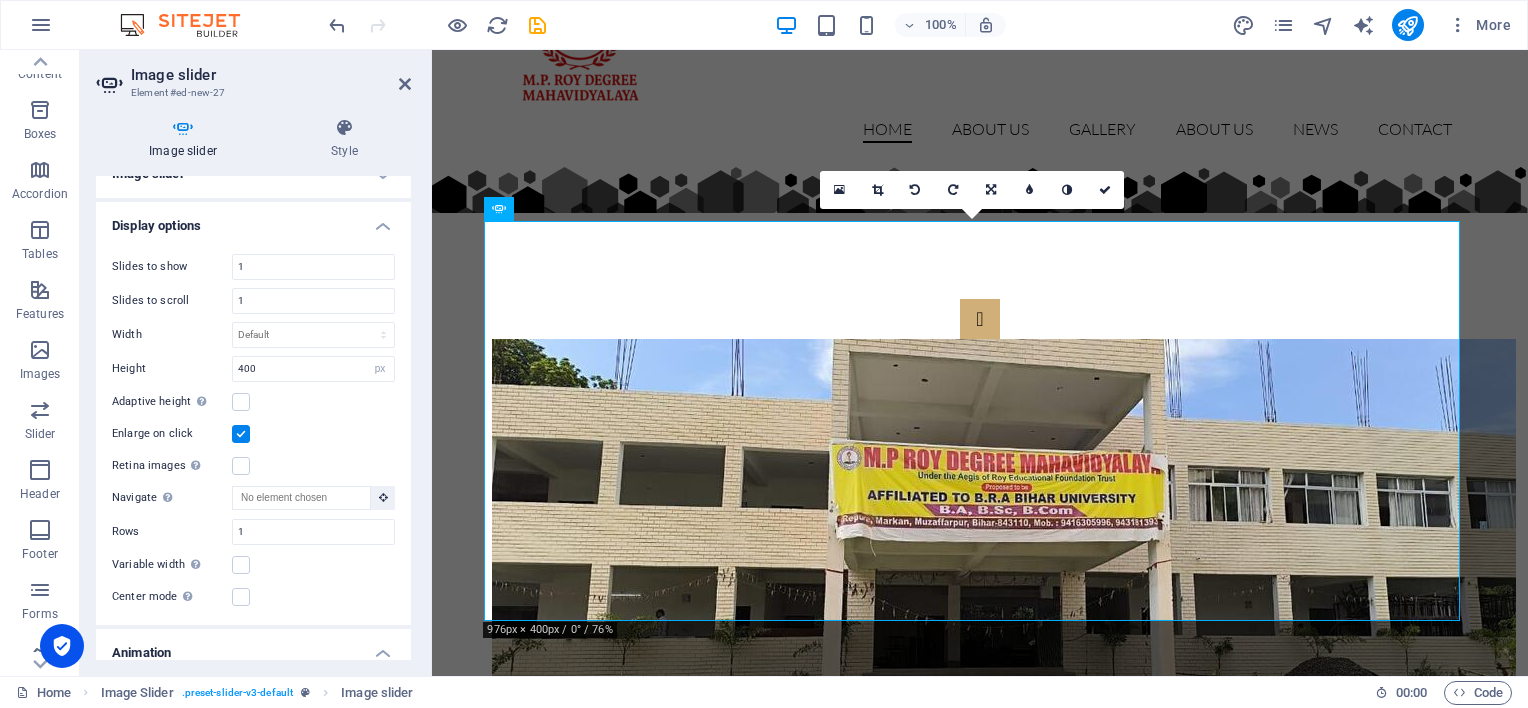 scroll, scrollTop: 0, scrollLeft: 0, axis: both 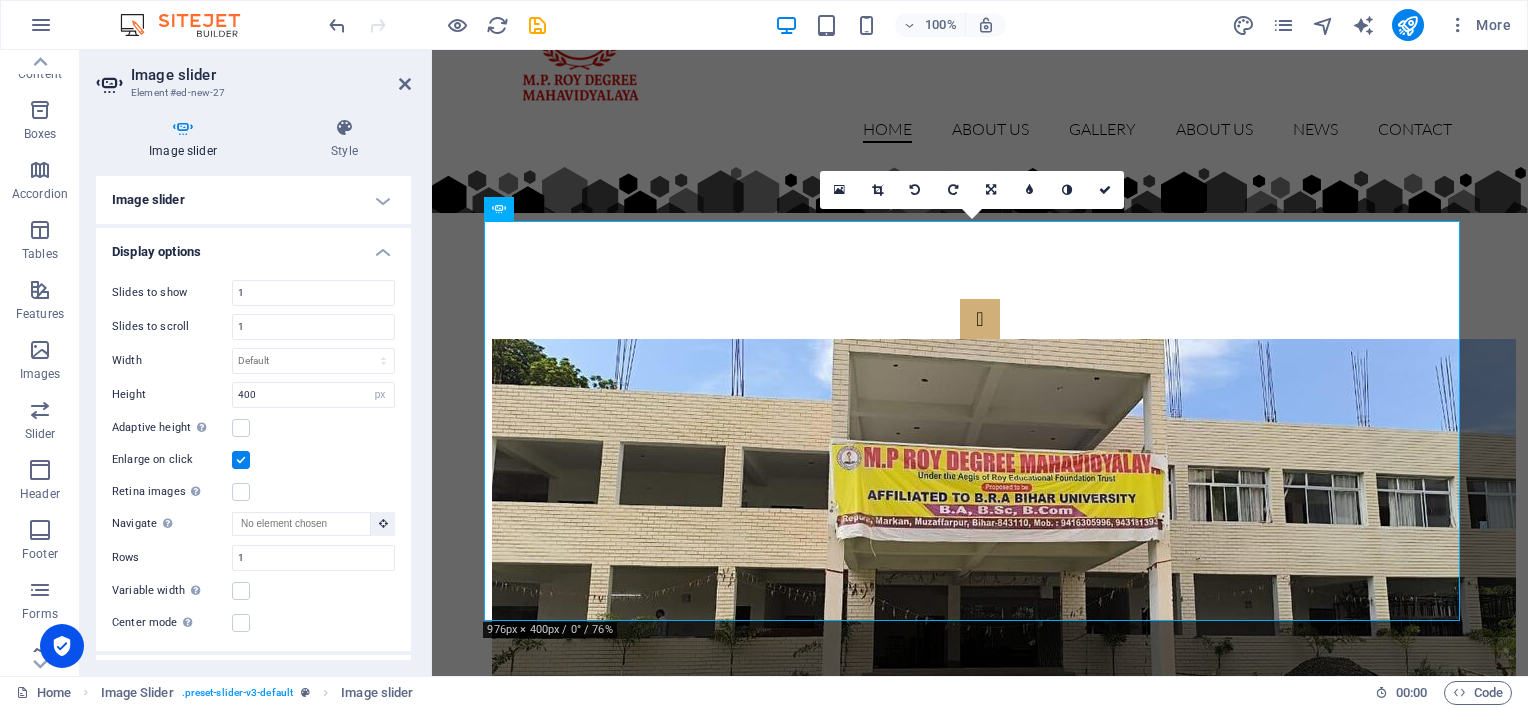 click on "Display options" at bounding box center (253, 246) 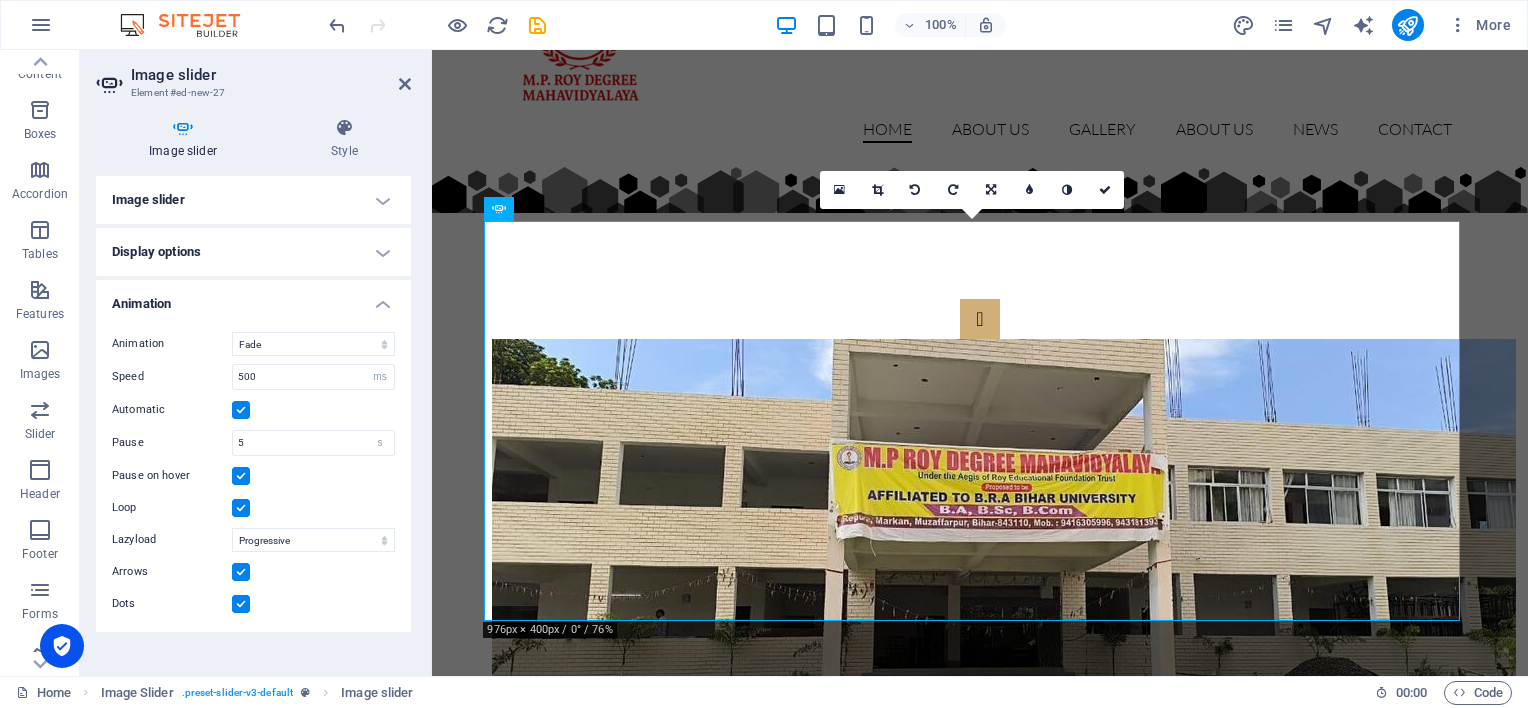click on "Animation" at bounding box center [253, 298] 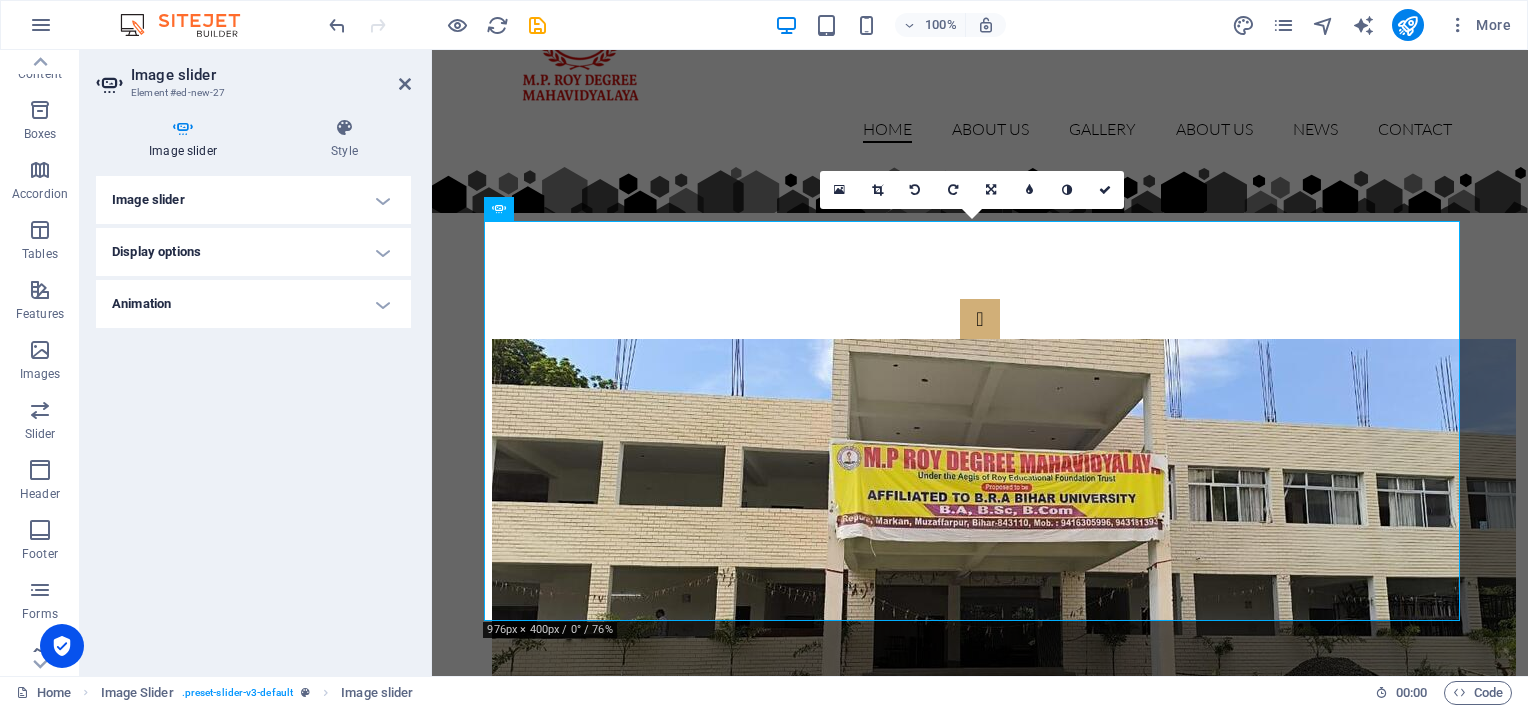 click on "Display options" at bounding box center (253, 252) 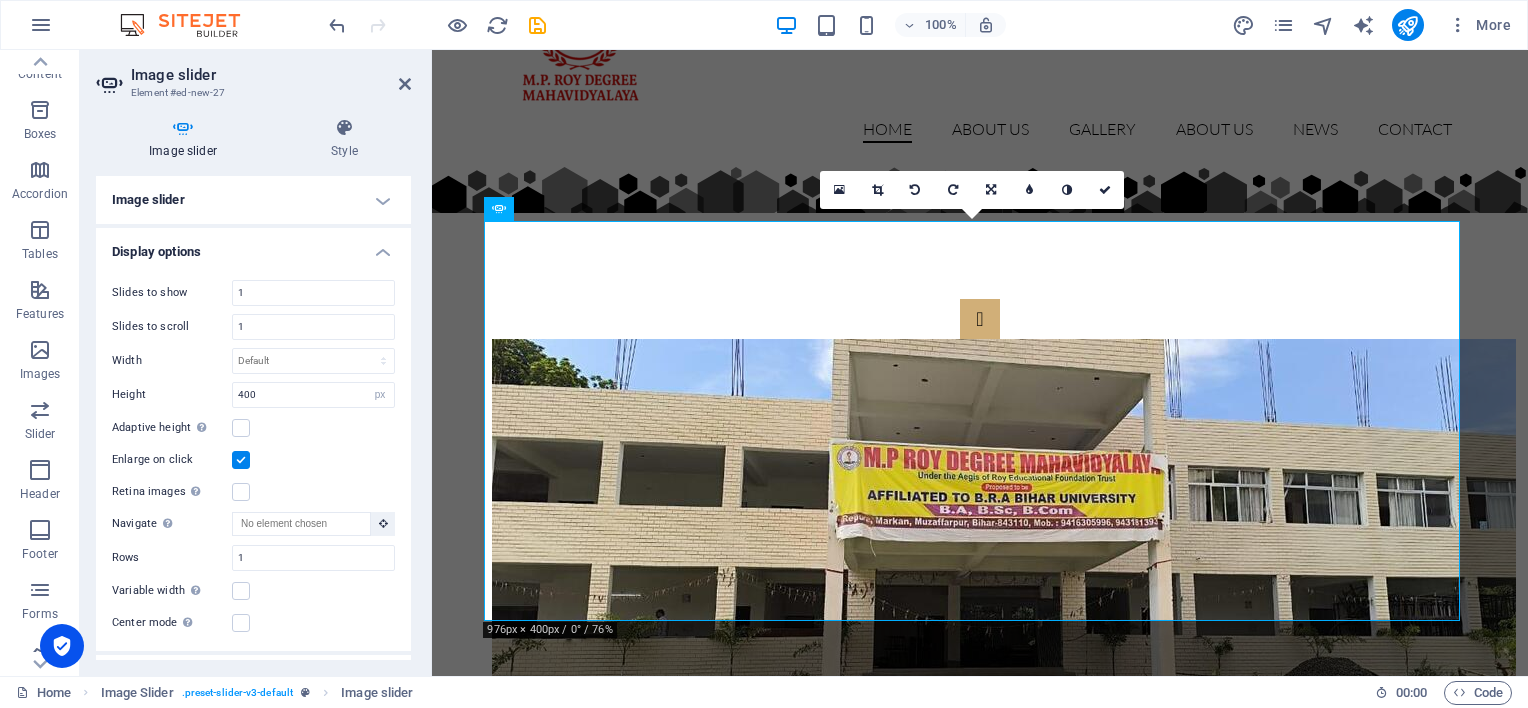 scroll, scrollTop: 0, scrollLeft: 0, axis: both 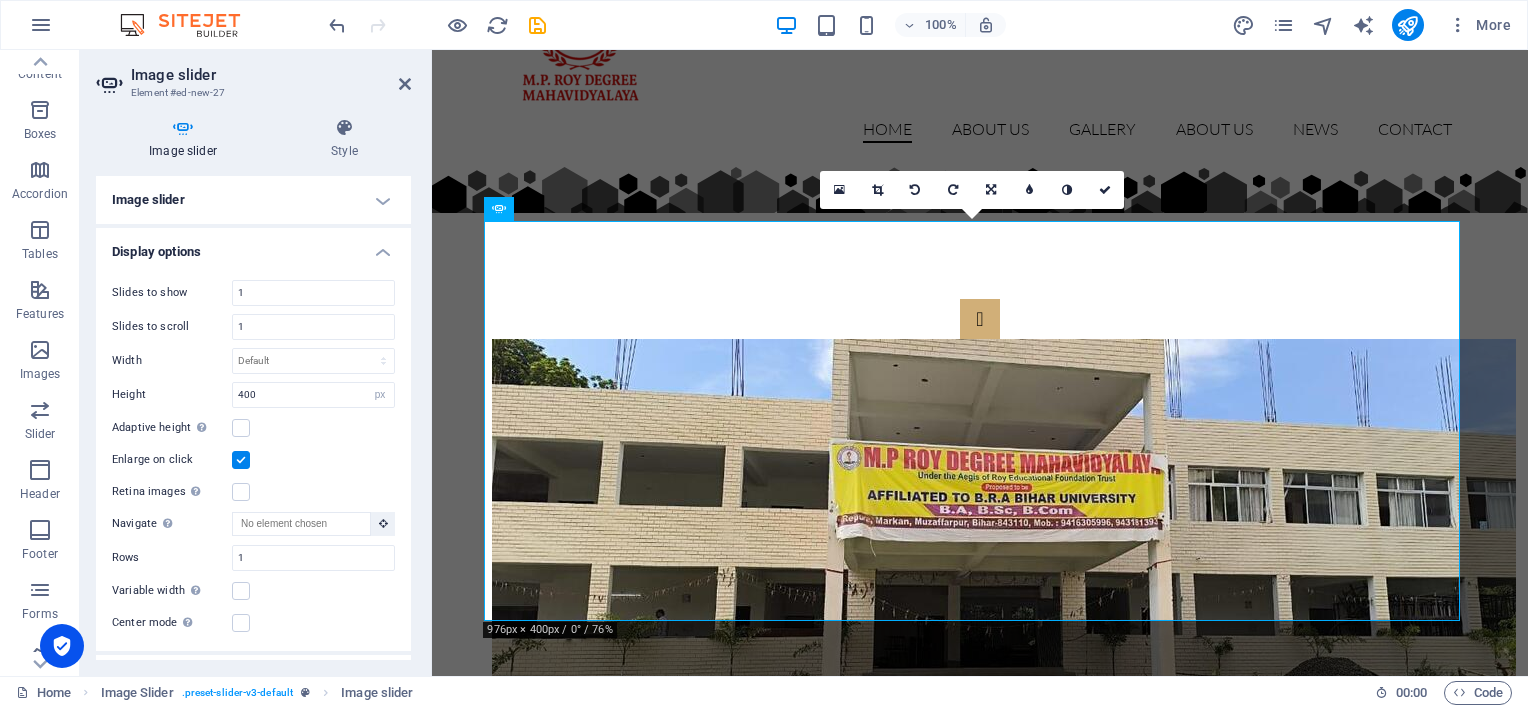 click on "Display options" at bounding box center (253, 246) 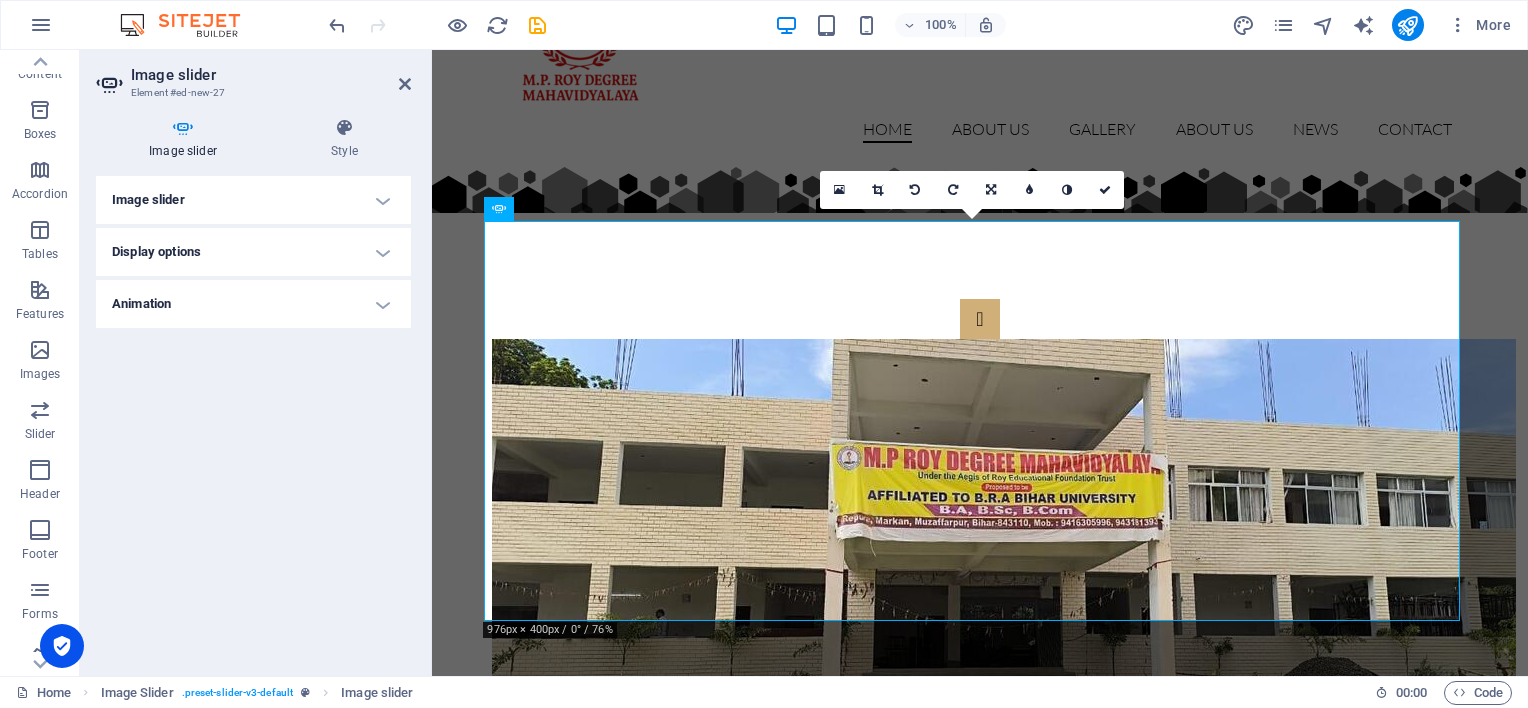 click on "Image slider" at bounding box center (253, 200) 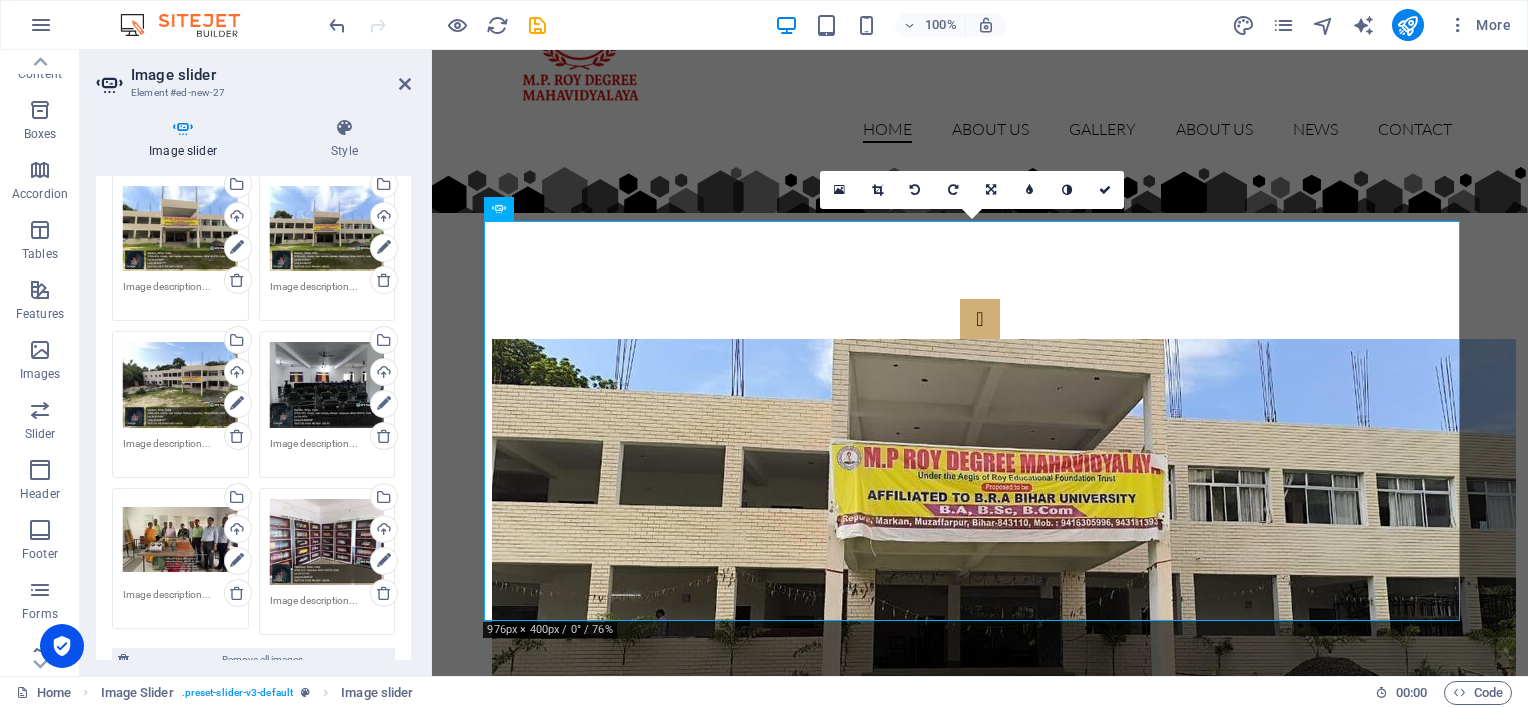 scroll, scrollTop: 0, scrollLeft: 0, axis: both 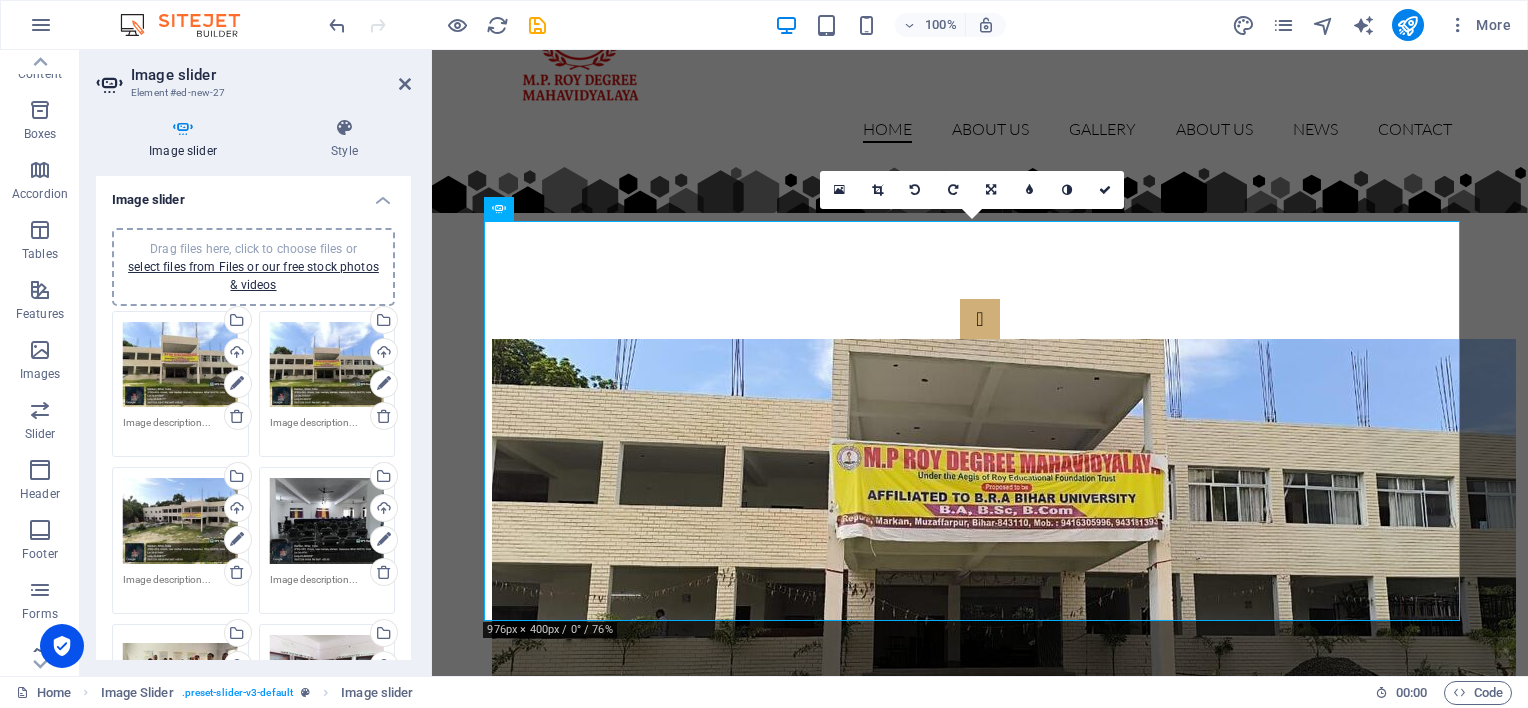 click on "Image slider" at bounding box center [253, 194] 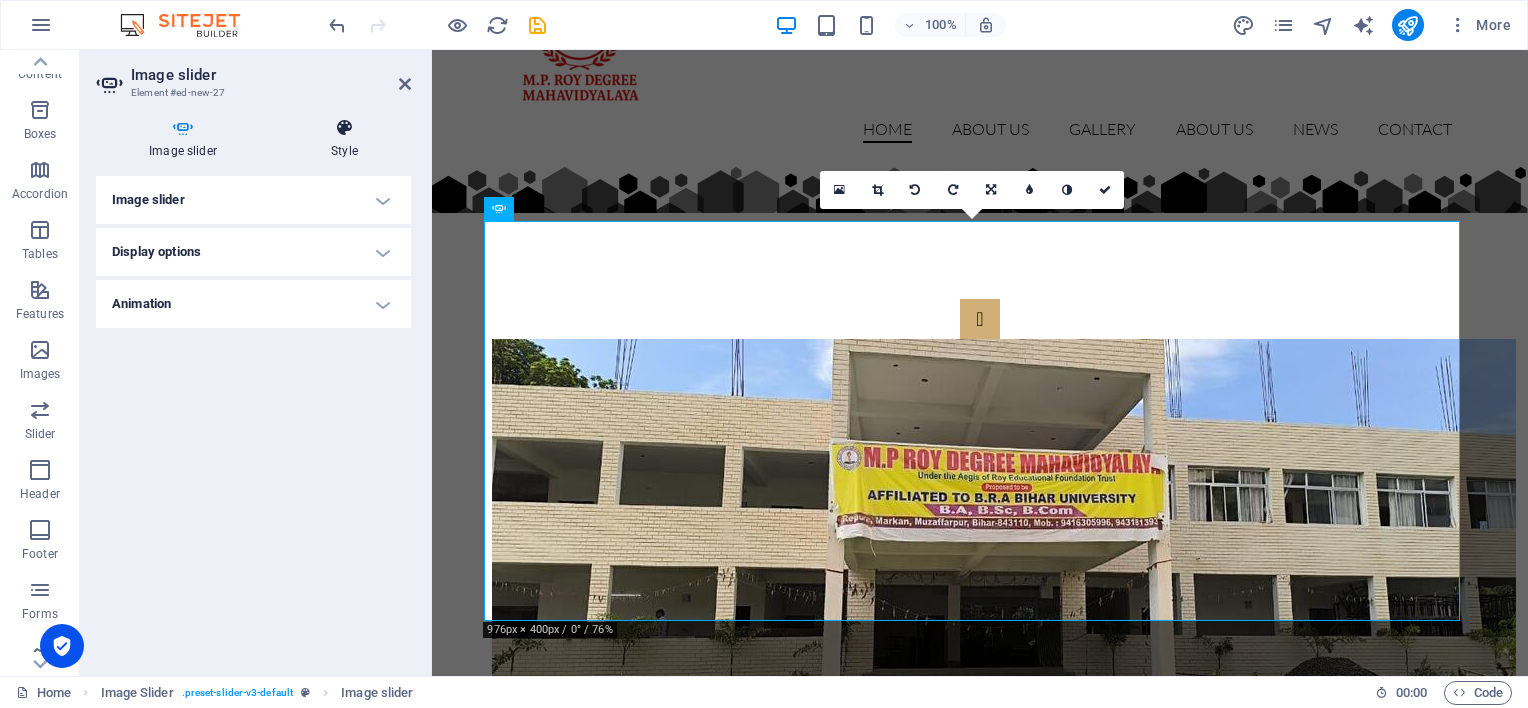 click at bounding box center [344, 128] 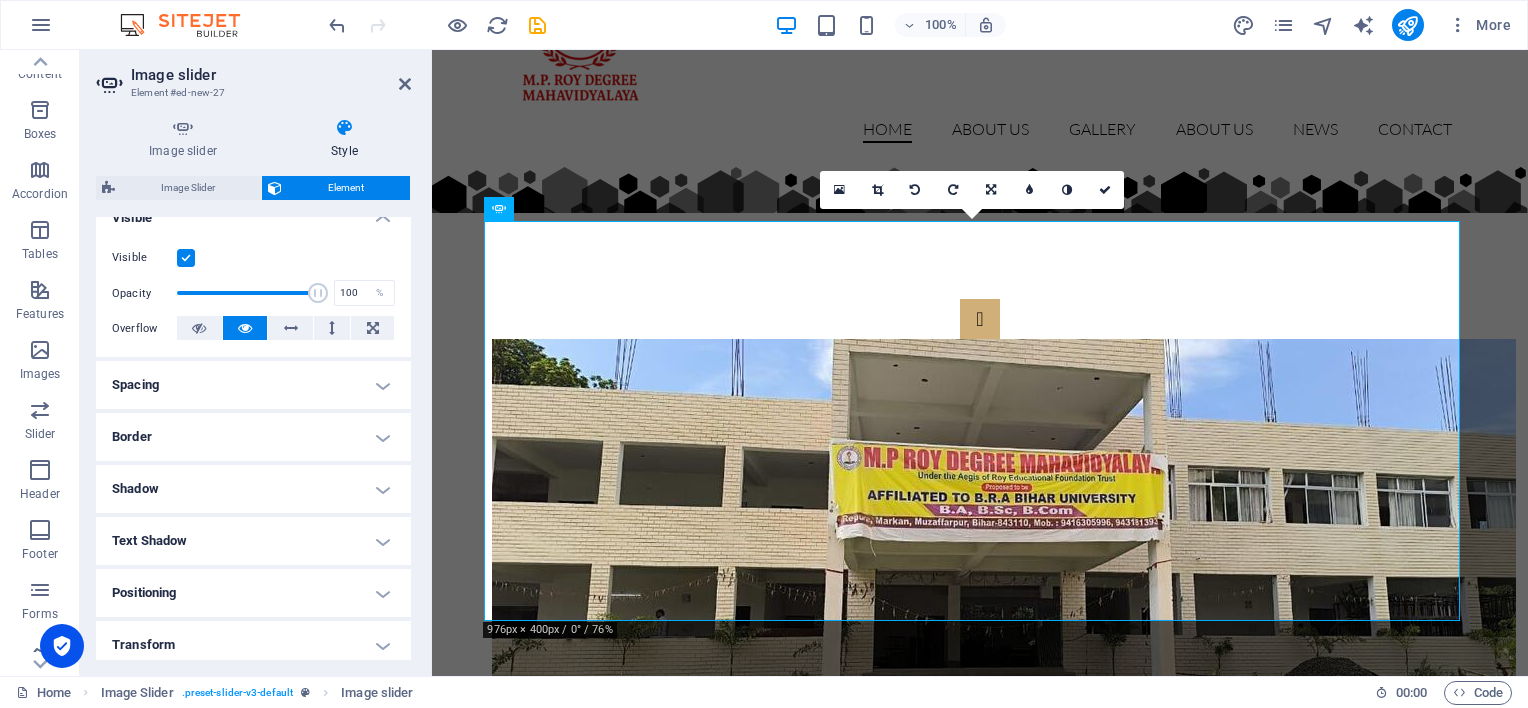 scroll, scrollTop: 300, scrollLeft: 0, axis: vertical 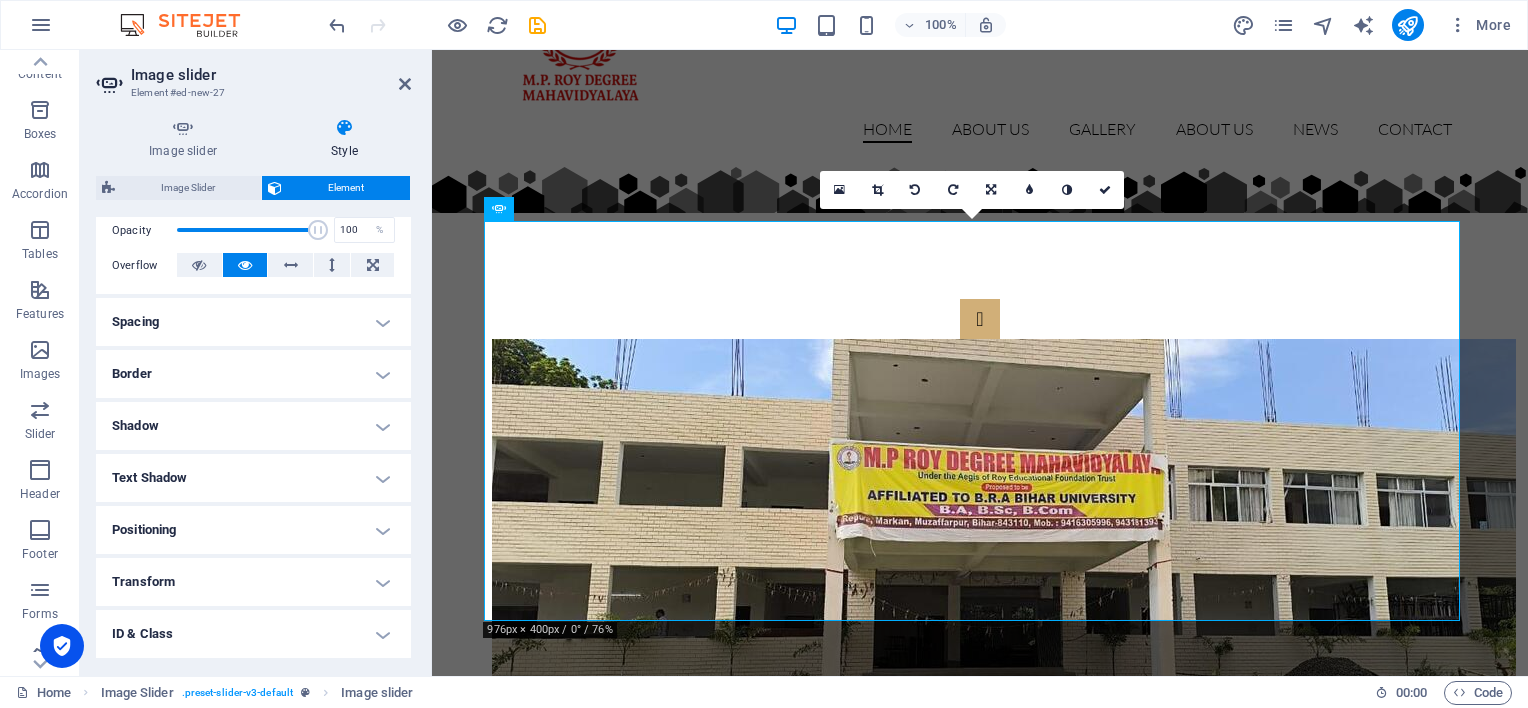 click on "Spacing" at bounding box center (253, 322) 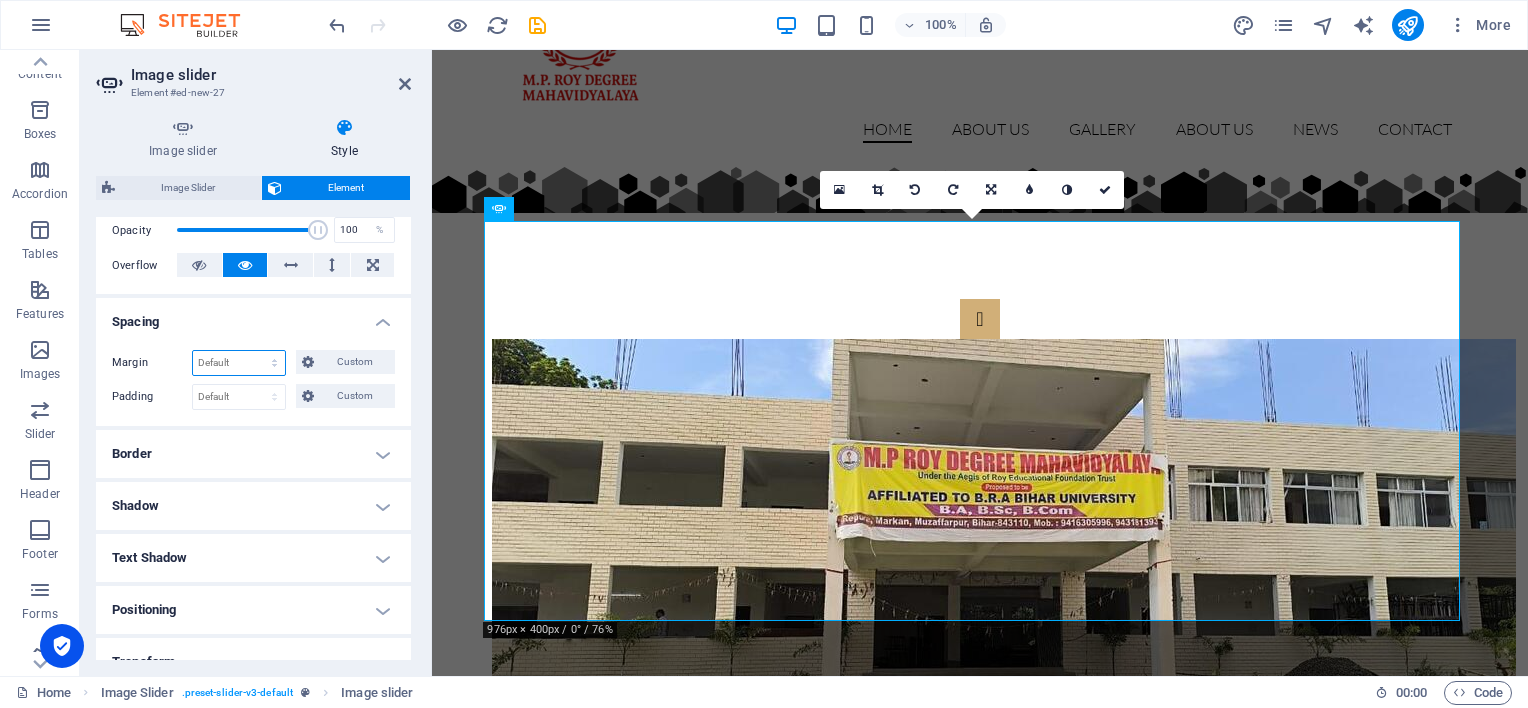 click on "Default auto px % rem vw vh Custom" at bounding box center (239, 363) 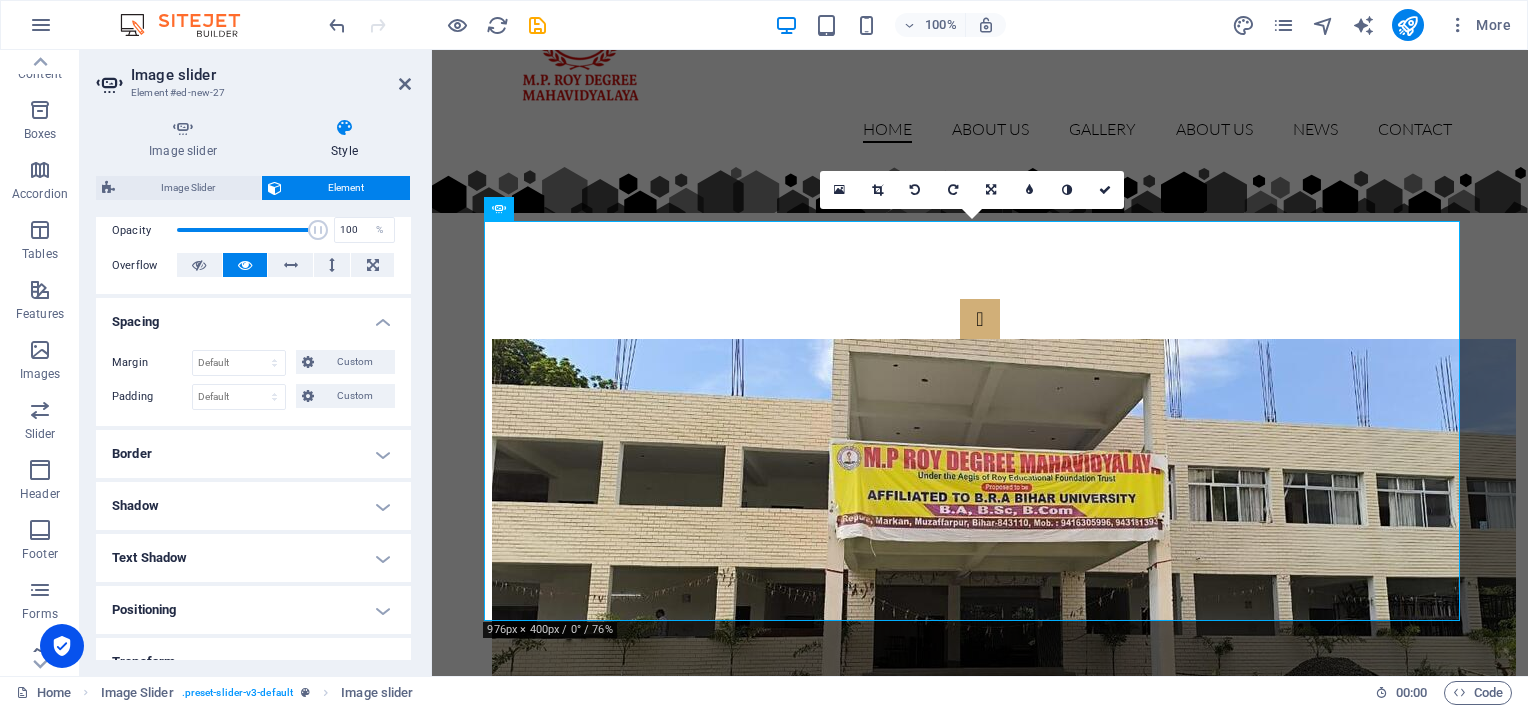 click on "Spacing" at bounding box center [253, 316] 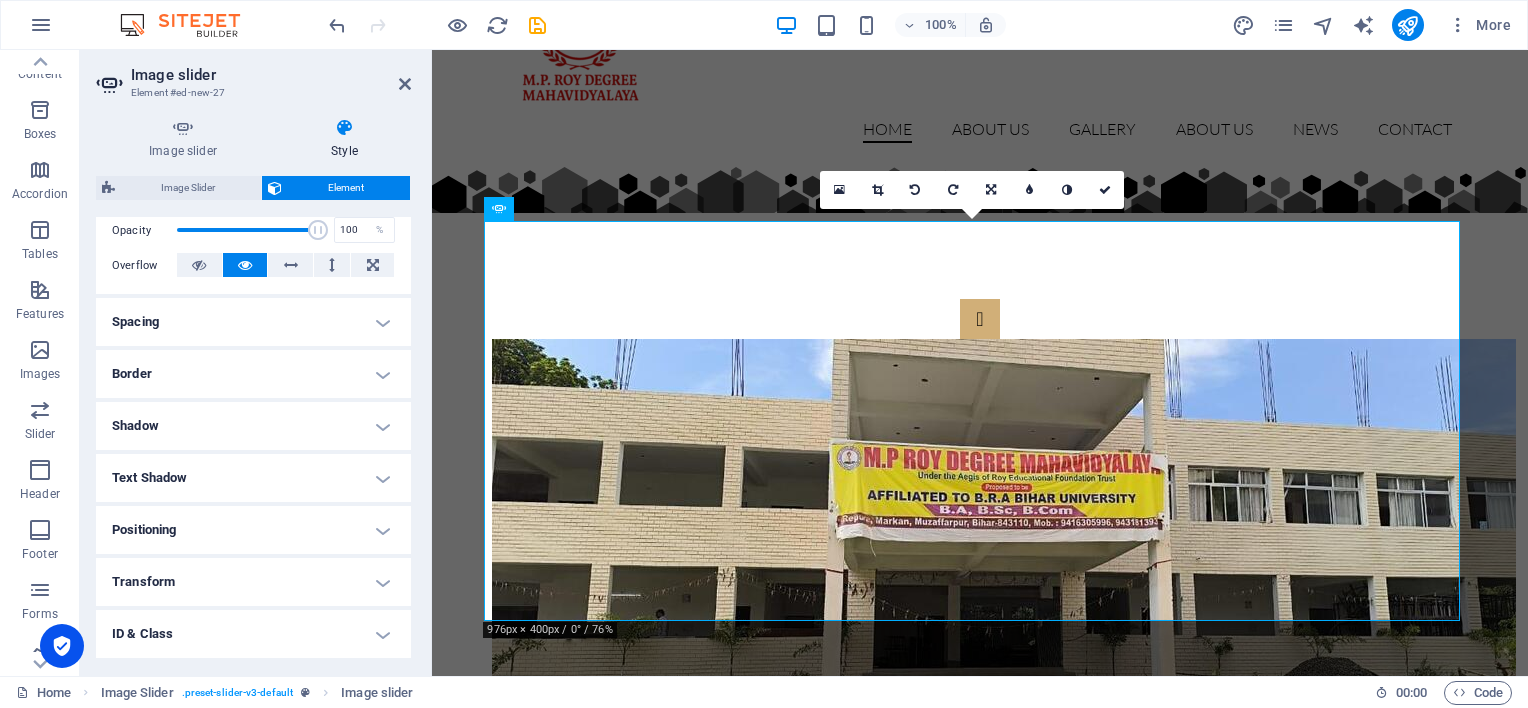 click on "Spacing" at bounding box center (253, 322) 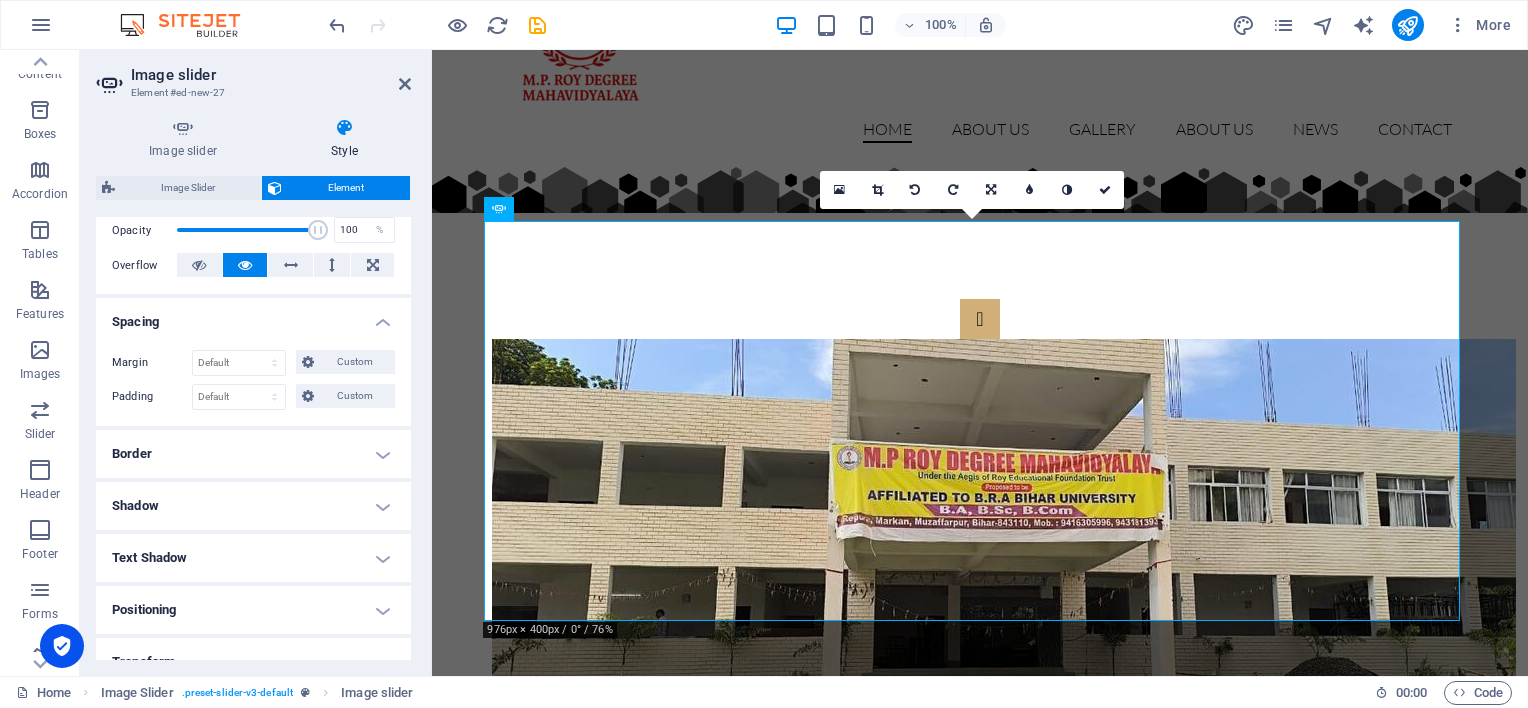 click on "Spacing" at bounding box center [253, 316] 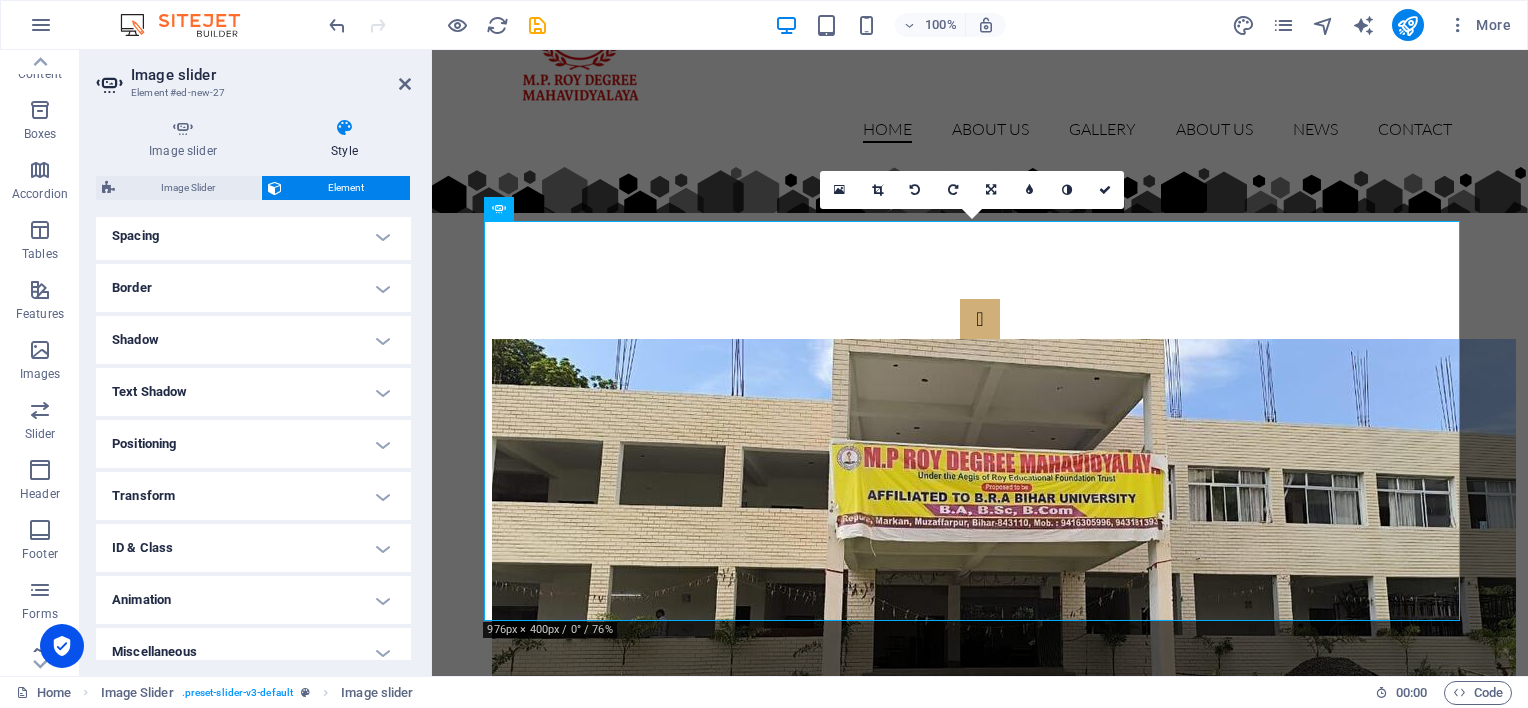 scroll, scrollTop: 401, scrollLeft: 0, axis: vertical 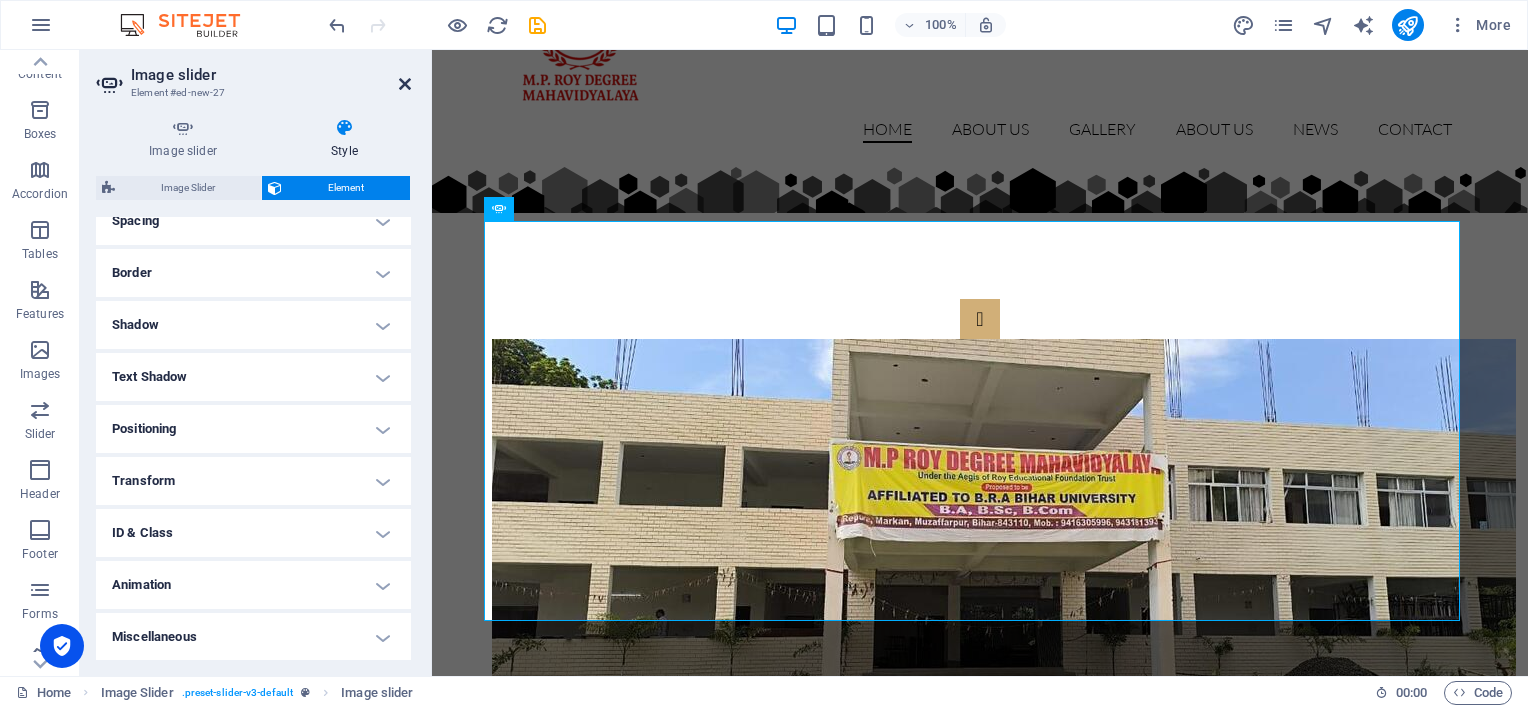 click at bounding box center [405, 84] 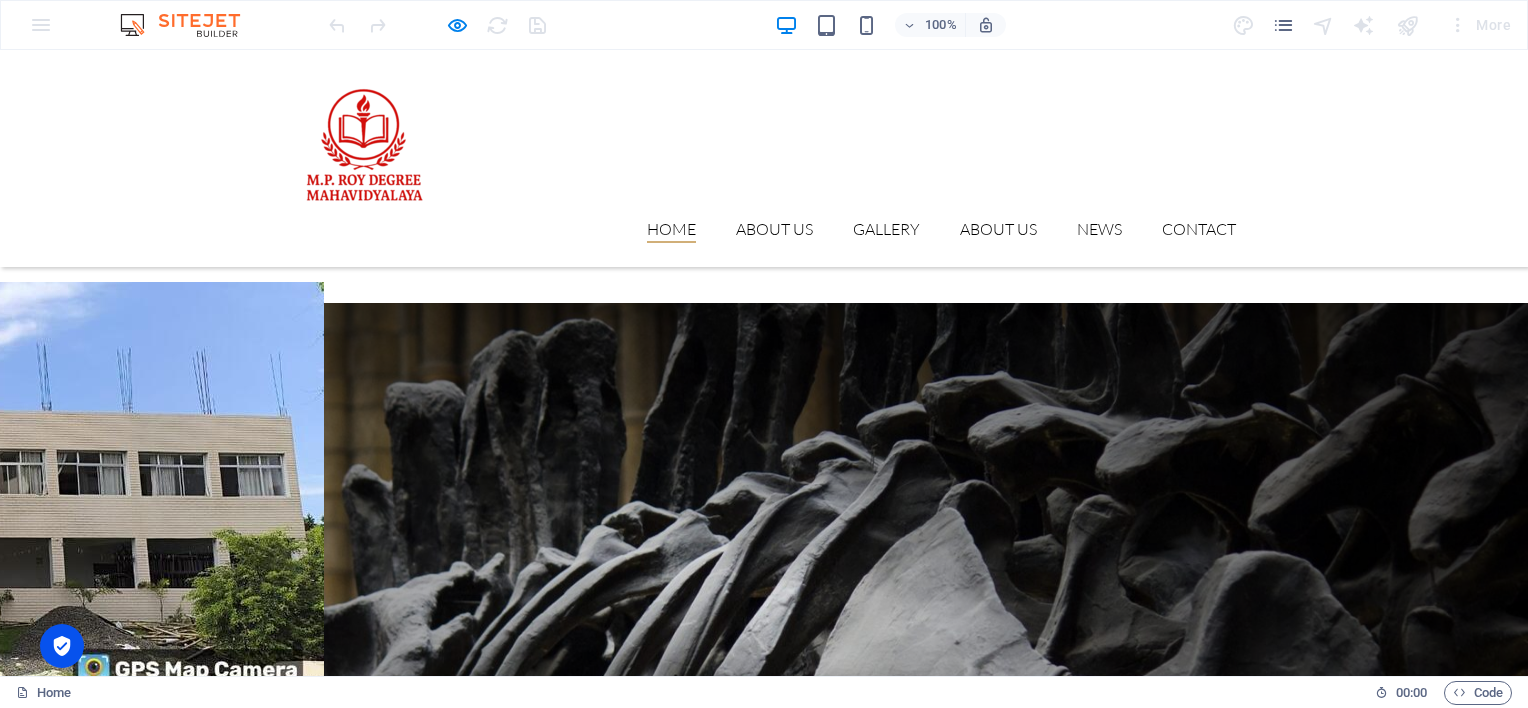scroll, scrollTop: 0, scrollLeft: 0, axis: both 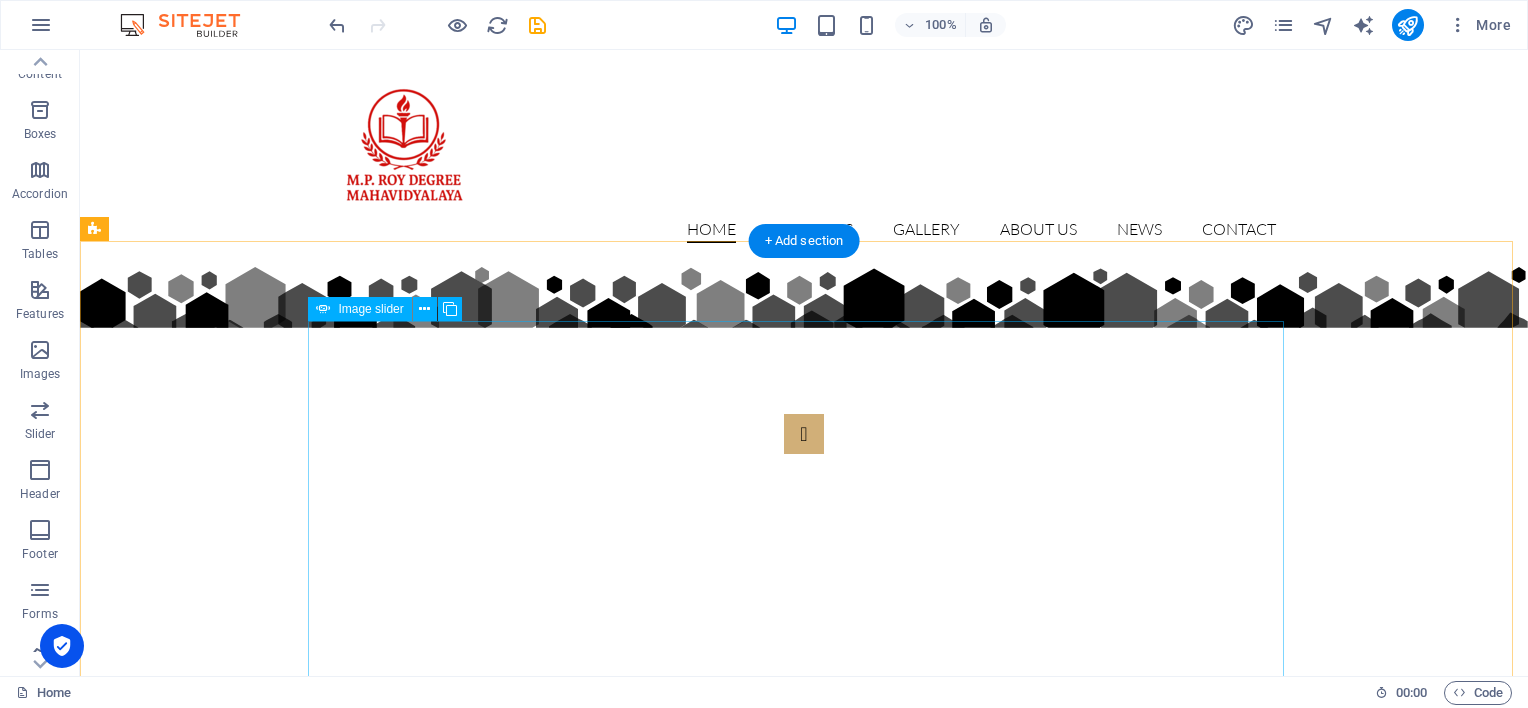 click at bounding box center [-172, 1082] 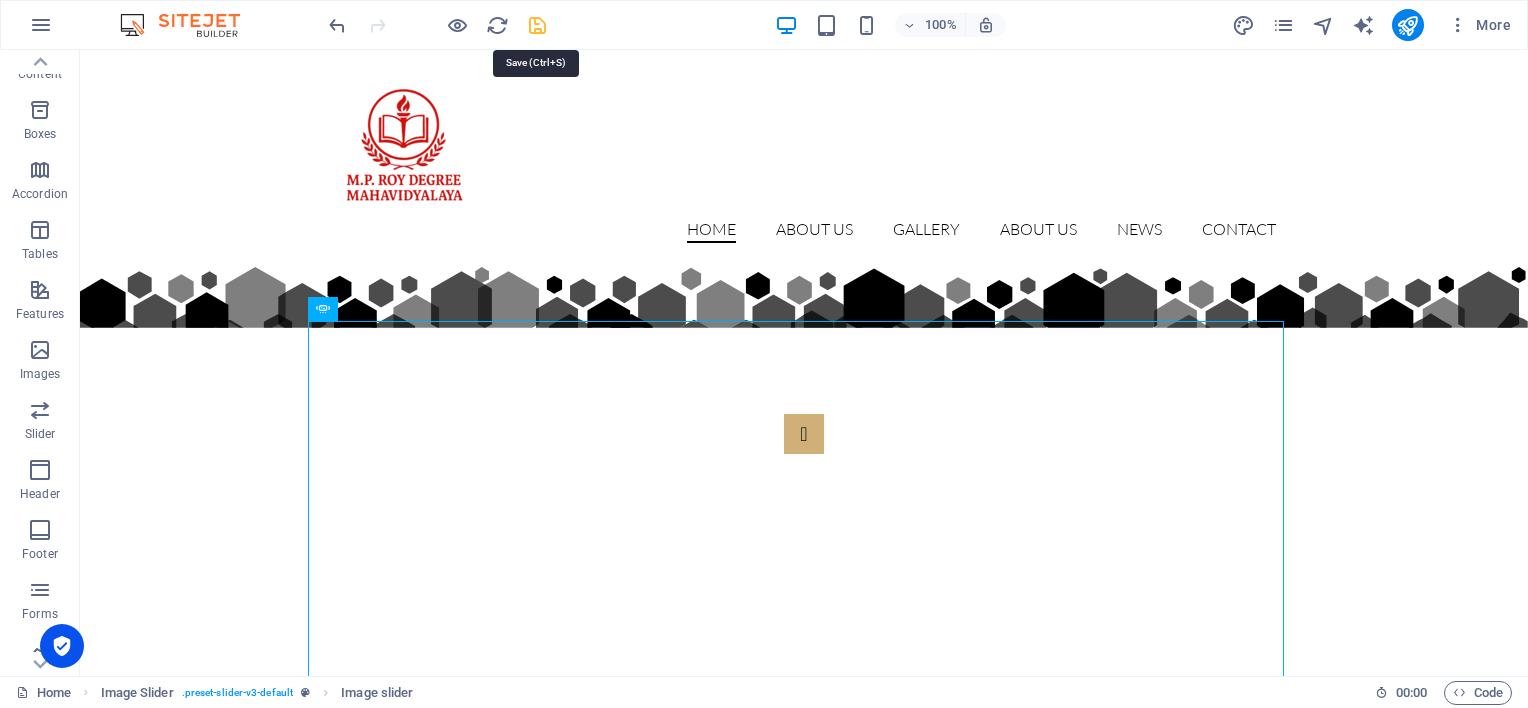 click at bounding box center [537, 25] 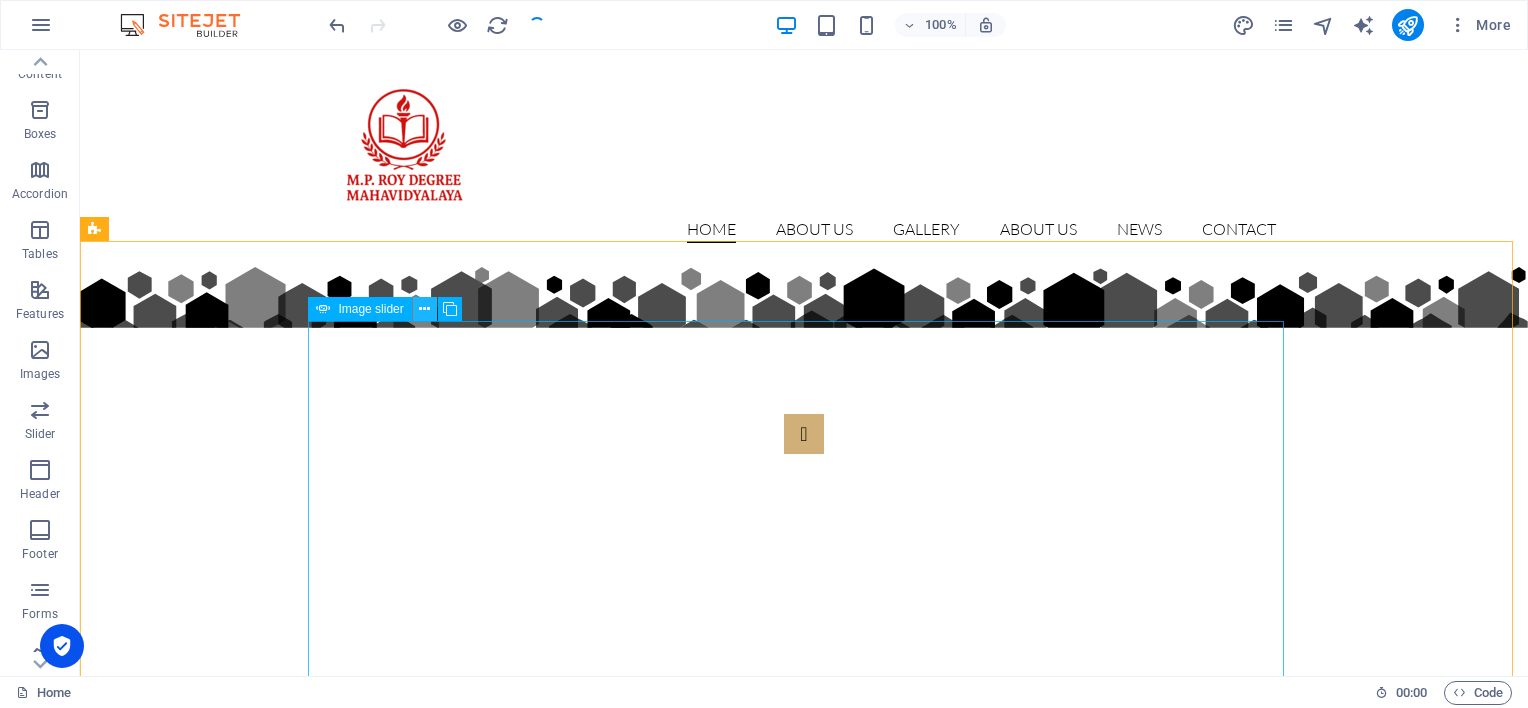 click at bounding box center [425, 309] 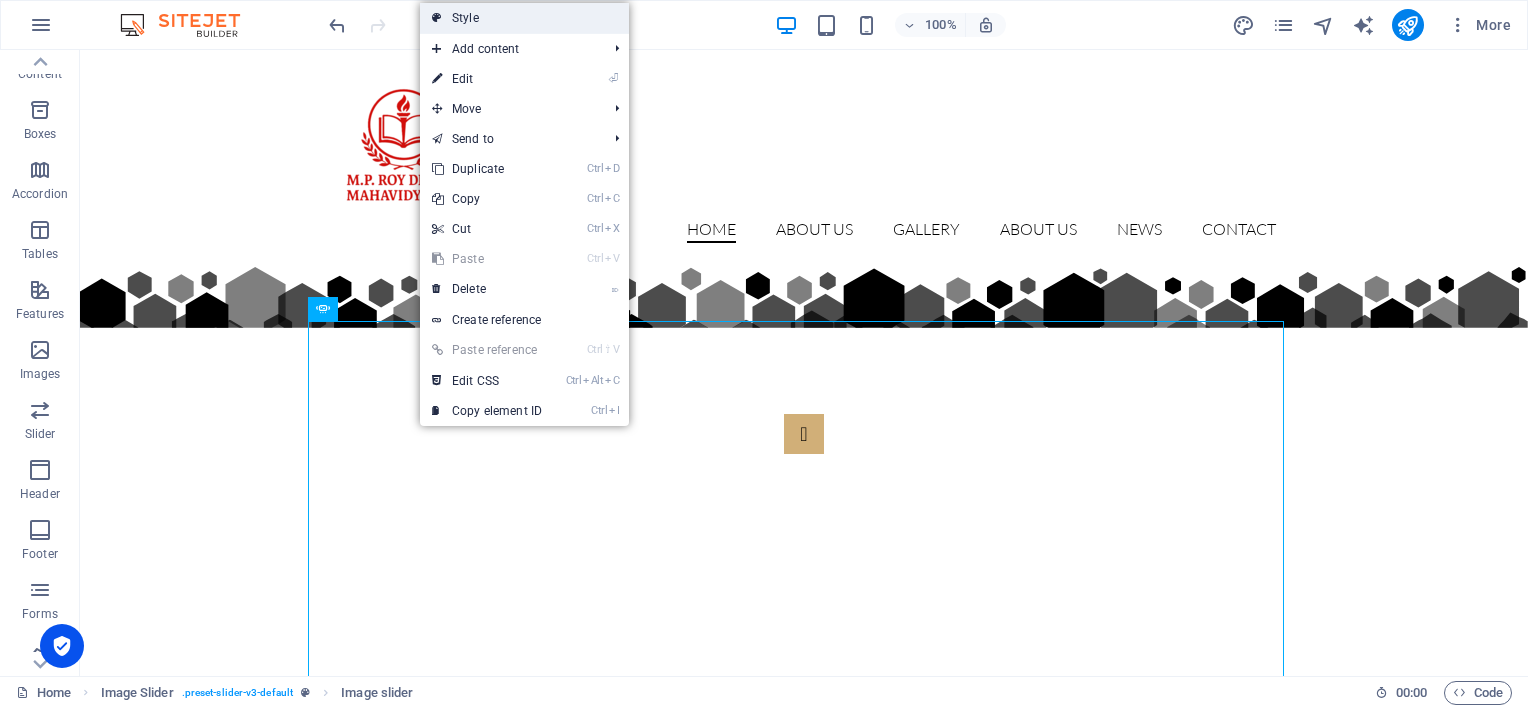 click on "Style" at bounding box center [524, 18] 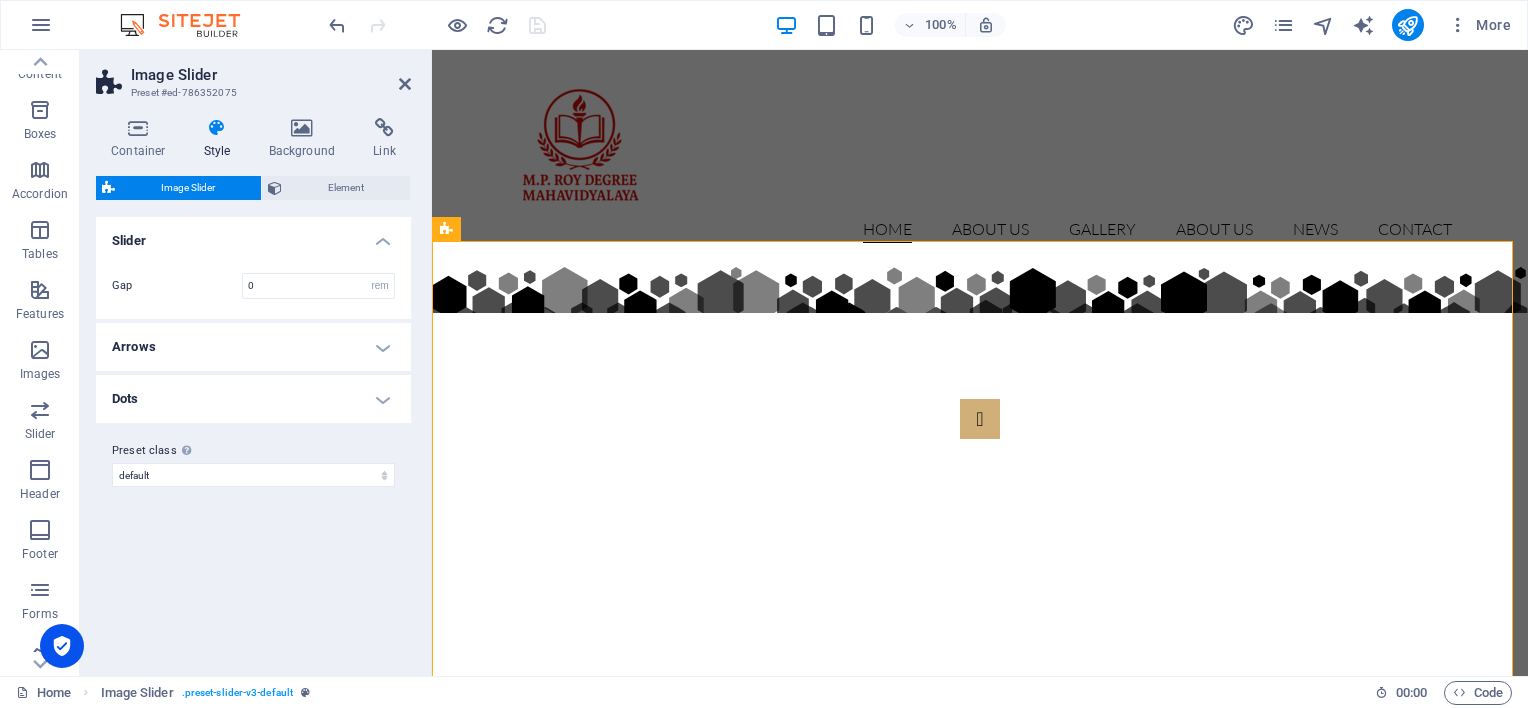 click on "Arrows" at bounding box center (253, 347) 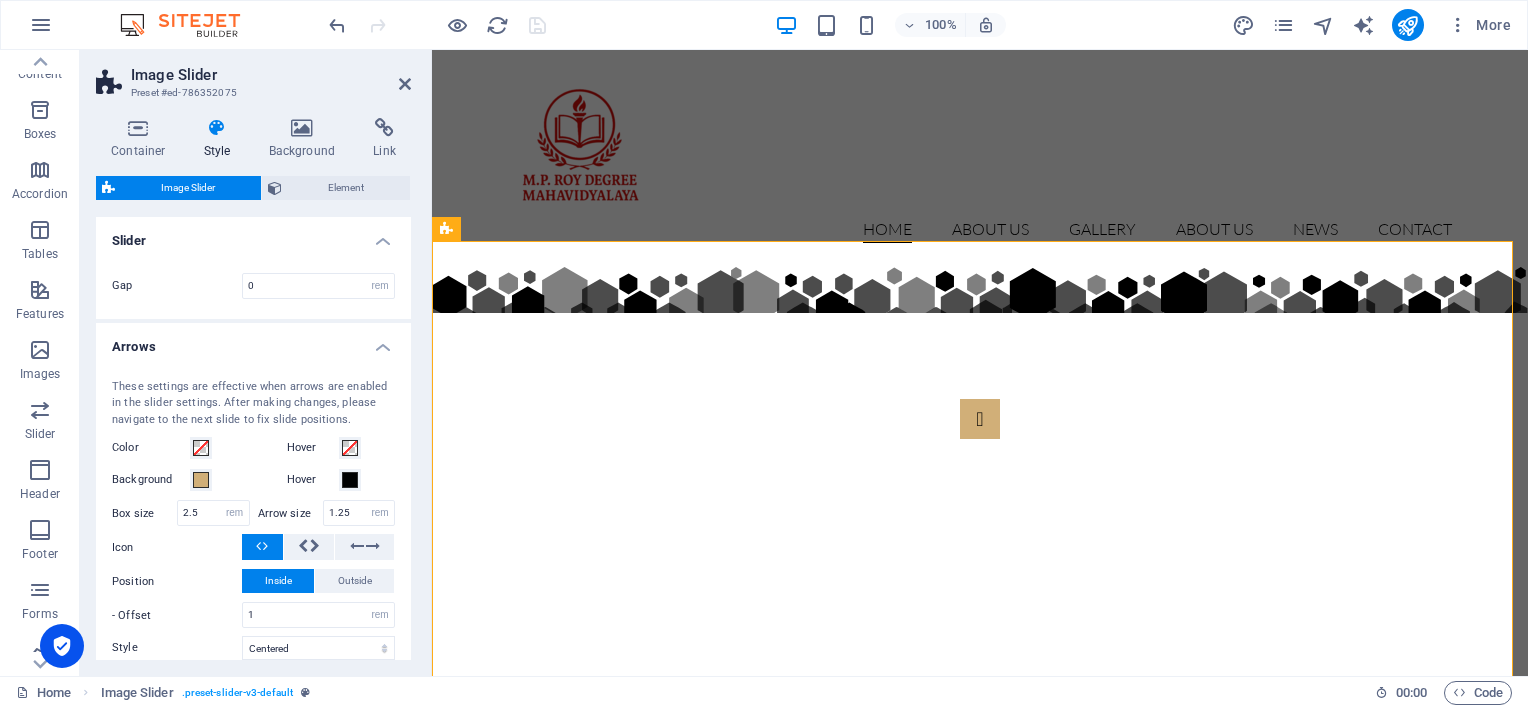 click on "Arrows" at bounding box center (253, 341) 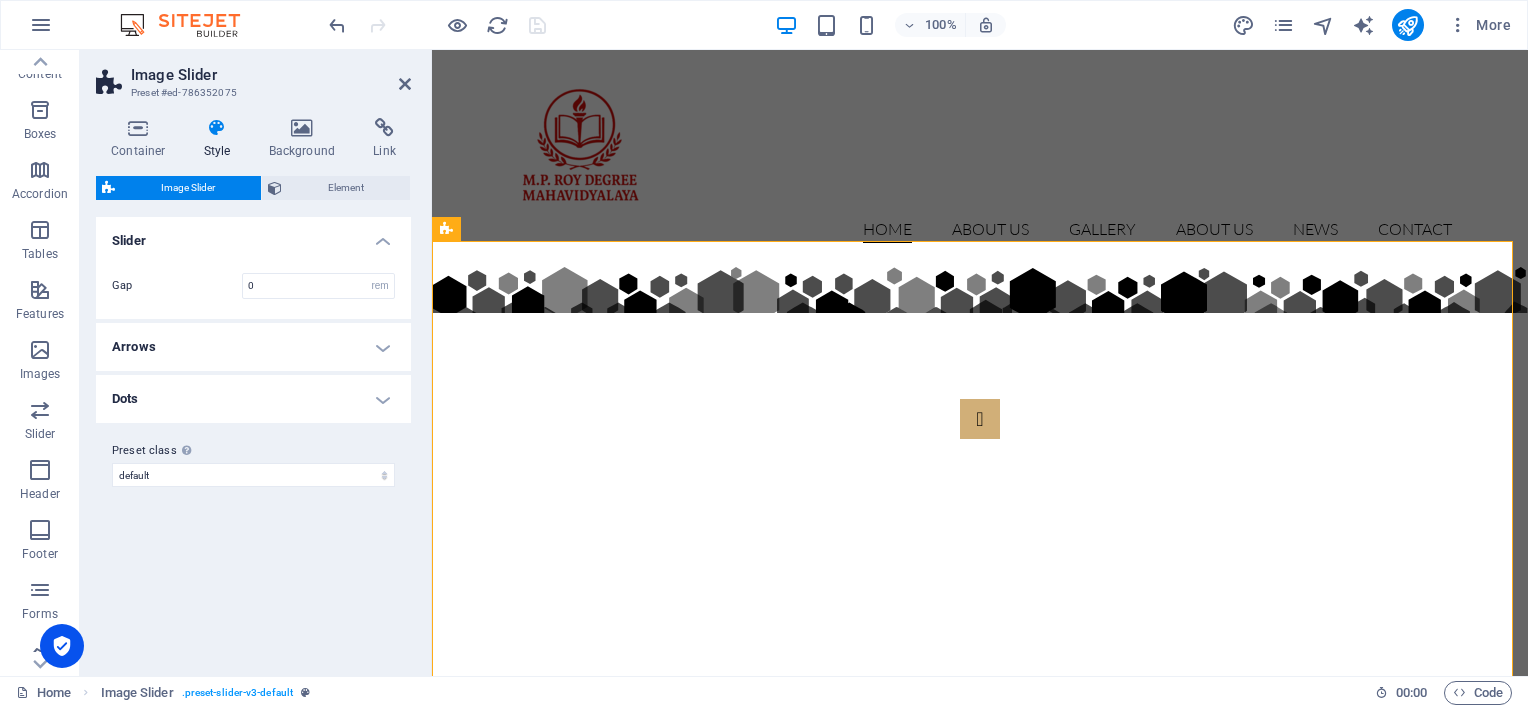 click on "Slider" at bounding box center [253, 235] 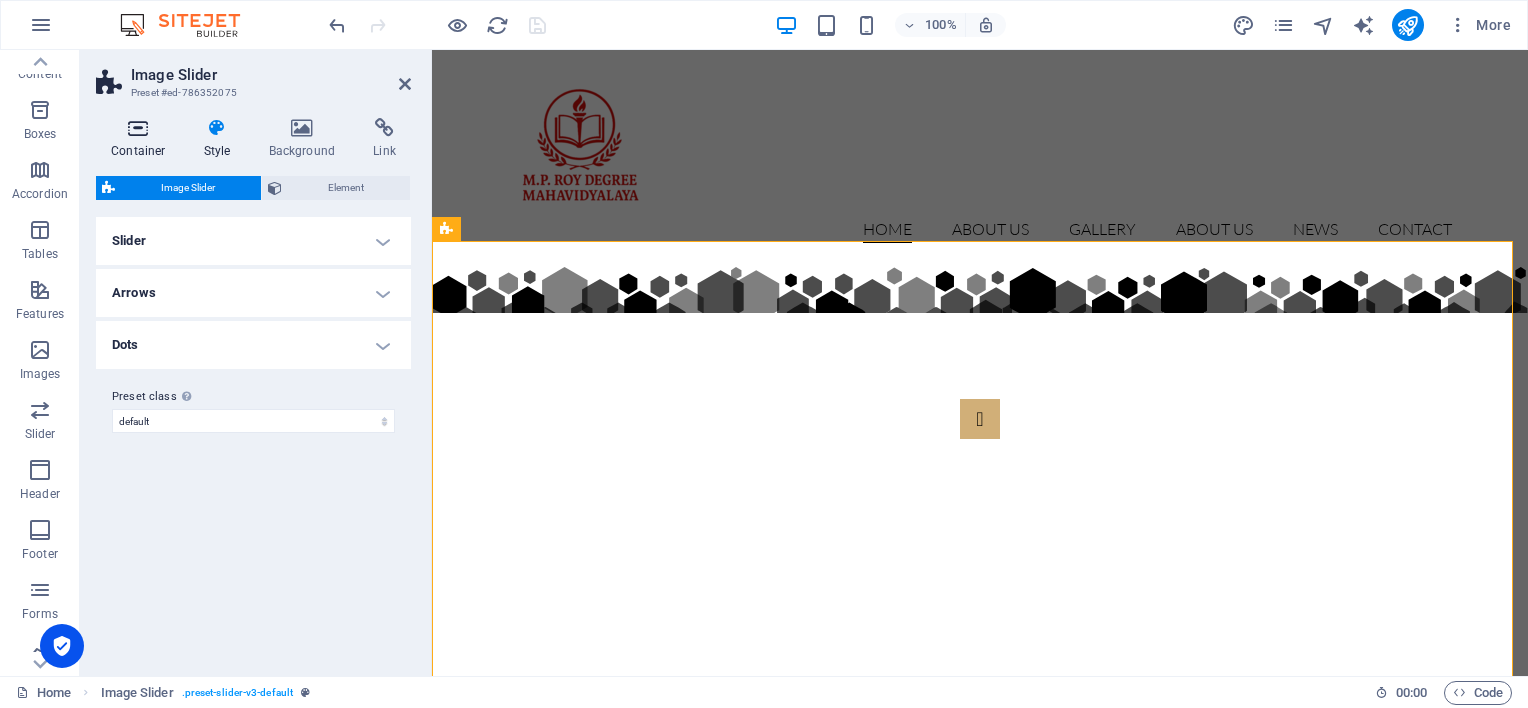 click at bounding box center [138, 128] 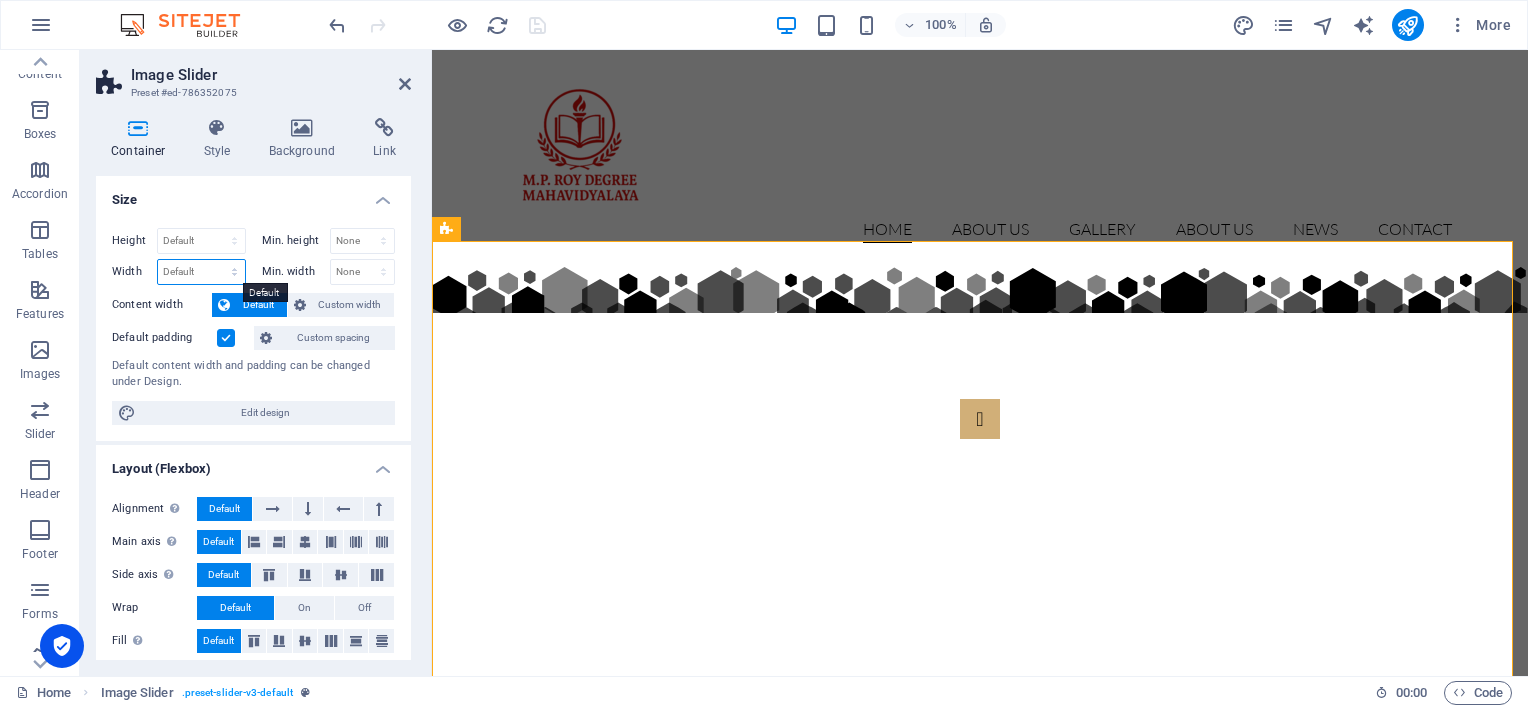 click on "Default px rem % em vh vw" at bounding box center (201, 272) 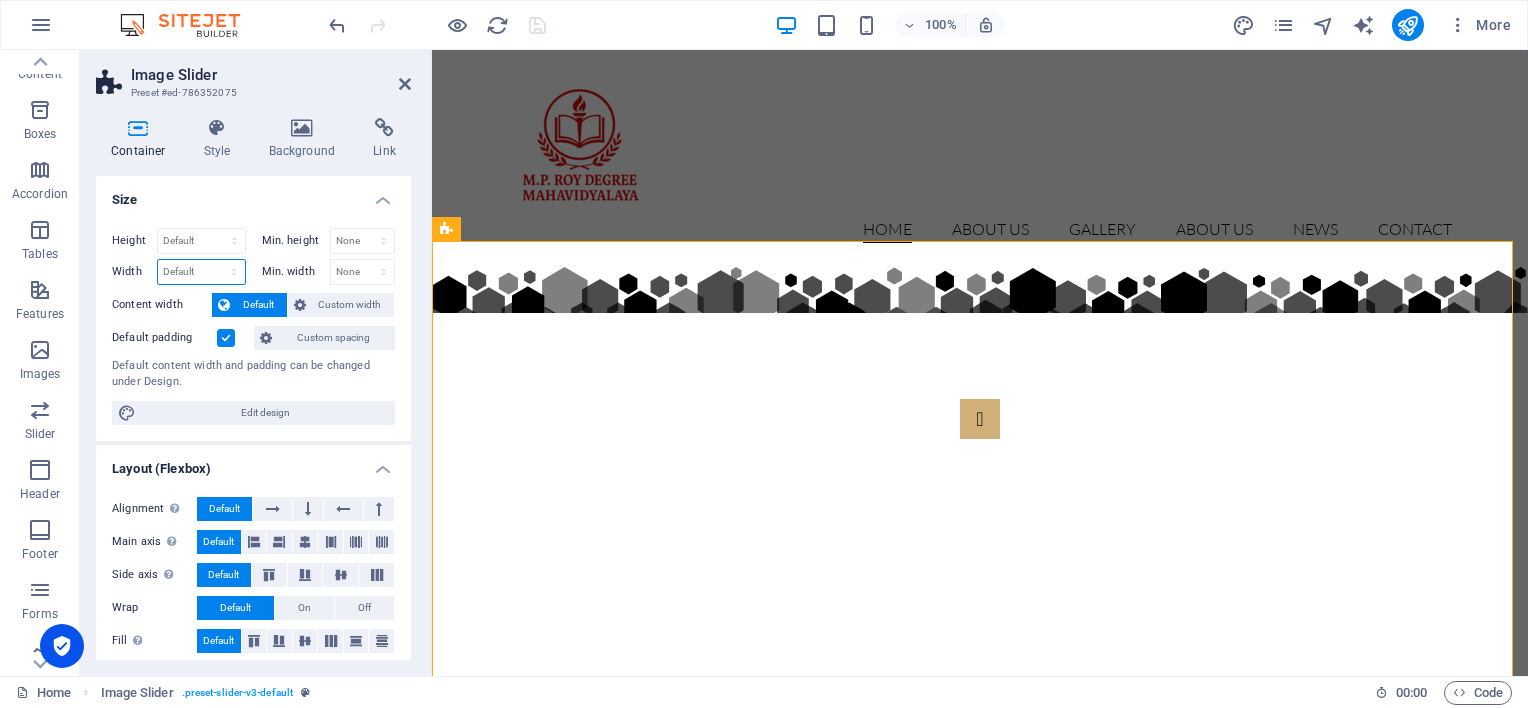select on "px" 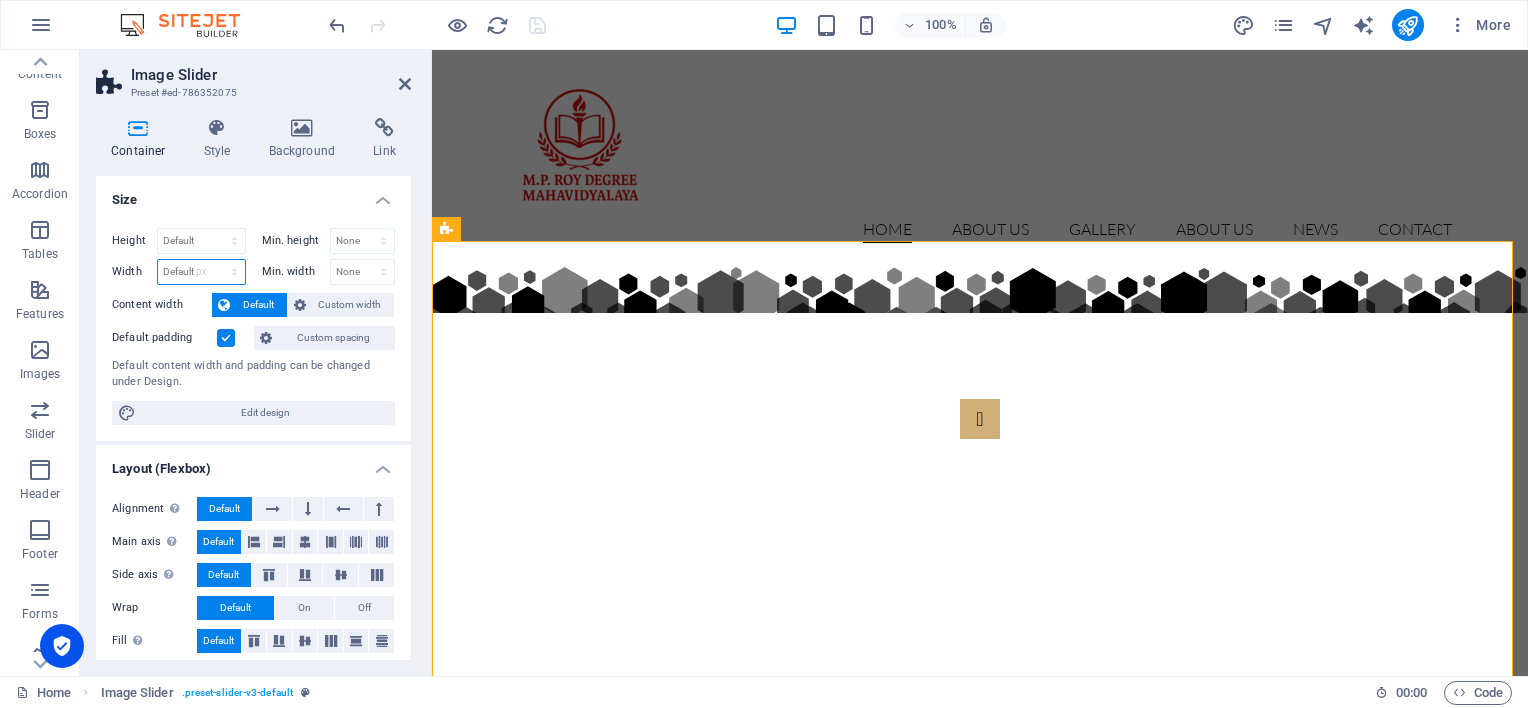 click on "Default px rem % em vh vw" at bounding box center [201, 272] 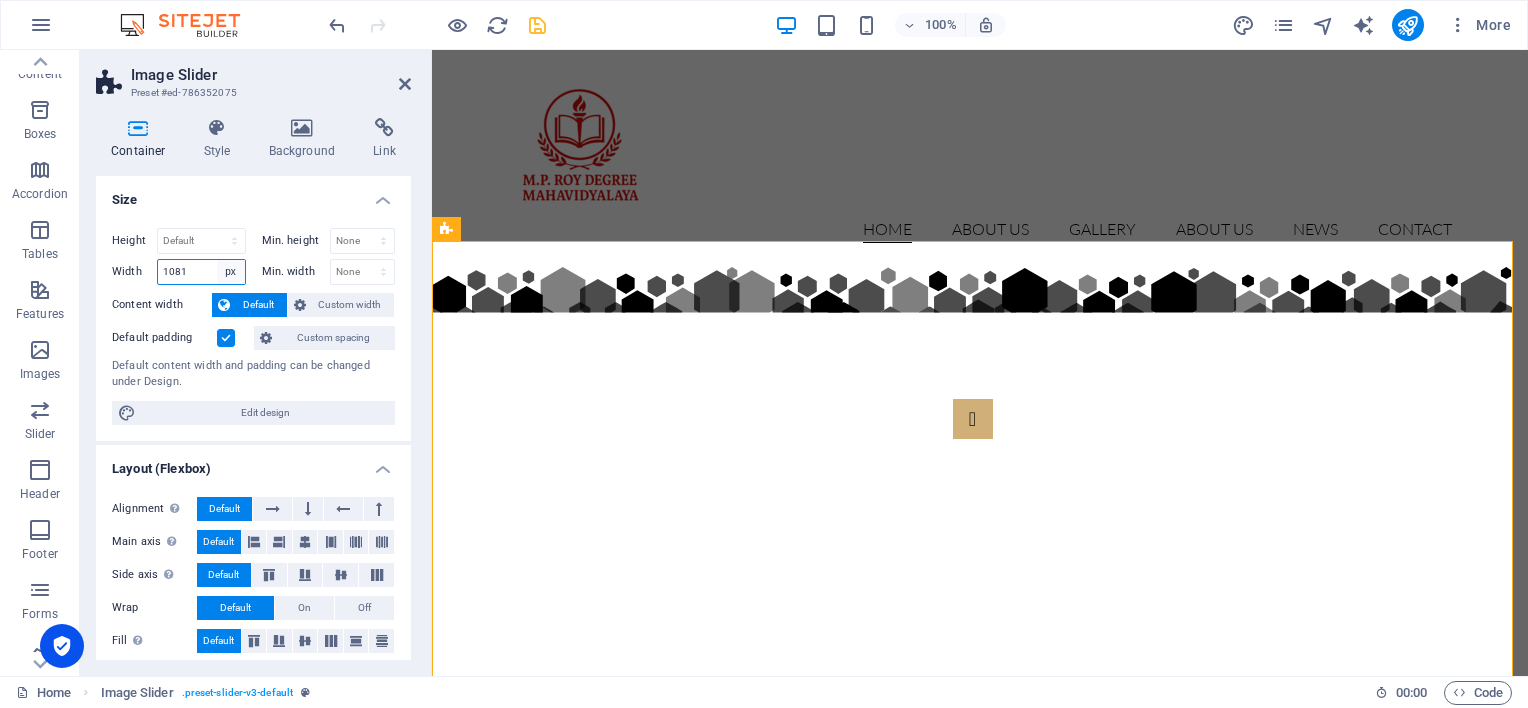 click on "Default px rem % em vh vw" at bounding box center (231, 272) 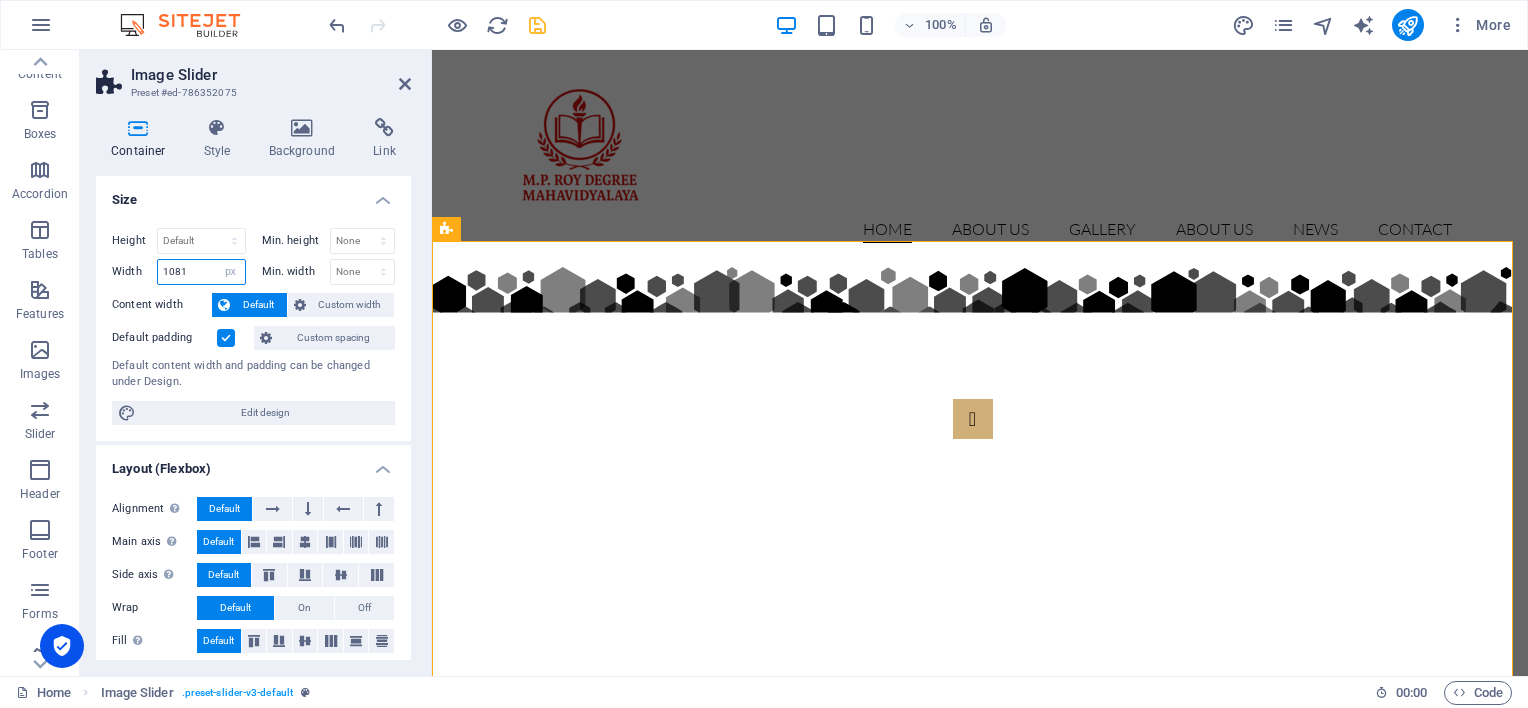 select on "%" 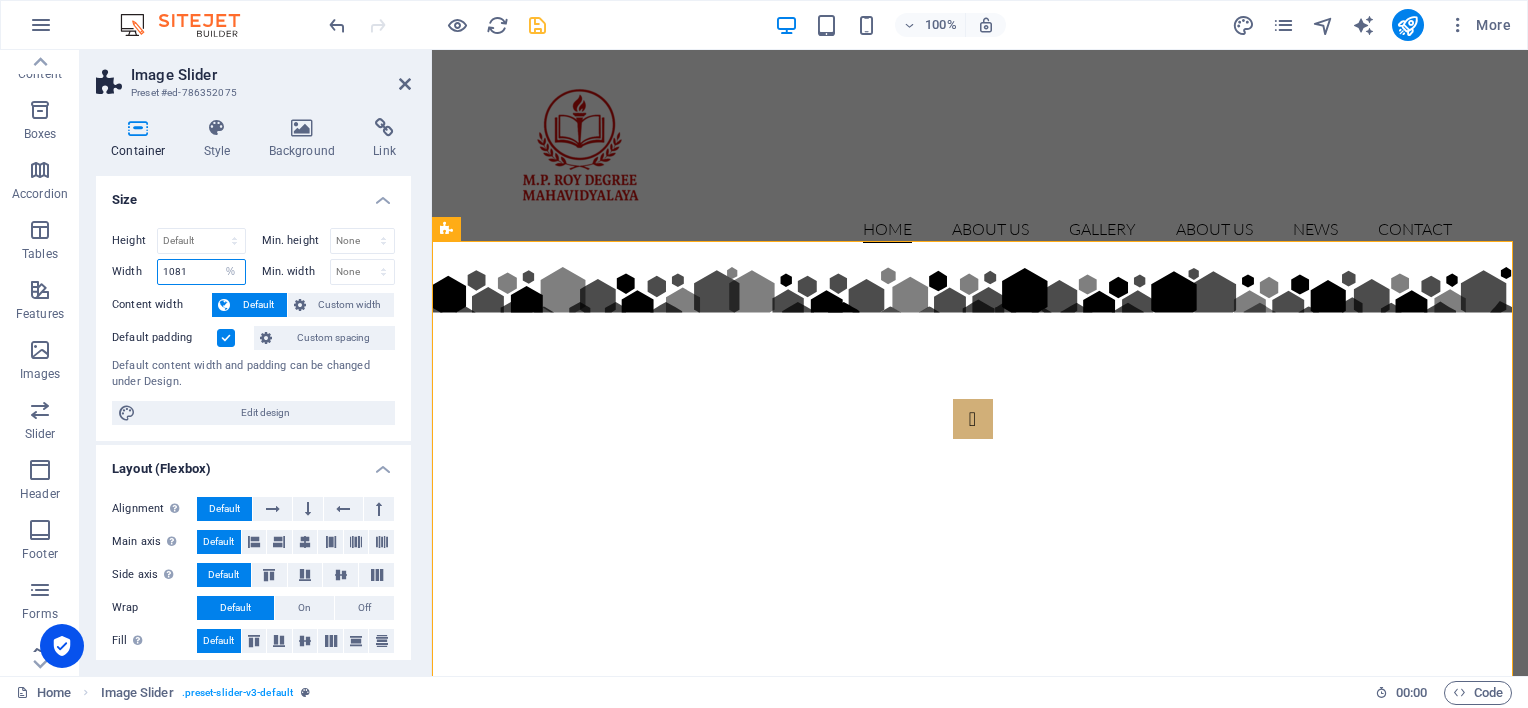 click on "Default px rem % em vh vw" at bounding box center [231, 272] 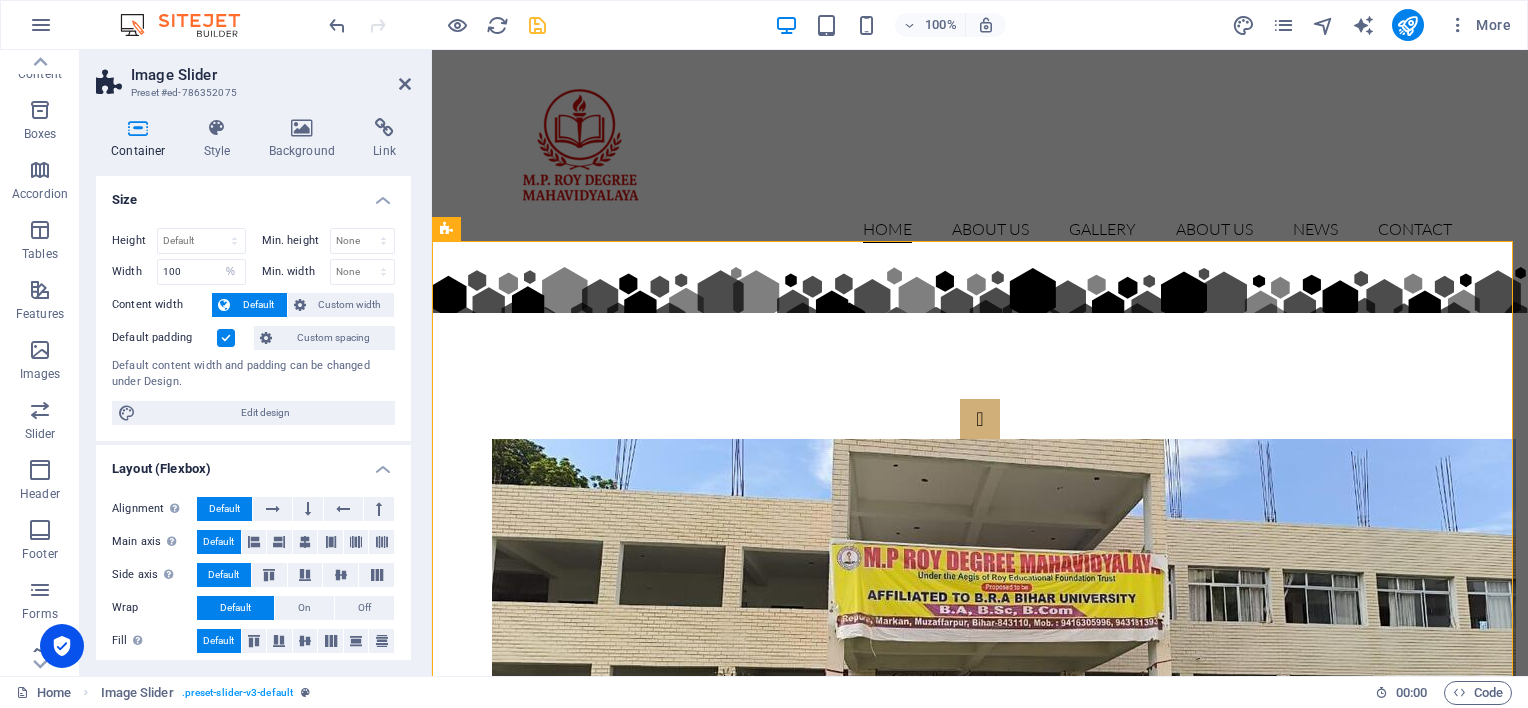 click at bounding box center (226, 338) 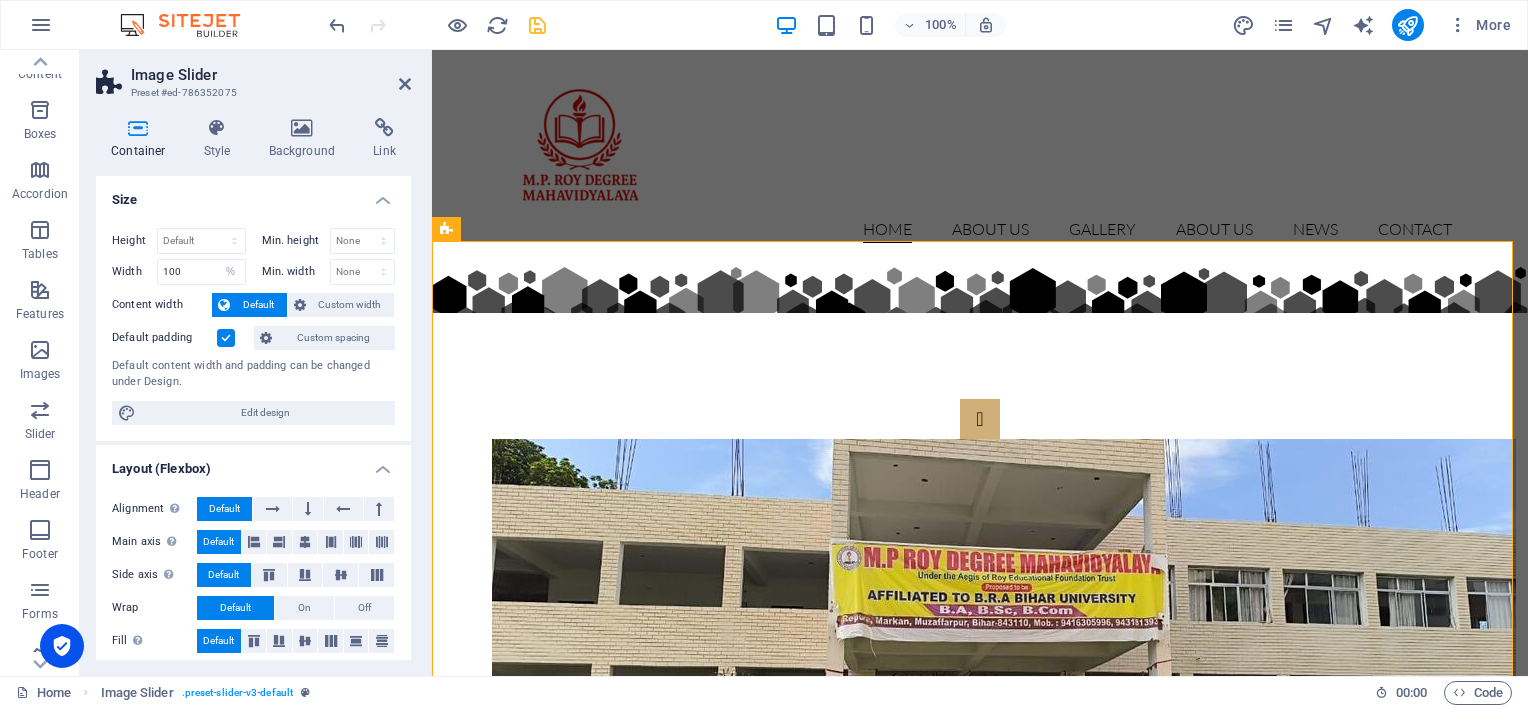 click on "Default padding" at bounding box center (0, 0) 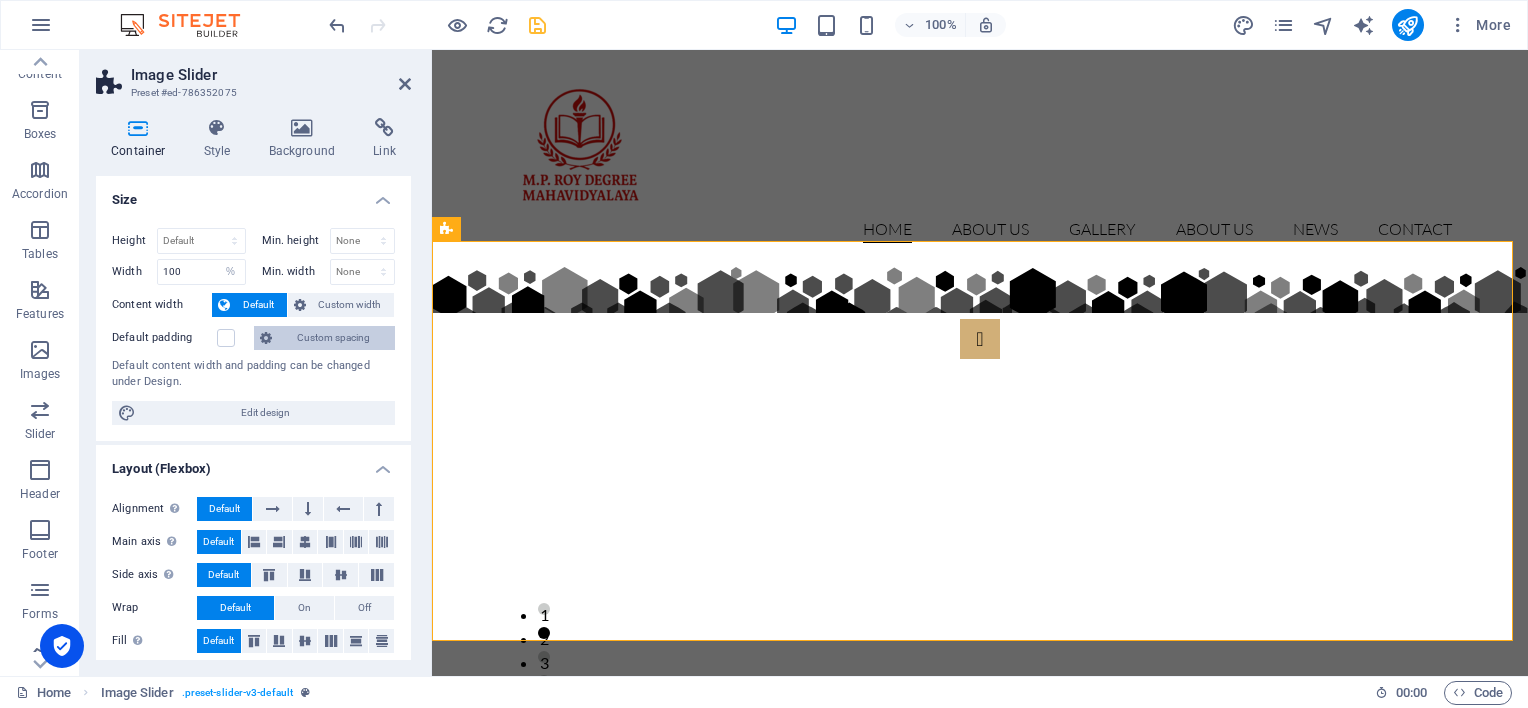 click on "Custom spacing" at bounding box center (333, 338) 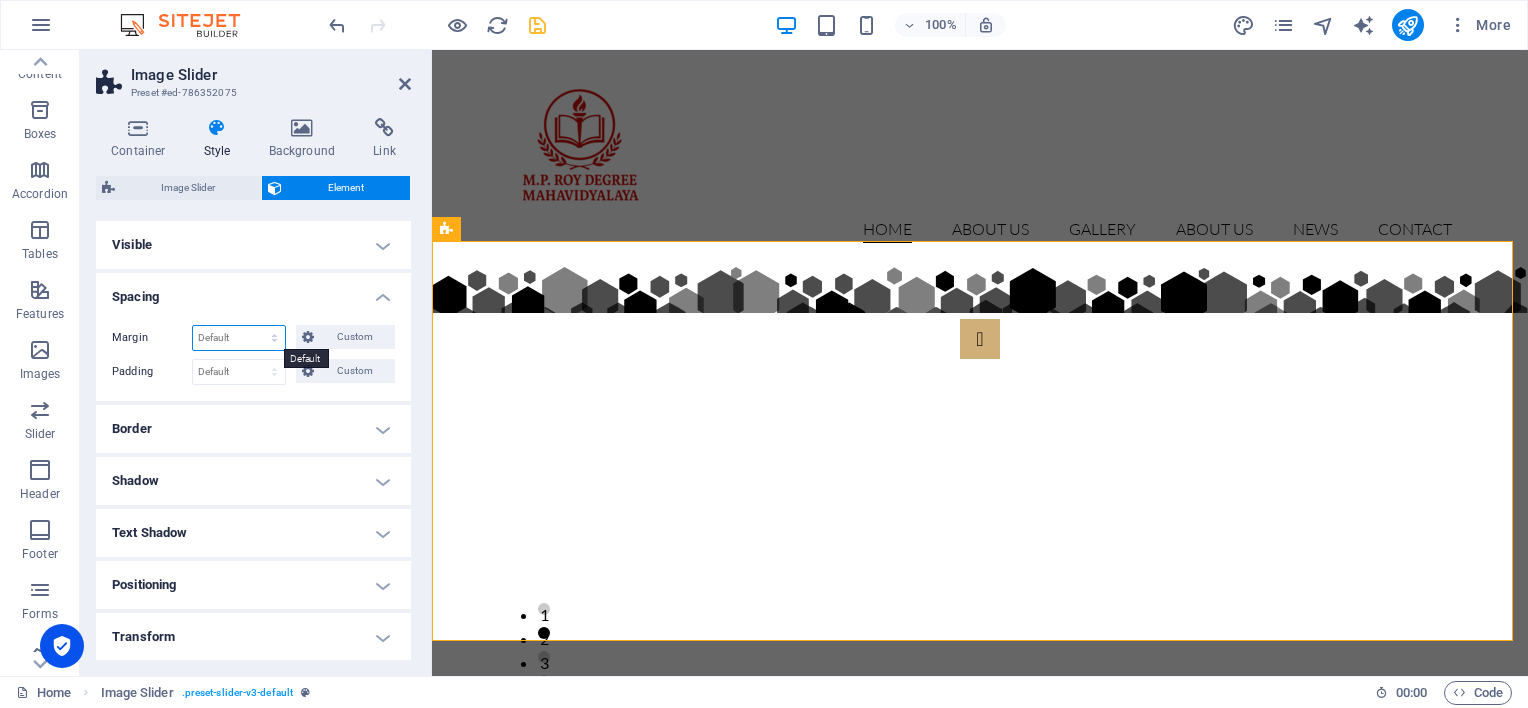 click on "Default auto px % rem vw vh Custom" at bounding box center (239, 338) 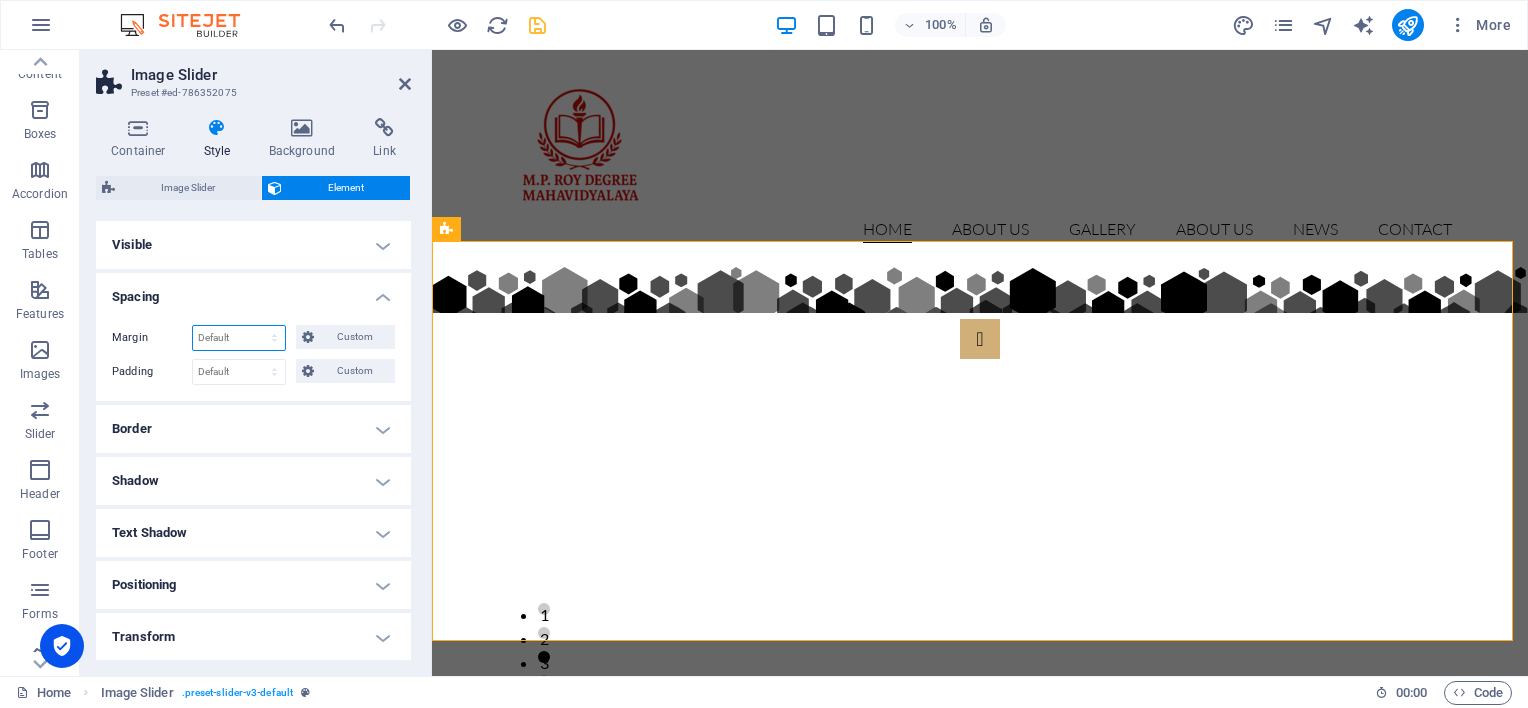 select on "%" 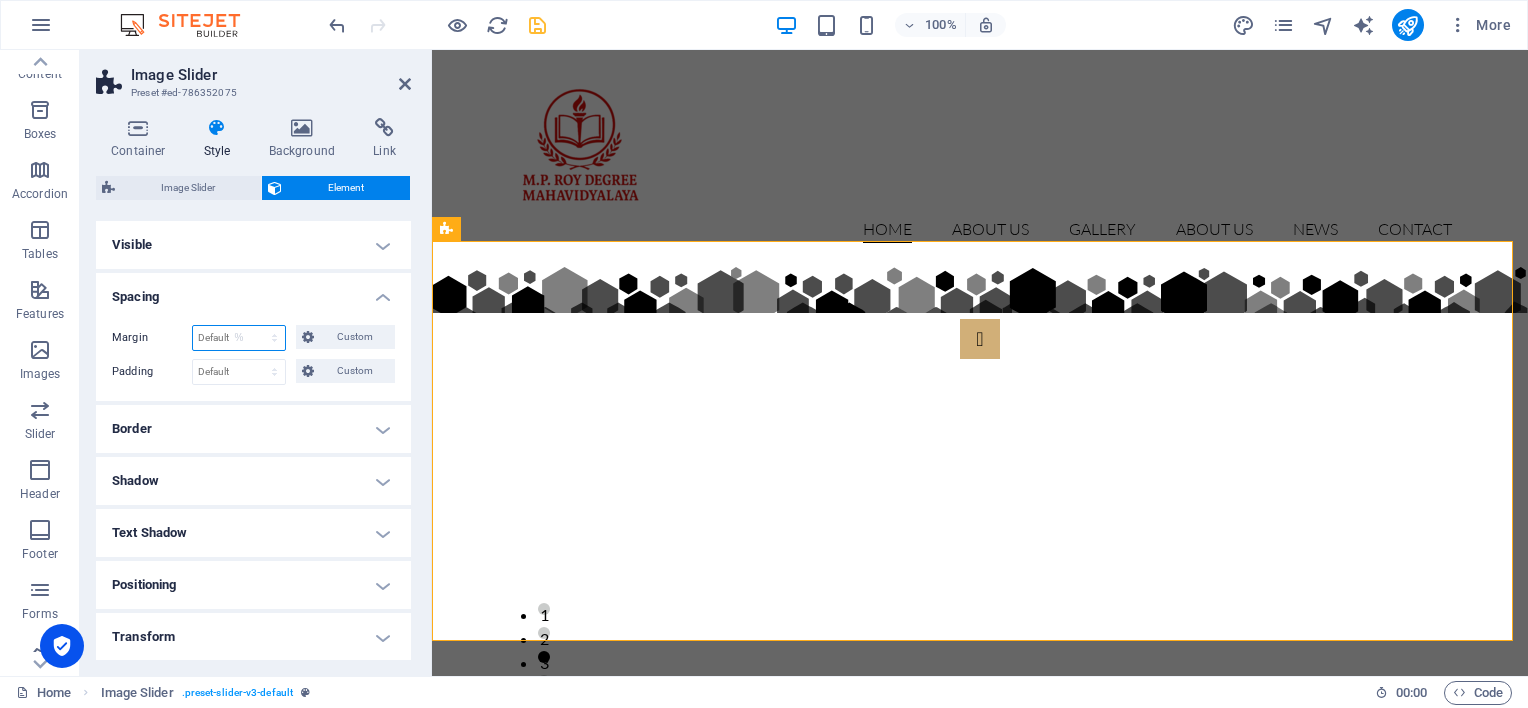 click on "Default auto px % rem vw vh Custom" at bounding box center [239, 338] 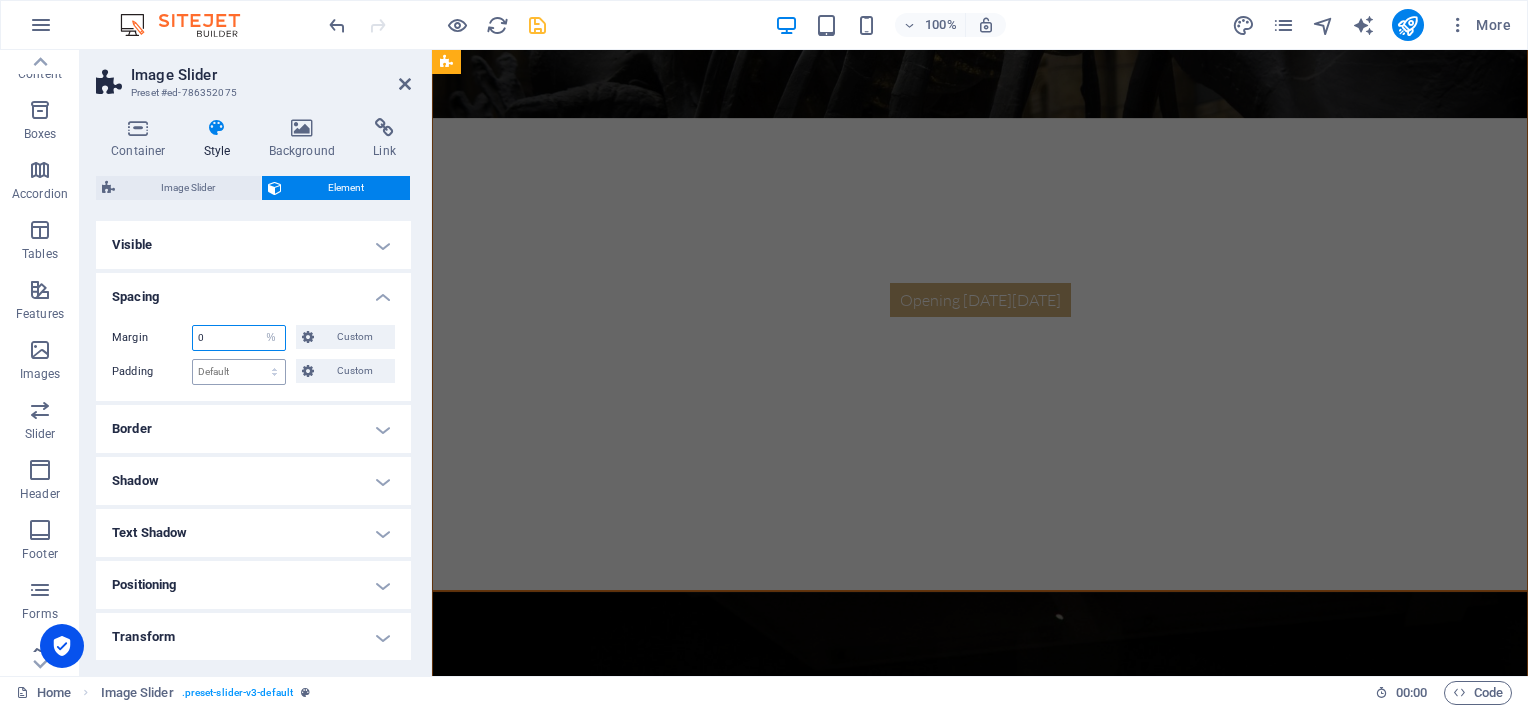 scroll, scrollTop: 0, scrollLeft: 0, axis: both 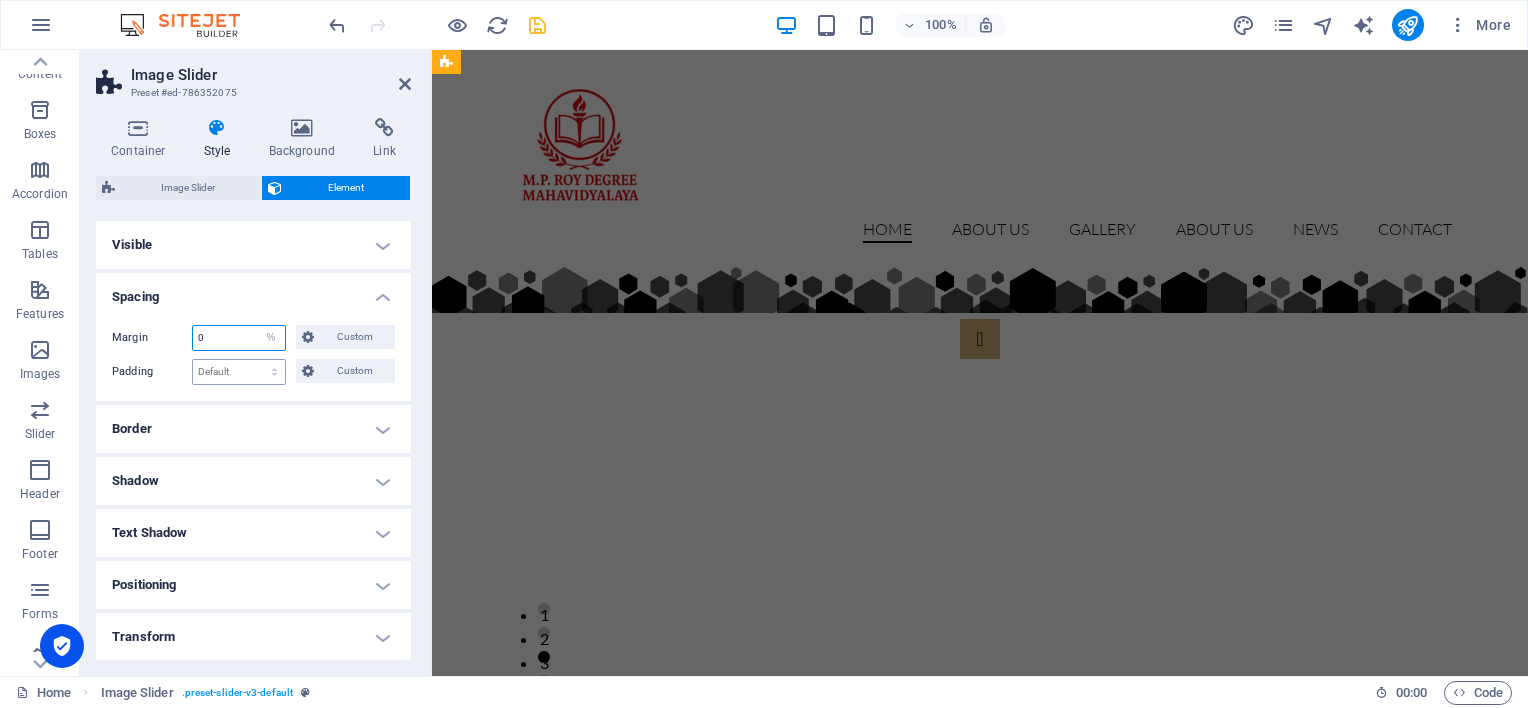 type on "0" 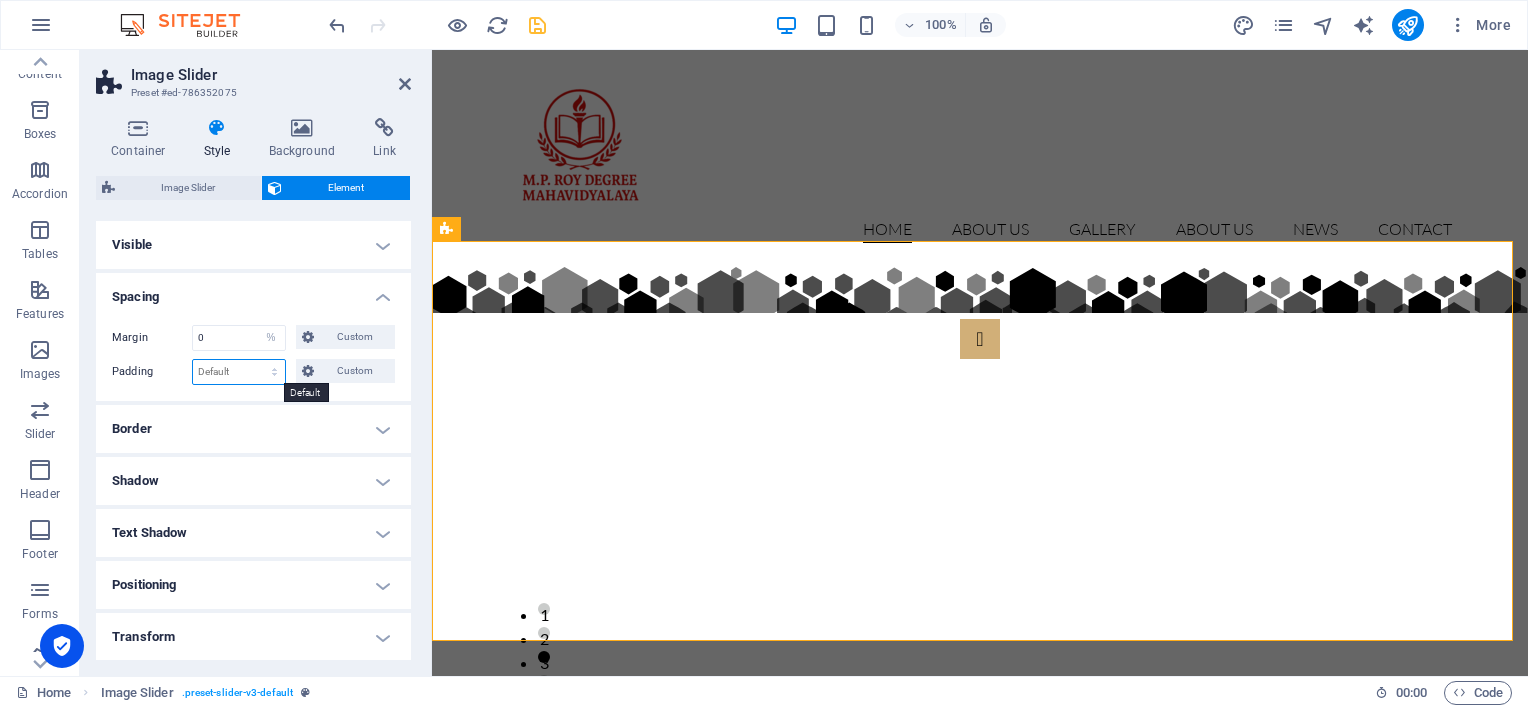 click on "Default px rem % vh vw Custom" at bounding box center [239, 372] 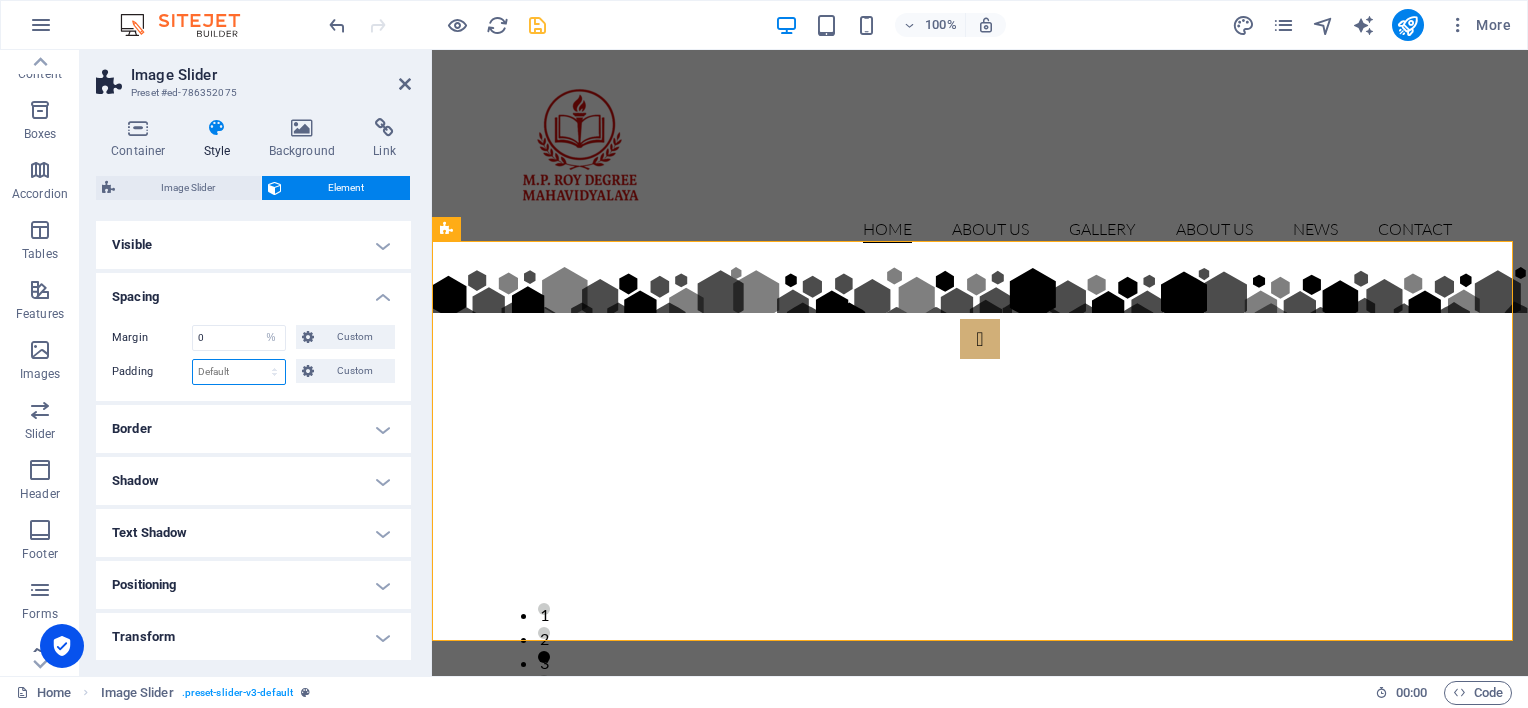 select on "%" 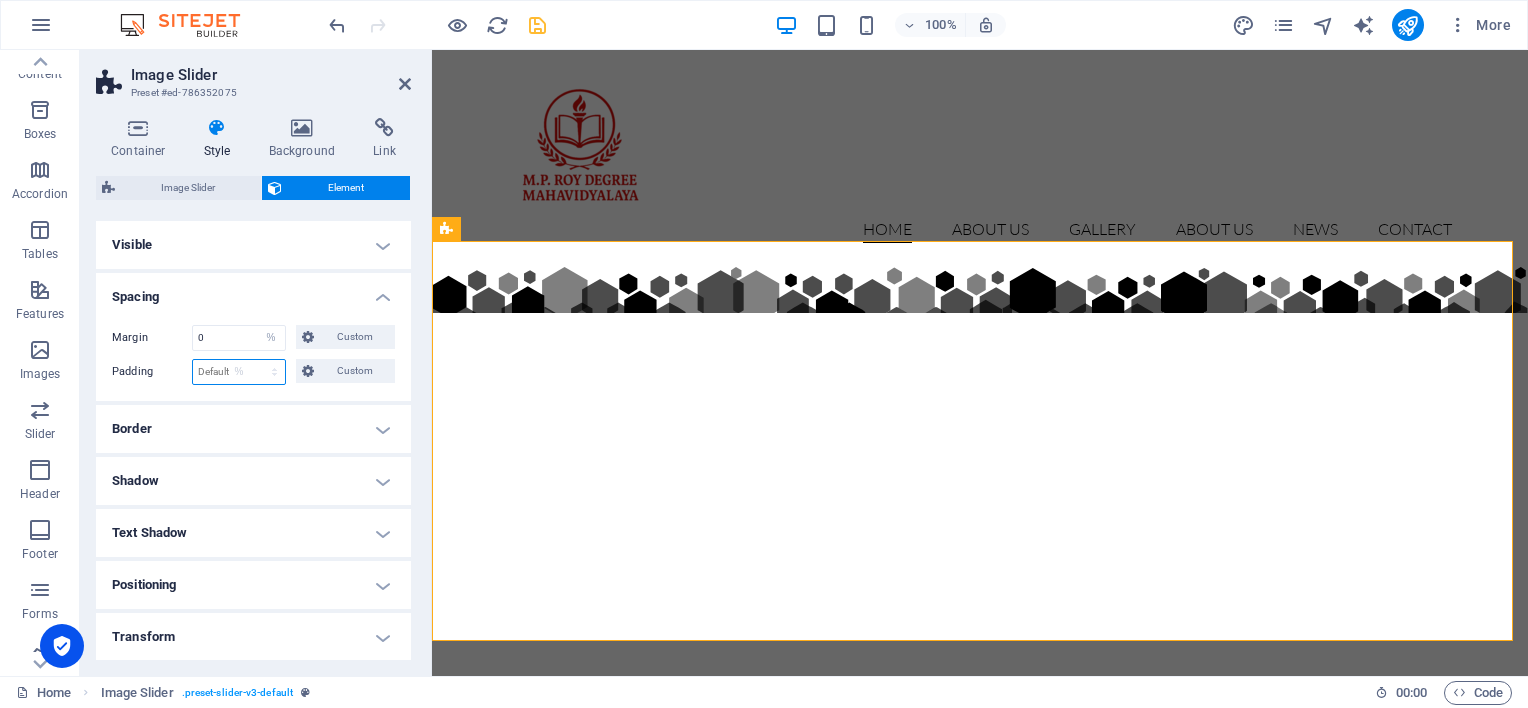 click on "Default px rem % vh vw Custom" at bounding box center (239, 372) 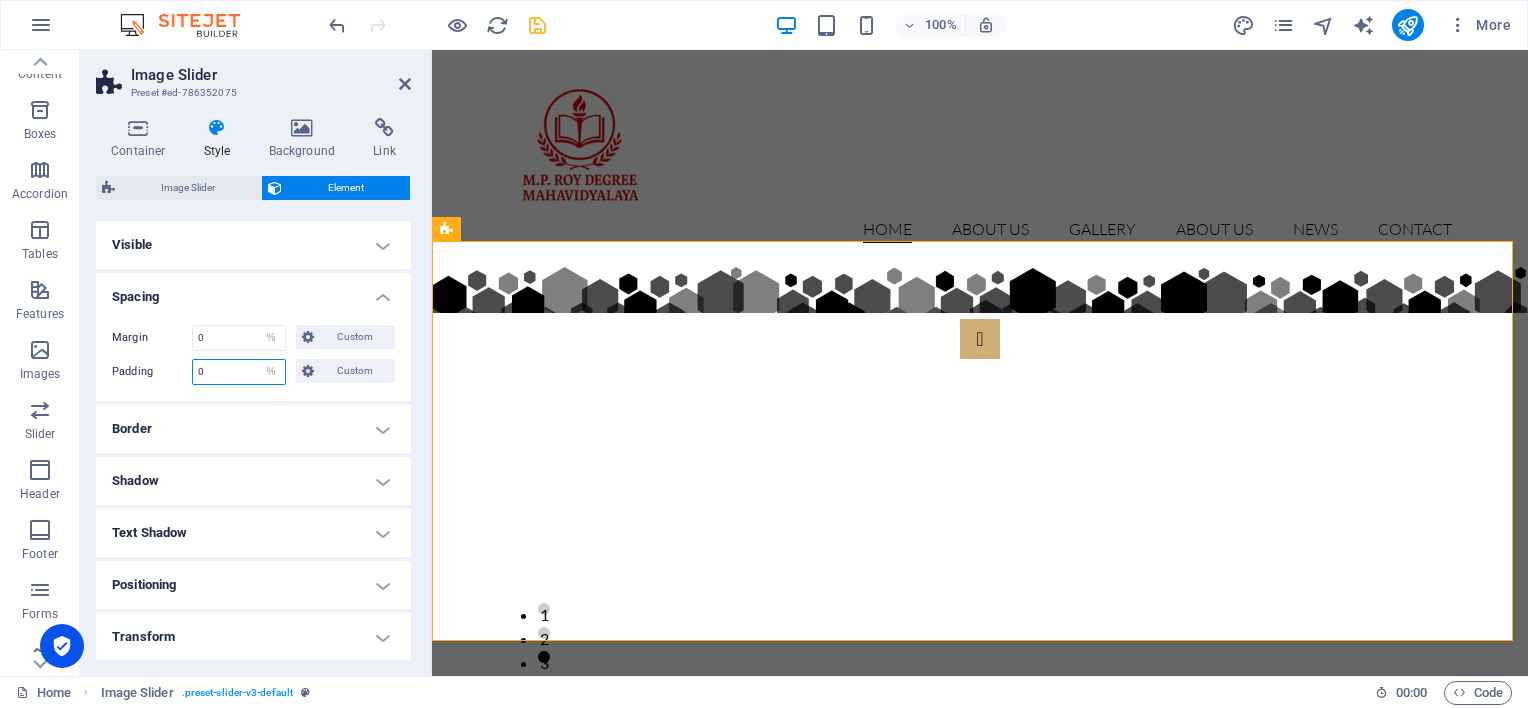 type on "0" 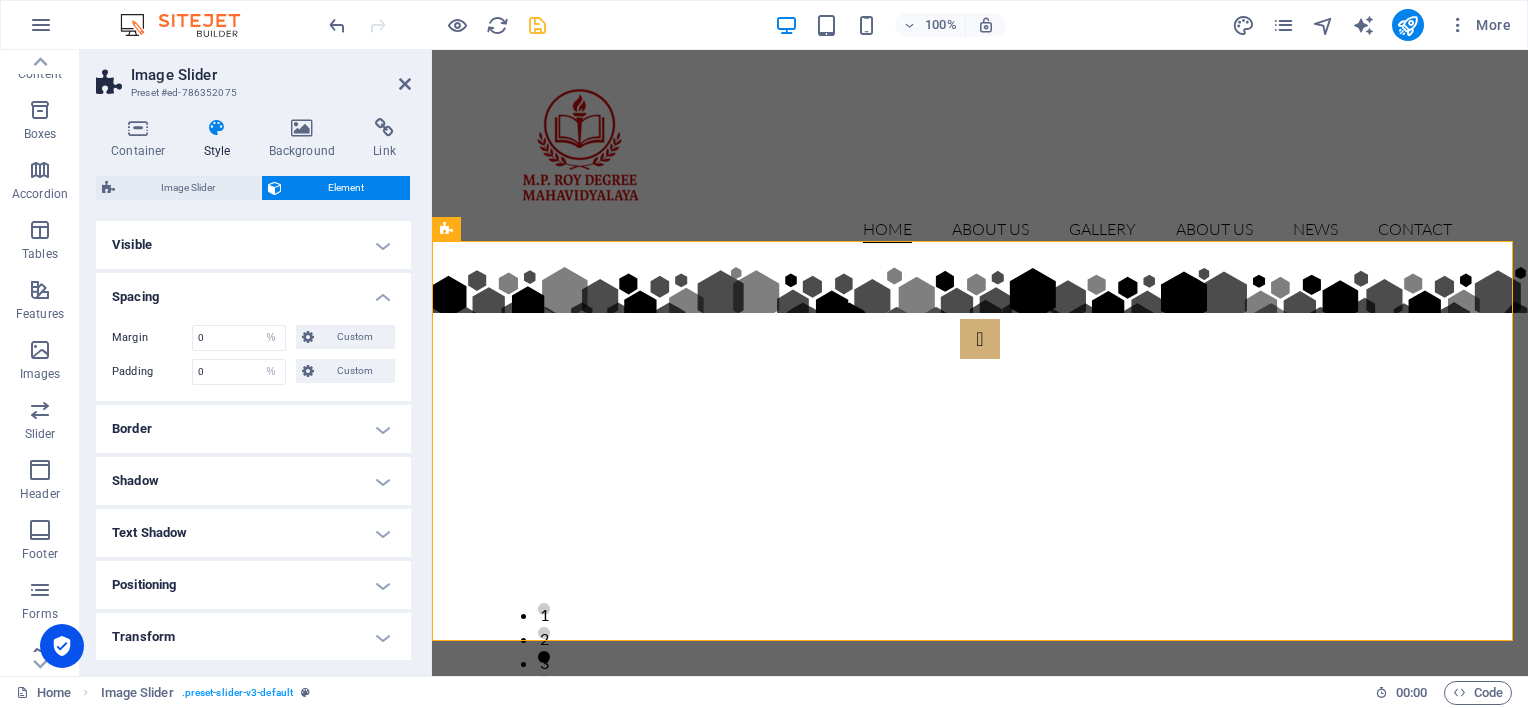 click on "Spacing" at bounding box center [253, 291] 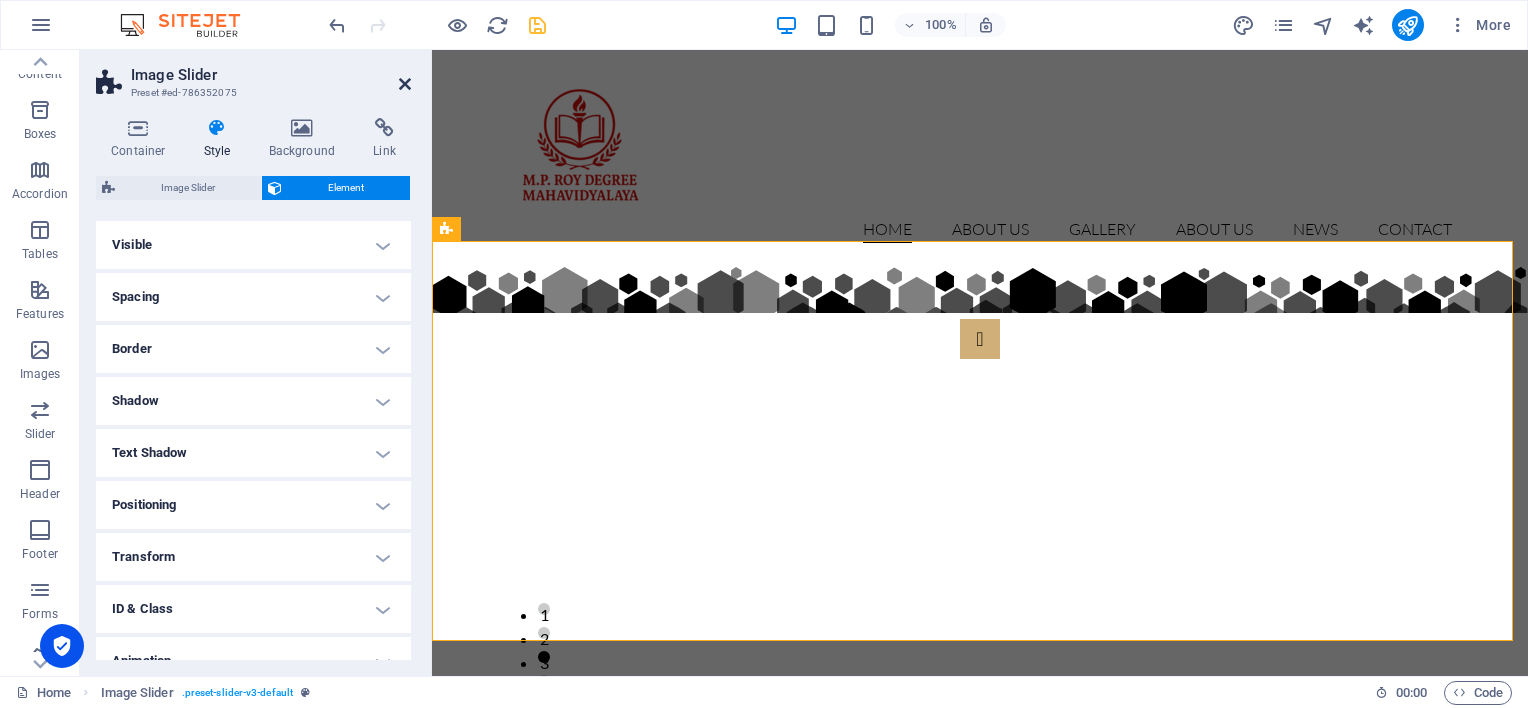 click at bounding box center (405, 84) 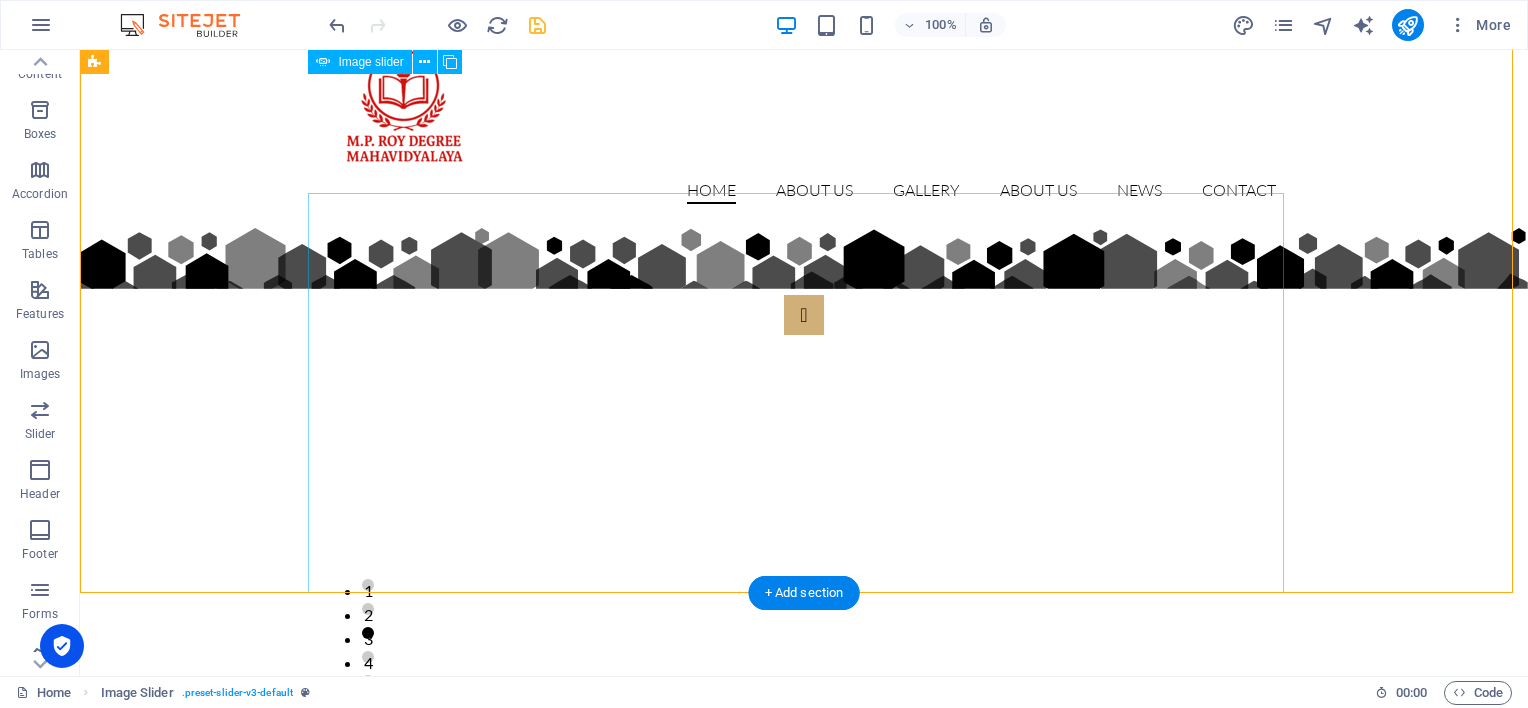 scroll, scrollTop: 0, scrollLeft: 0, axis: both 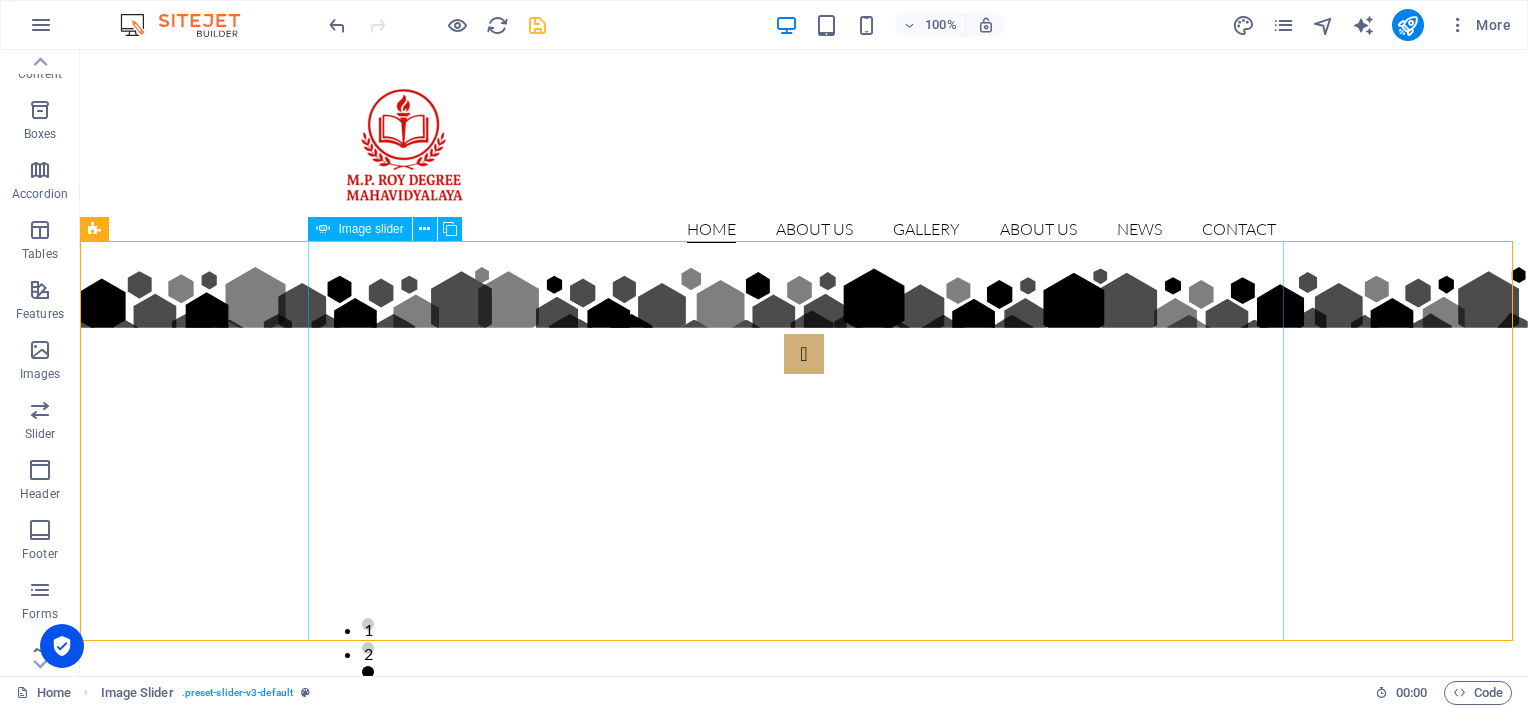 click on "Image slider" at bounding box center (370, 229) 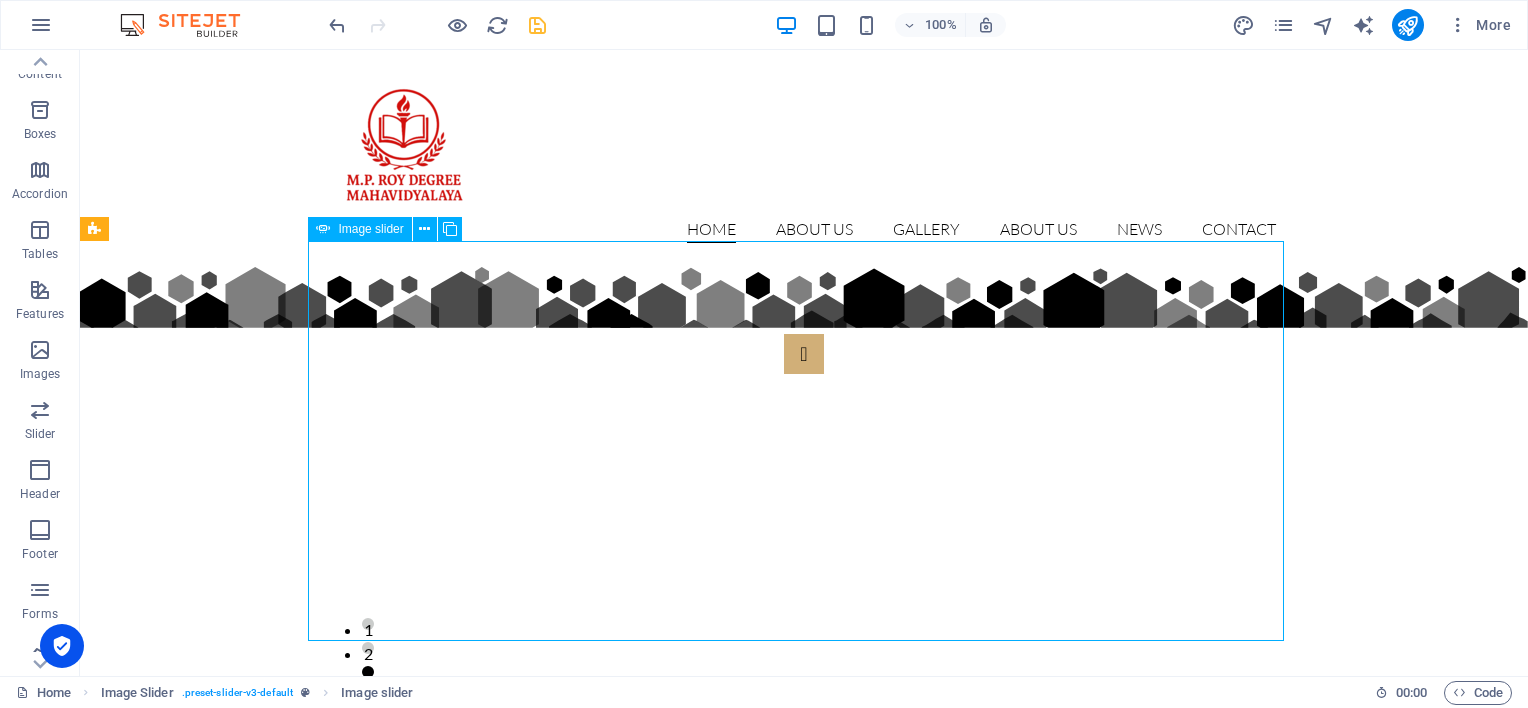 click on "Image slider" at bounding box center [370, 229] 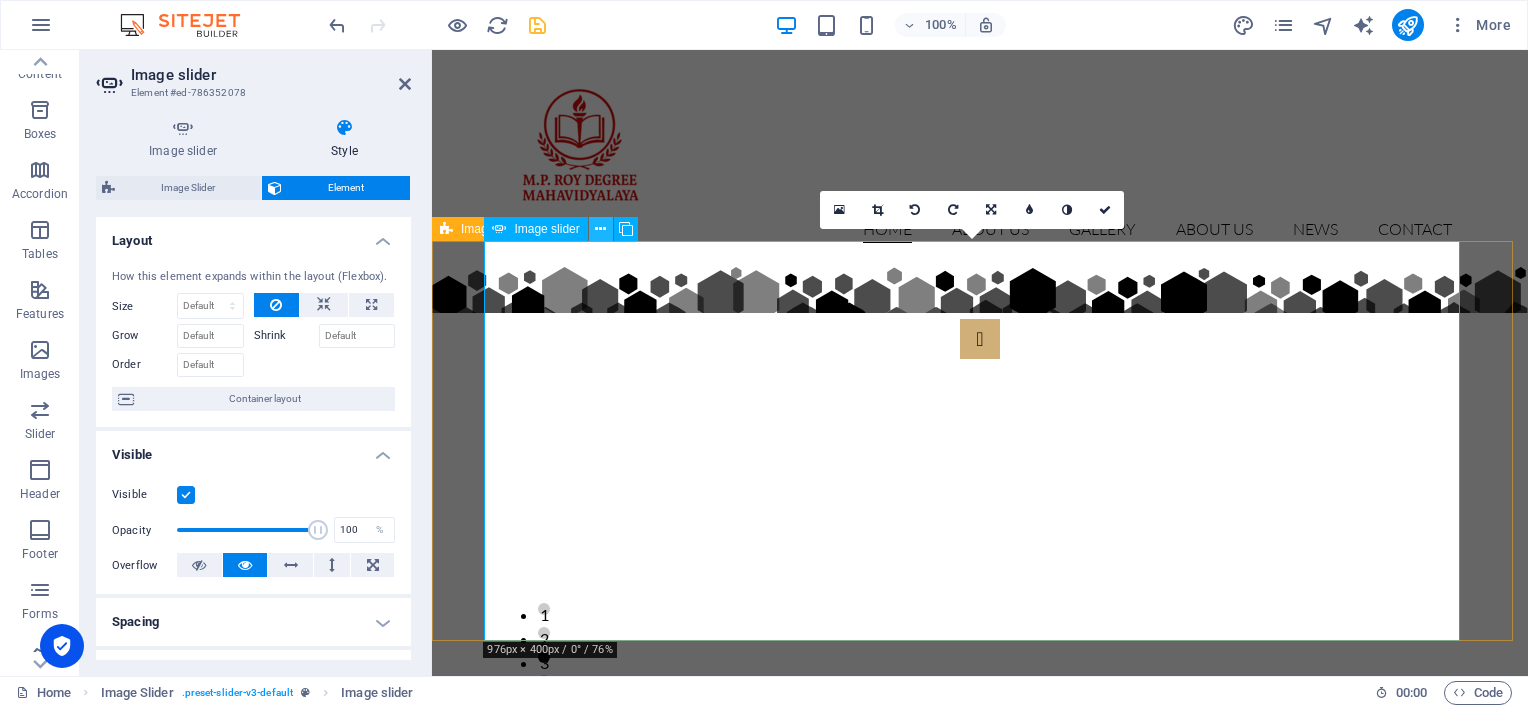 click at bounding box center [600, 229] 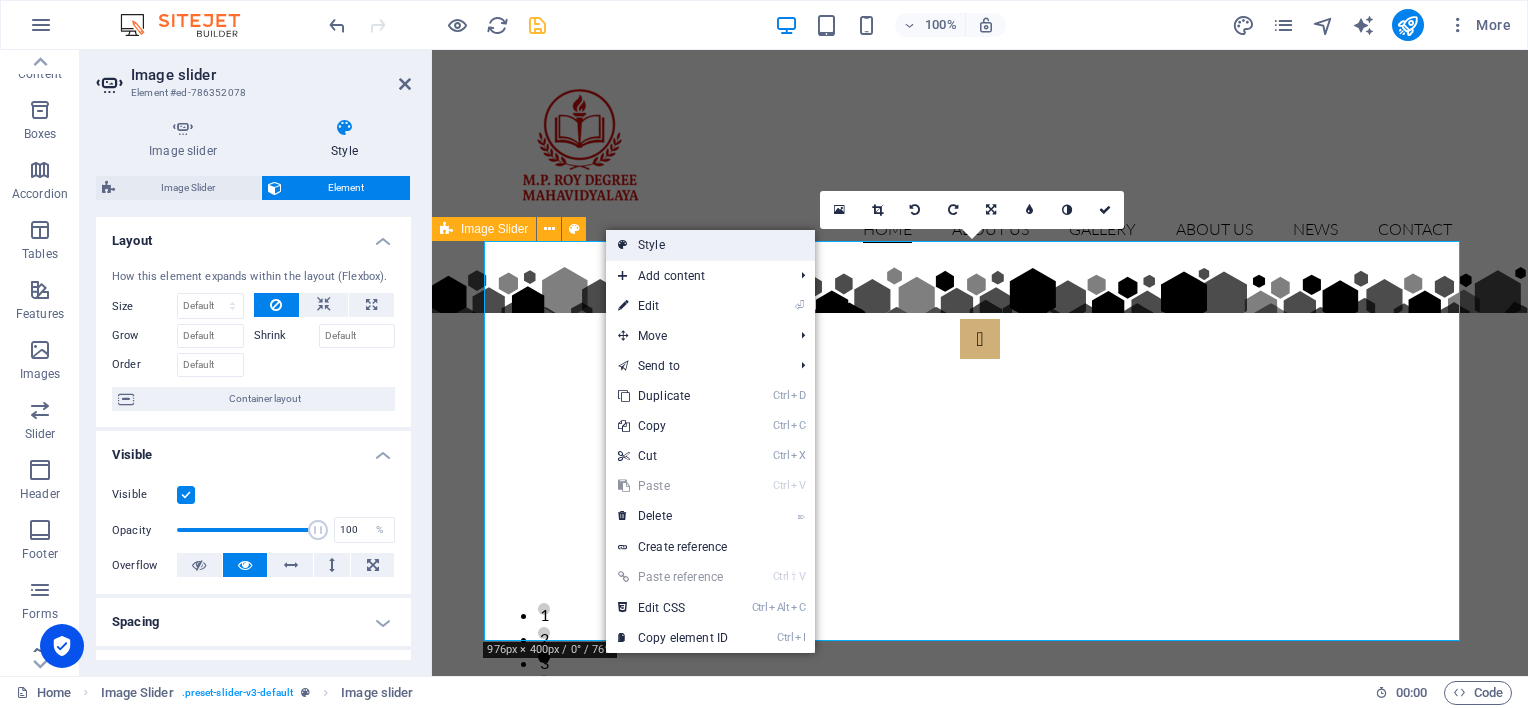 click at bounding box center (623, 245) 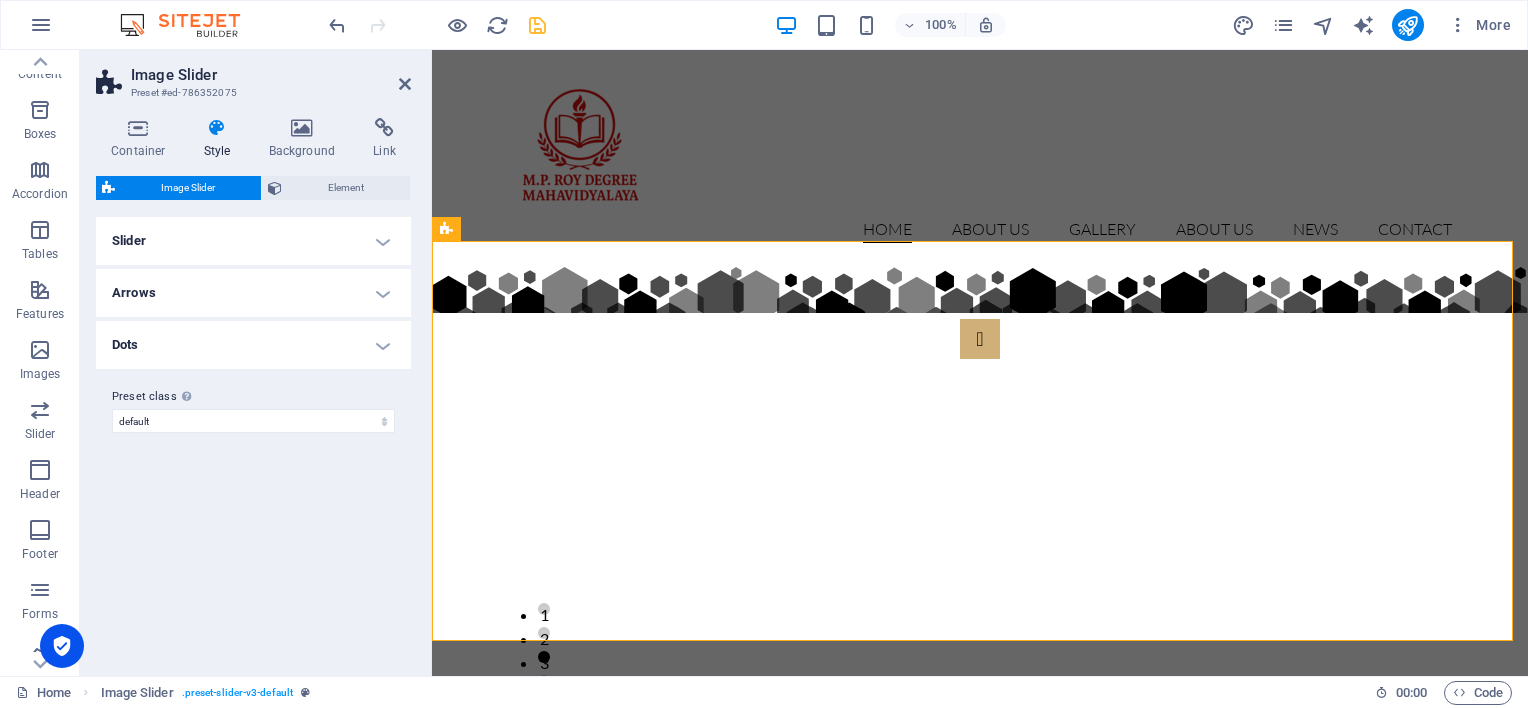 click on "Slider" at bounding box center [253, 241] 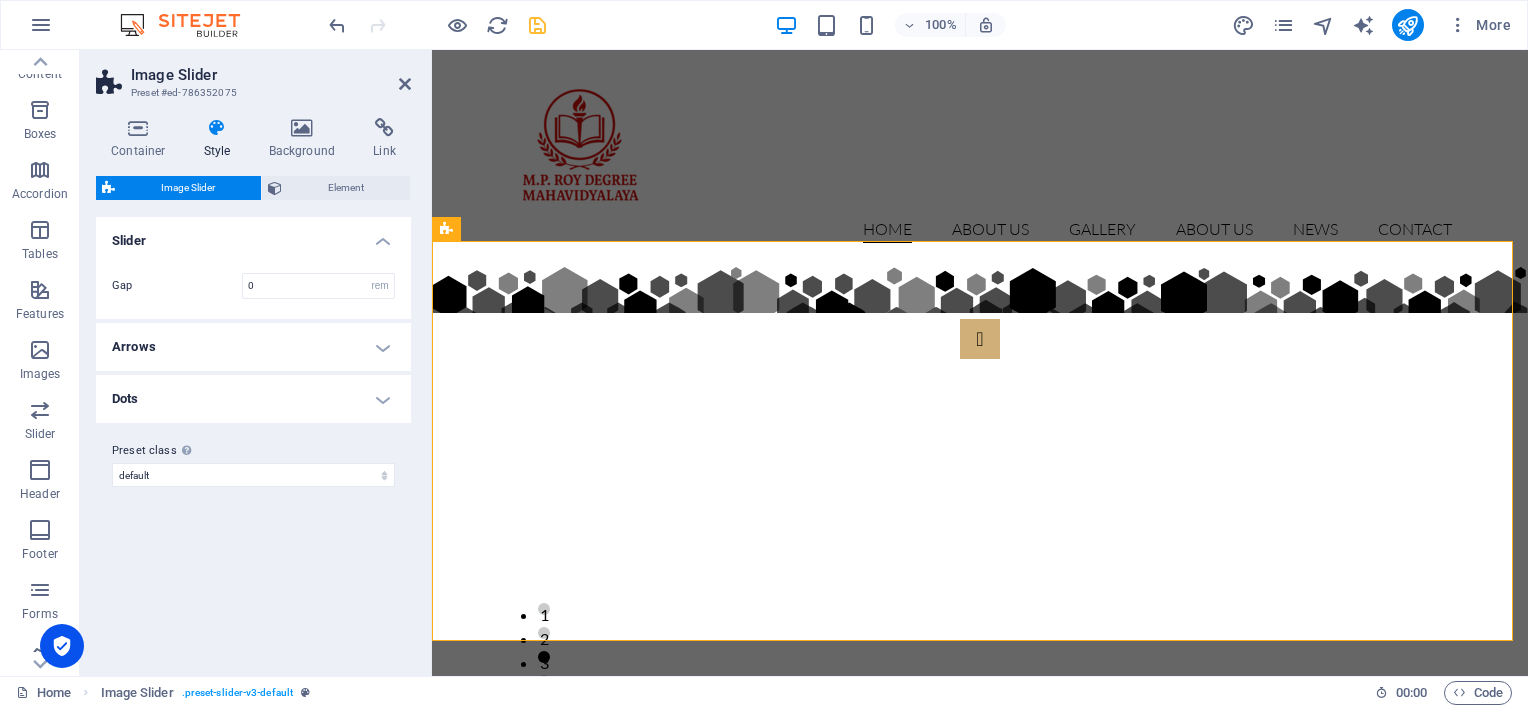 click on "Slider" at bounding box center (253, 235) 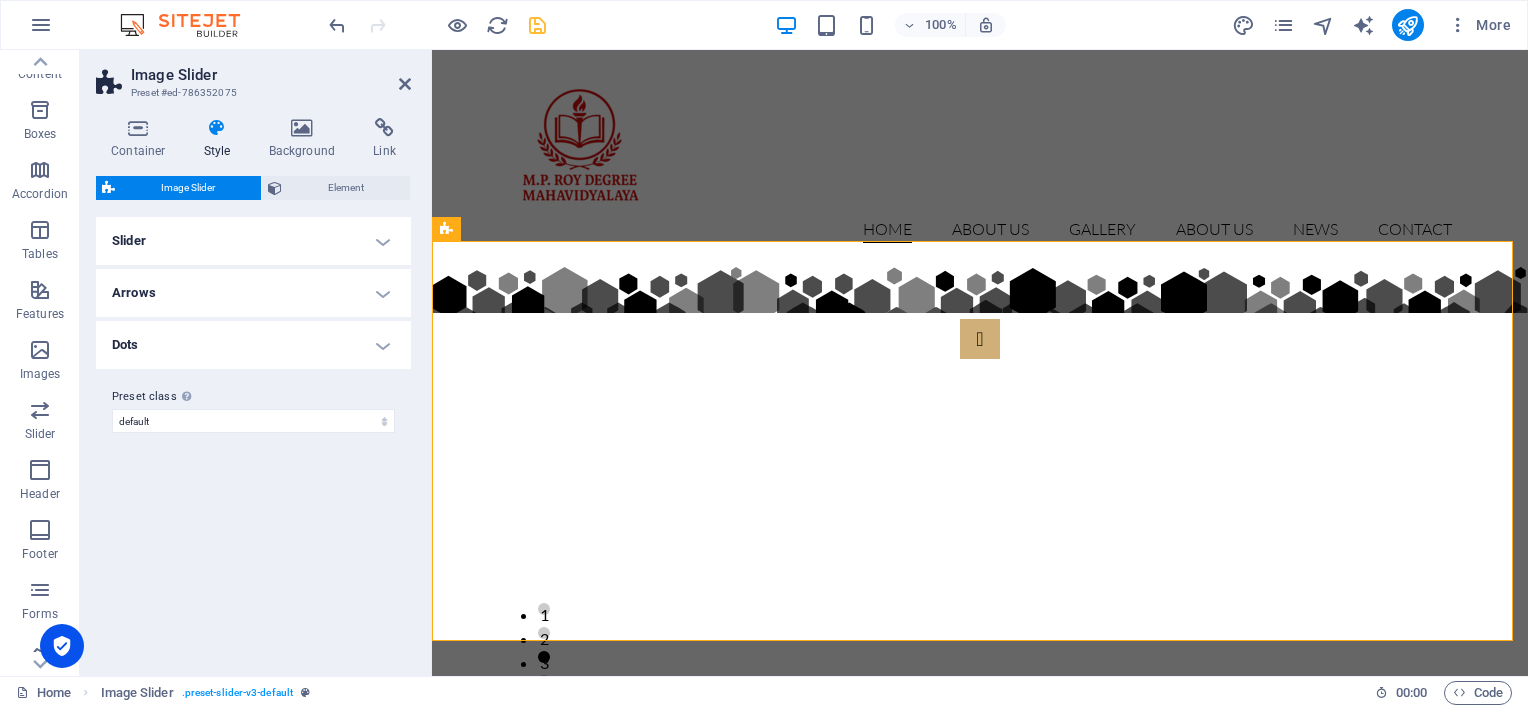 click on "Slider" at bounding box center (253, 241) 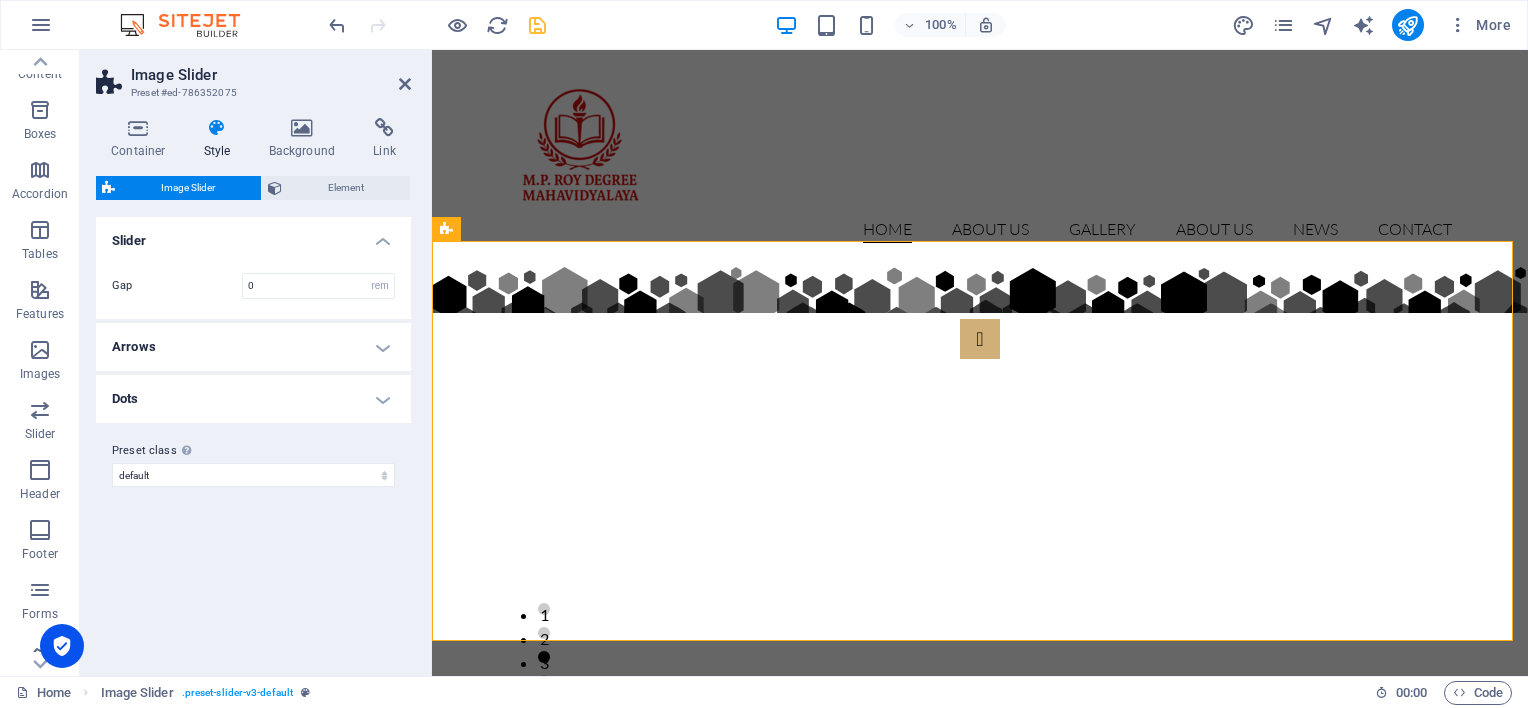 click on "Slider" at bounding box center (253, 235) 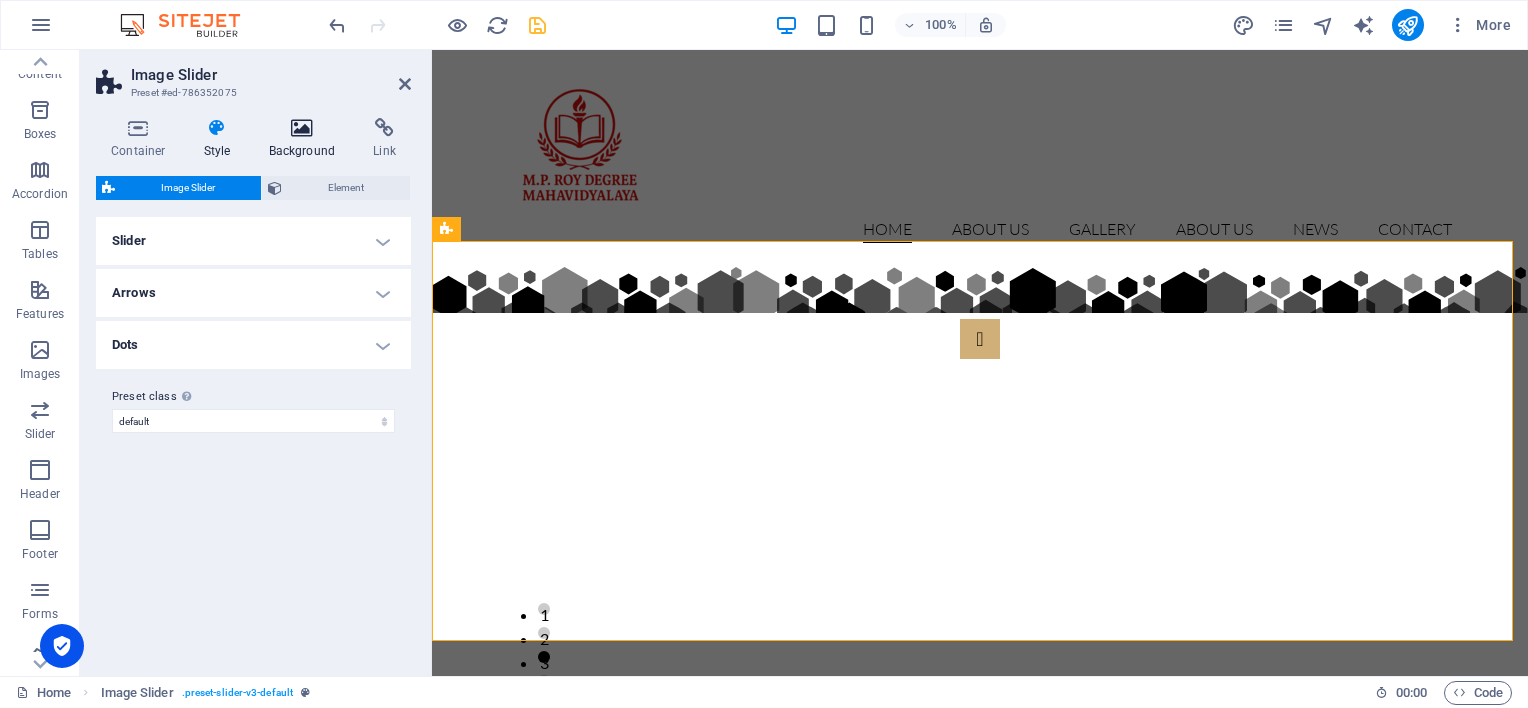 click at bounding box center (302, 128) 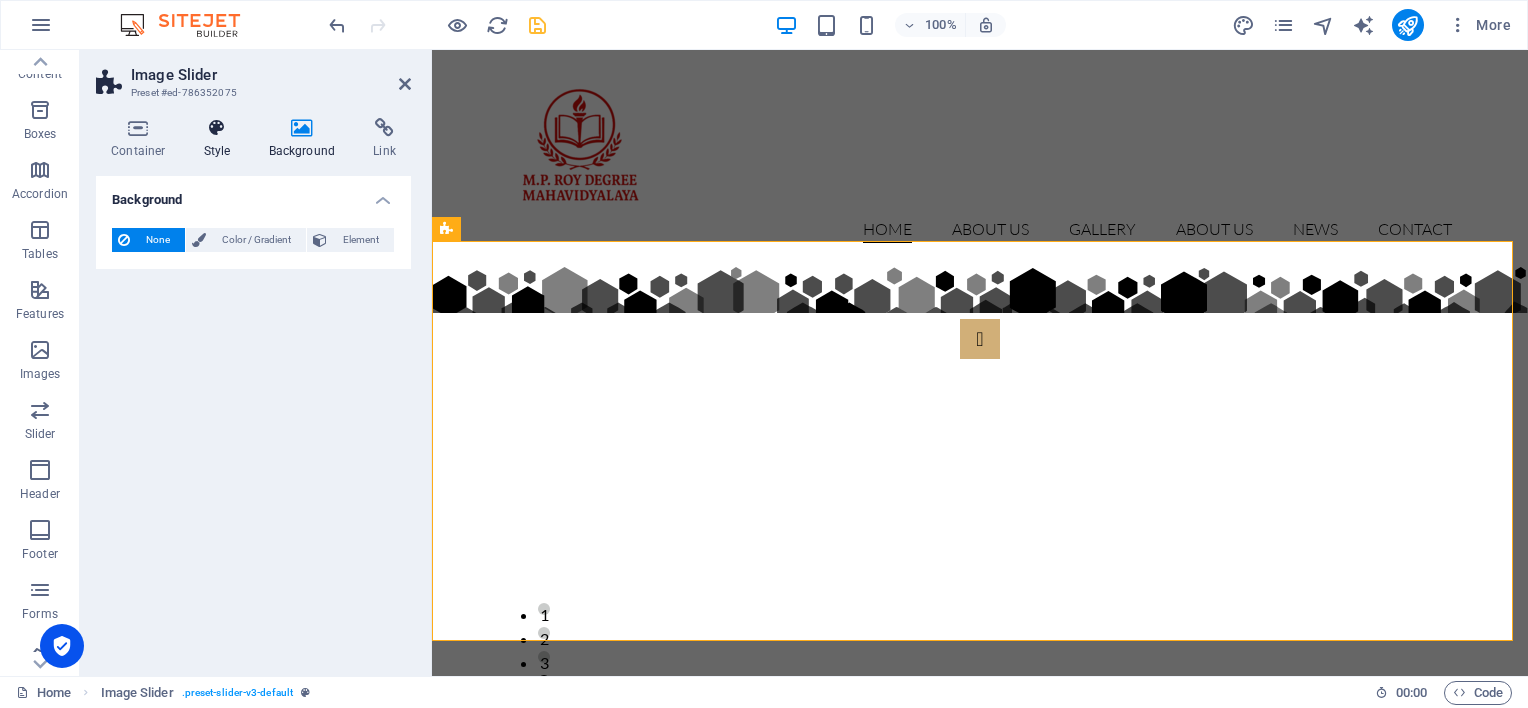 click at bounding box center (217, 128) 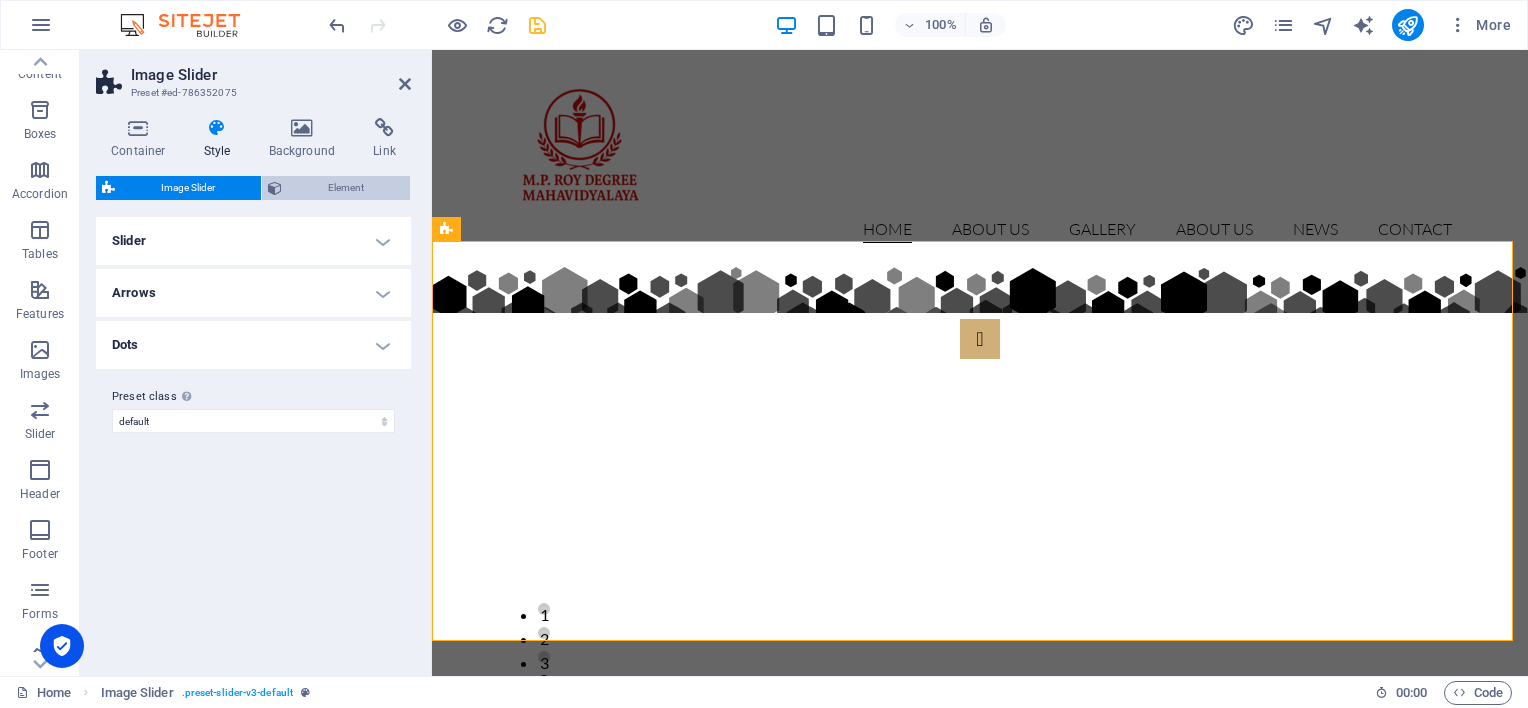 click on "Element" at bounding box center [346, 188] 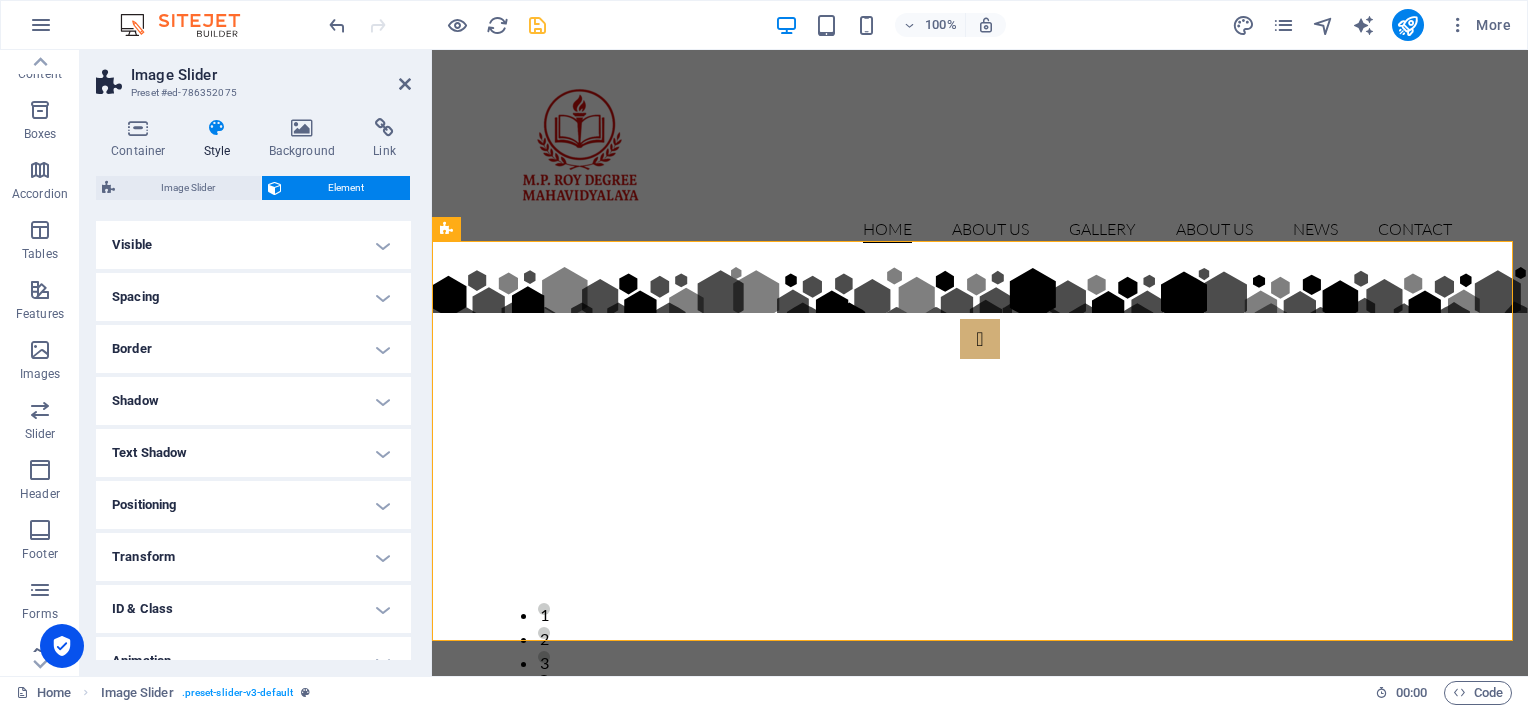 click on "Spacing" at bounding box center (253, 297) 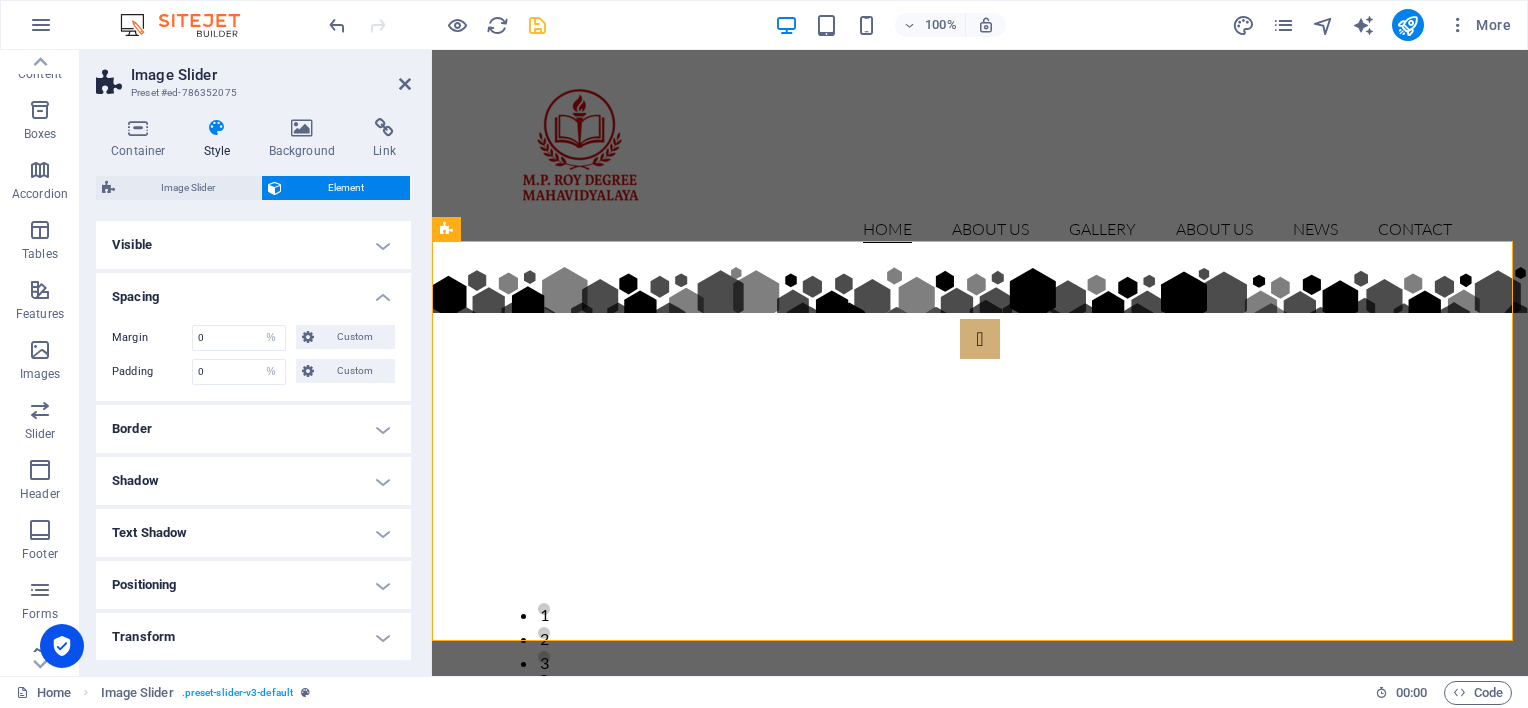 click on "Spacing" at bounding box center (253, 291) 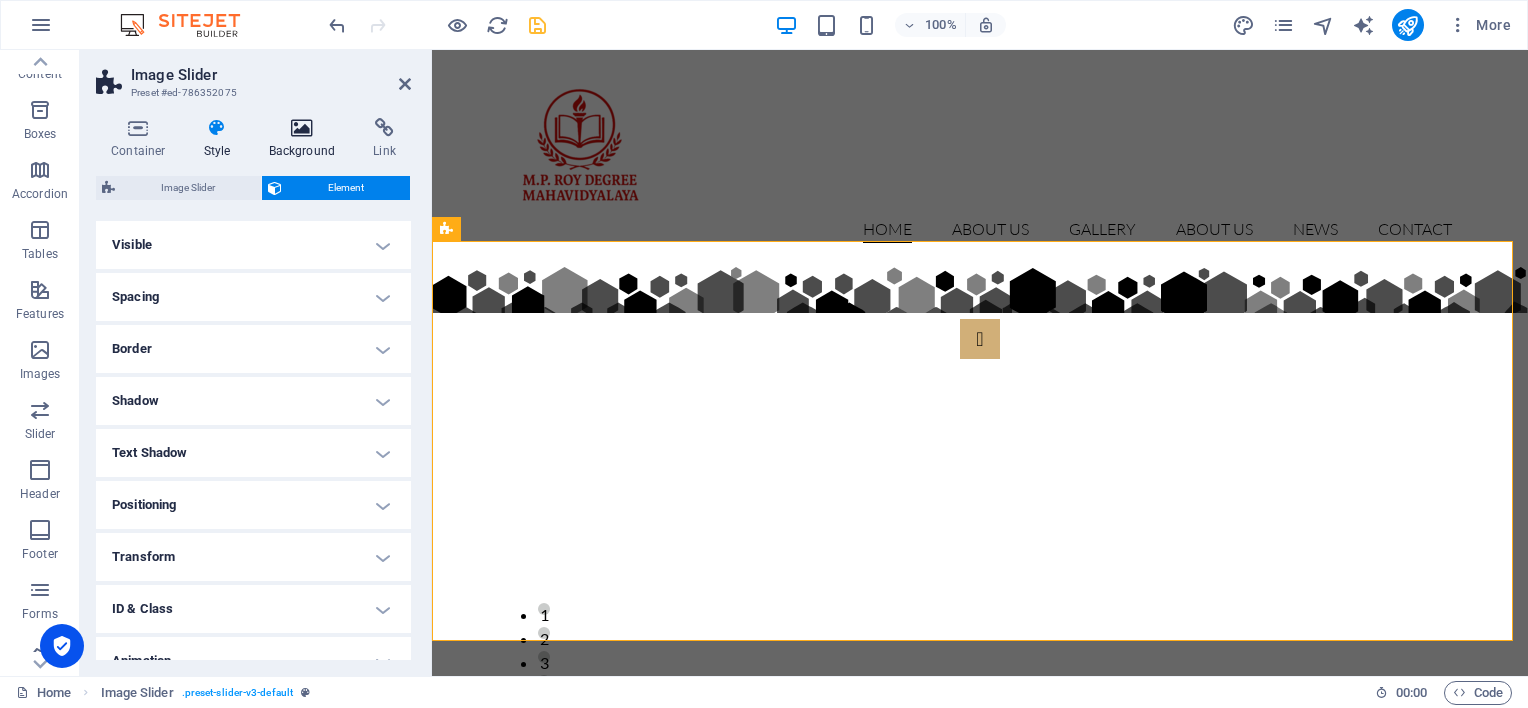click at bounding box center (302, 128) 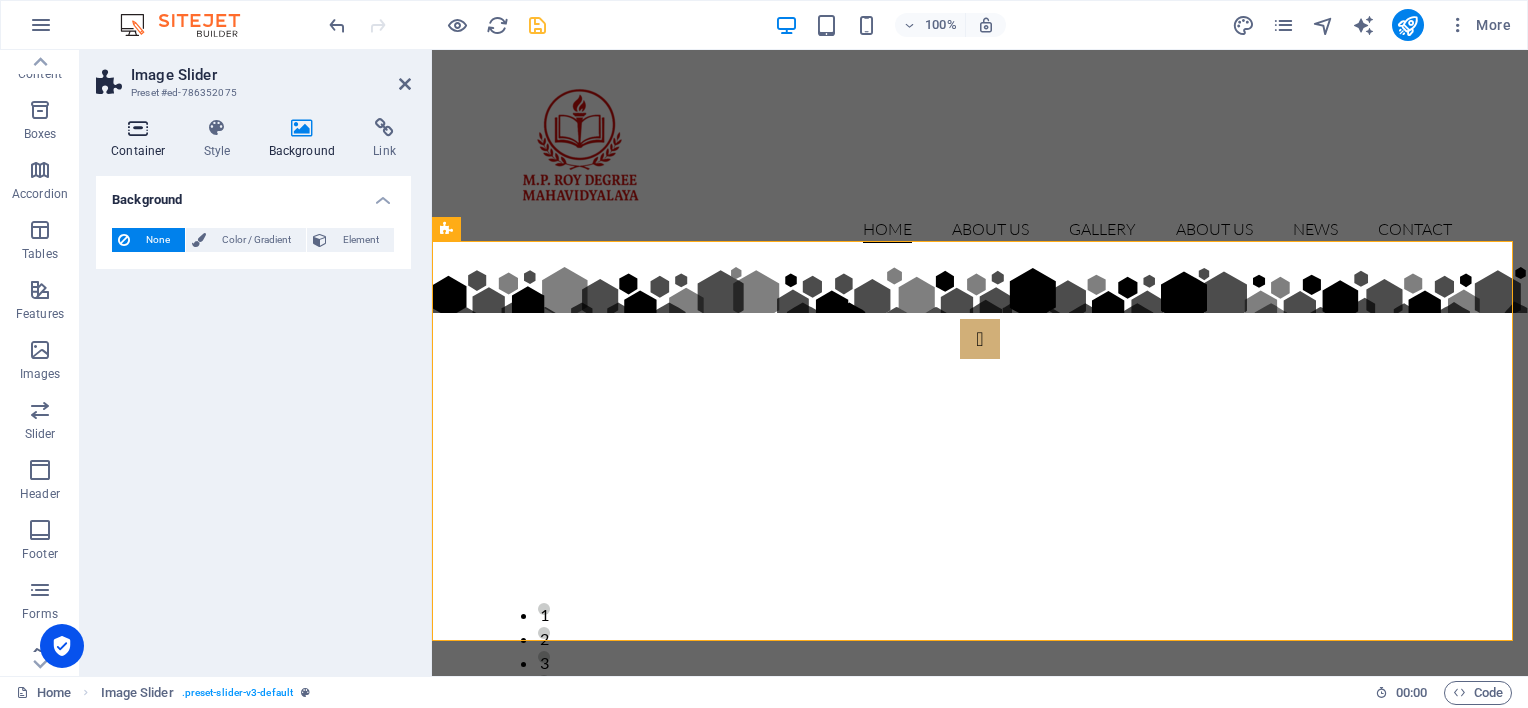 click at bounding box center (138, 128) 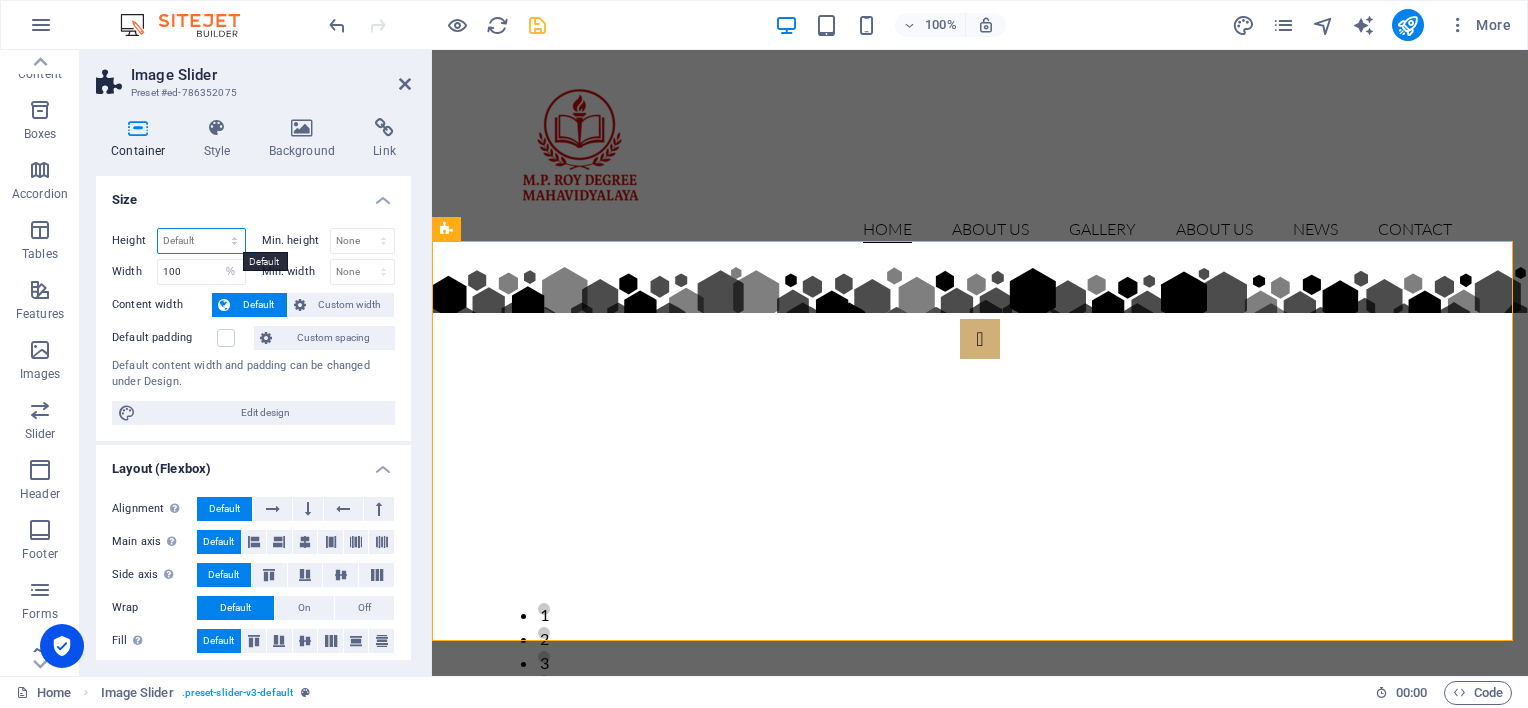 click on "Default px rem % vh vw" at bounding box center [201, 241] 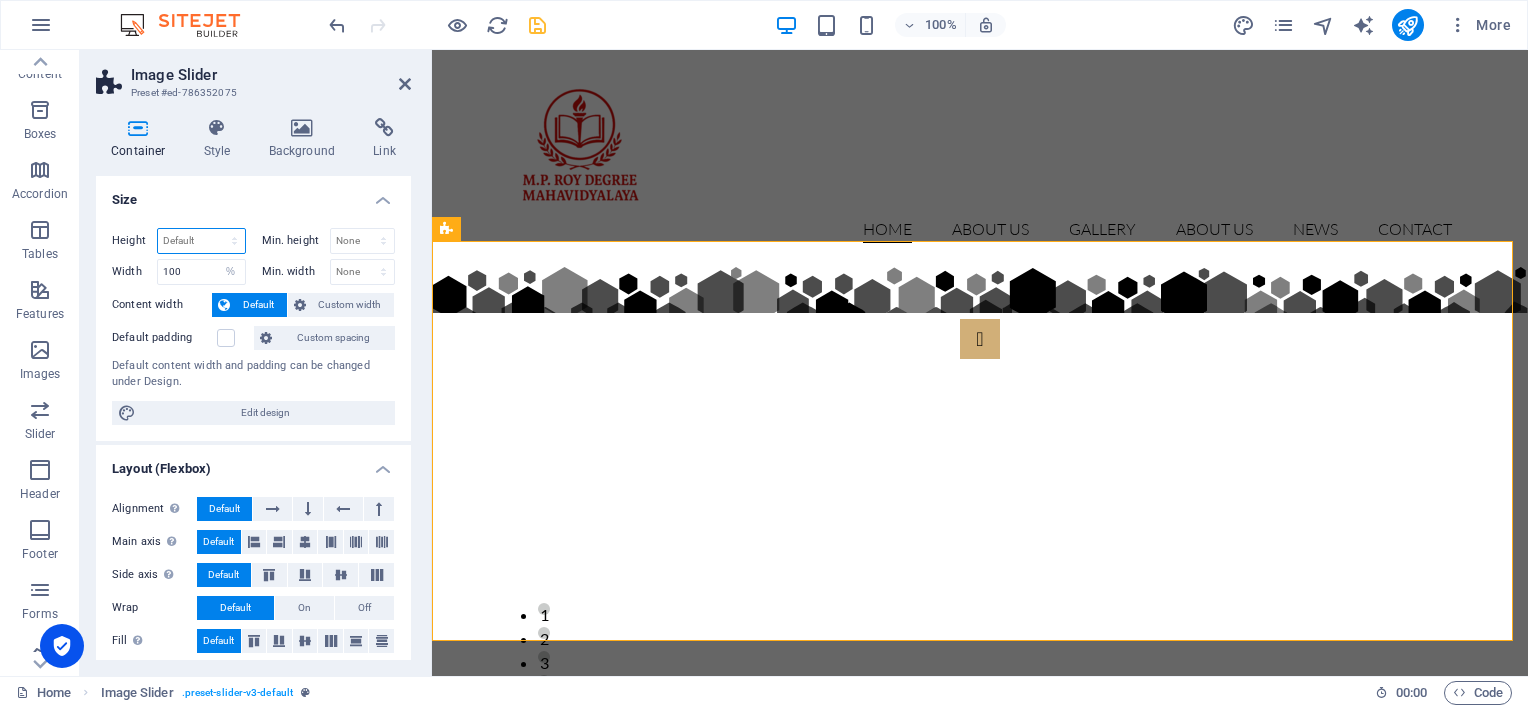 select on "%" 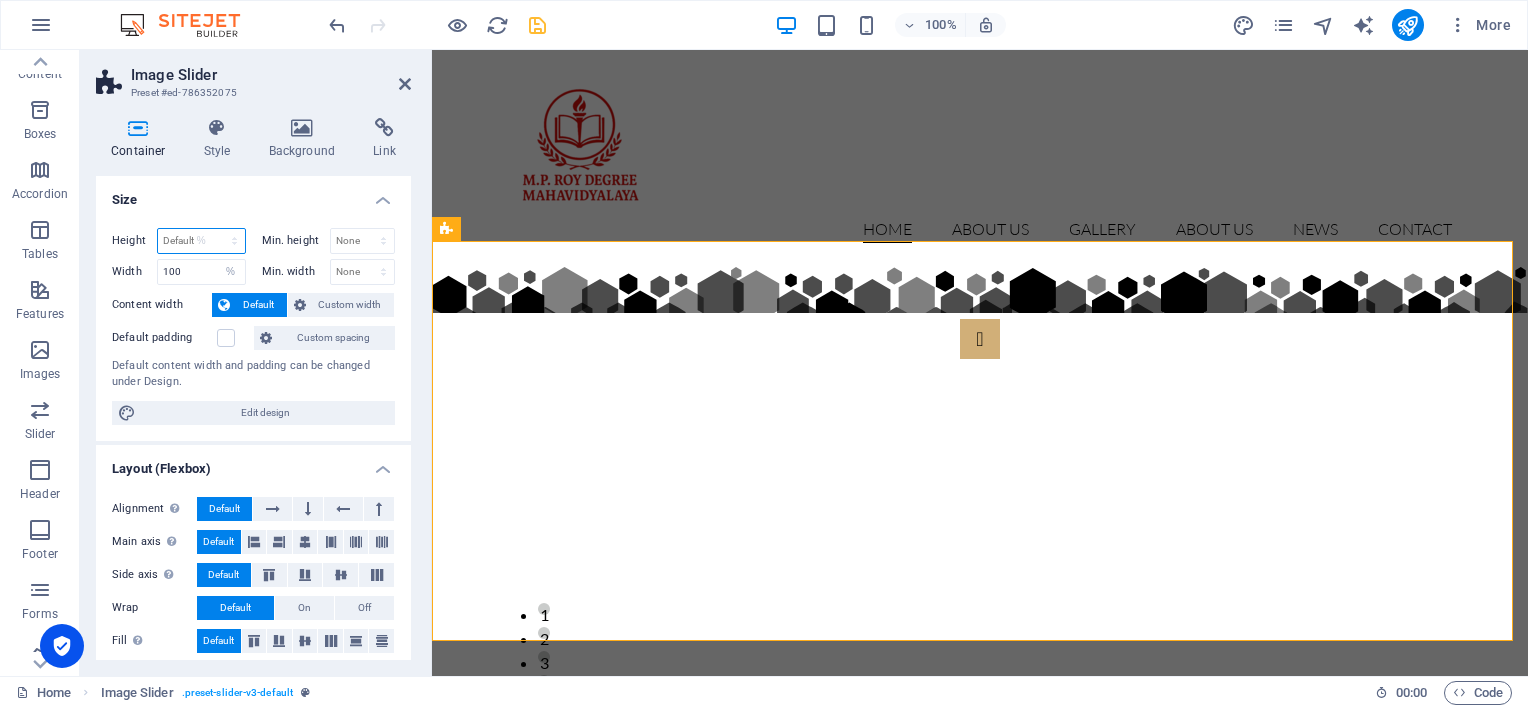 click on "Default px rem % vh vw" at bounding box center (201, 241) 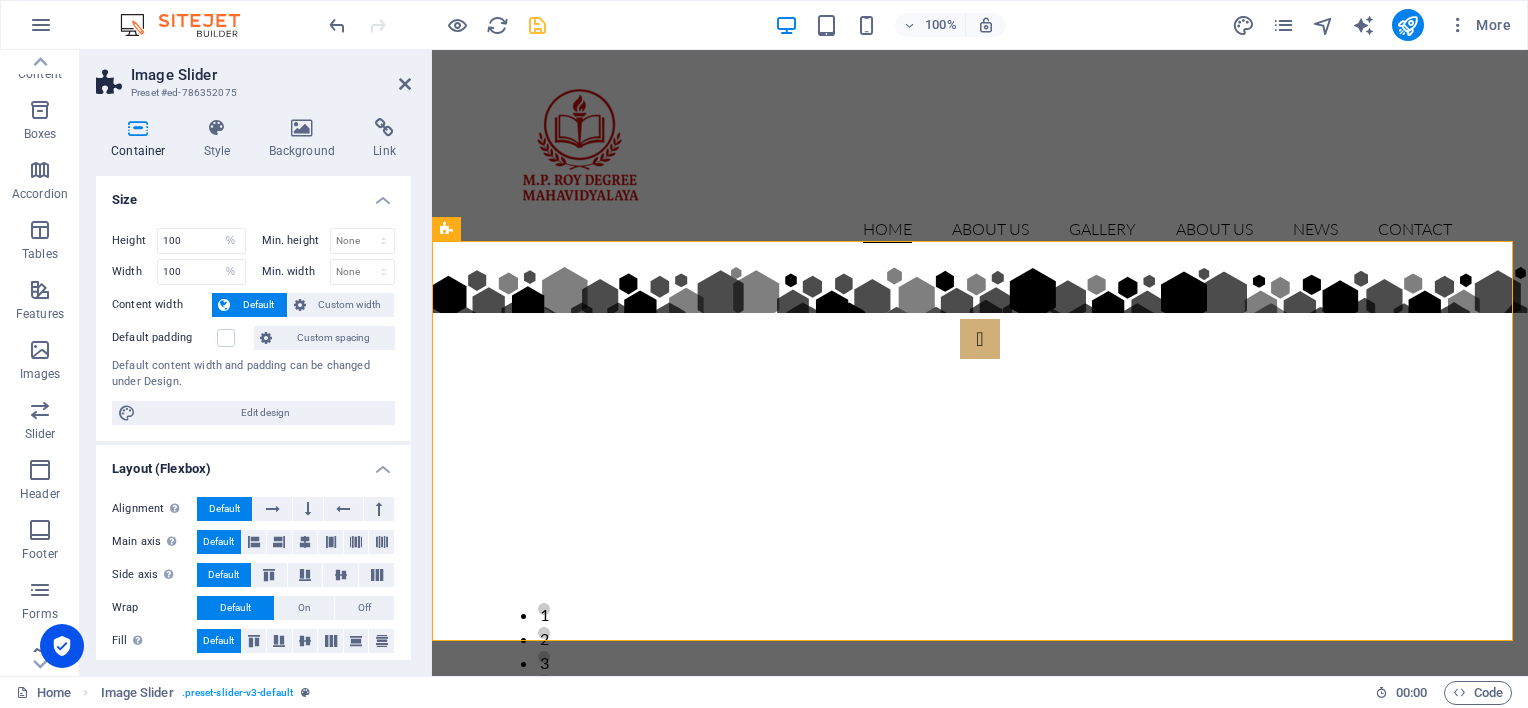click on "Size" at bounding box center (253, 194) 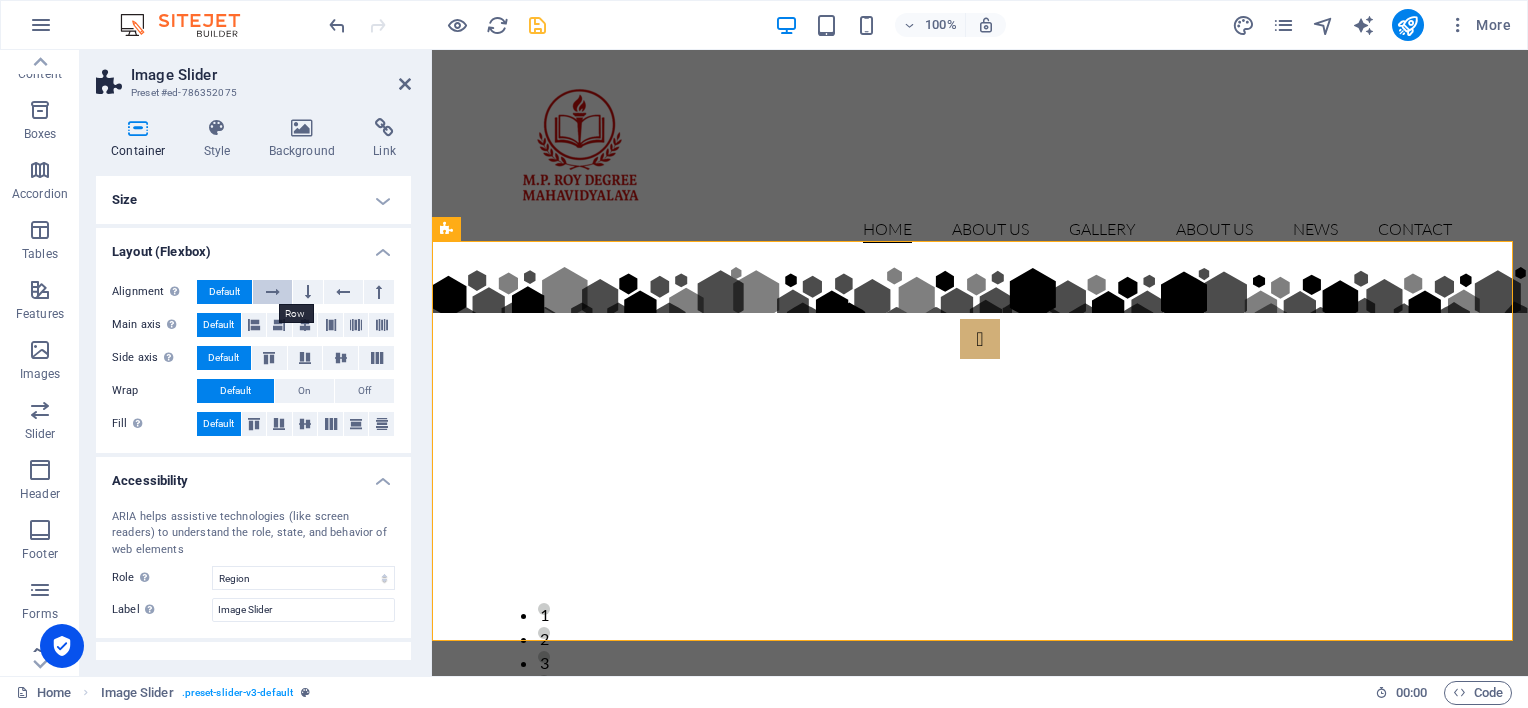 click at bounding box center (272, 292) 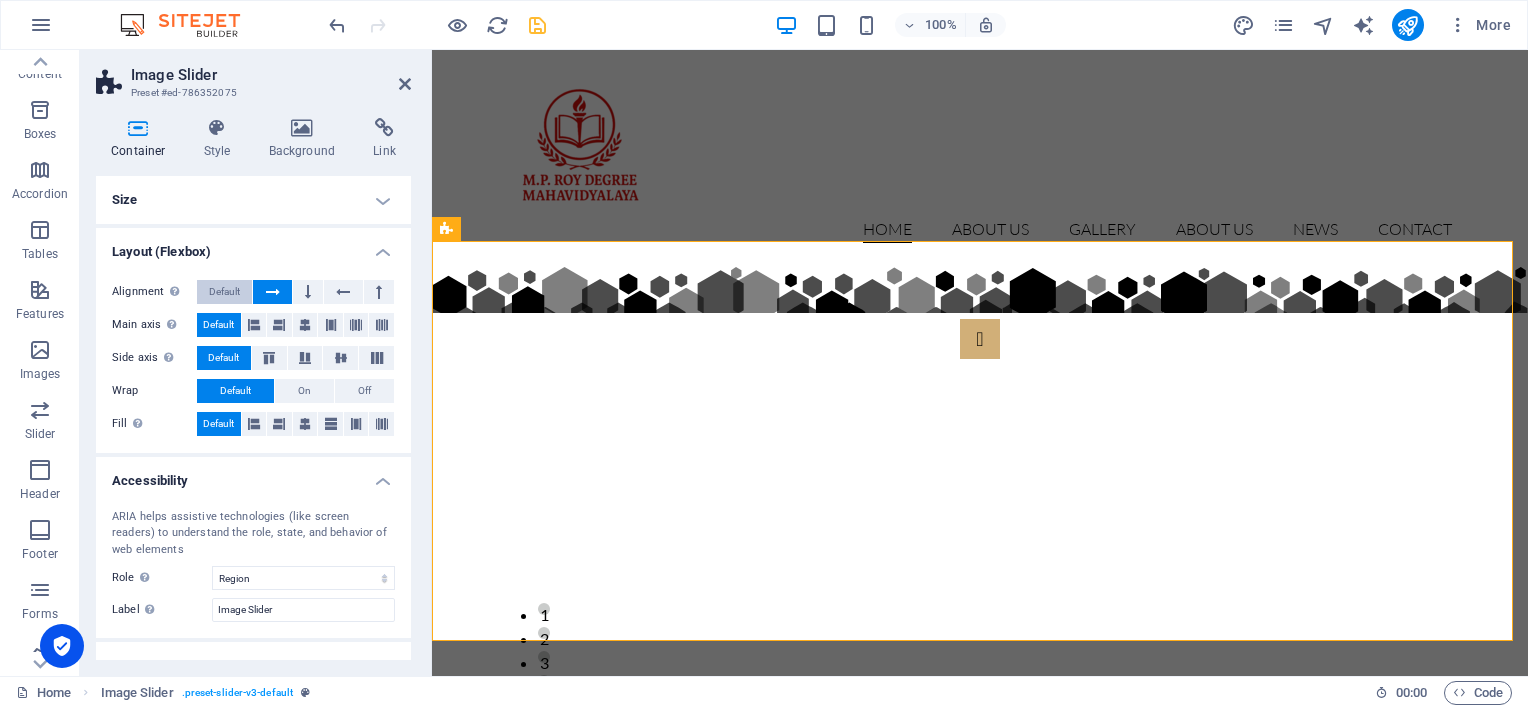 click on "Default" at bounding box center [224, 292] 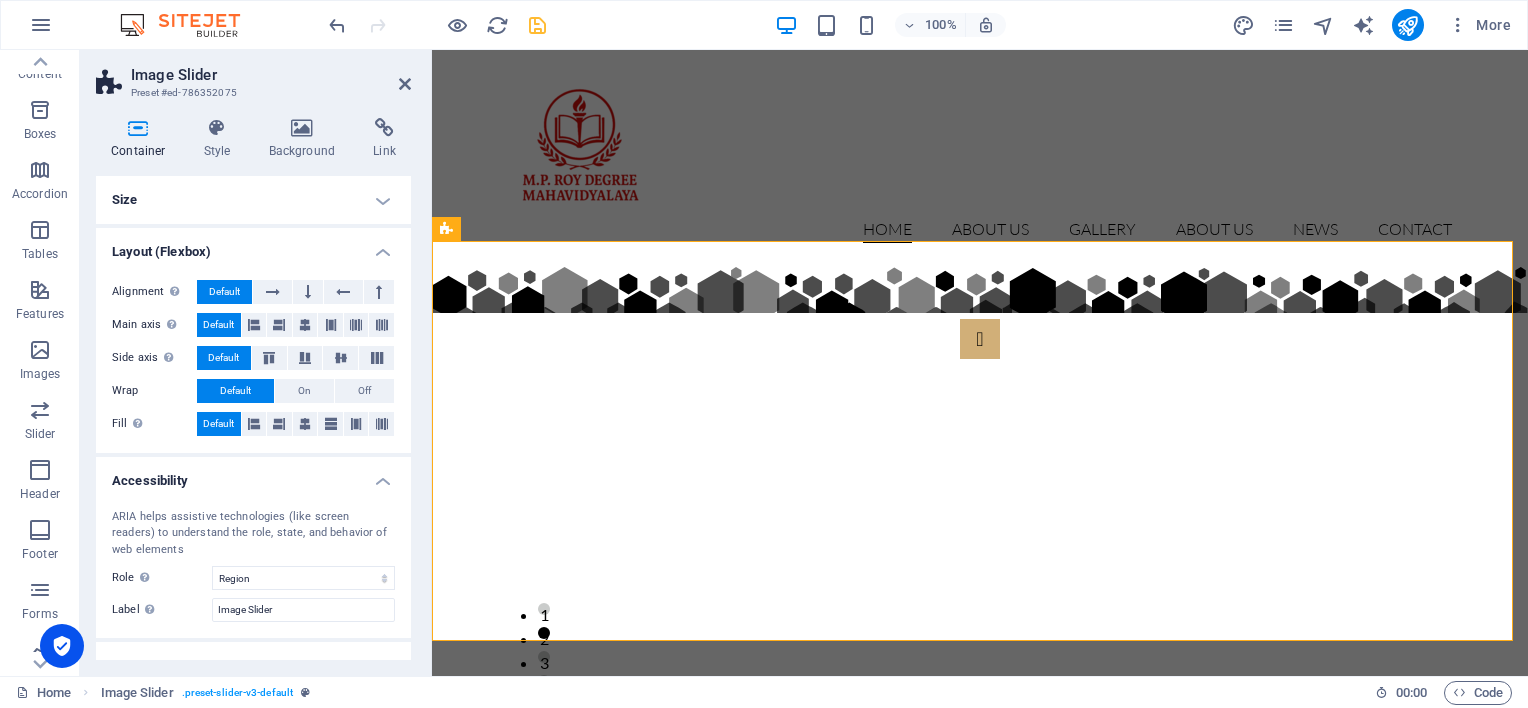 click on "Layout (Flexbox)" at bounding box center [253, 246] 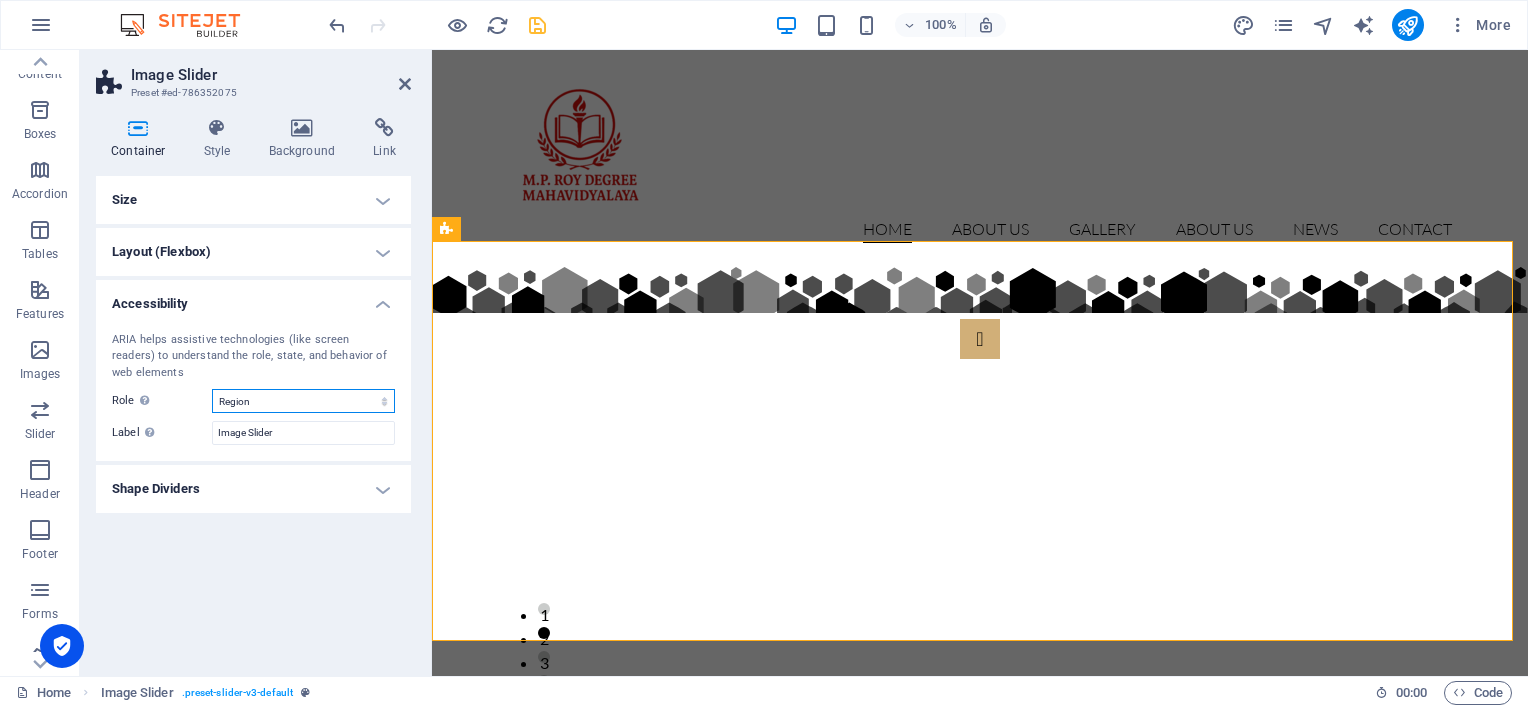 click on "None Alert Article Banner Comment Complementary Dialog Footer Header Marquee Presentation Region Section Separator Status Timer" at bounding box center (303, 401) 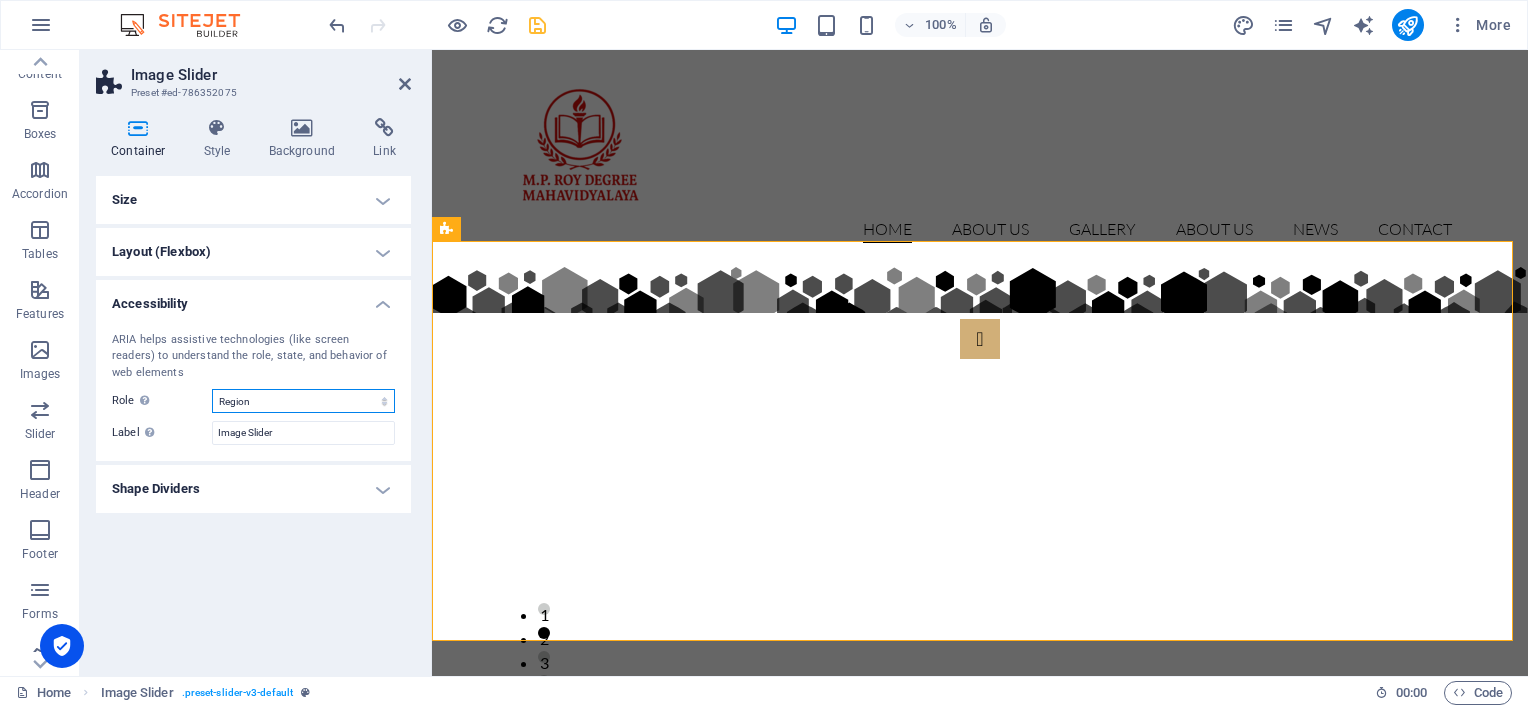 click on "None Alert Article Banner Comment Complementary Dialog Footer Header Marquee Presentation Region Section Separator Status Timer" at bounding box center (303, 401) 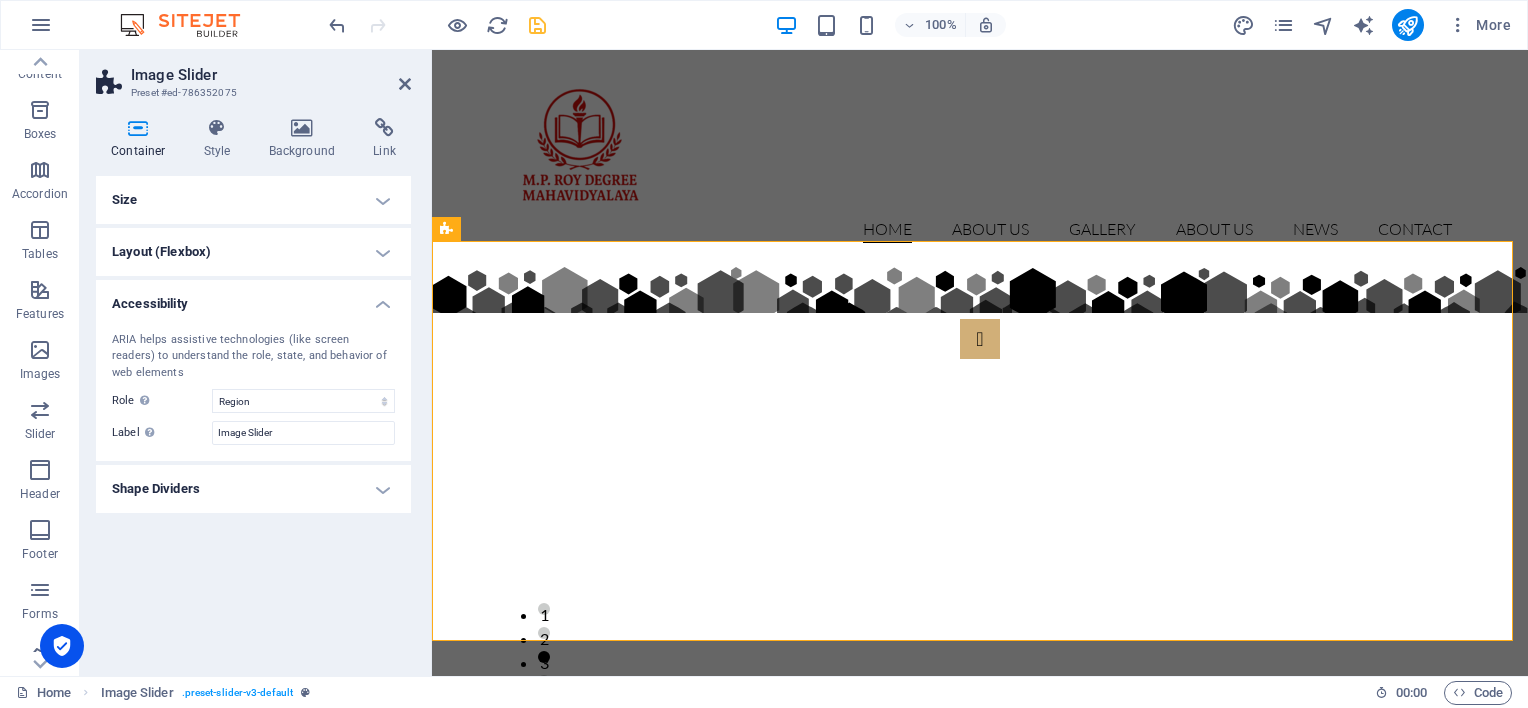 click on "Shape Dividers" at bounding box center (253, 489) 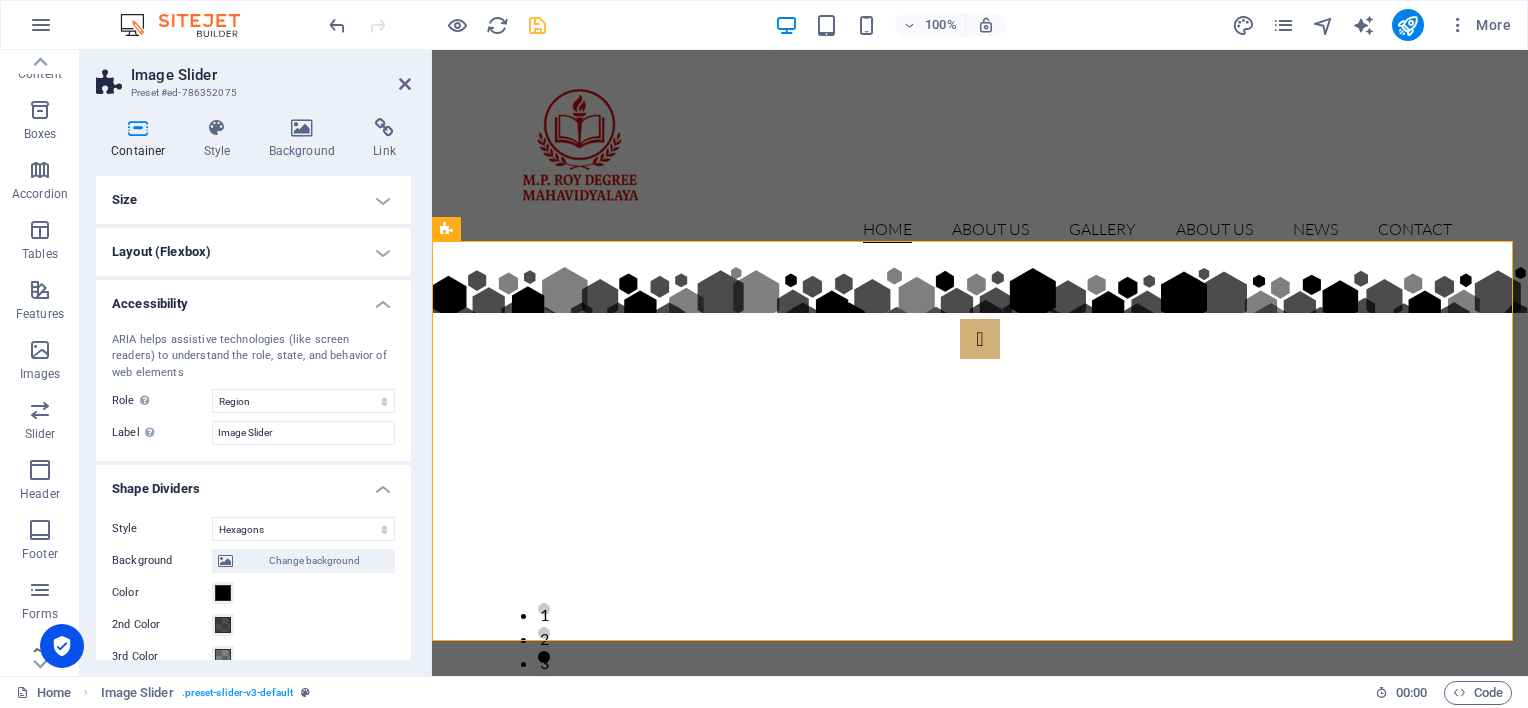 click on "Accessibility" at bounding box center [253, 298] 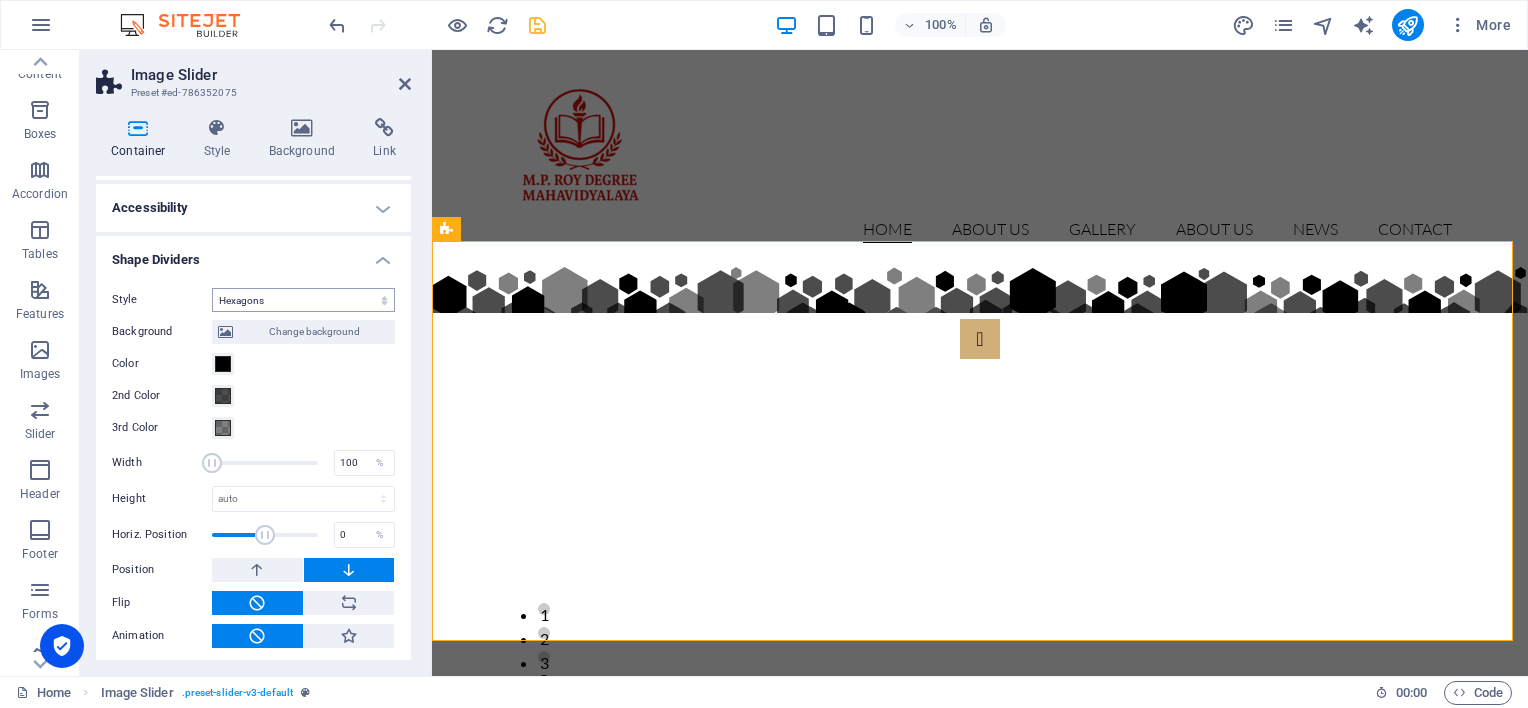 scroll, scrollTop: 100, scrollLeft: 0, axis: vertical 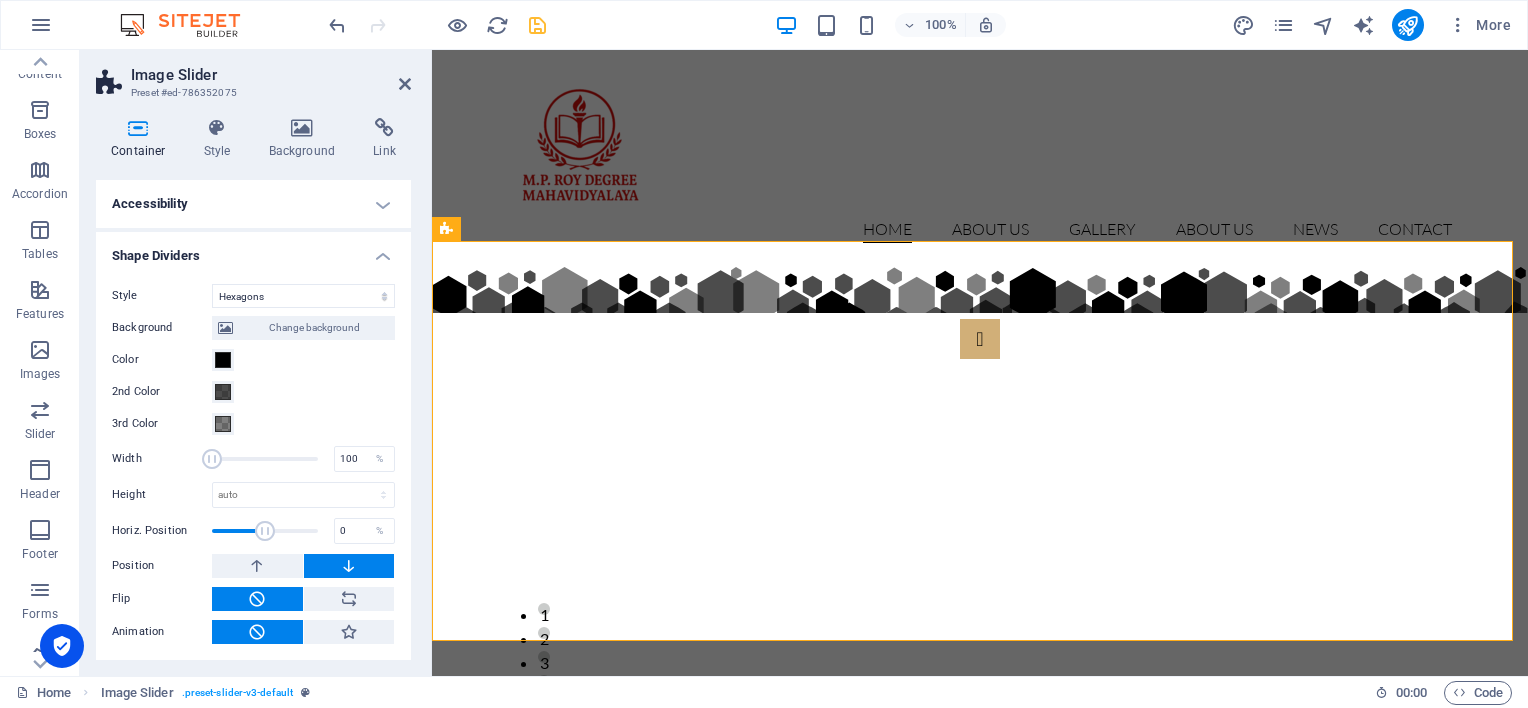click on "Shape Dividers" at bounding box center [253, 250] 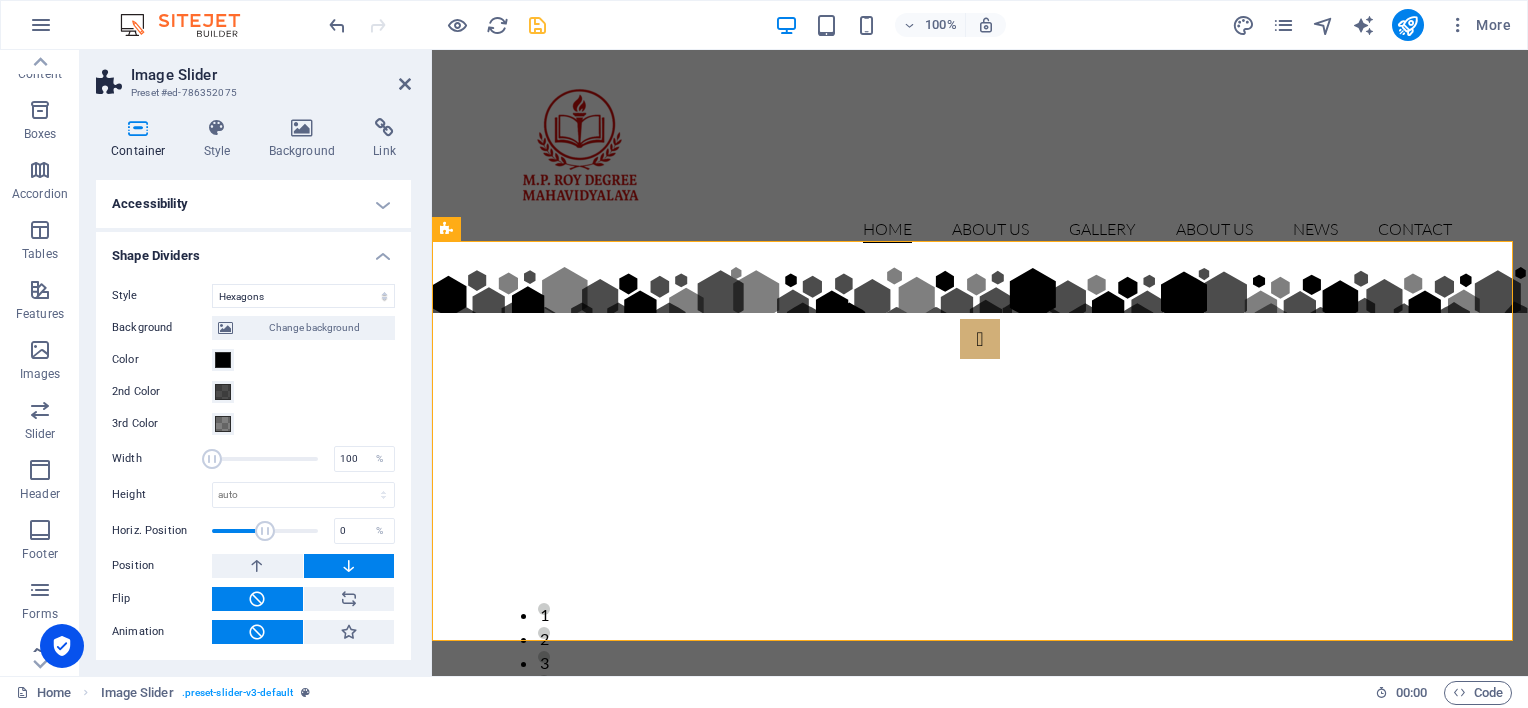 scroll, scrollTop: 0, scrollLeft: 0, axis: both 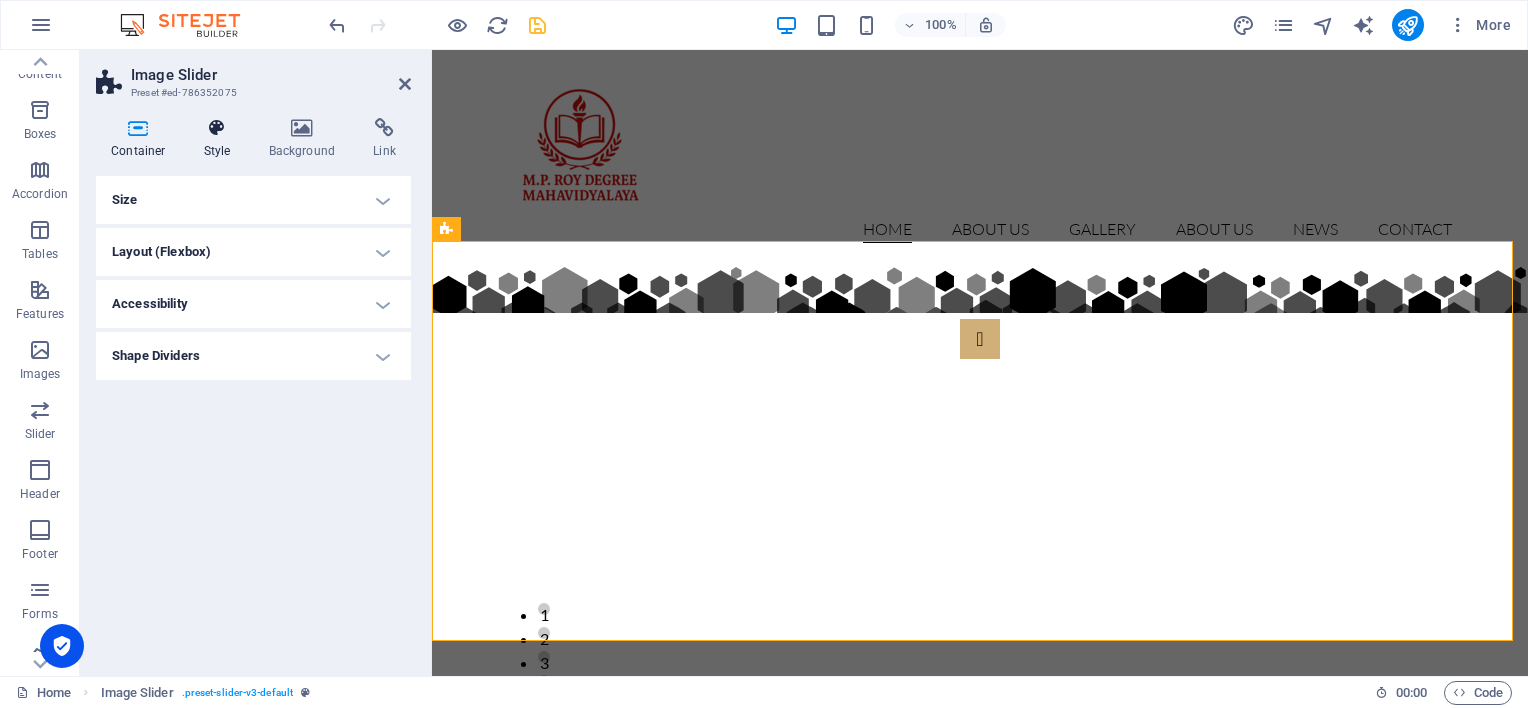 click on "Style" at bounding box center [221, 139] 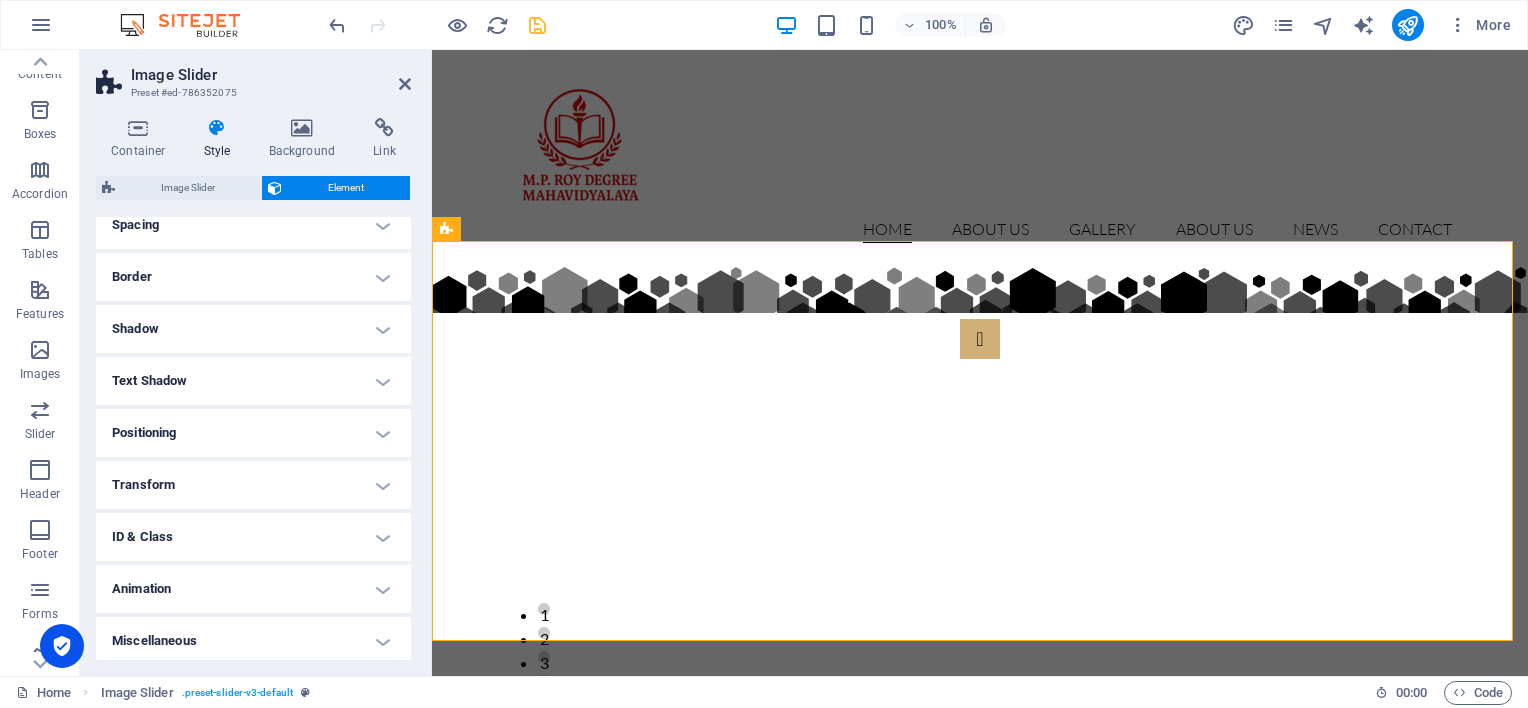 scroll, scrollTop: 76, scrollLeft: 0, axis: vertical 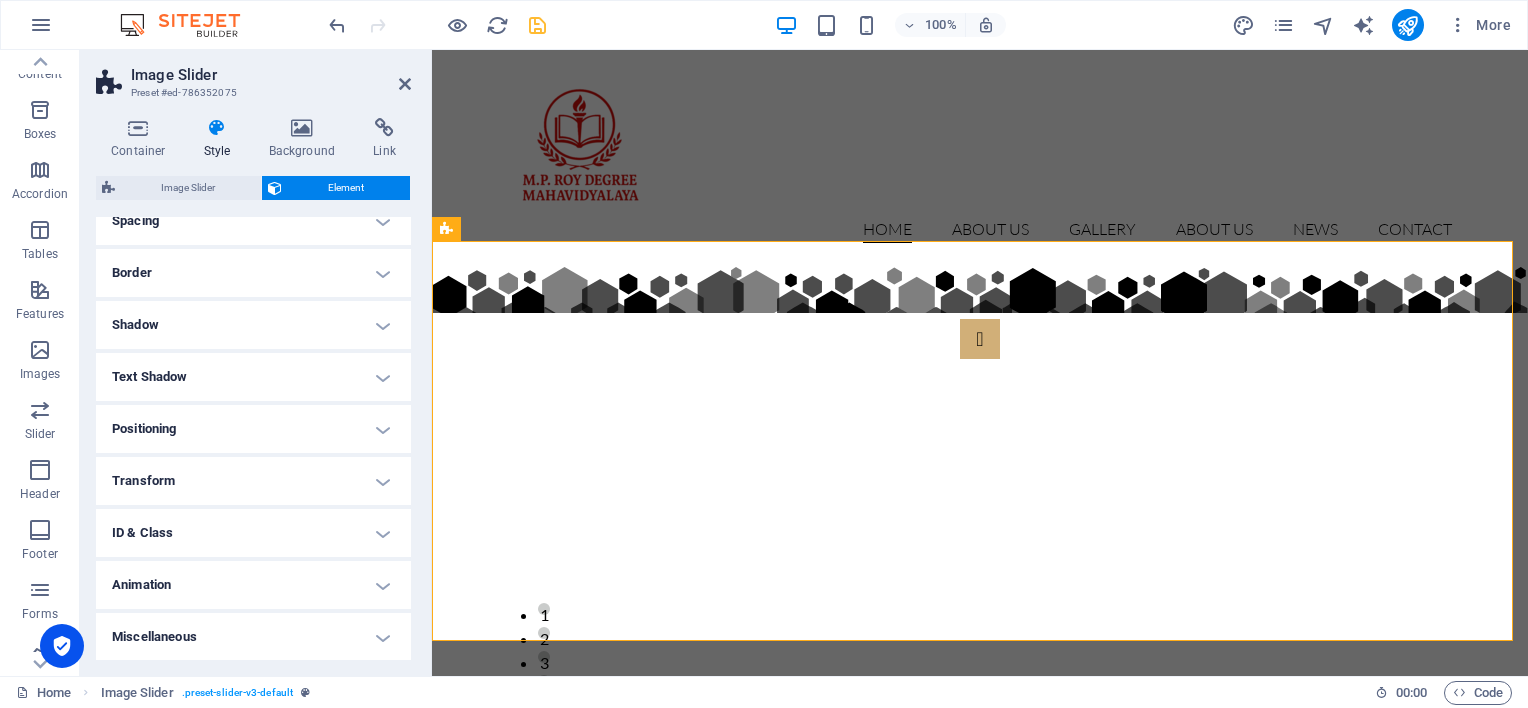 click on "Image Slider" at bounding box center (271, 75) 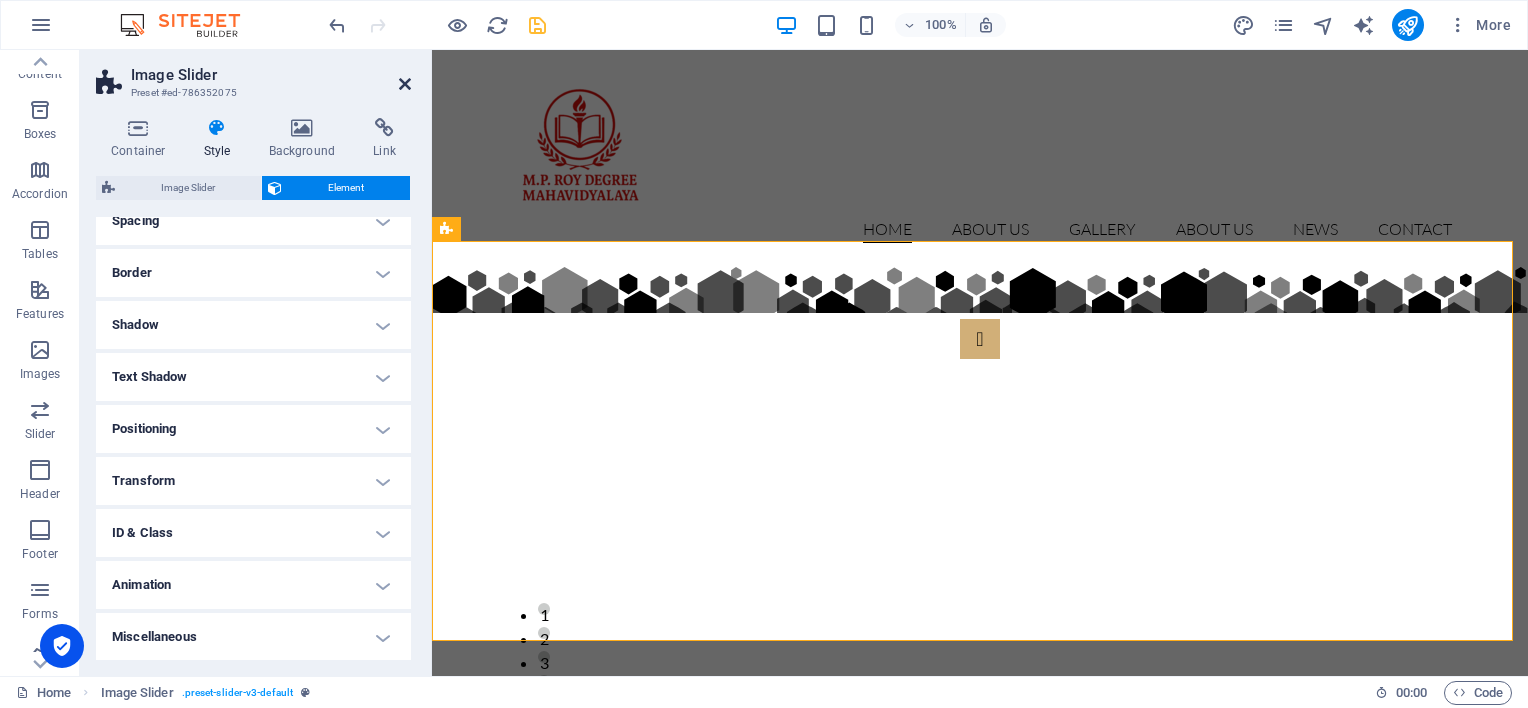 click at bounding box center (405, 84) 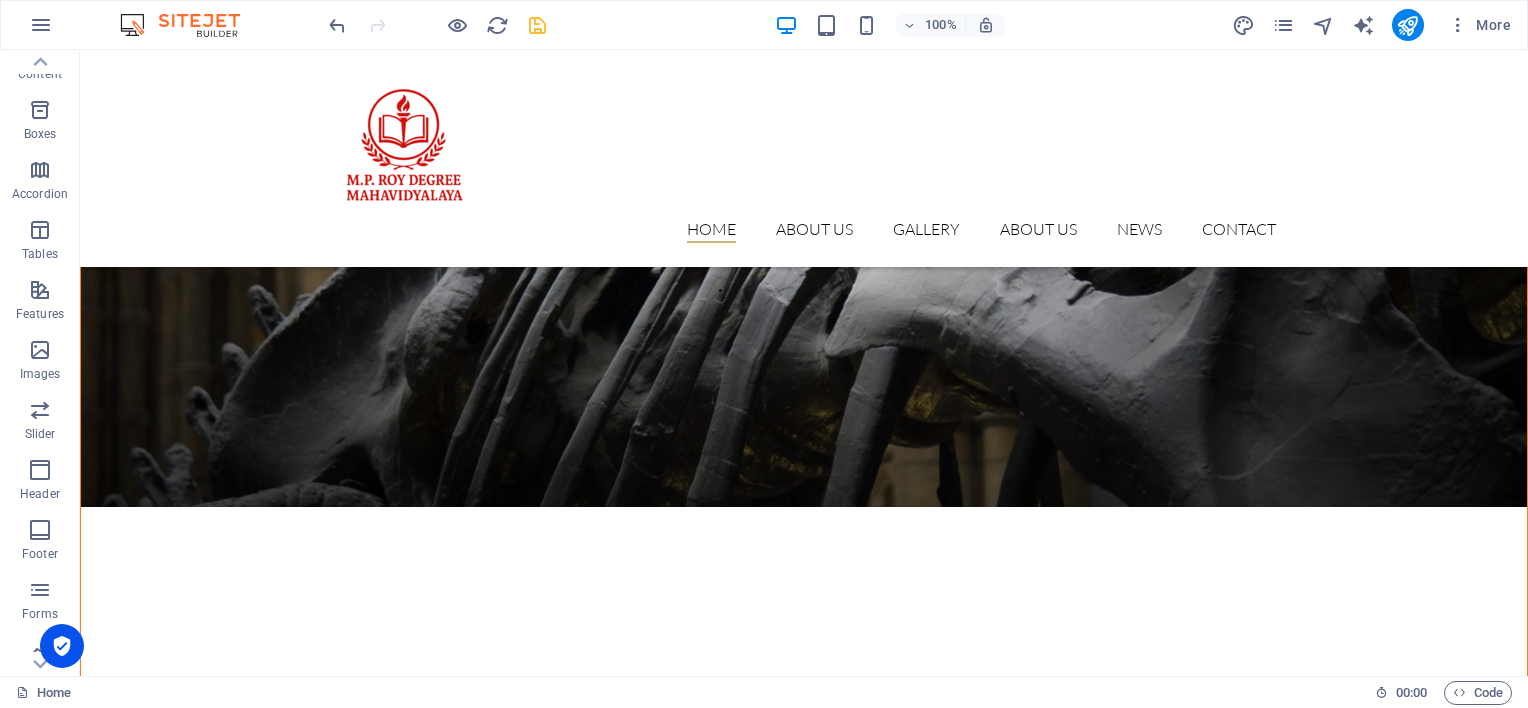 scroll, scrollTop: 800, scrollLeft: 0, axis: vertical 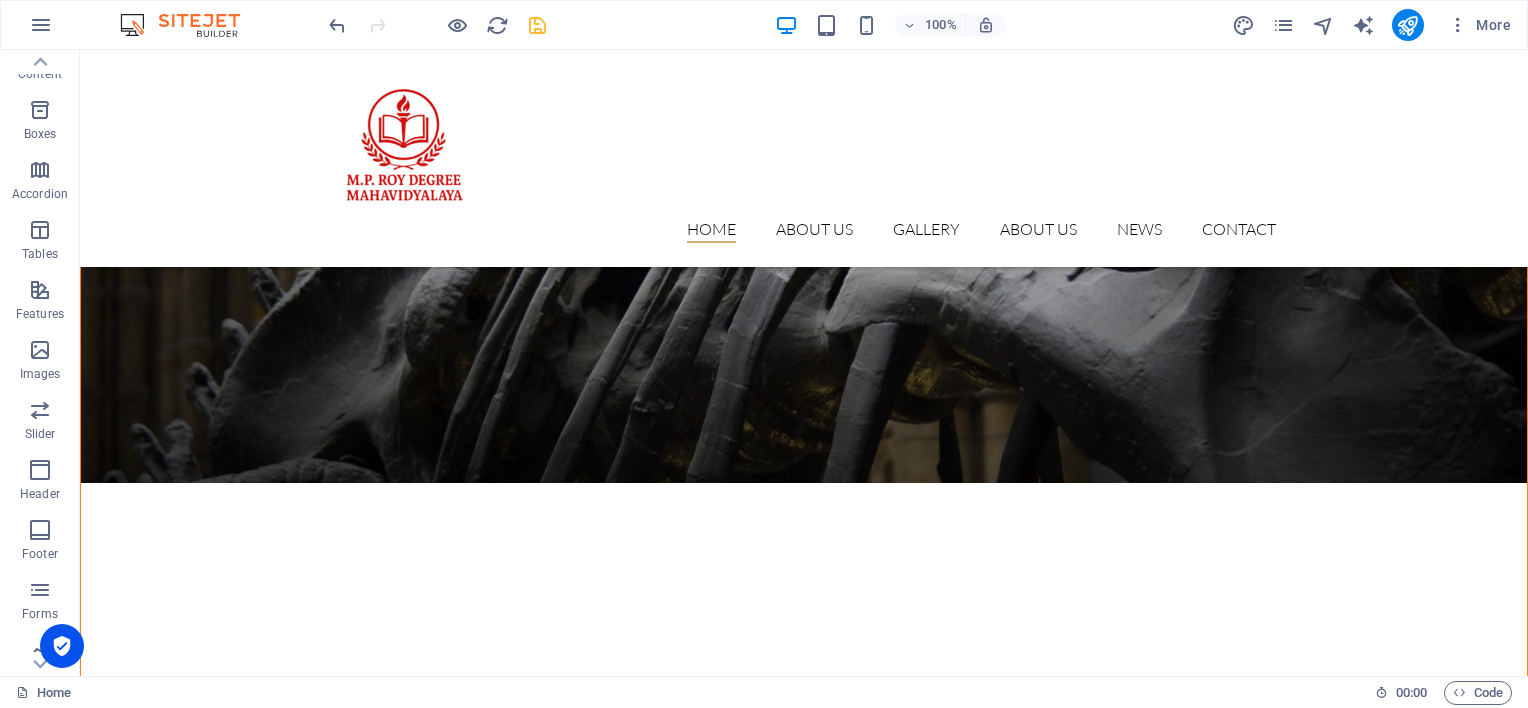 click at bounding box center [804, 196] 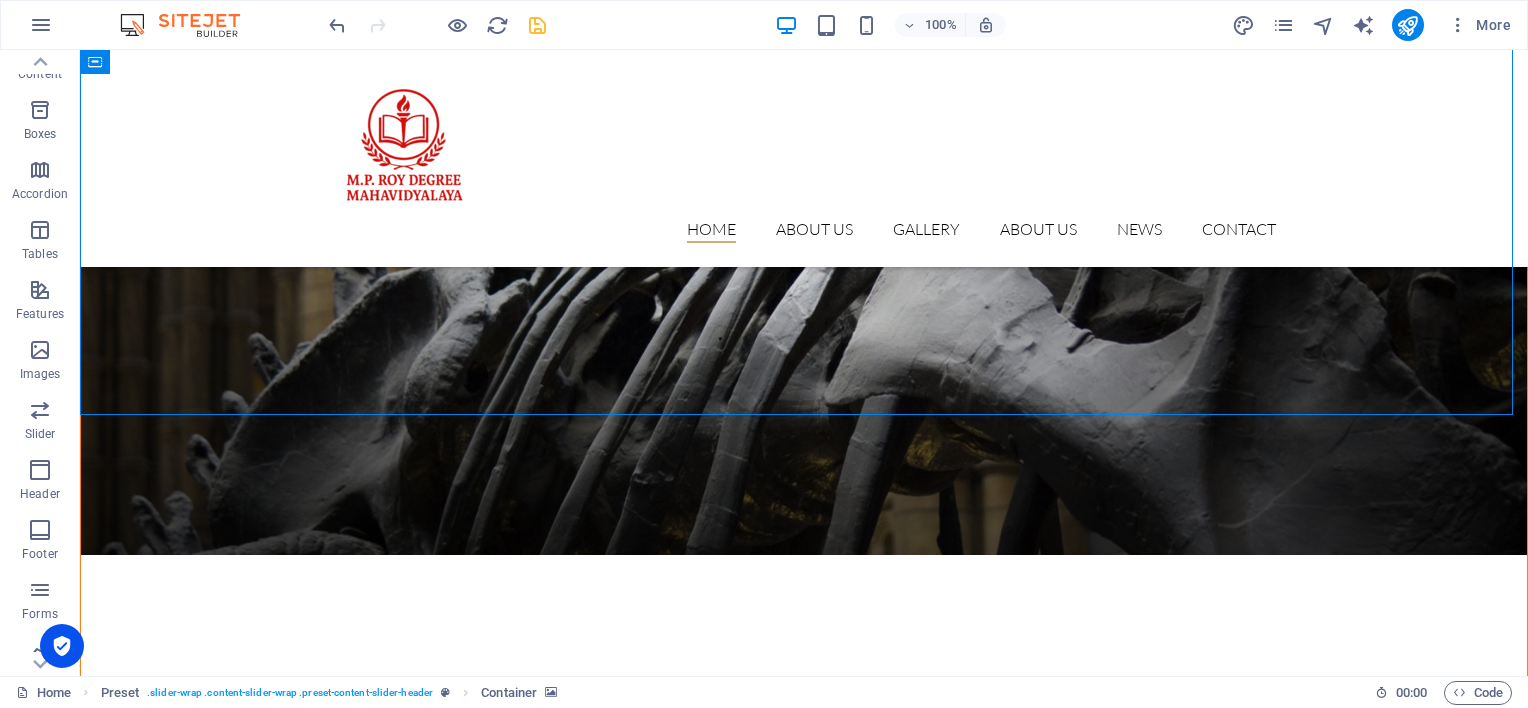 scroll, scrollTop: 500, scrollLeft: 0, axis: vertical 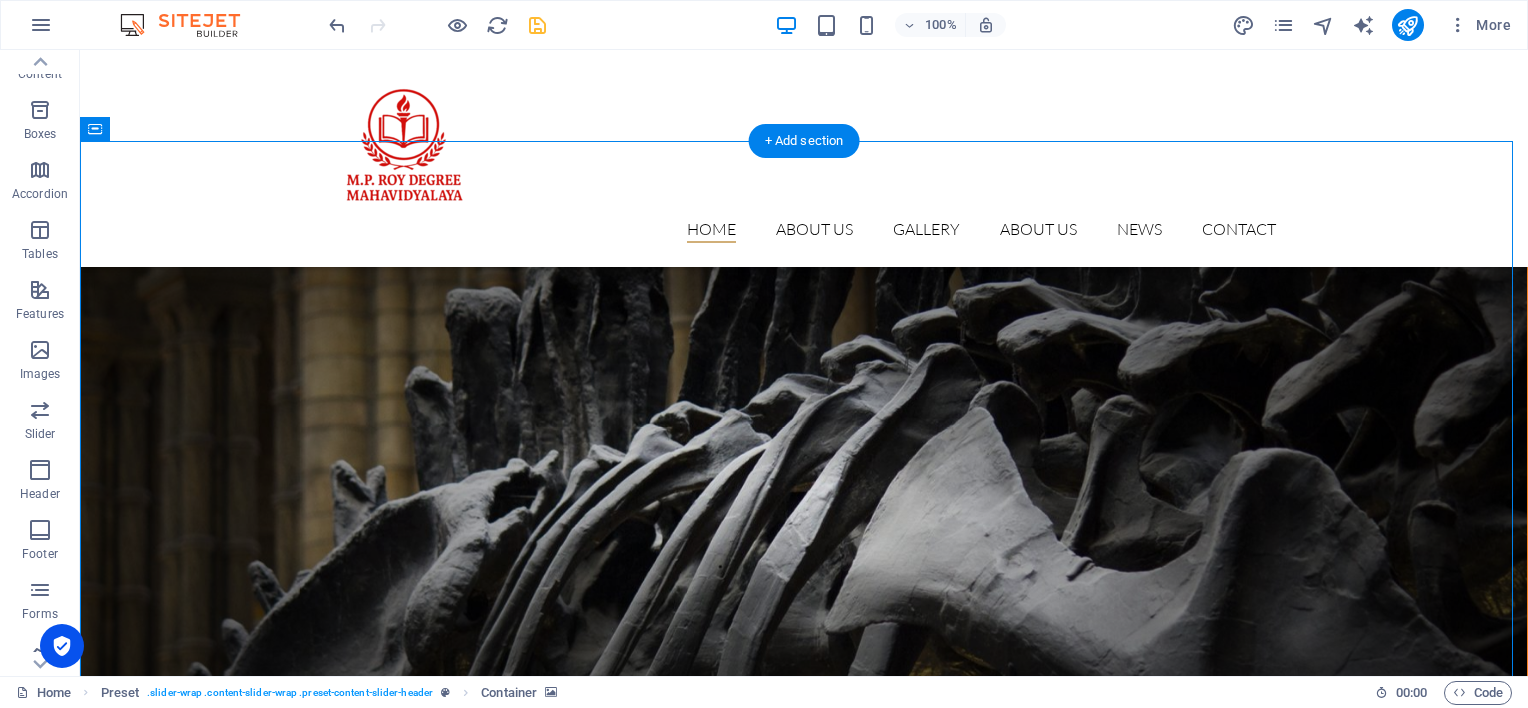 click at bounding box center (804, 496) 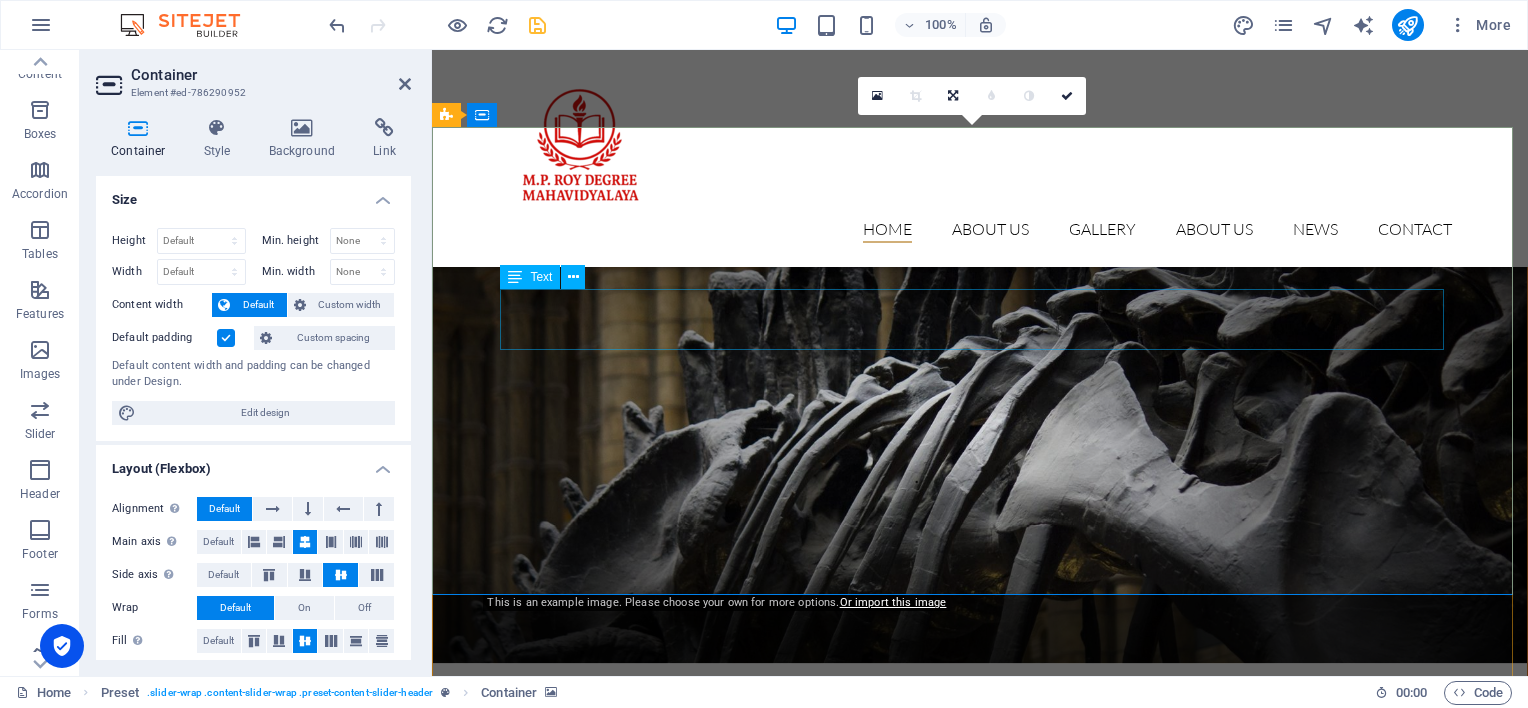 scroll, scrollTop: 514, scrollLeft: 0, axis: vertical 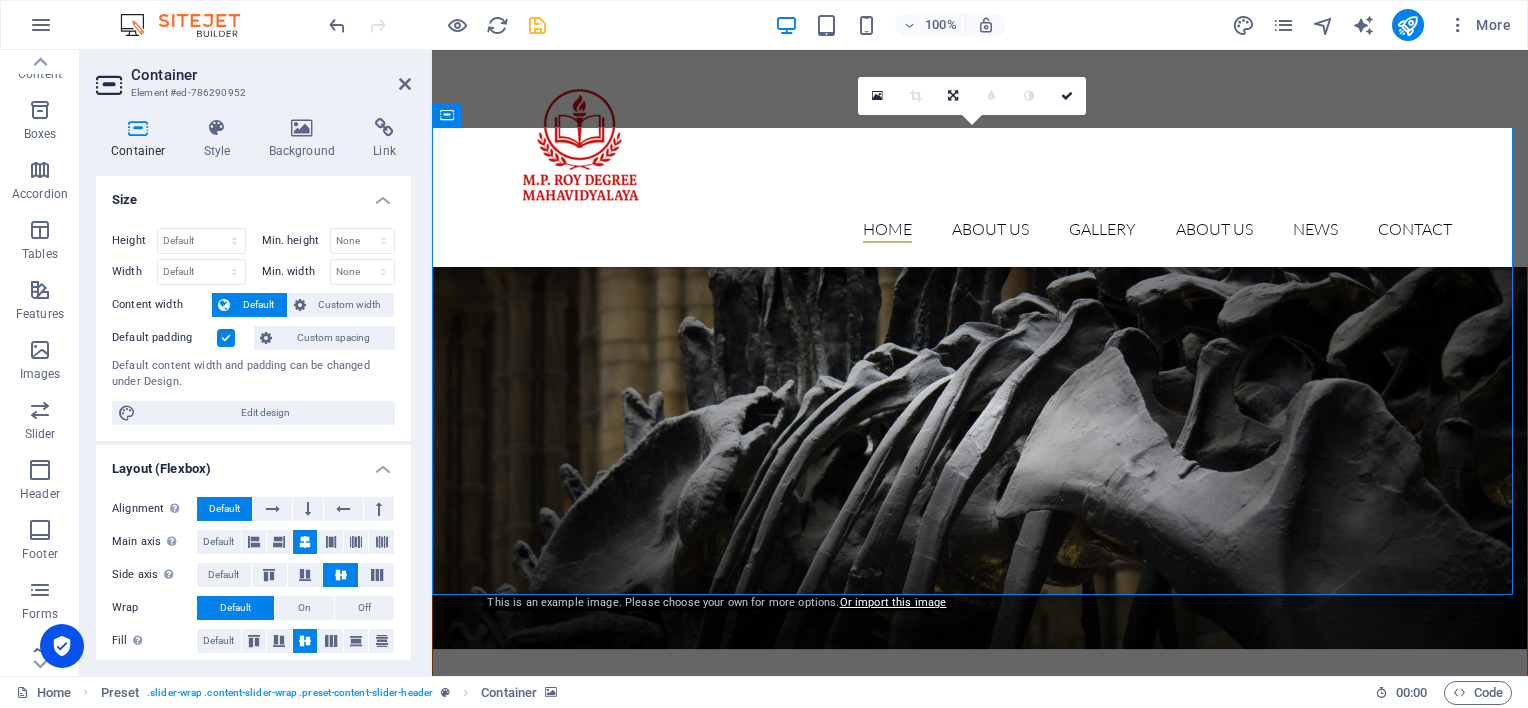 click at bounding box center [980, 414] 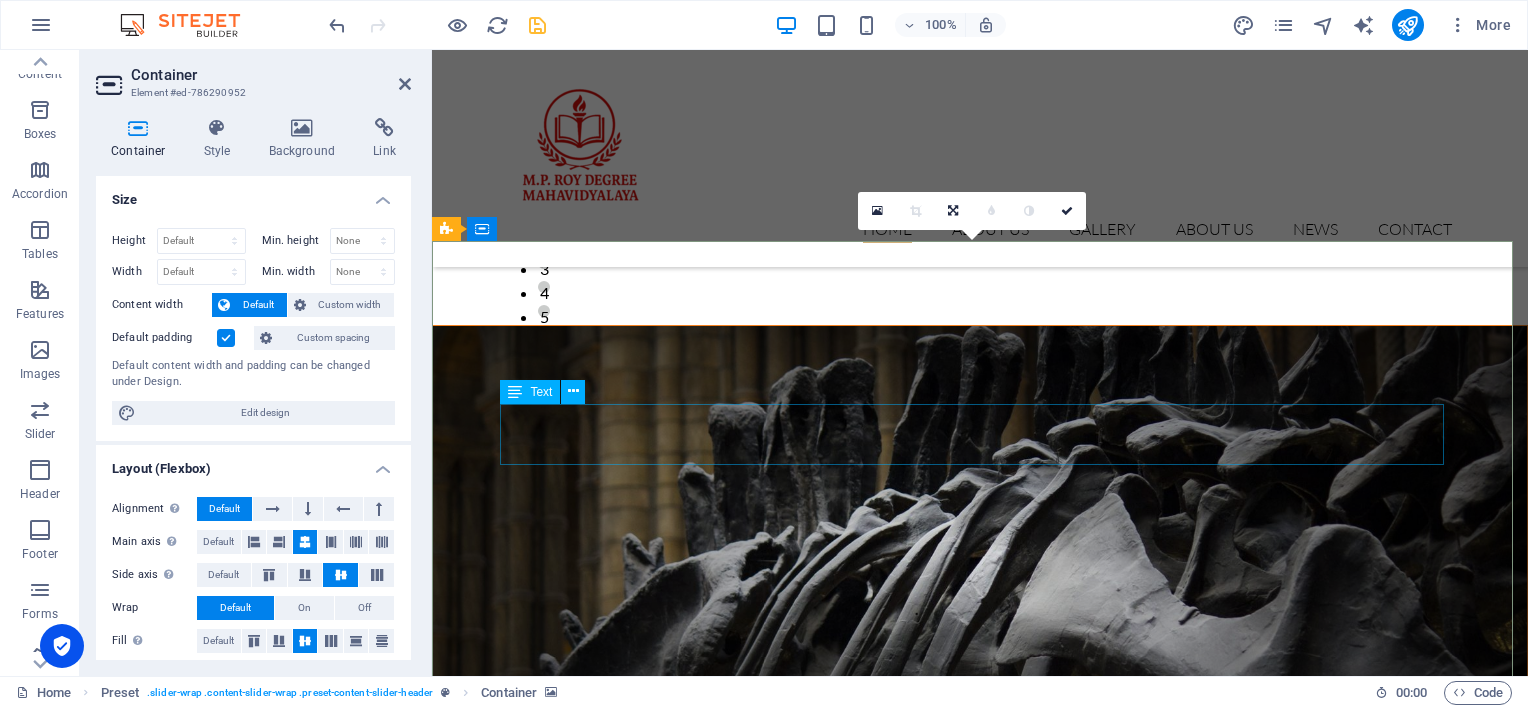 scroll, scrollTop: 400, scrollLeft: 0, axis: vertical 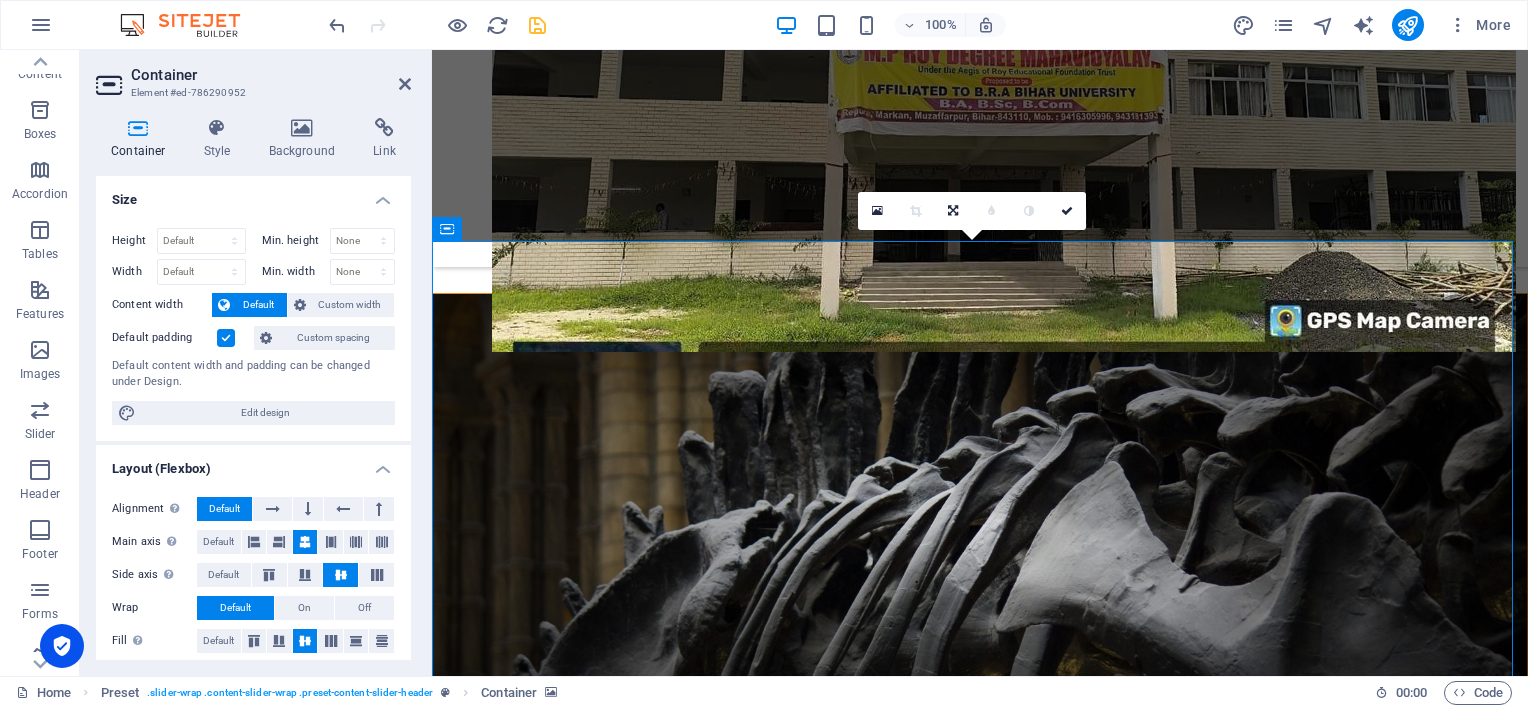 click at bounding box center (138, 128) 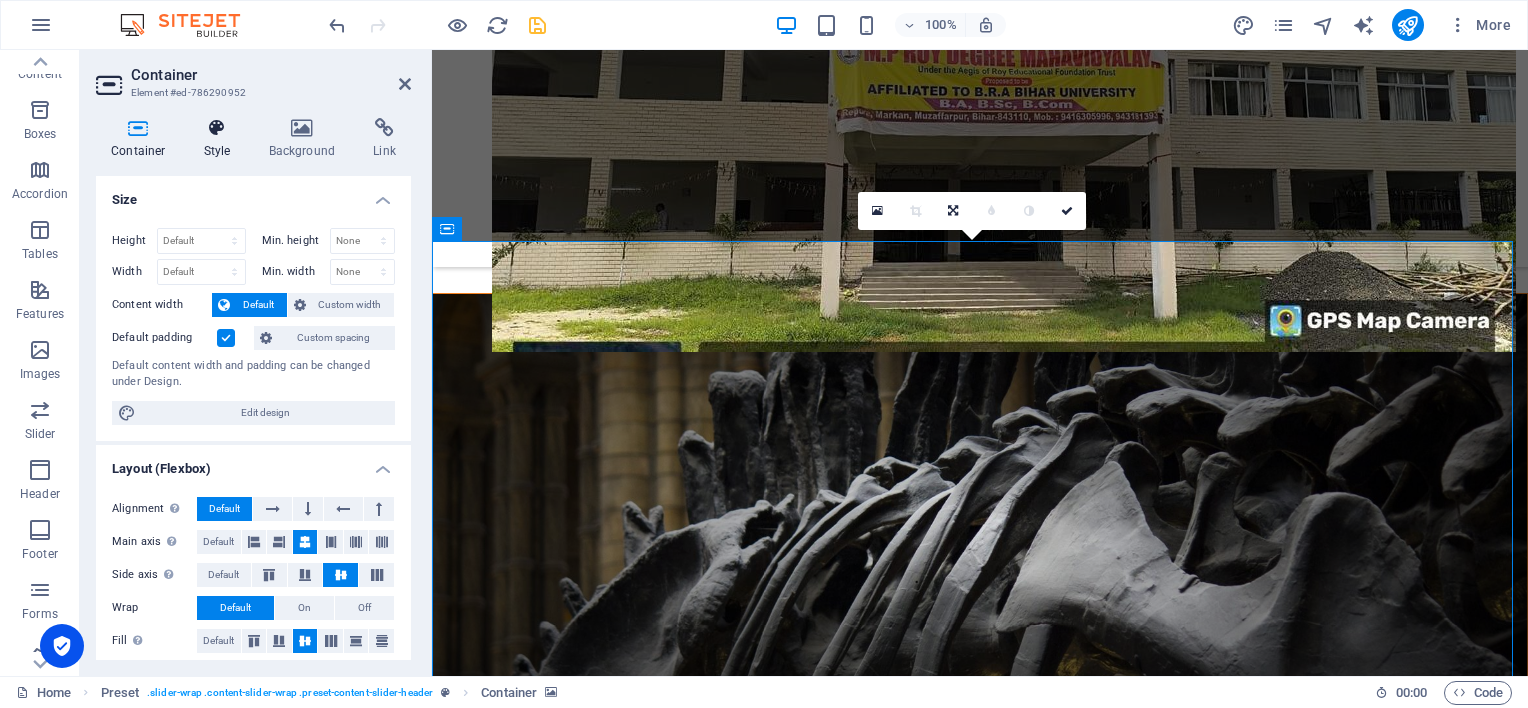click on "Style" at bounding box center (221, 139) 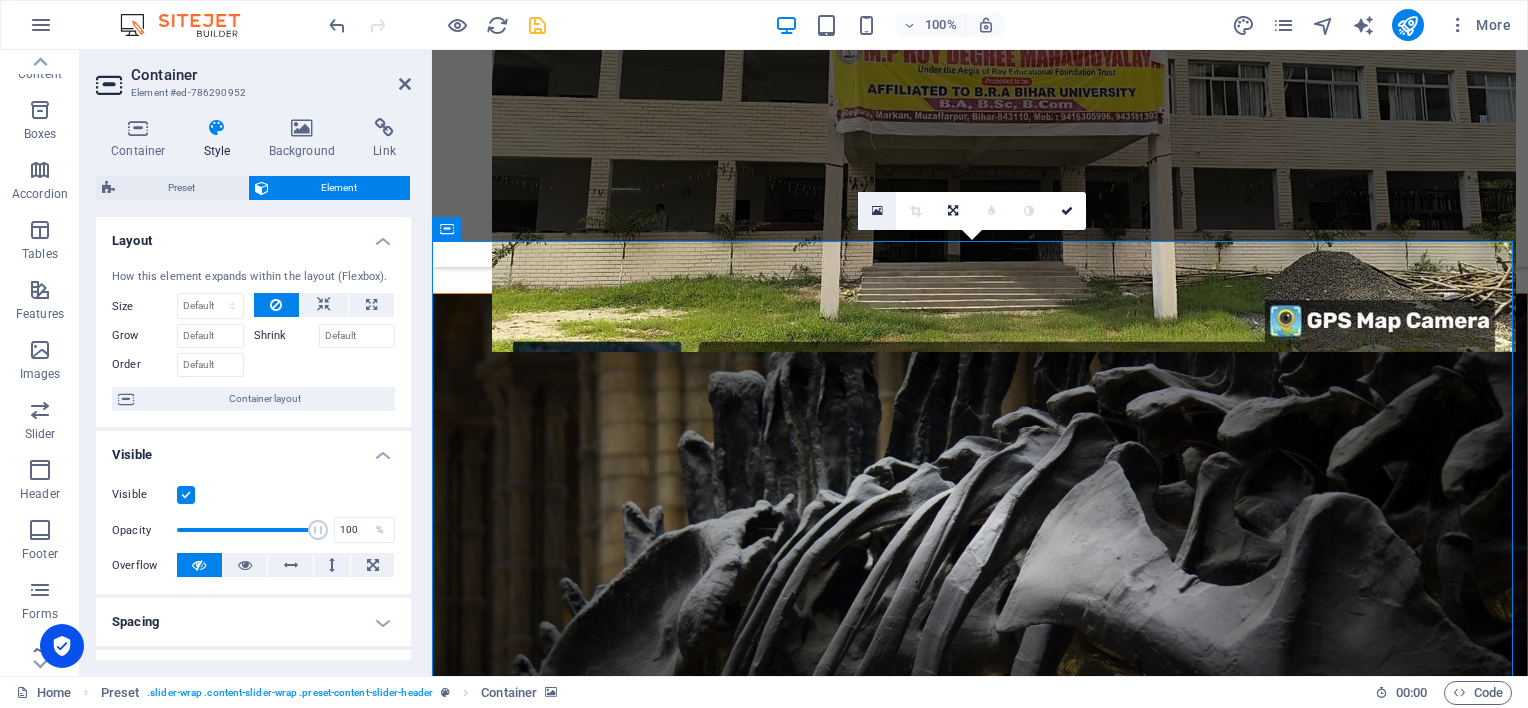click at bounding box center [877, 211] 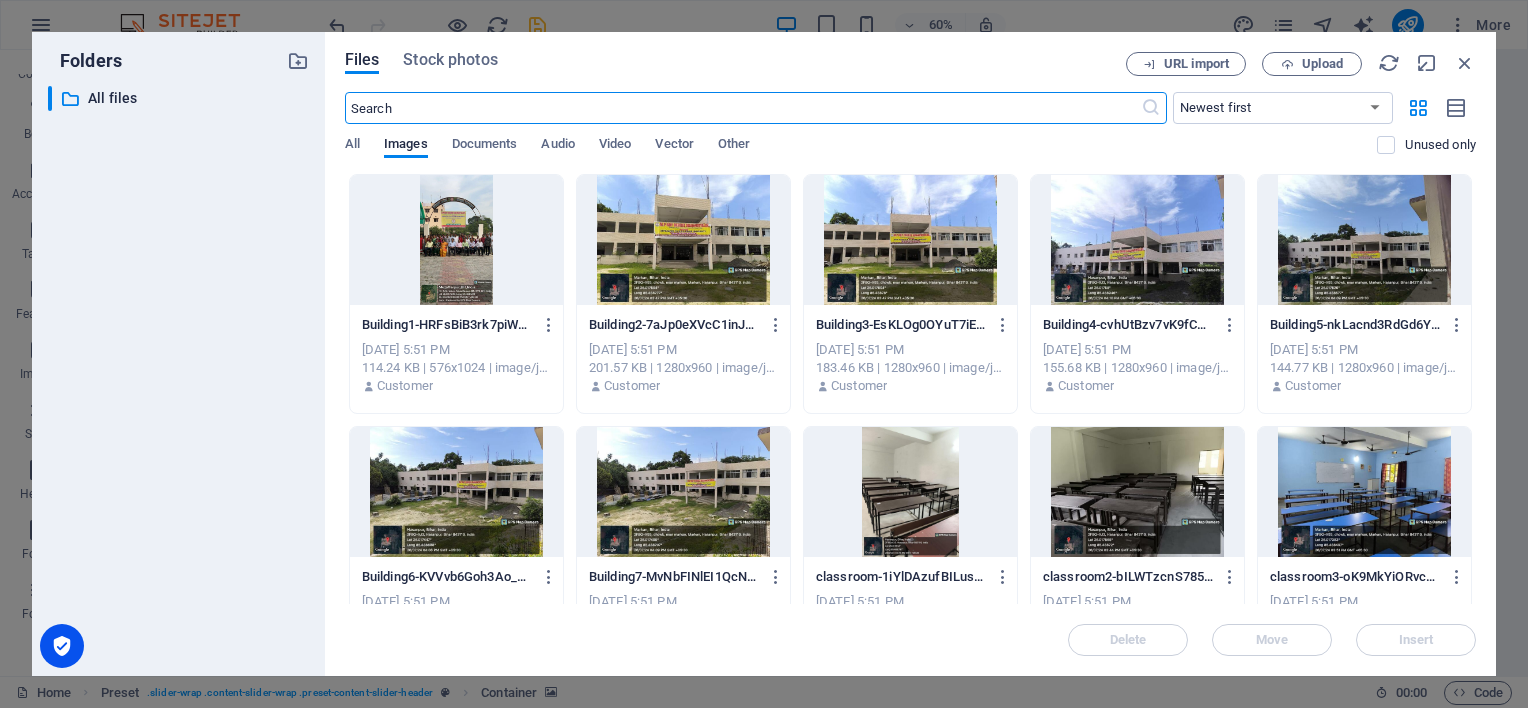 scroll, scrollTop: 404, scrollLeft: 0, axis: vertical 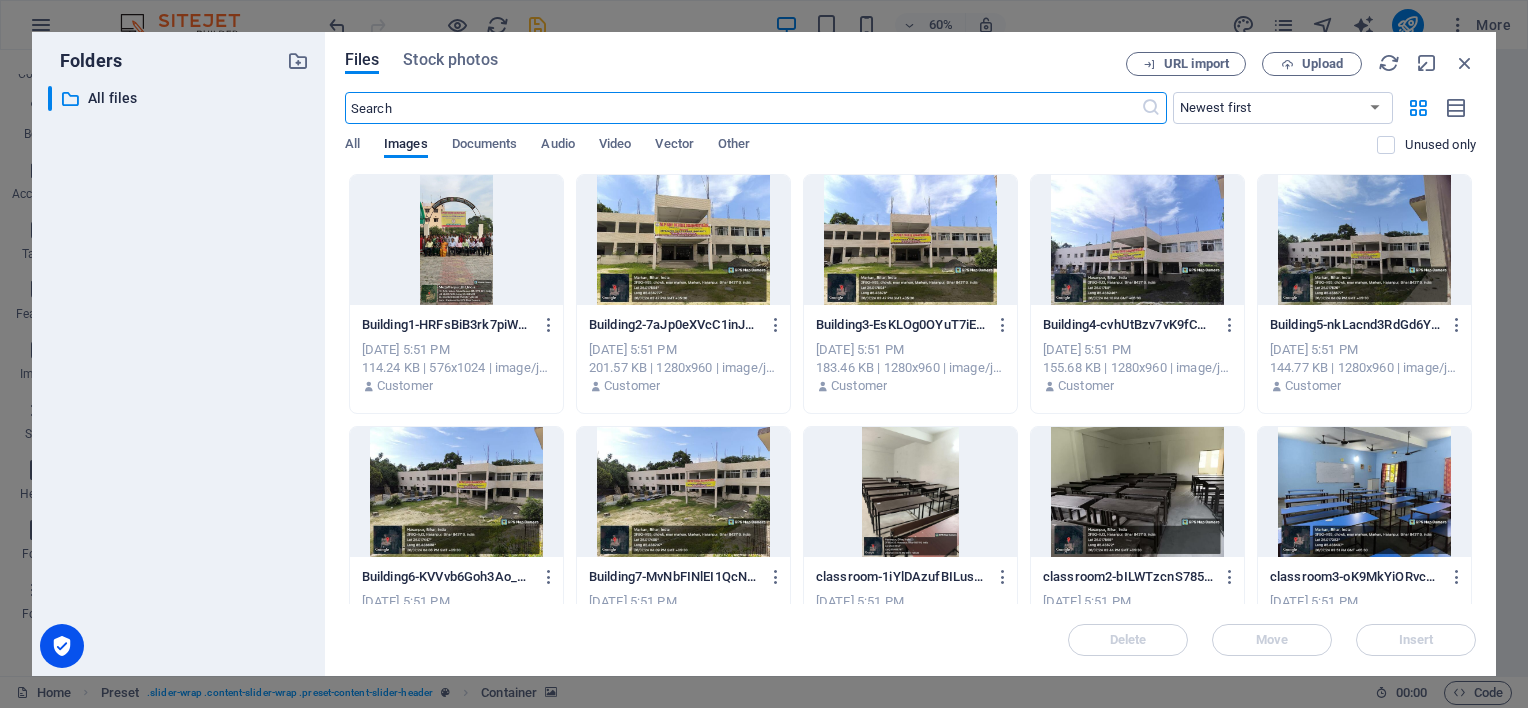 click at bounding box center [910, 240] 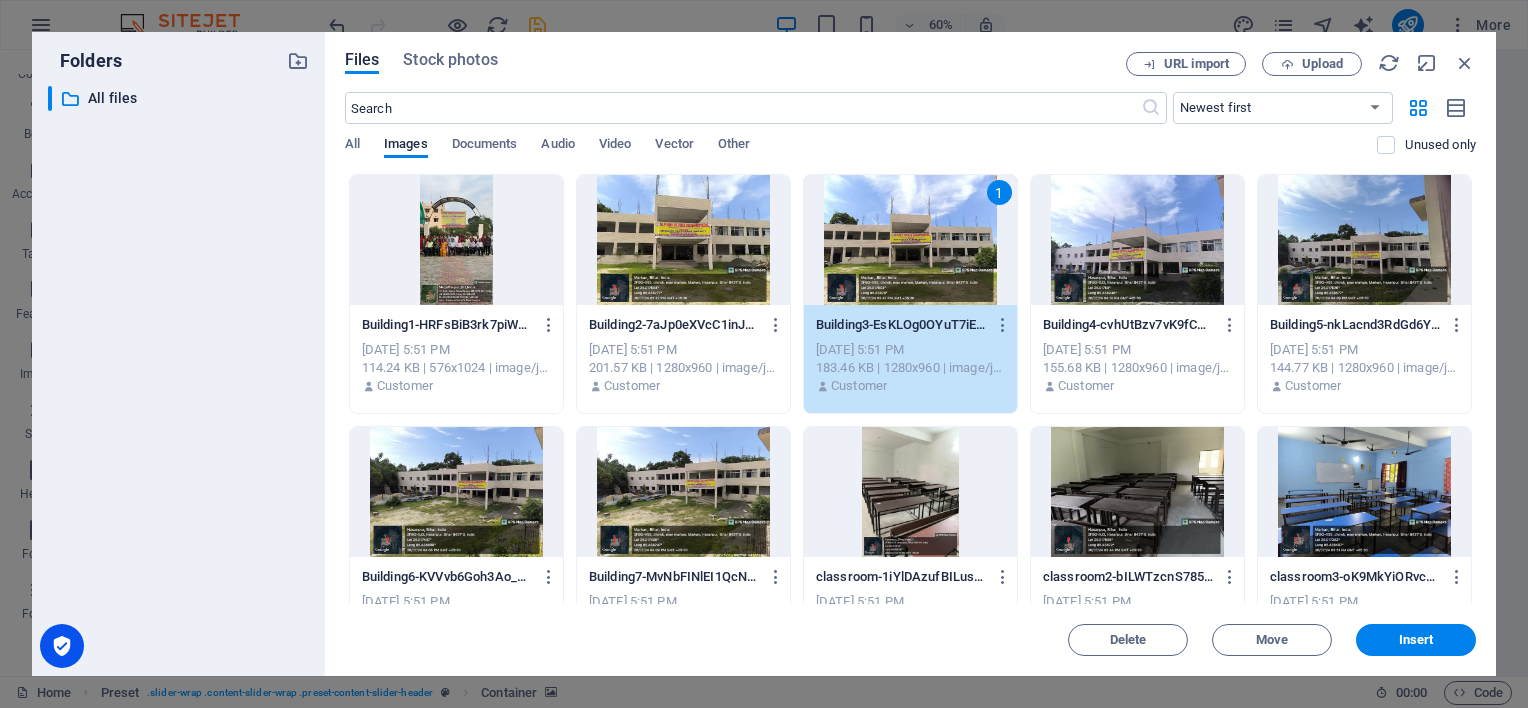 click at bounding box center (456, 492) 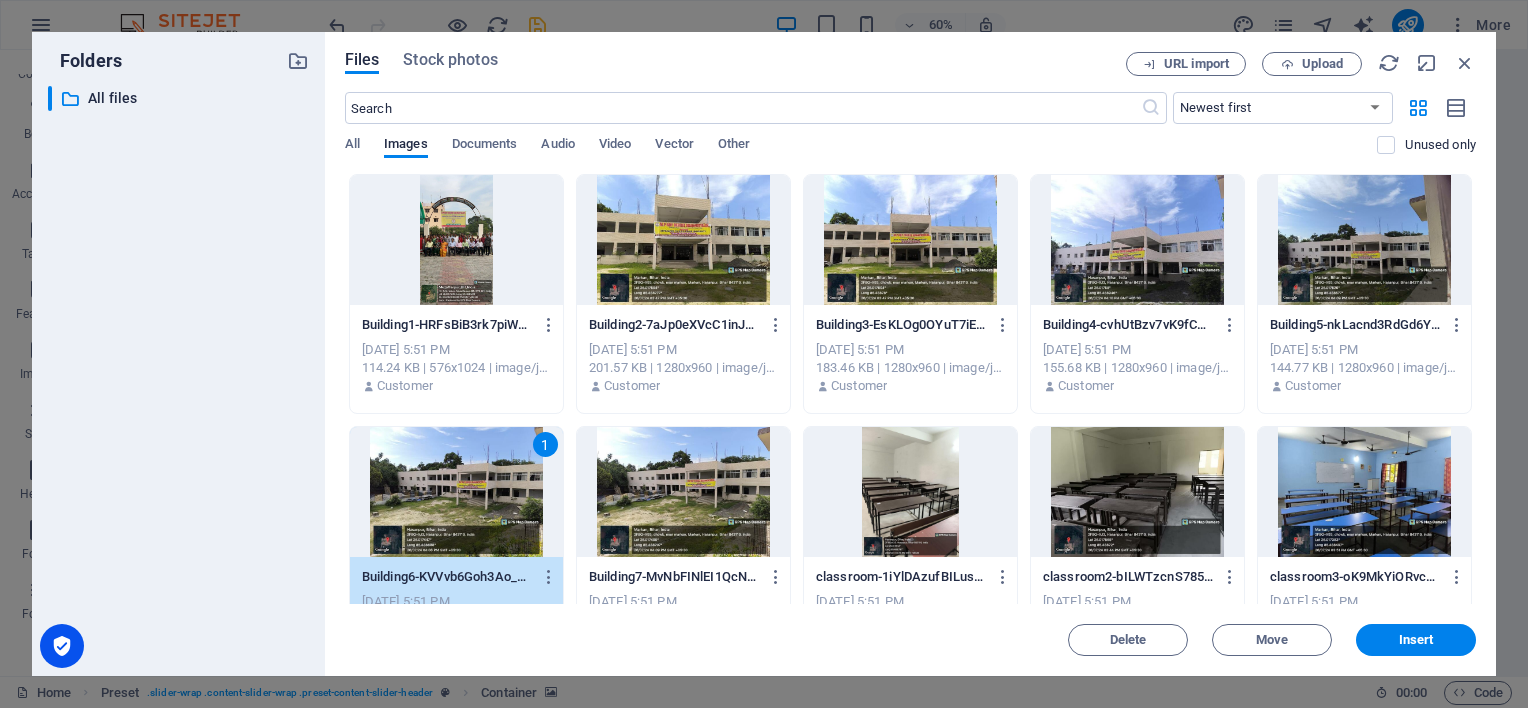 click on "1" at bounding box center [456, 492] 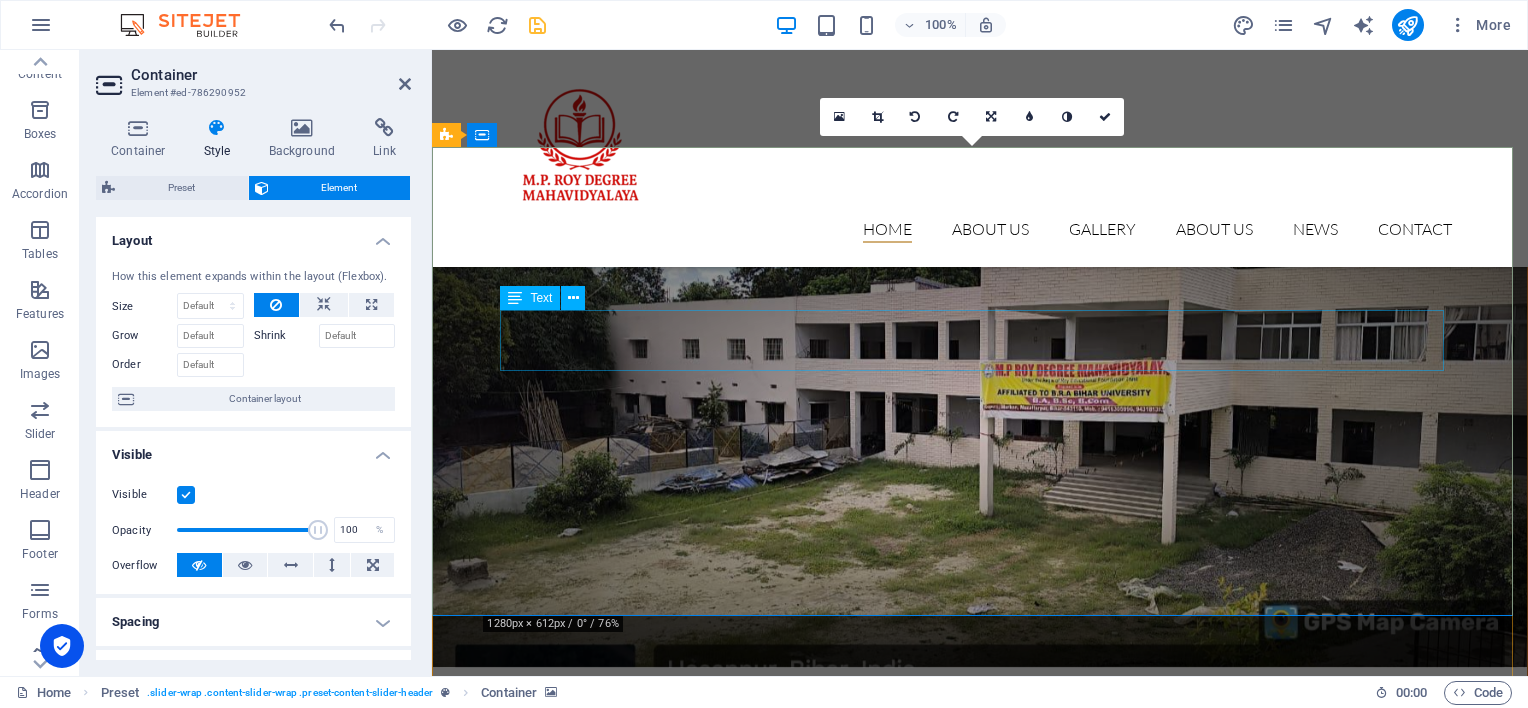 scroll, scrollTop: 500, scrollLeft: 0, axis: vertical 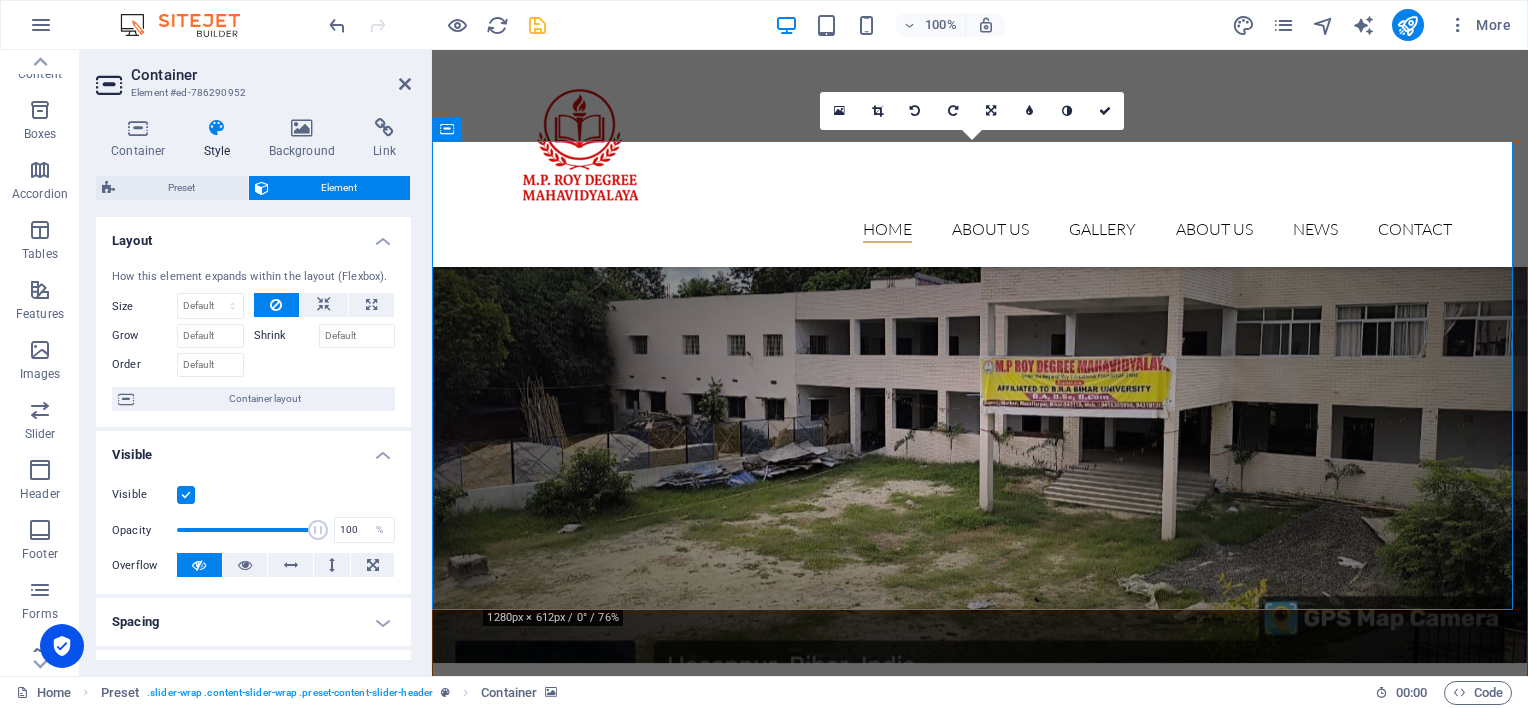click at bounding box center [980, 428] 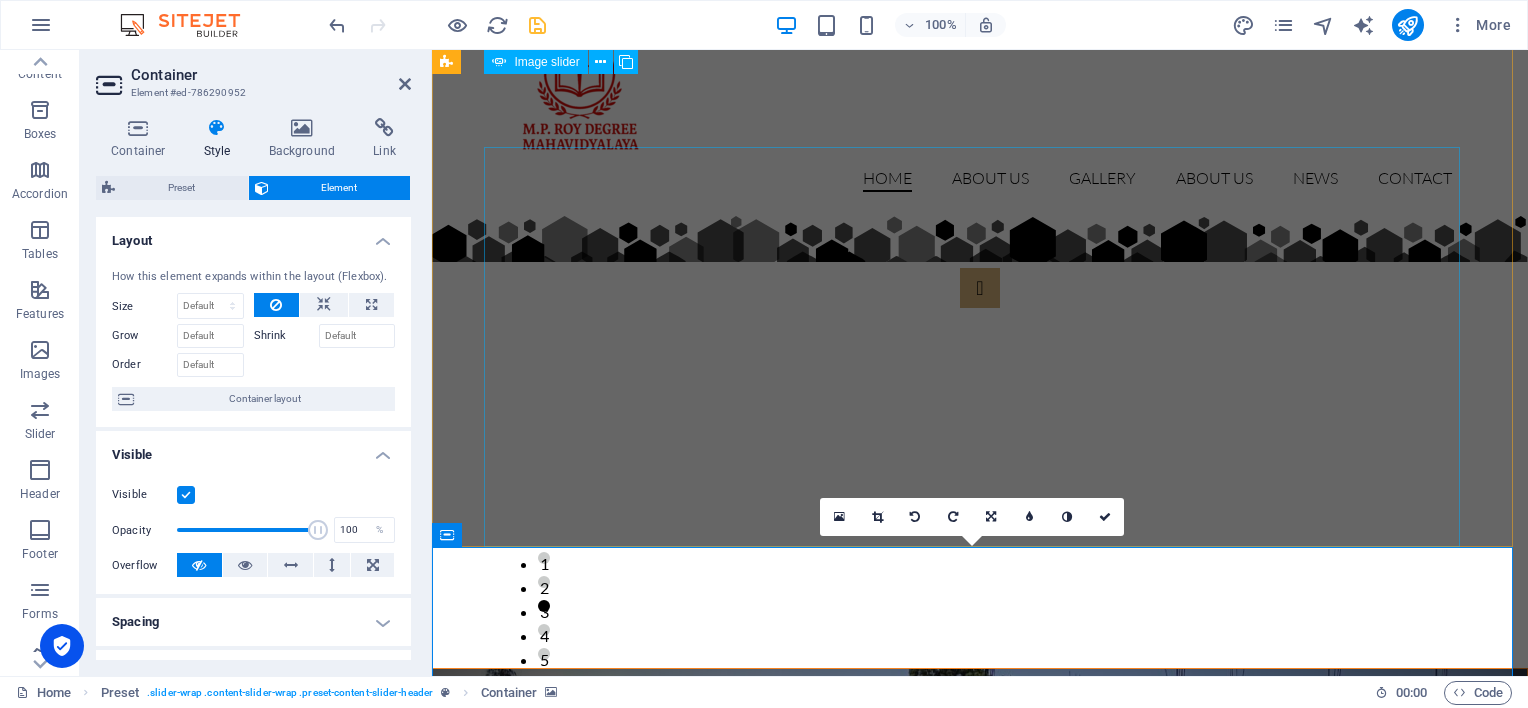 scroll, scrollTop: 0, scrollLeft: 0, axis: both 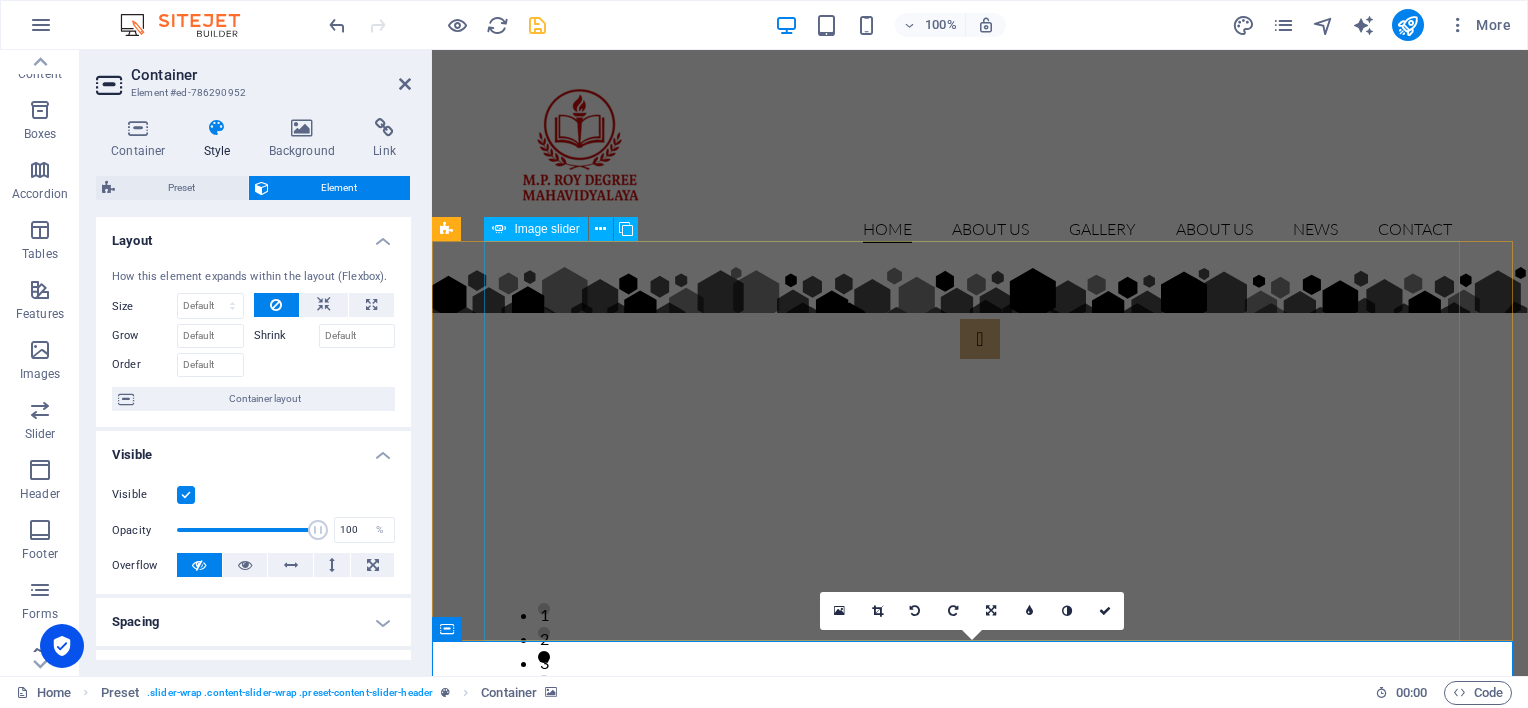 click at bounding box center [-972, 1406] 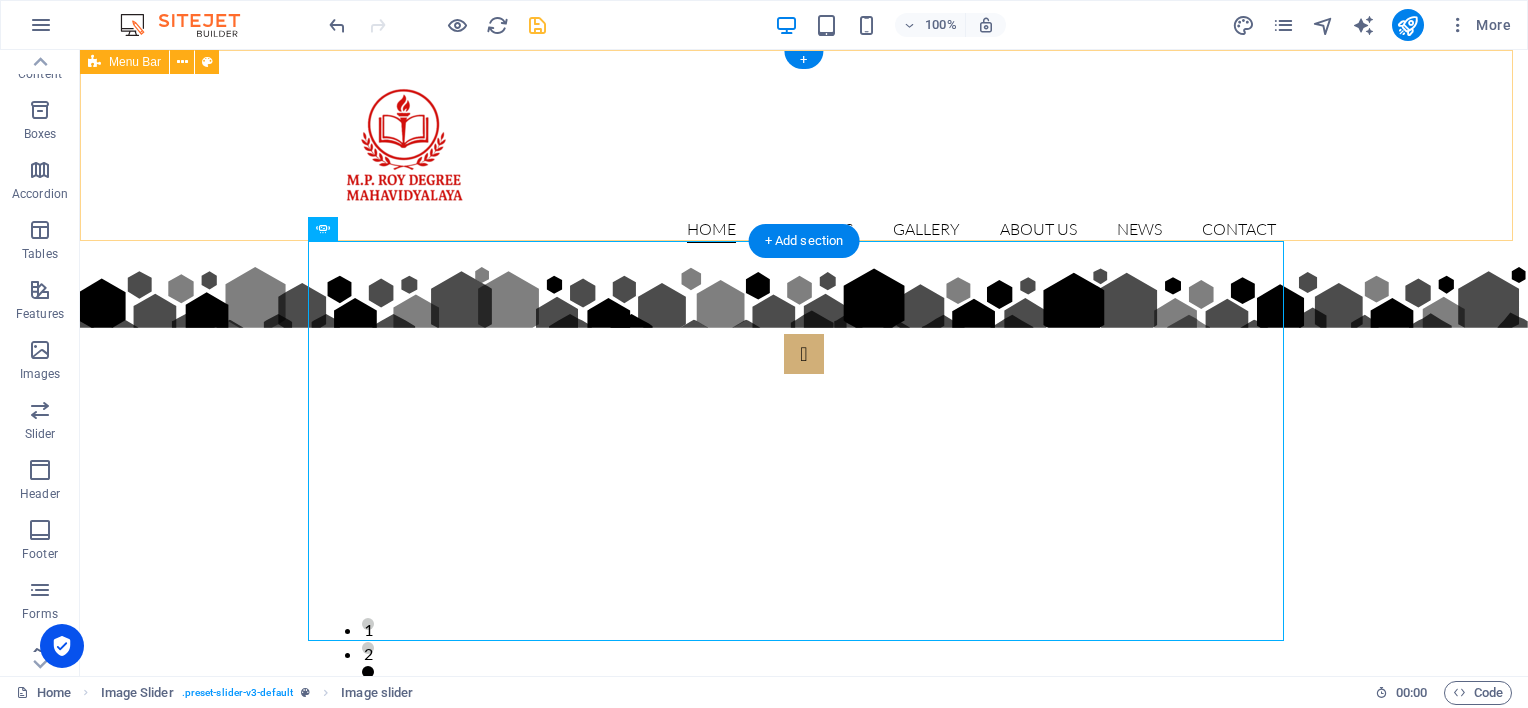 click on "Home About Us Detail view Gallery About us News Contact" at bounding box center (804, 158) 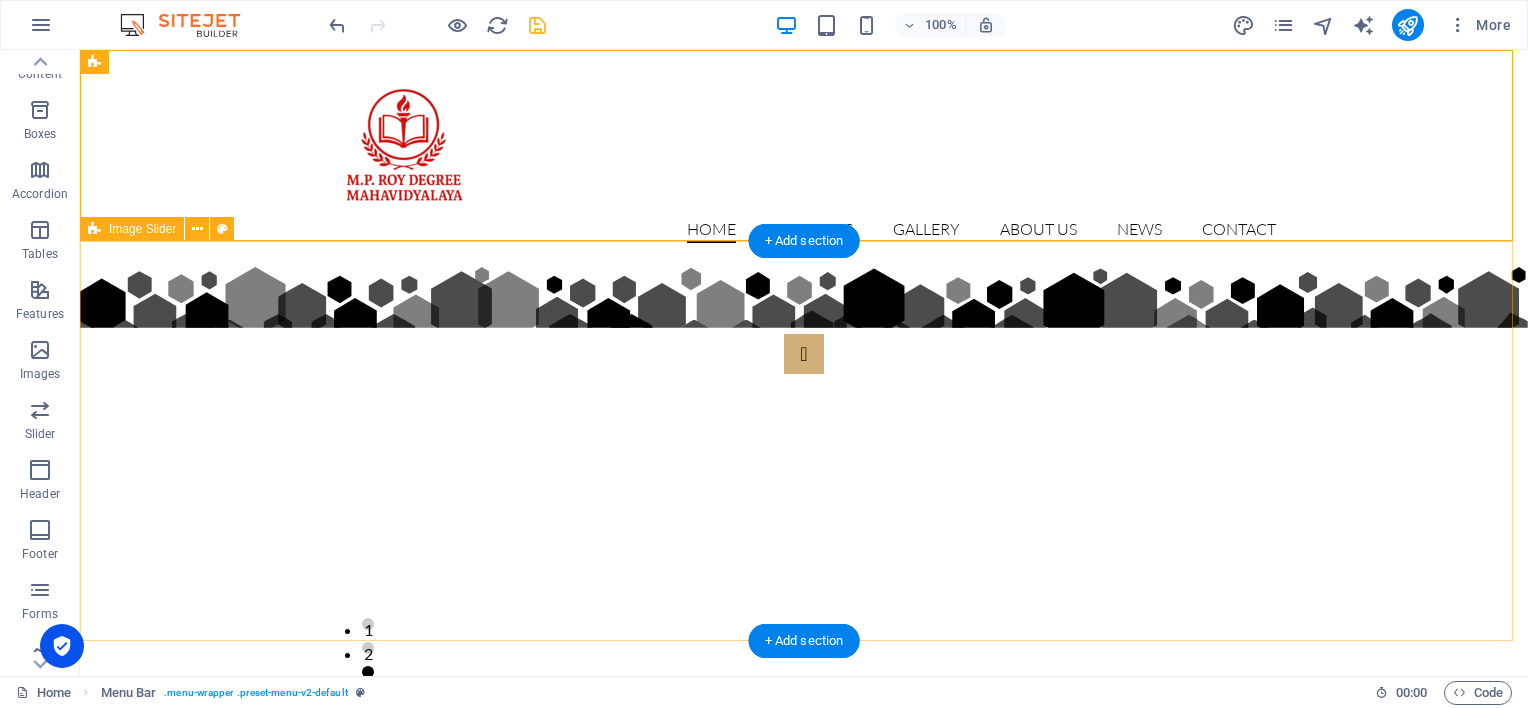 click on "1 2 3 4 5 6" at bounding box center (804, 500) 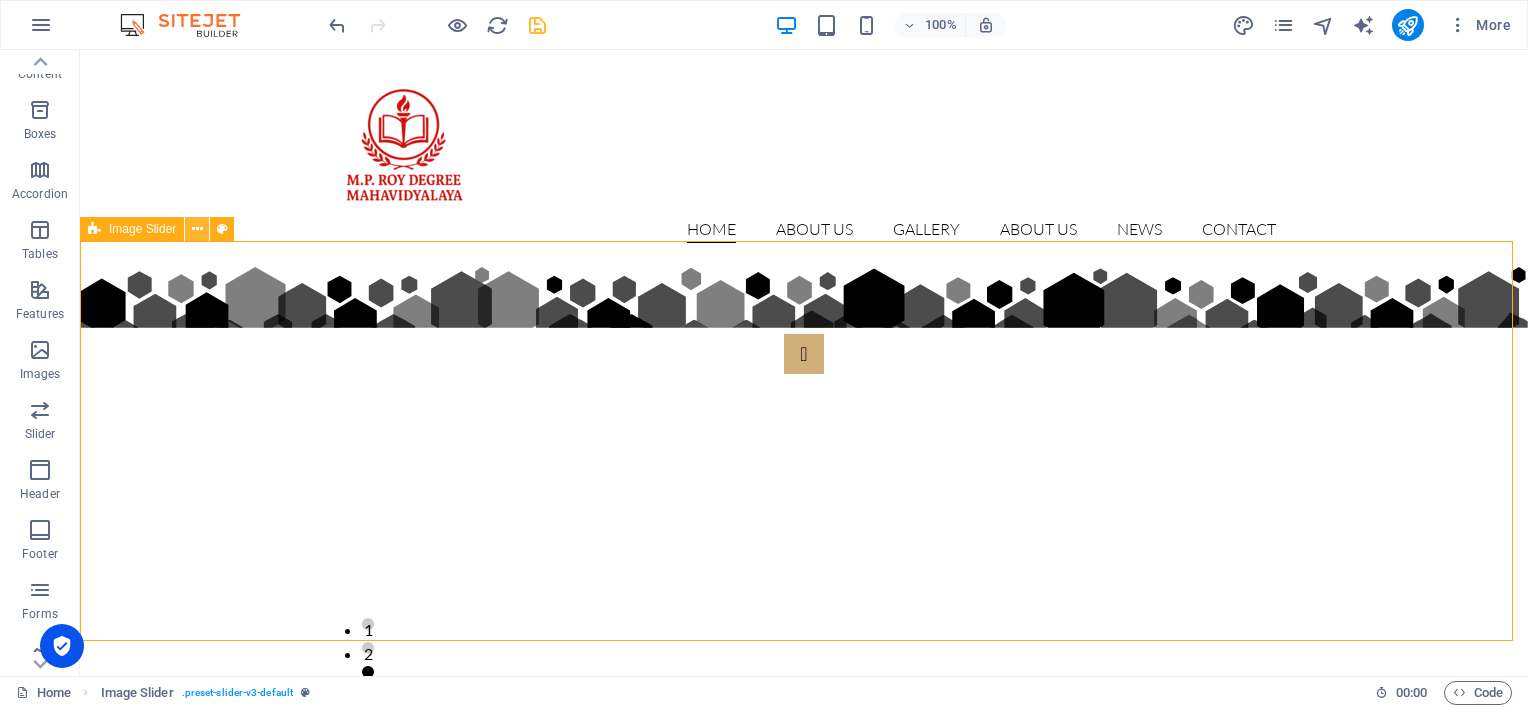 click at bounding box center (197, 229) 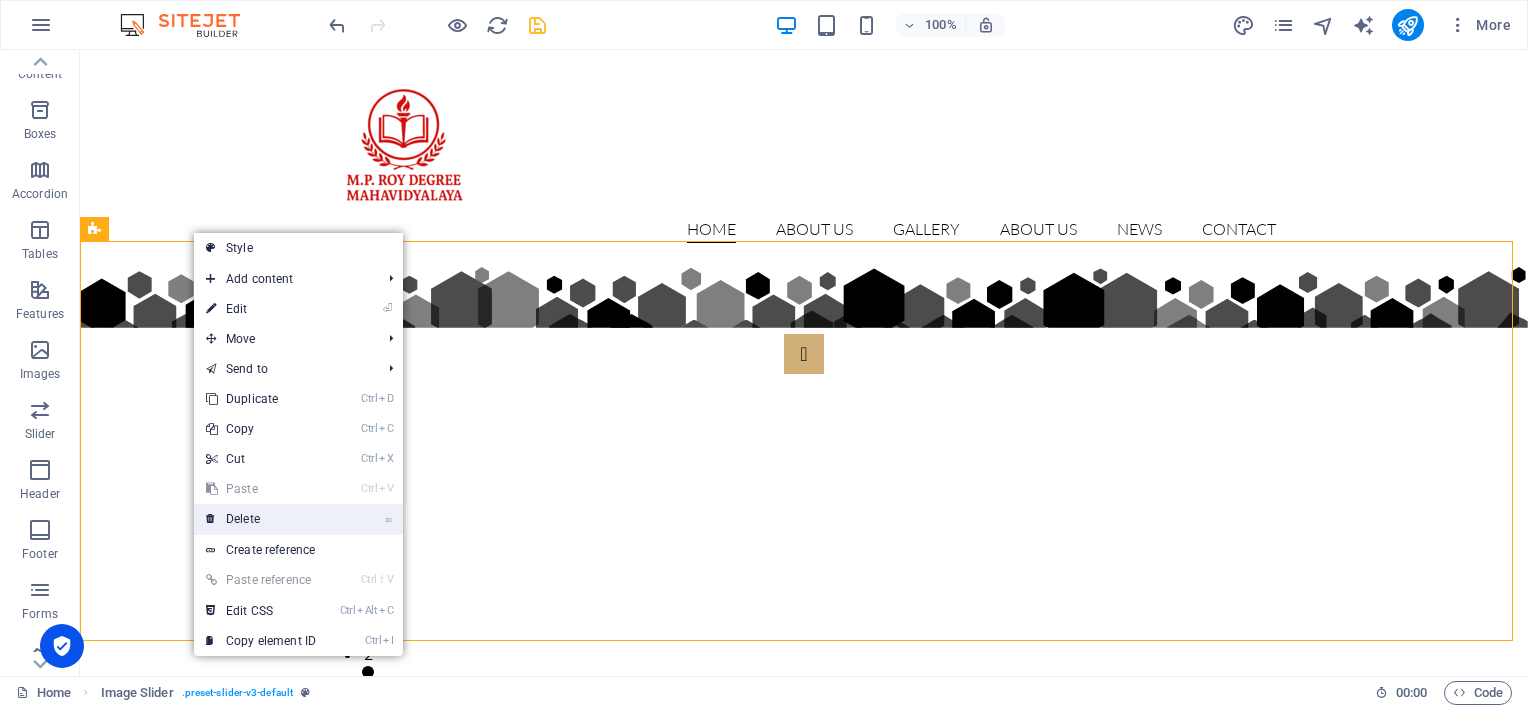 click on "⌦  Delete" at bounding box center [261, 519] 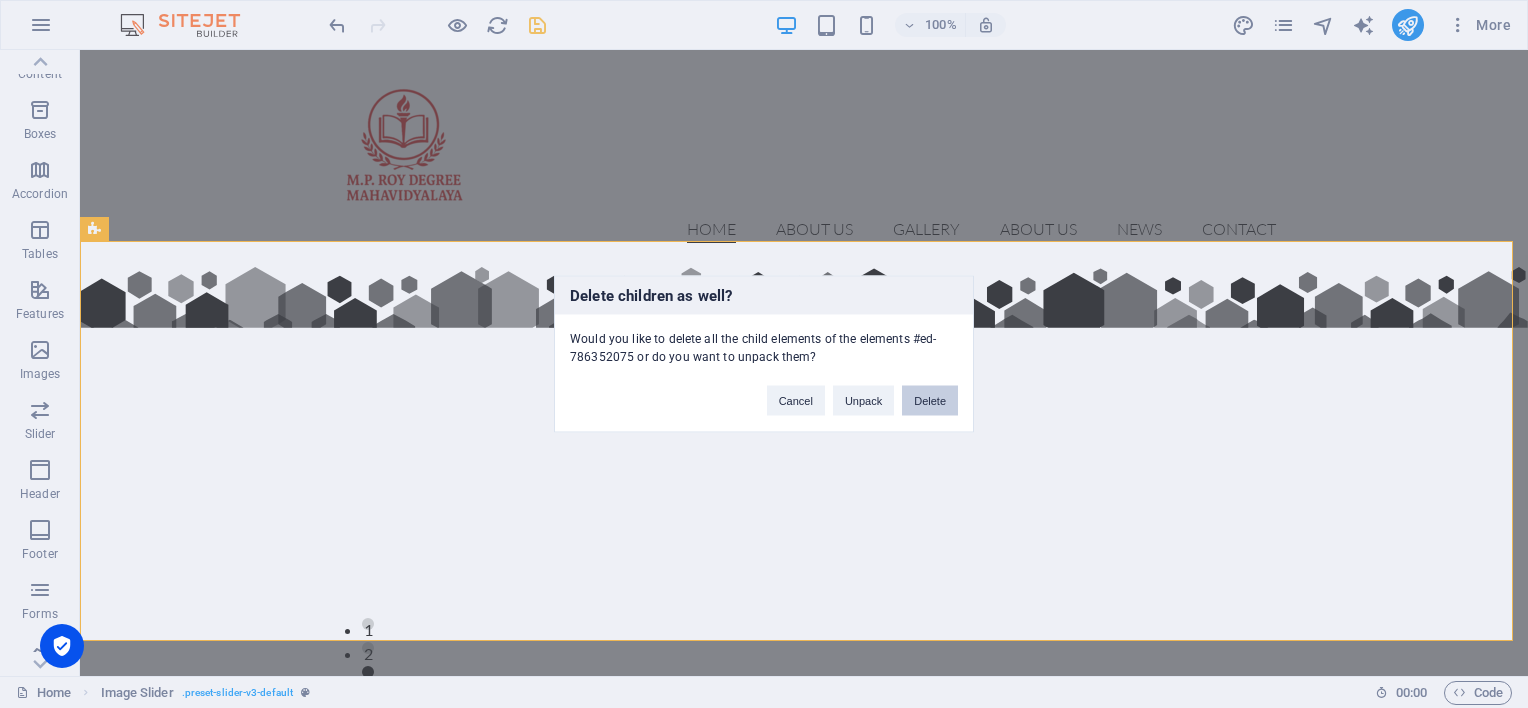 click on "Delete" at bounding box center (930, 401) 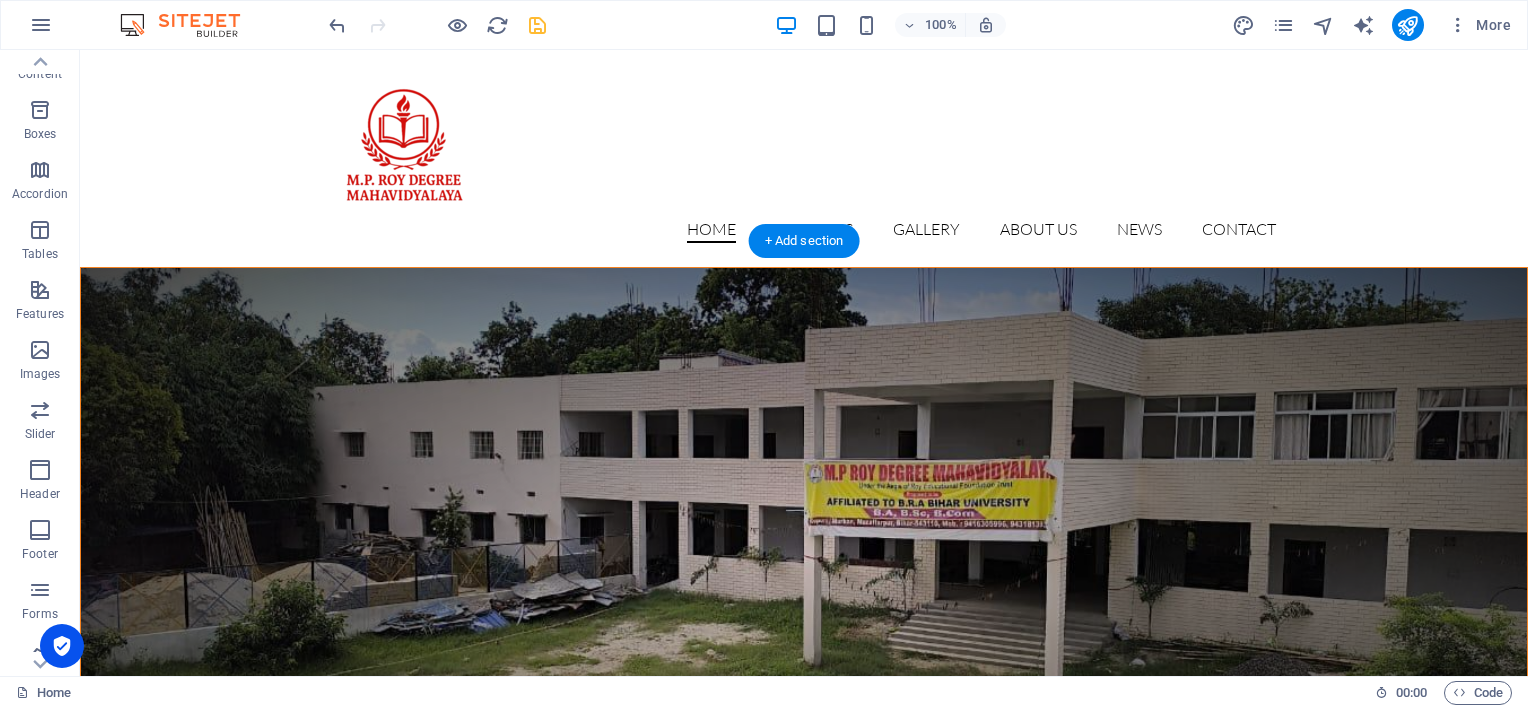 click at bounding box center [804, 555] 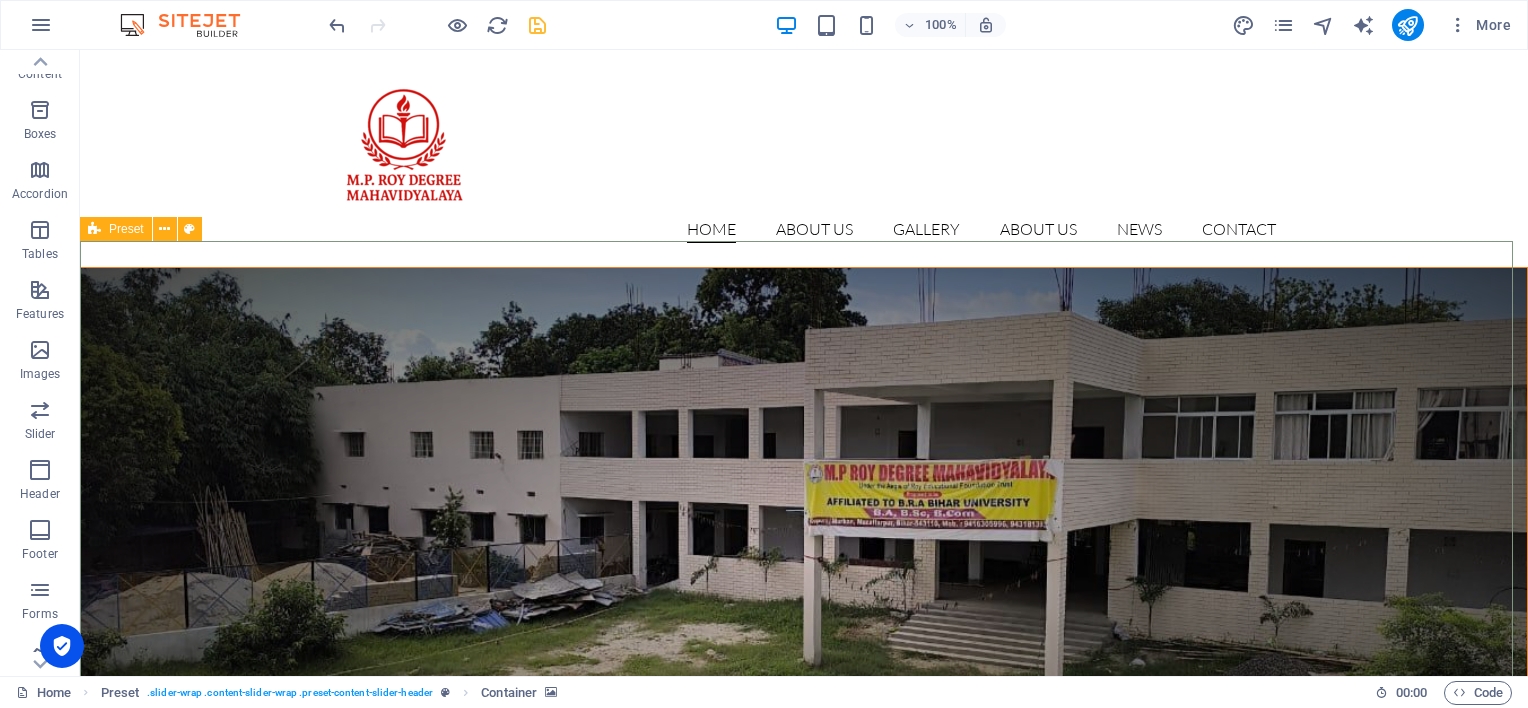 click on "Preset" at bounding box center (126, 229) 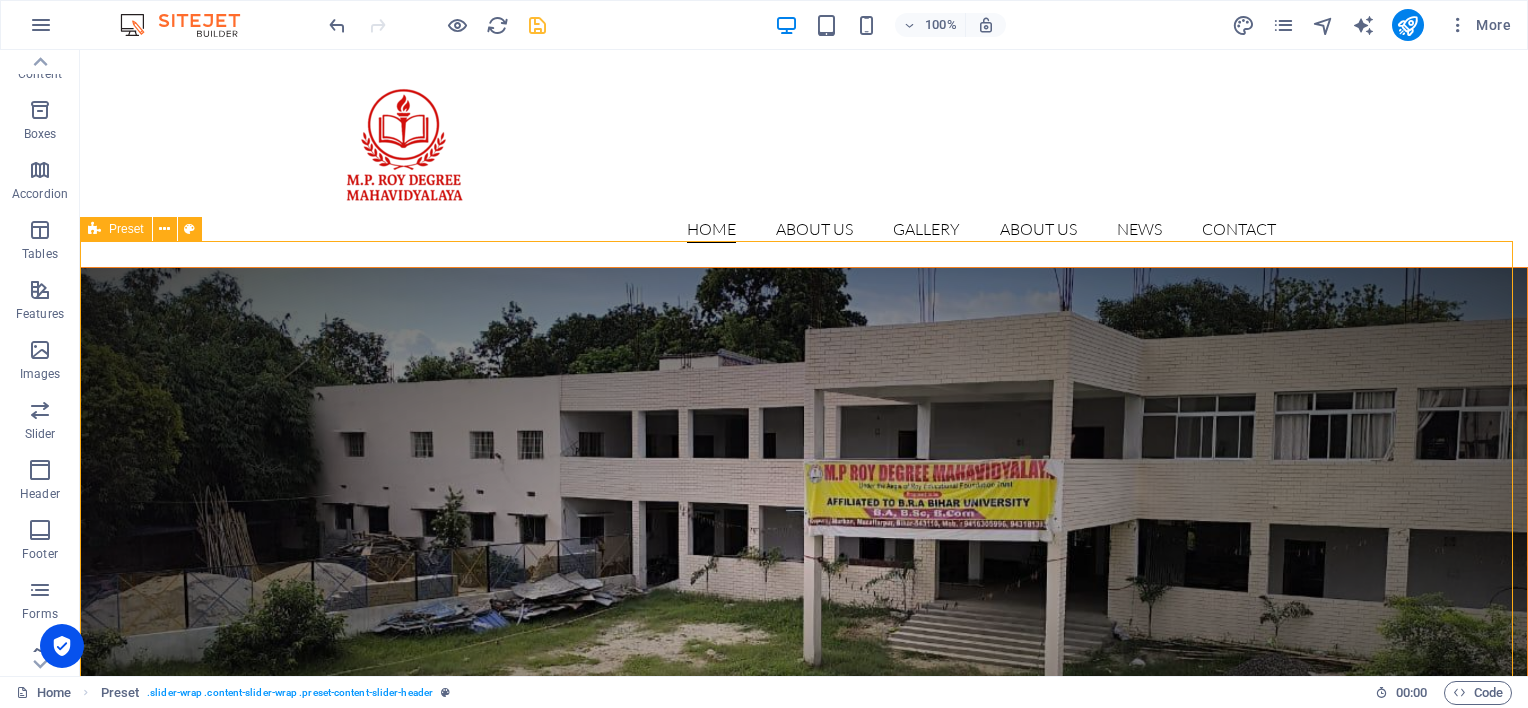 drag, startPoint x: 123, startPoint y: 229, endPoint x: 69, endPoint y: 237, distance: 54.589375 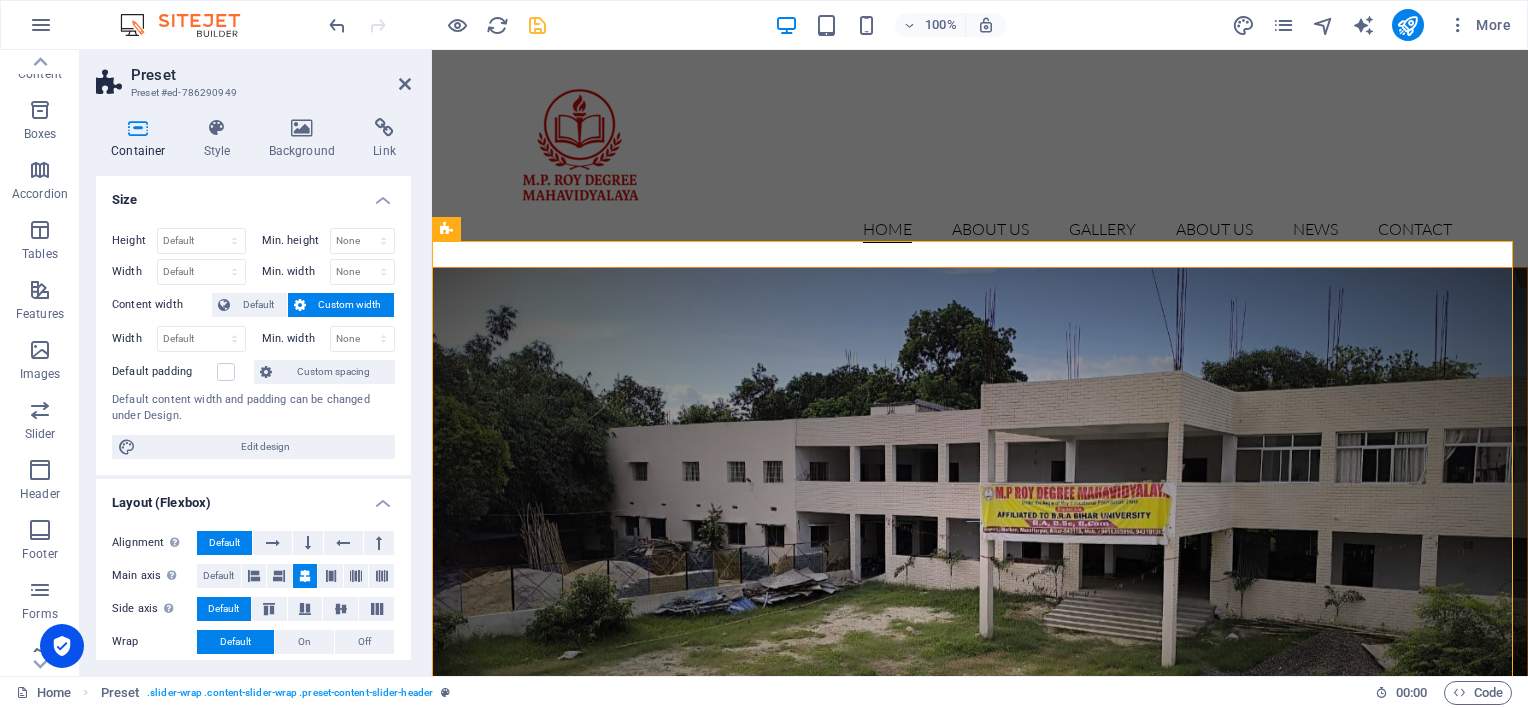 click at bounding box center (980, 555) 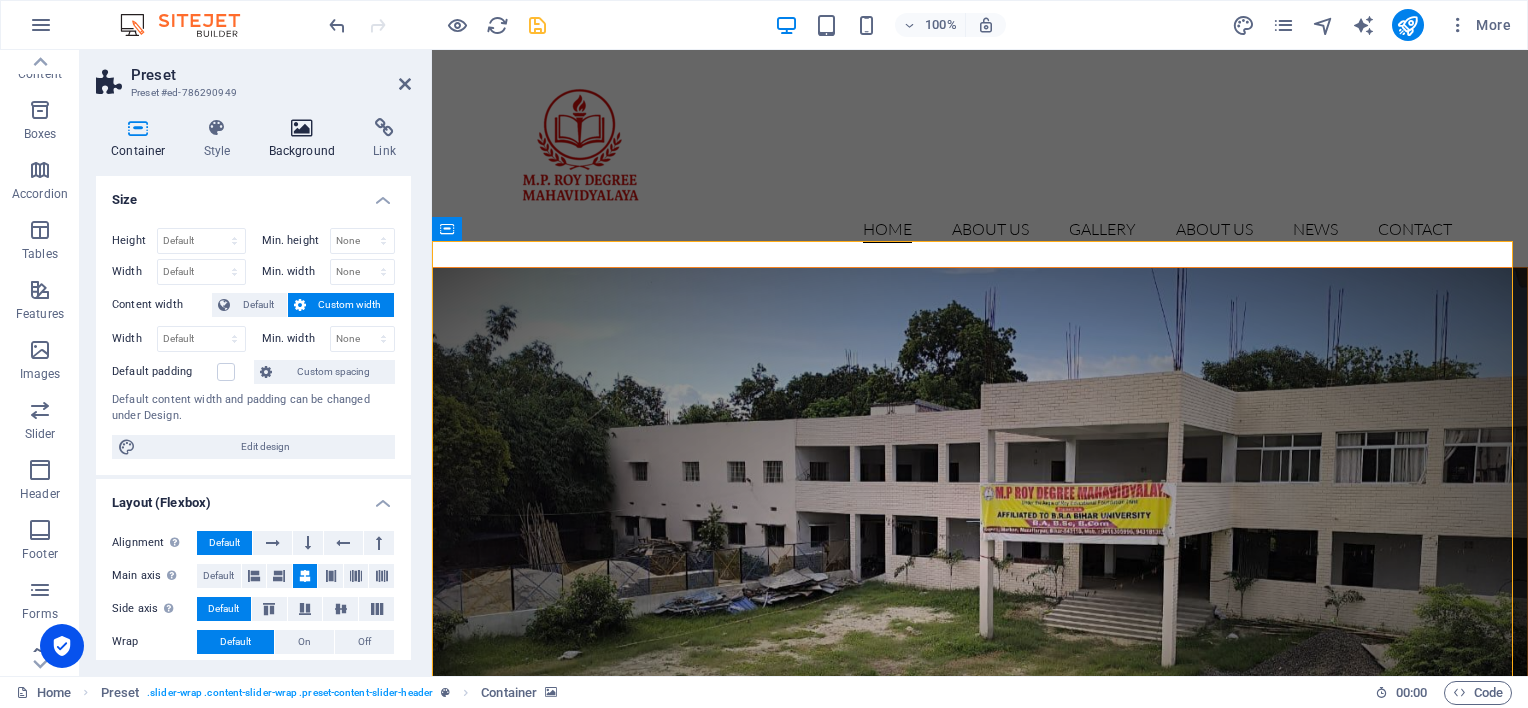 click on "Background" at bounding box center [306, 139] 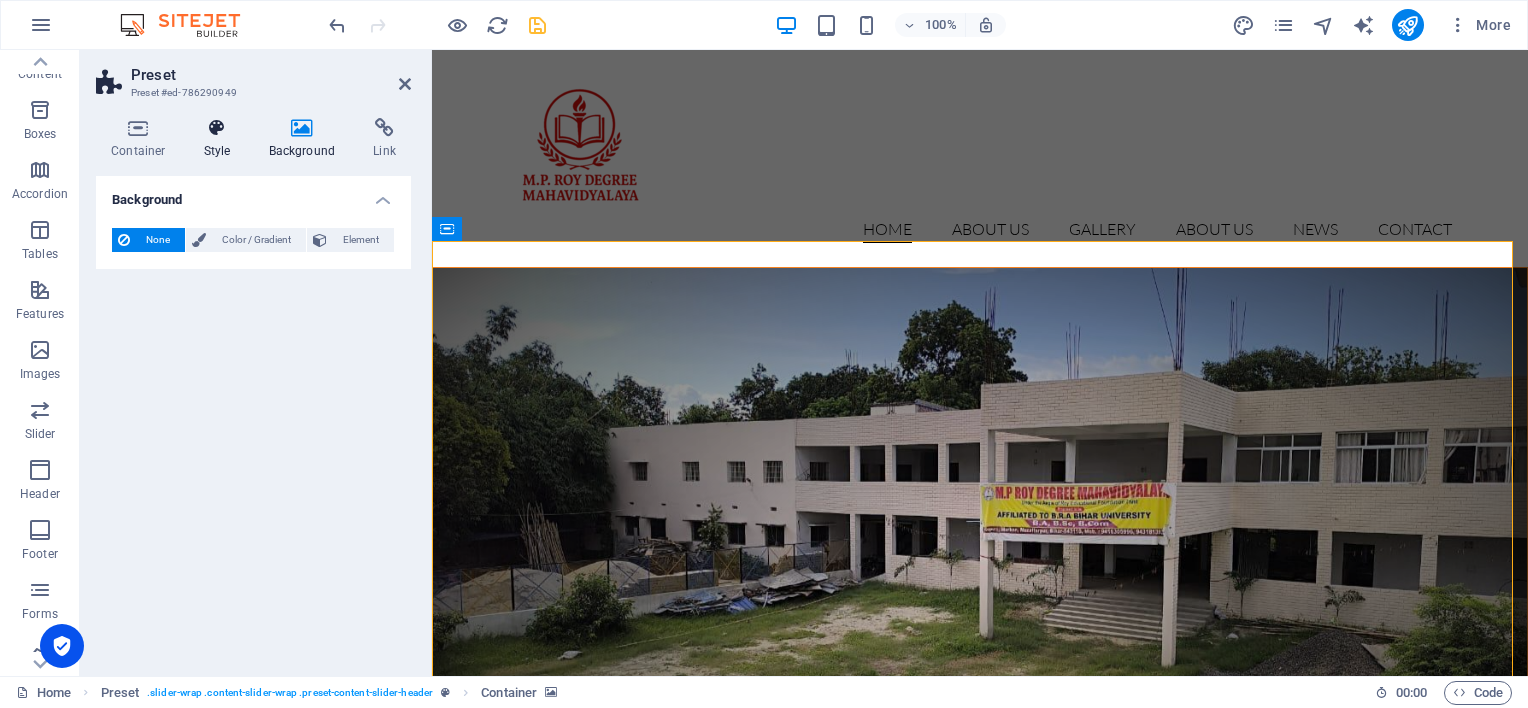 click on "Style" at bounding box center (221, 139) 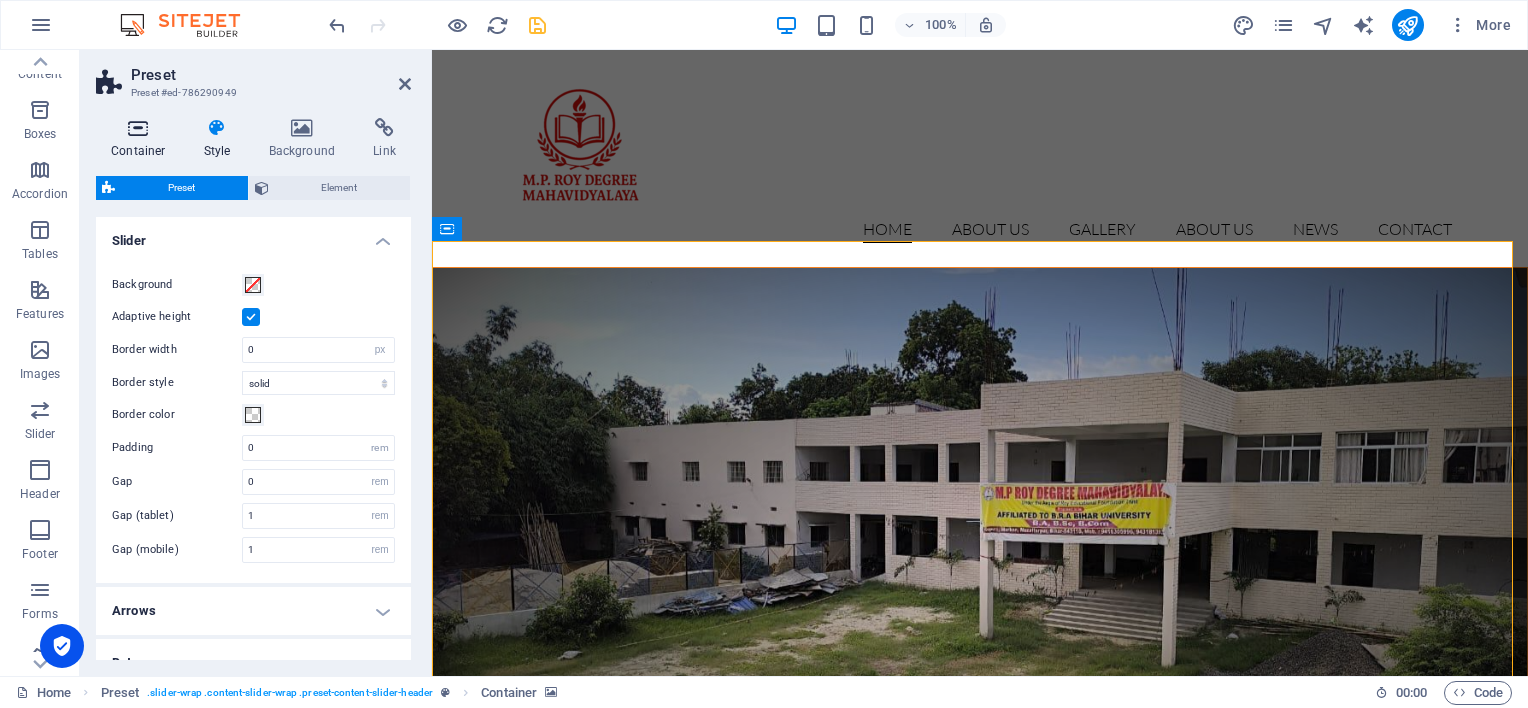 click at bounding box center [138, 128] 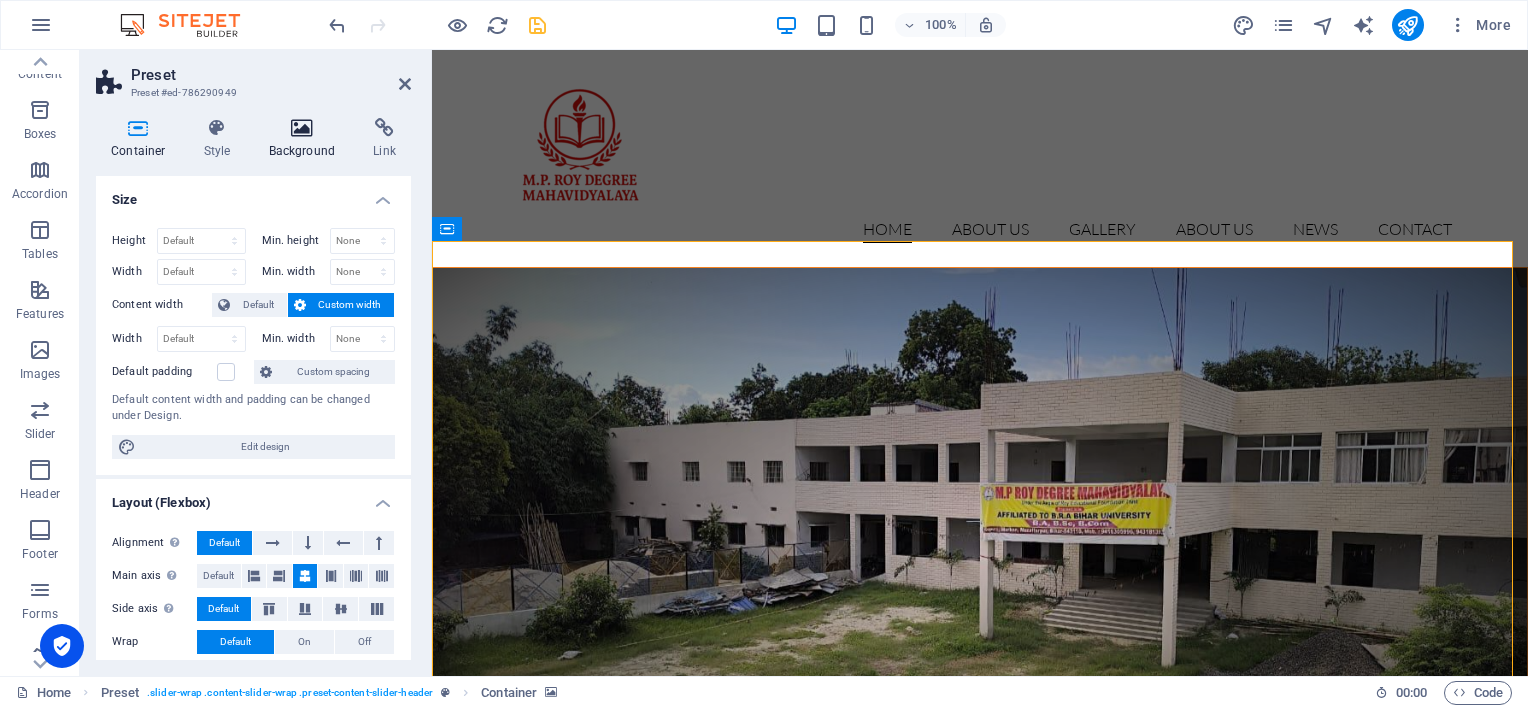 click at bounding box center [302, 128] 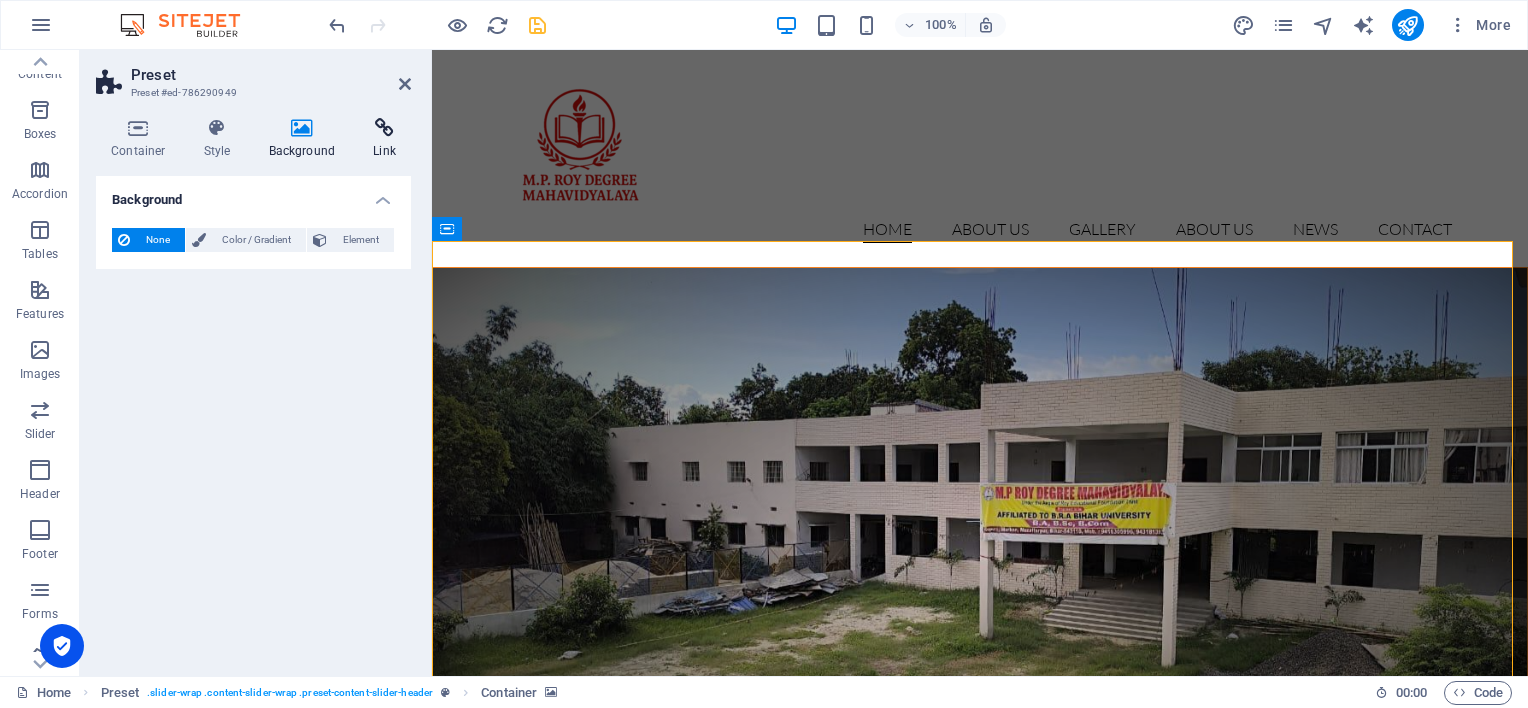 click at bounding box center (384, 128) 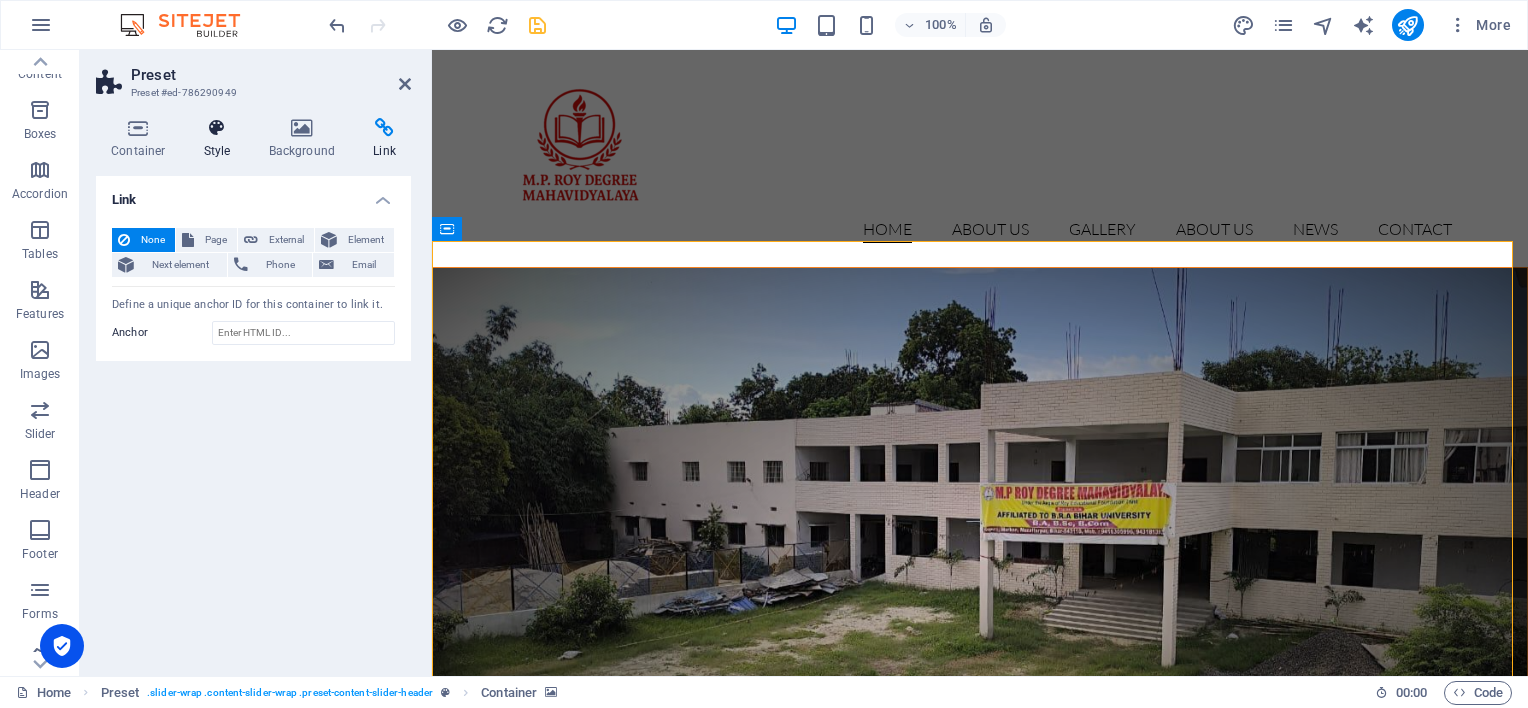 click at bounding box center (217, 128) 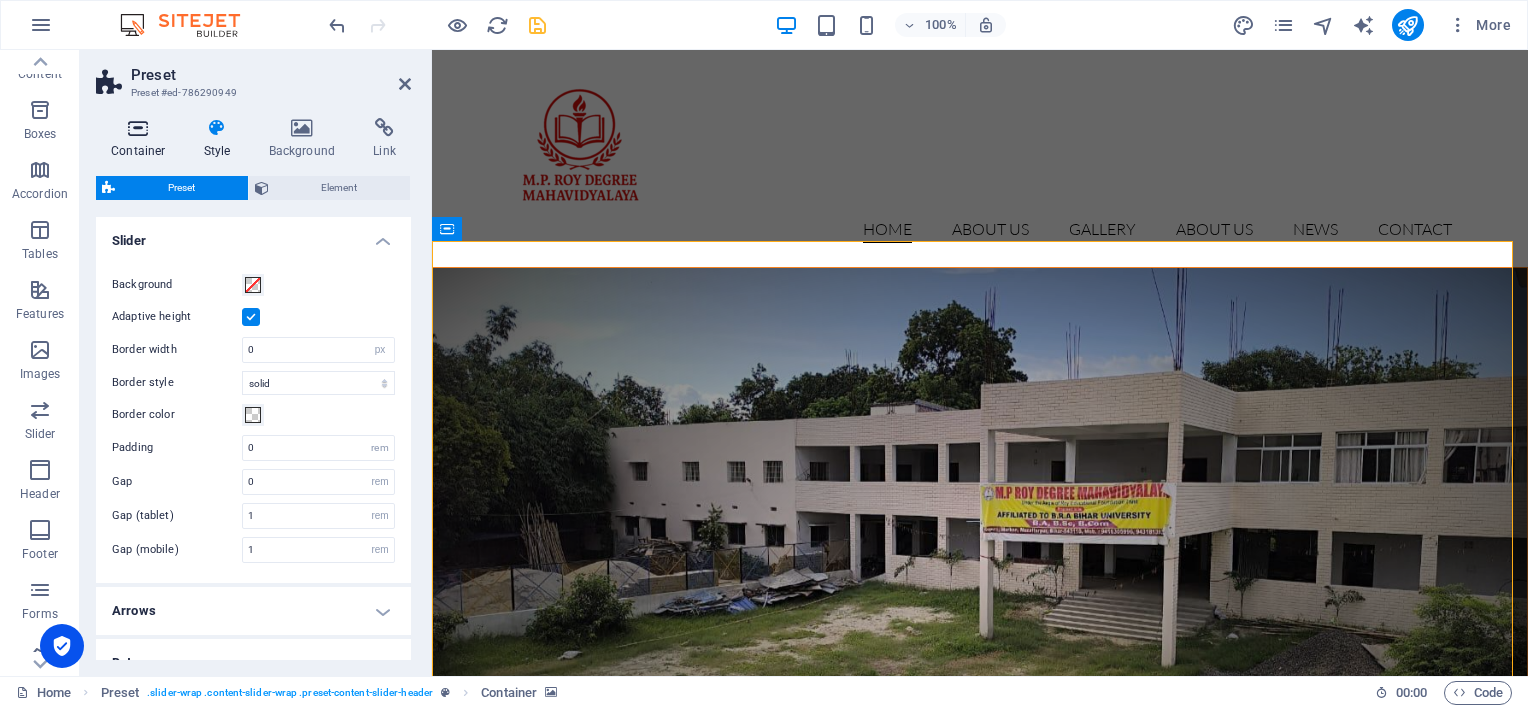 click at bounding box center (138, 128) 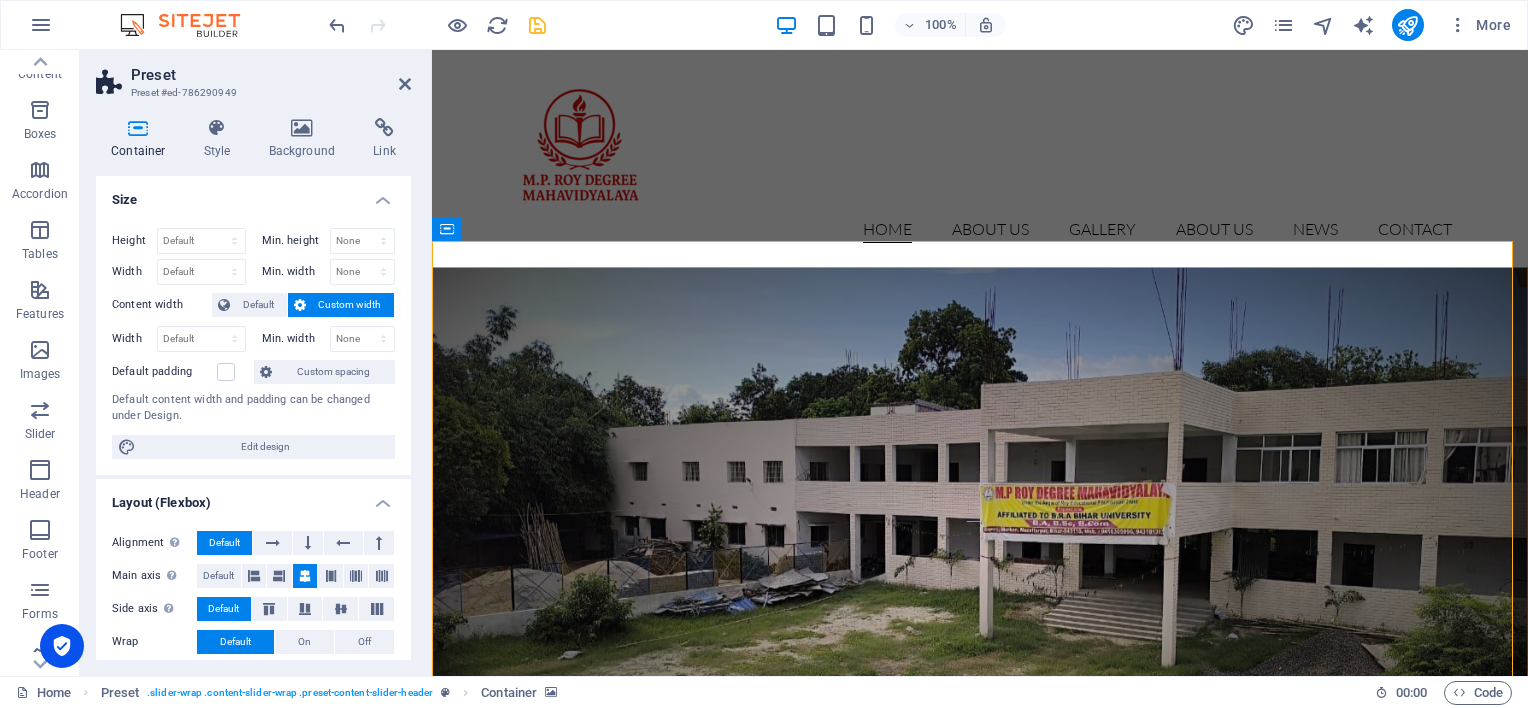 click at bounding box center [980, 555] 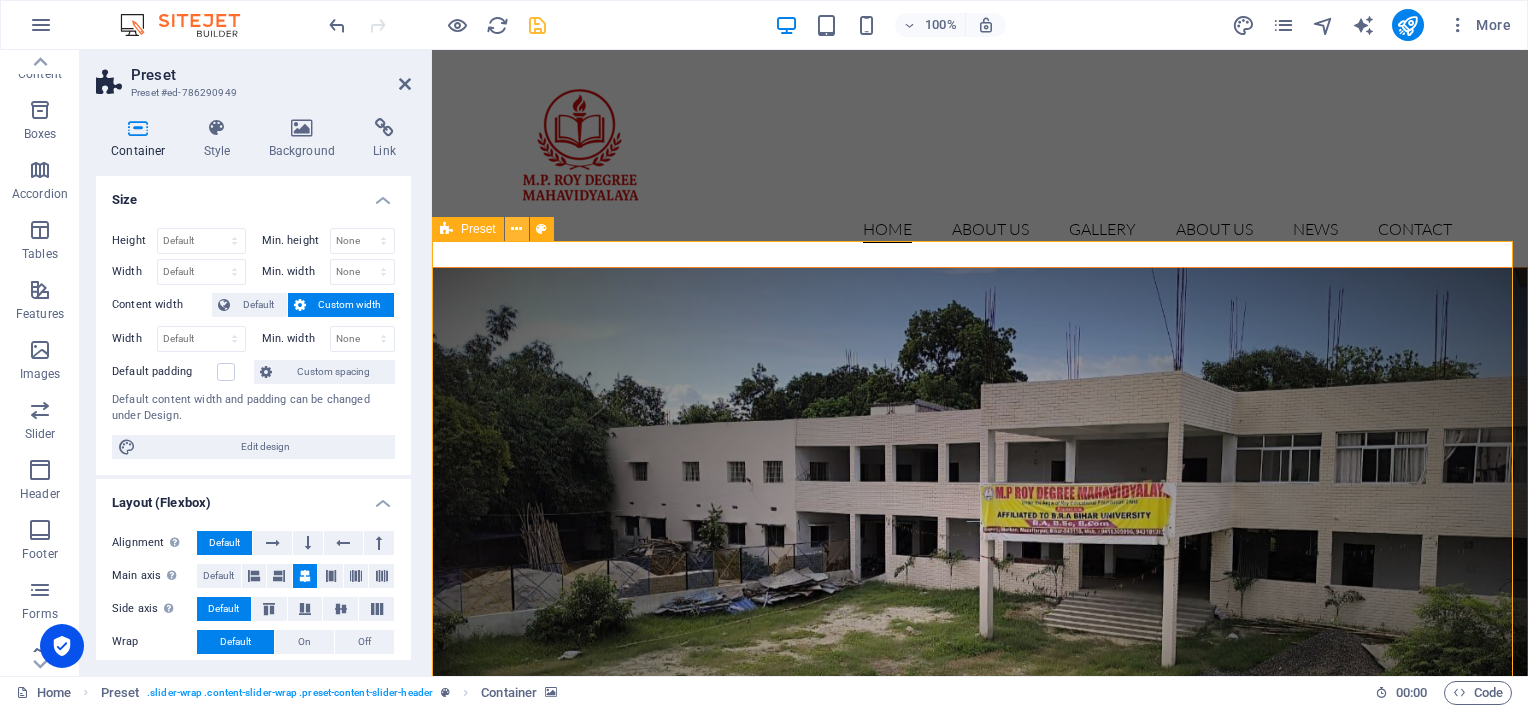 click at bounding box center (516, 229) 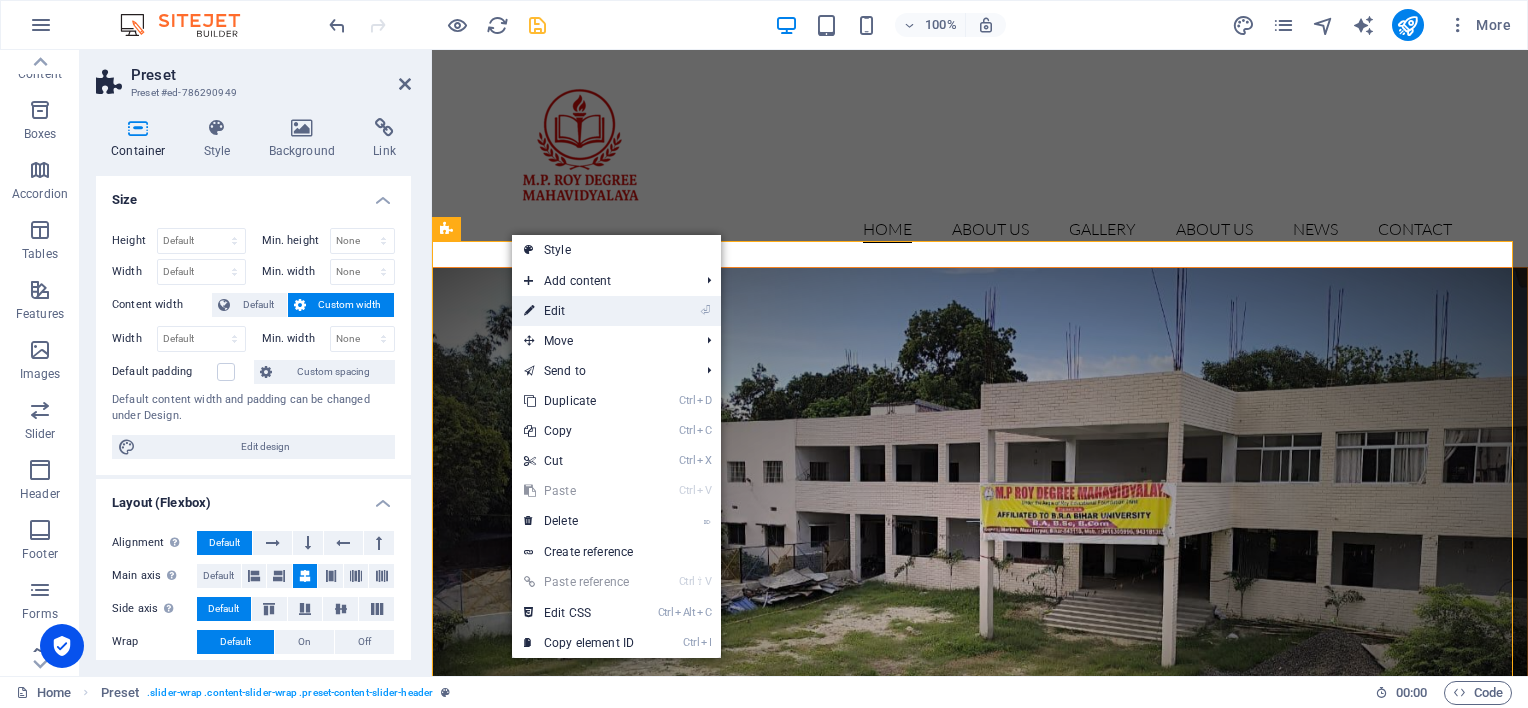 click on "⏎  Edit" at bounding box center (579, 311) 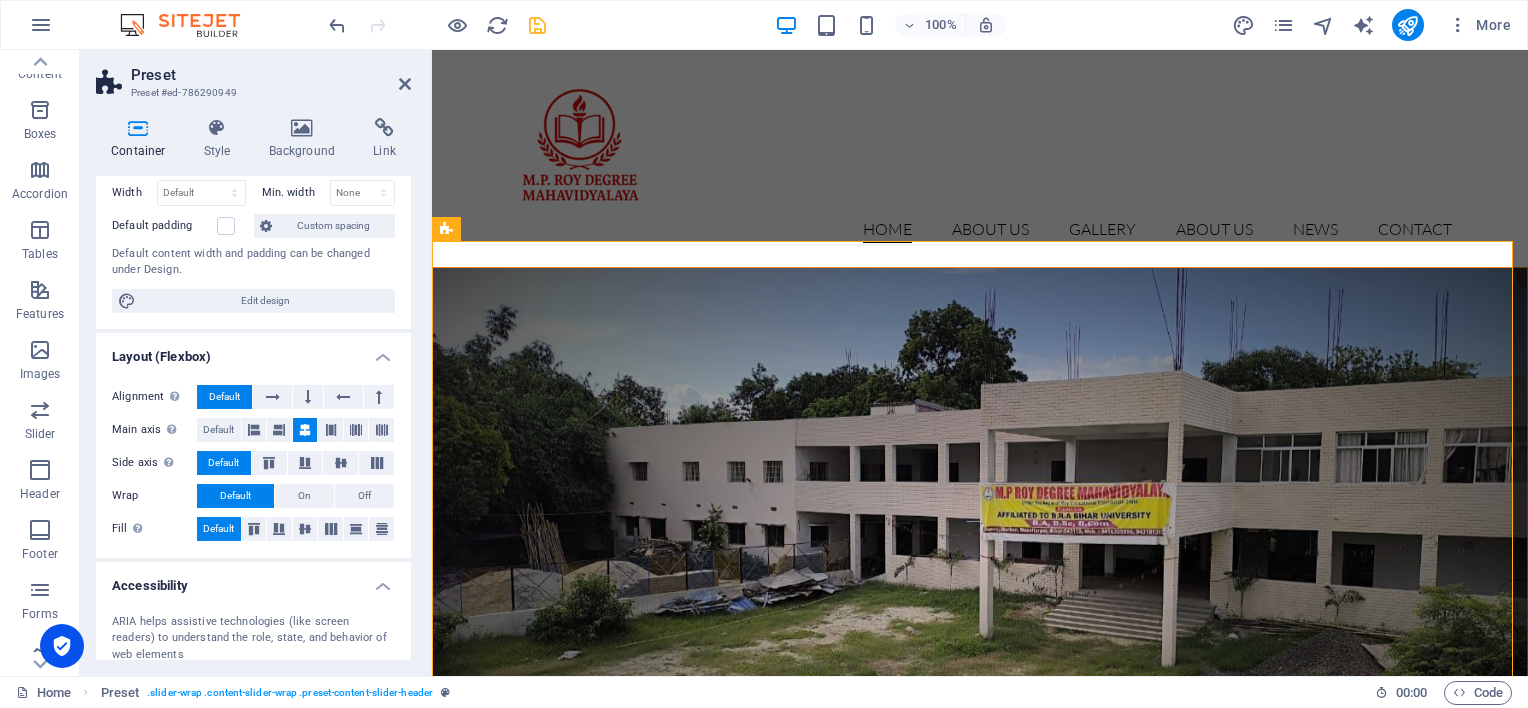 scroll, scrollTop: 0, scrollLeft: 0, axis: both 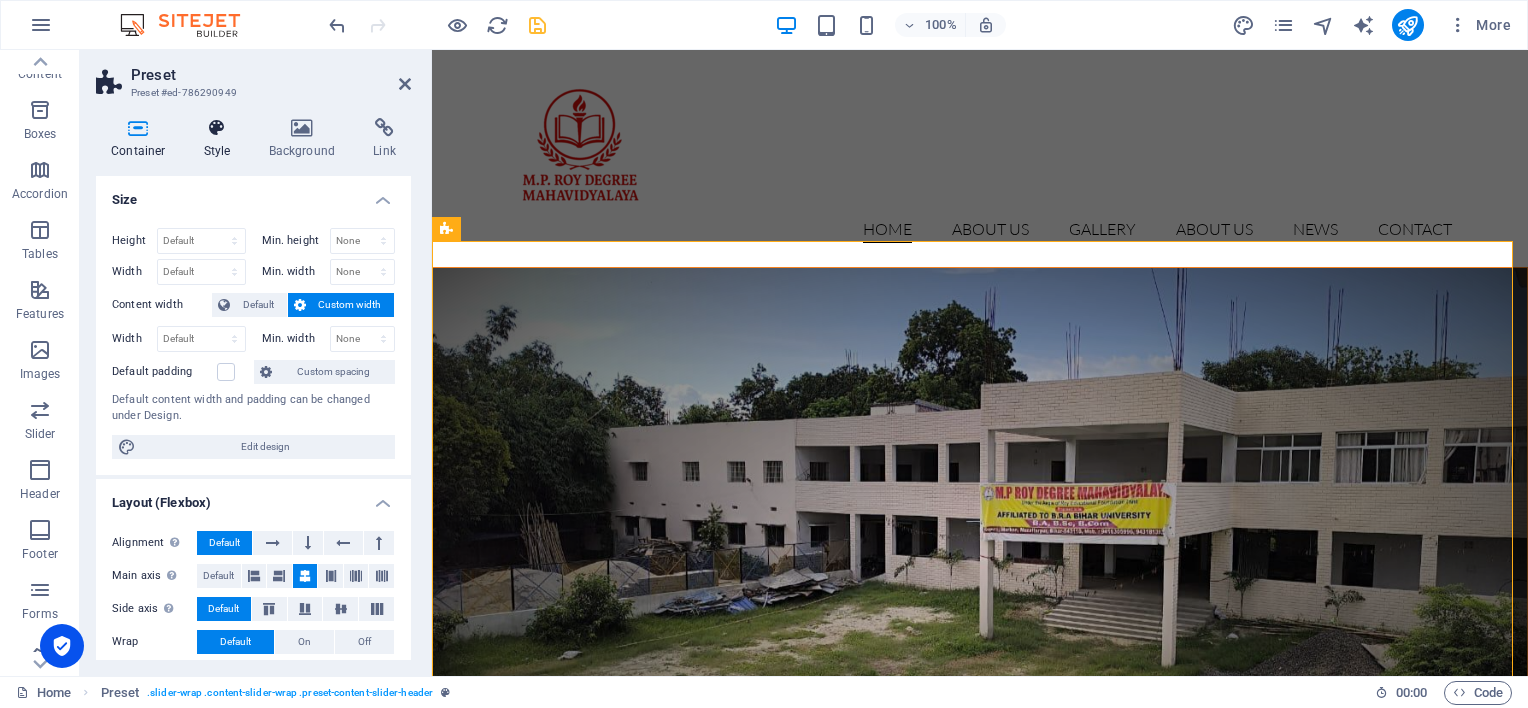 click on "Style" at bounding box center [221, 139] 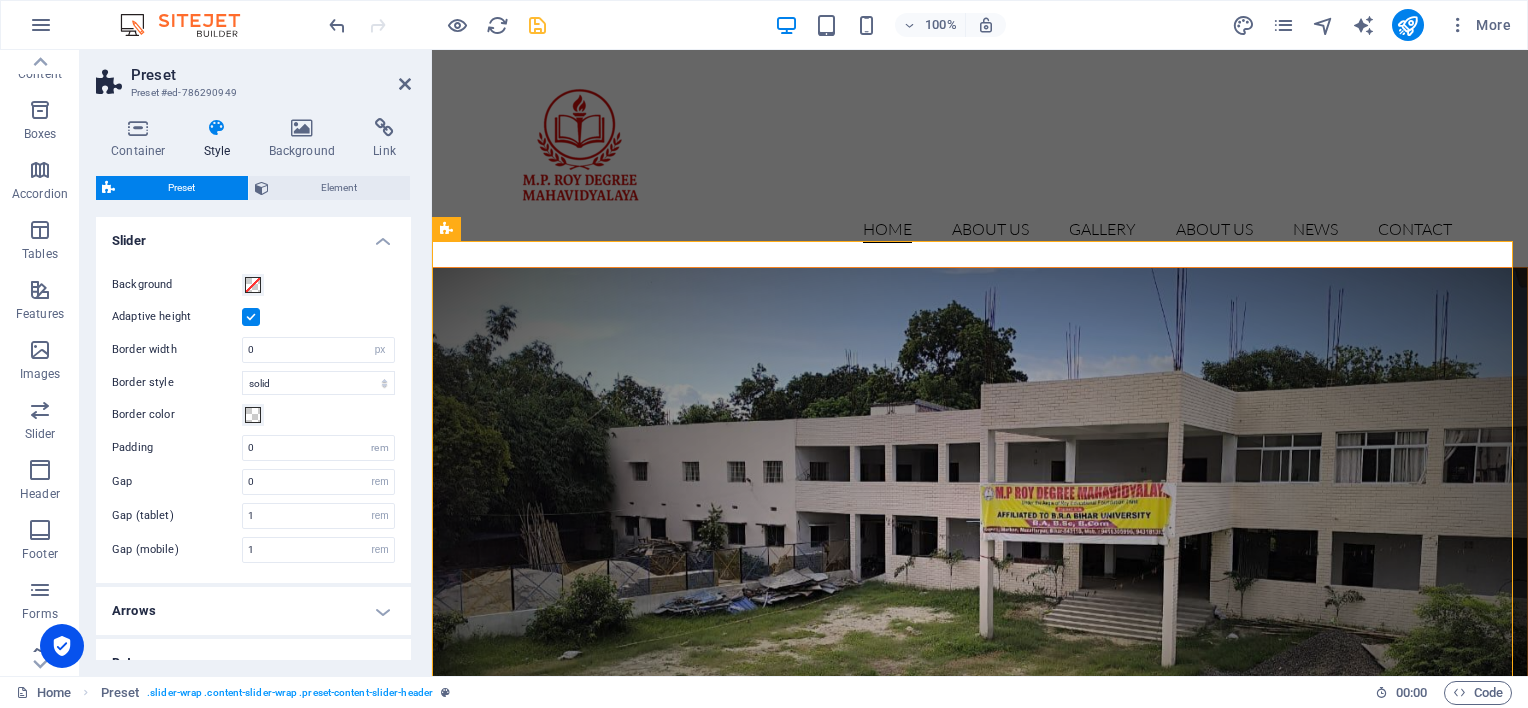 click on "Slider" at bounding box center [253, 235] 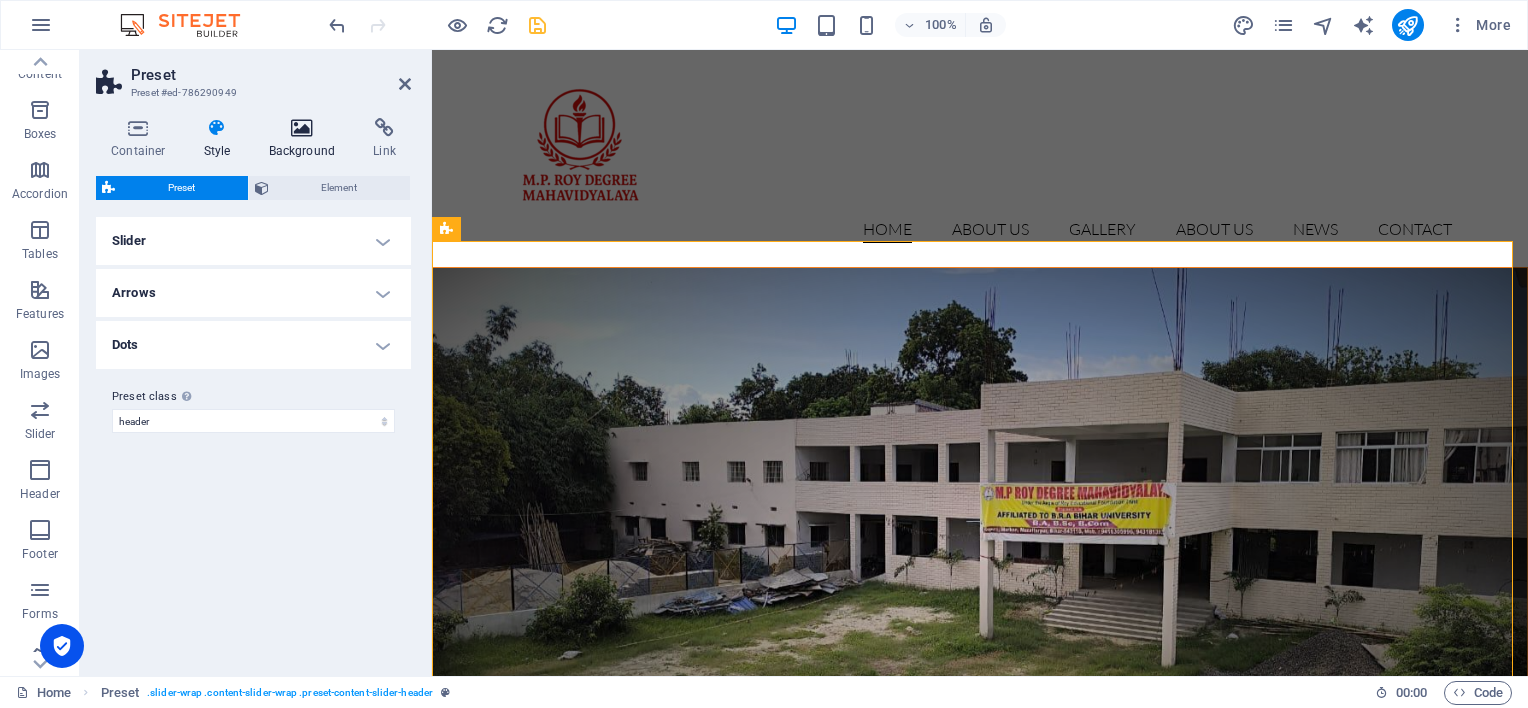 click on "Background" at bounding box center [306, 139] 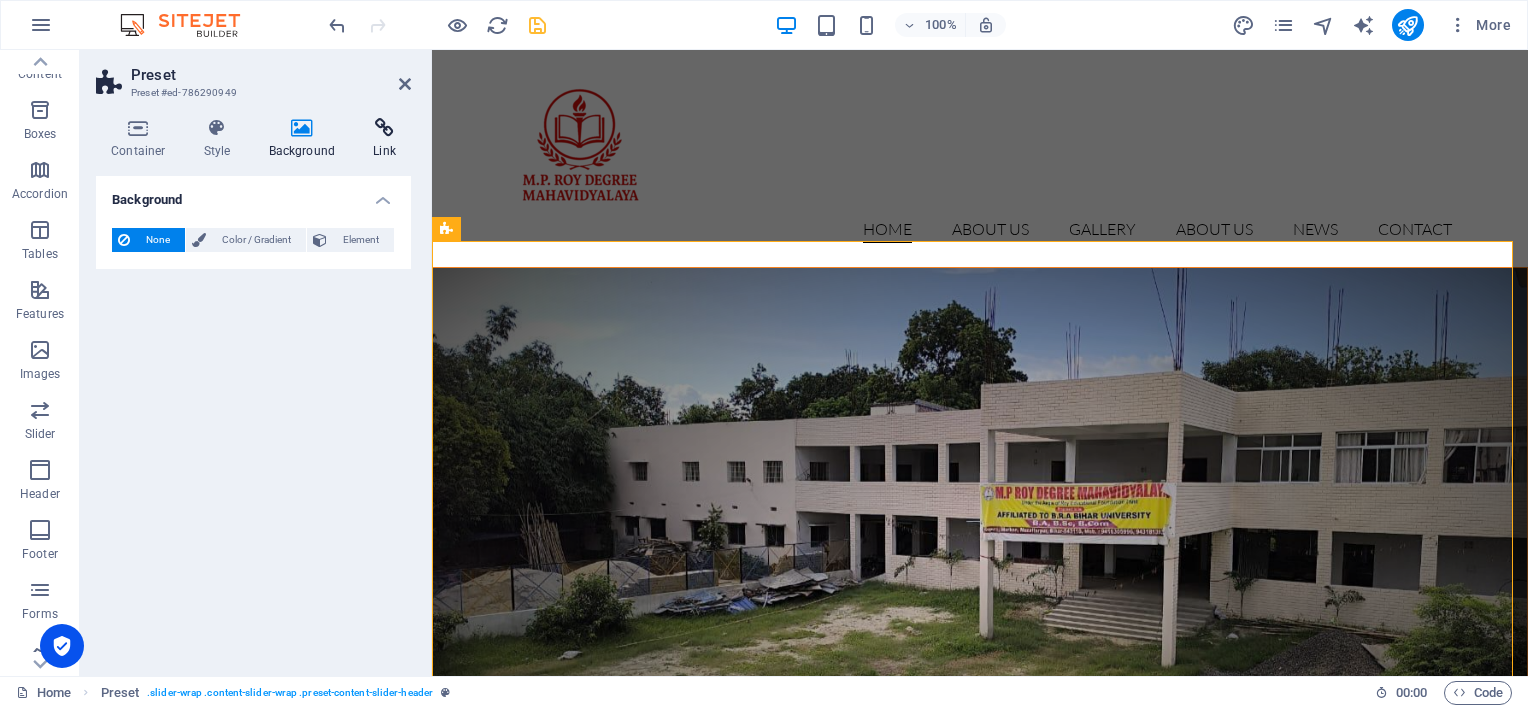 click at bounding box center [384, 128] 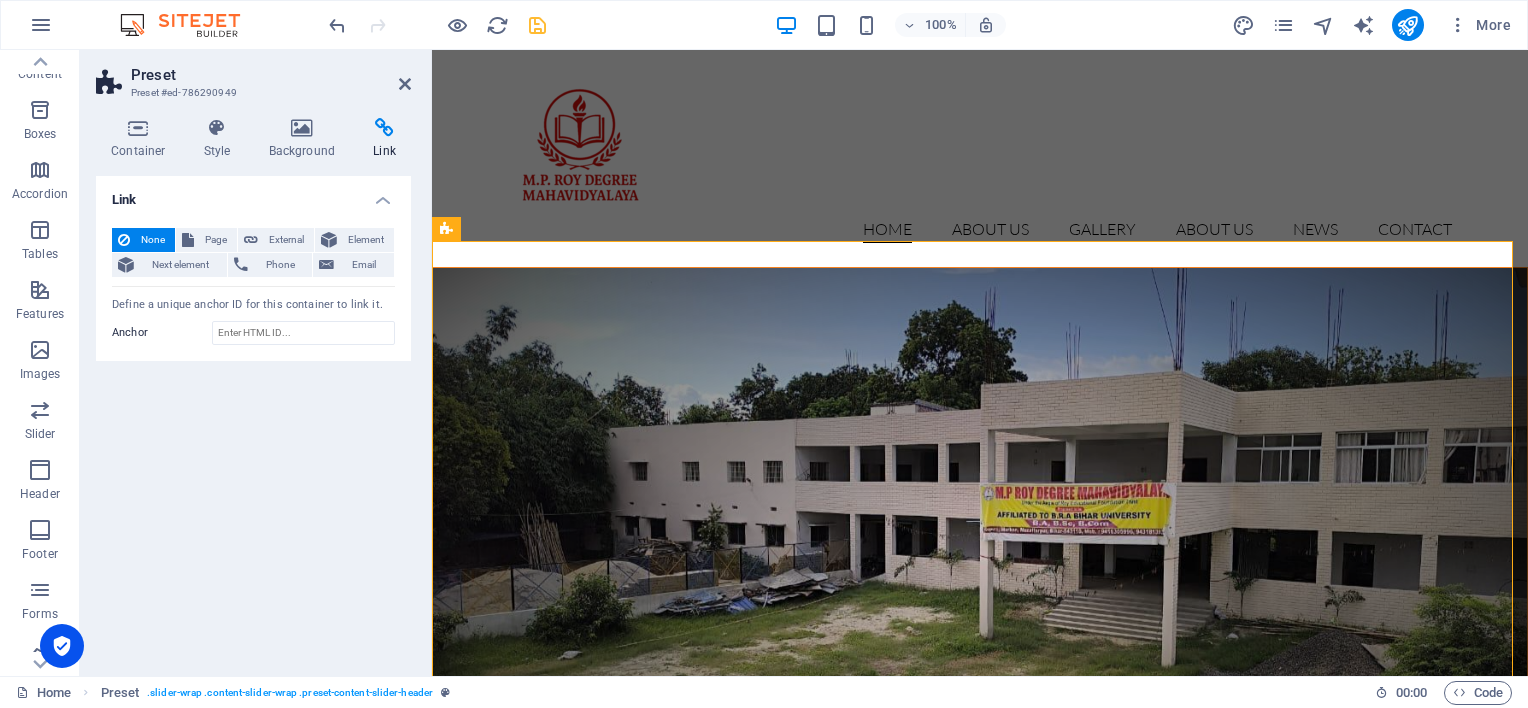 click on "Preset" at bounding box center [271, 75] 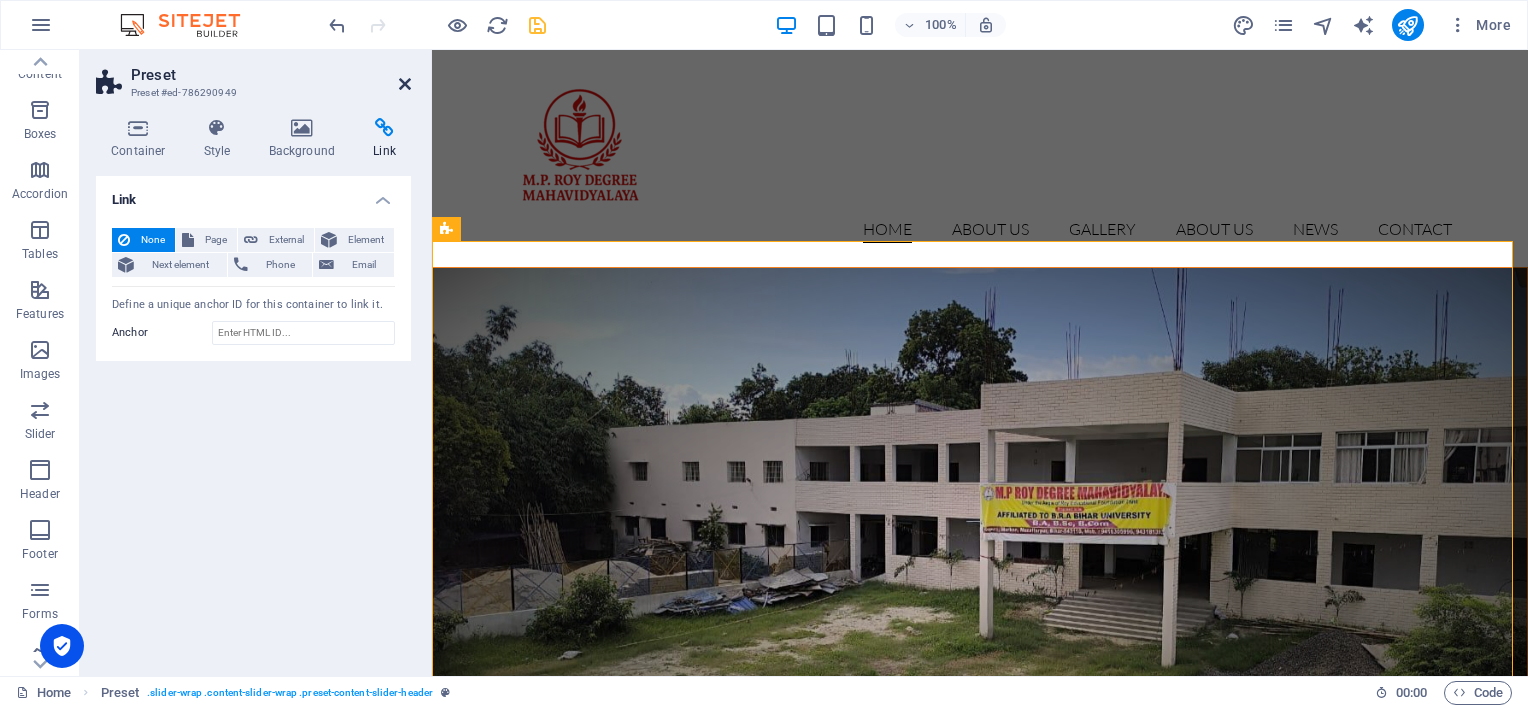 click at bounding box center (405, 84) 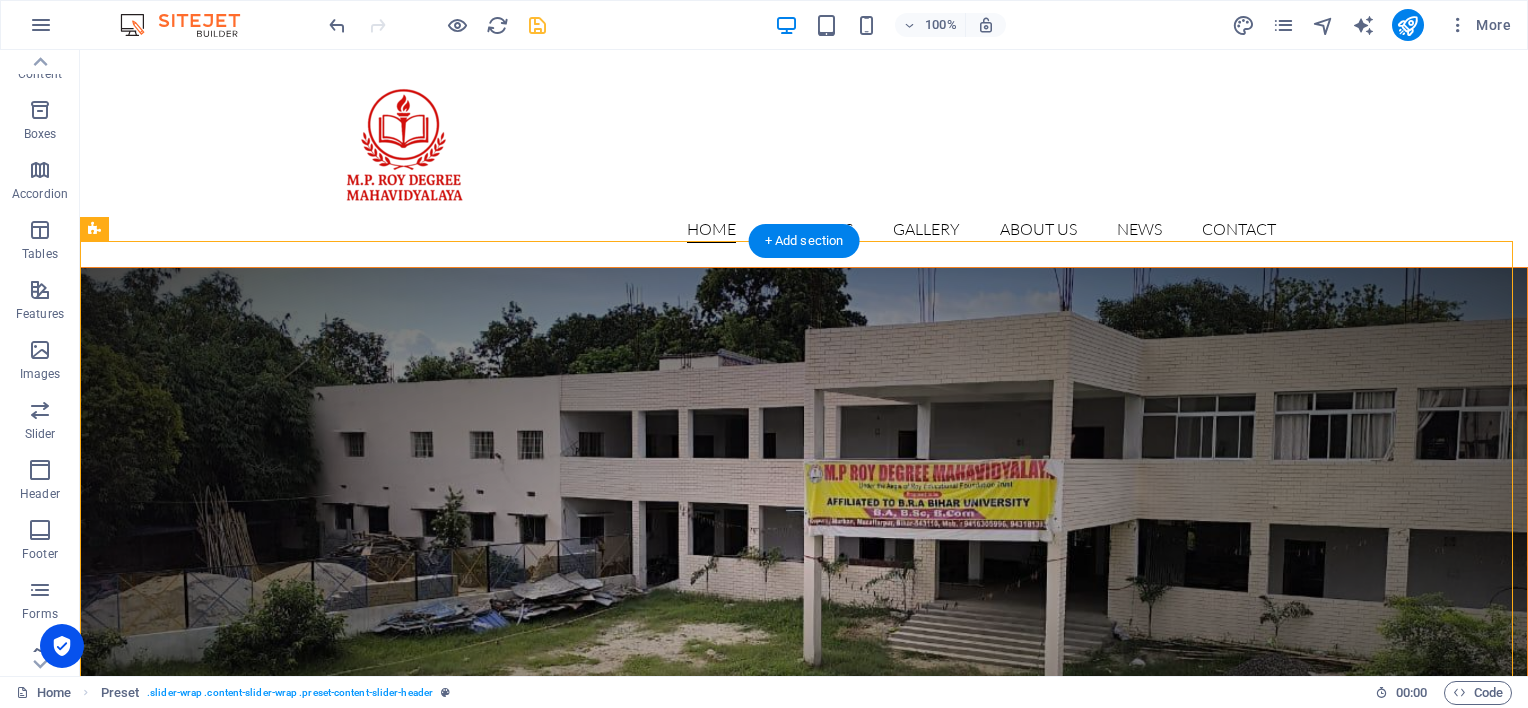 click at bounding box center [804, 555] 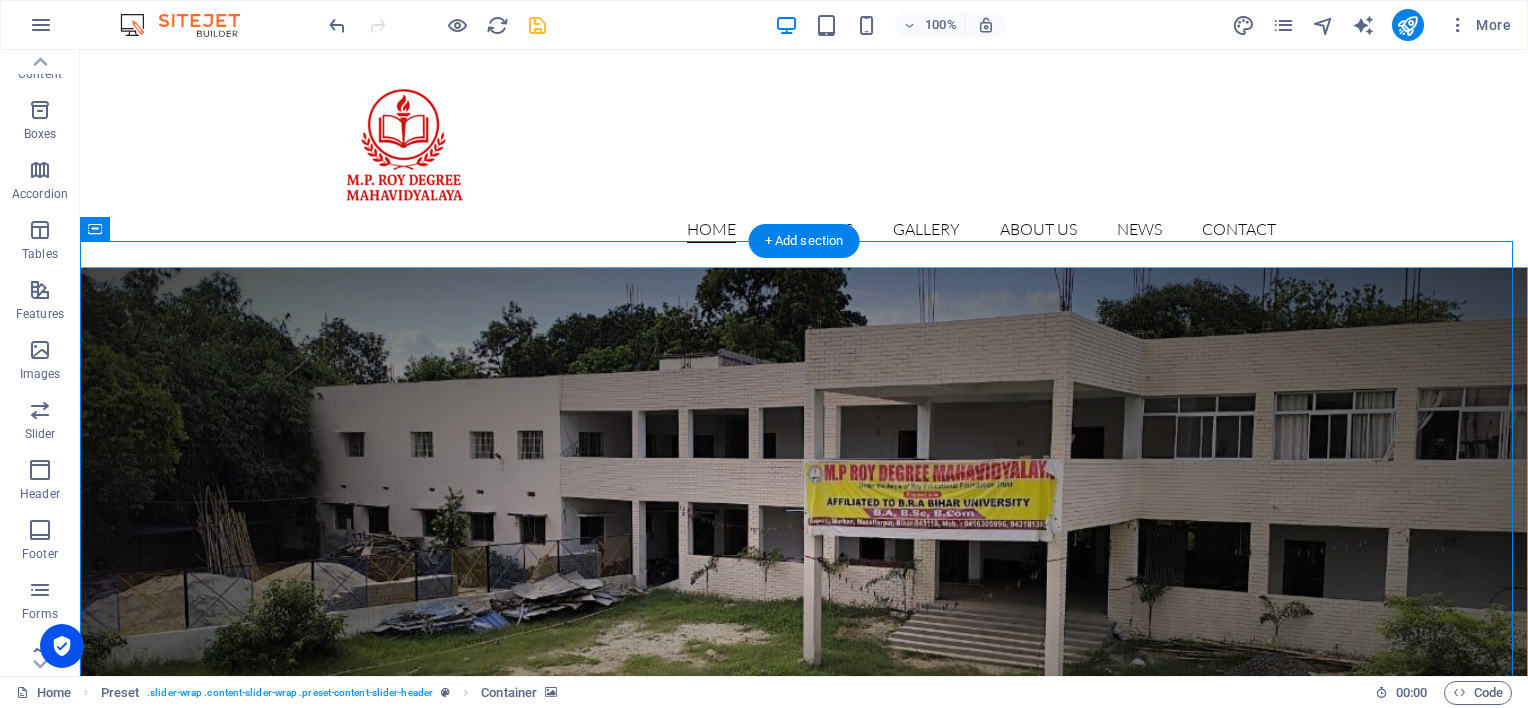 click at bounding box center [804, 555] 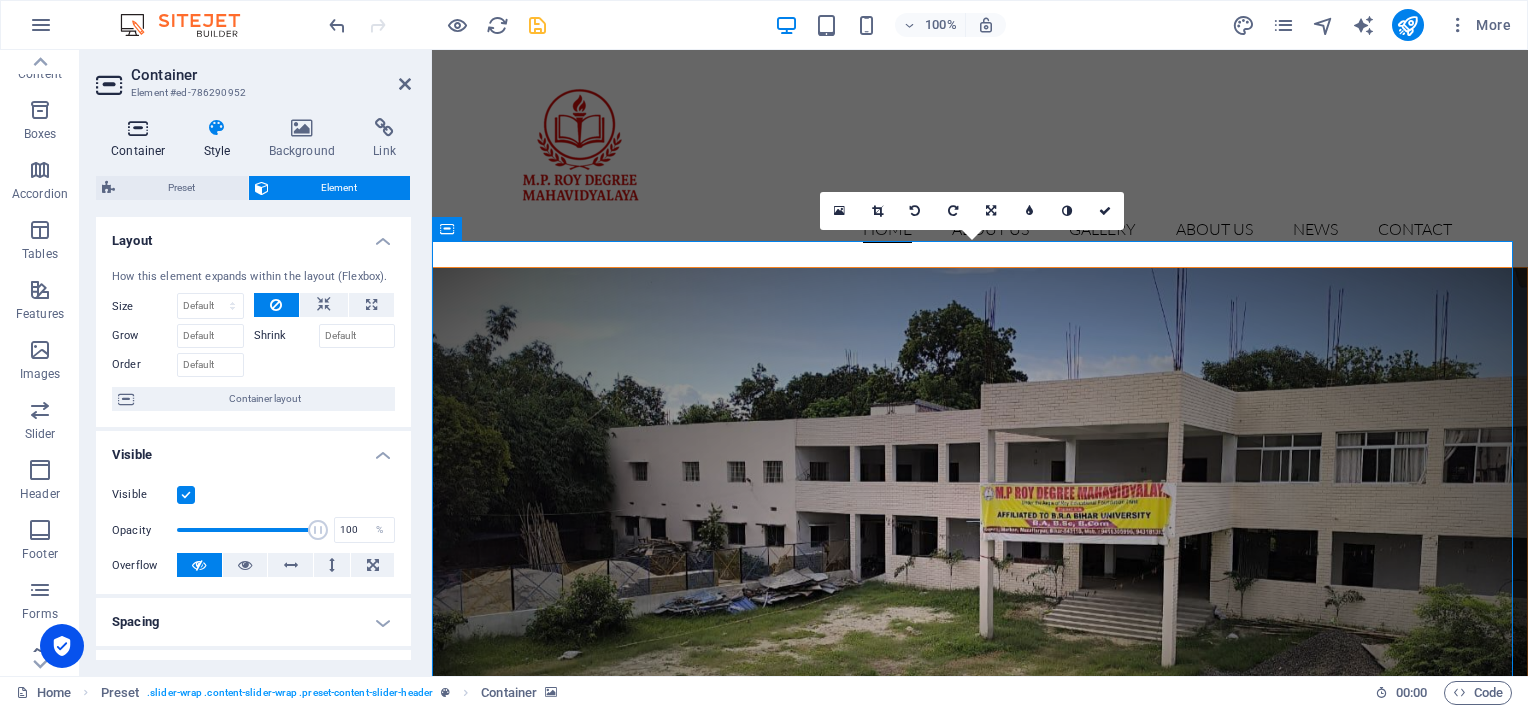 click at bounding box center [138, 128] 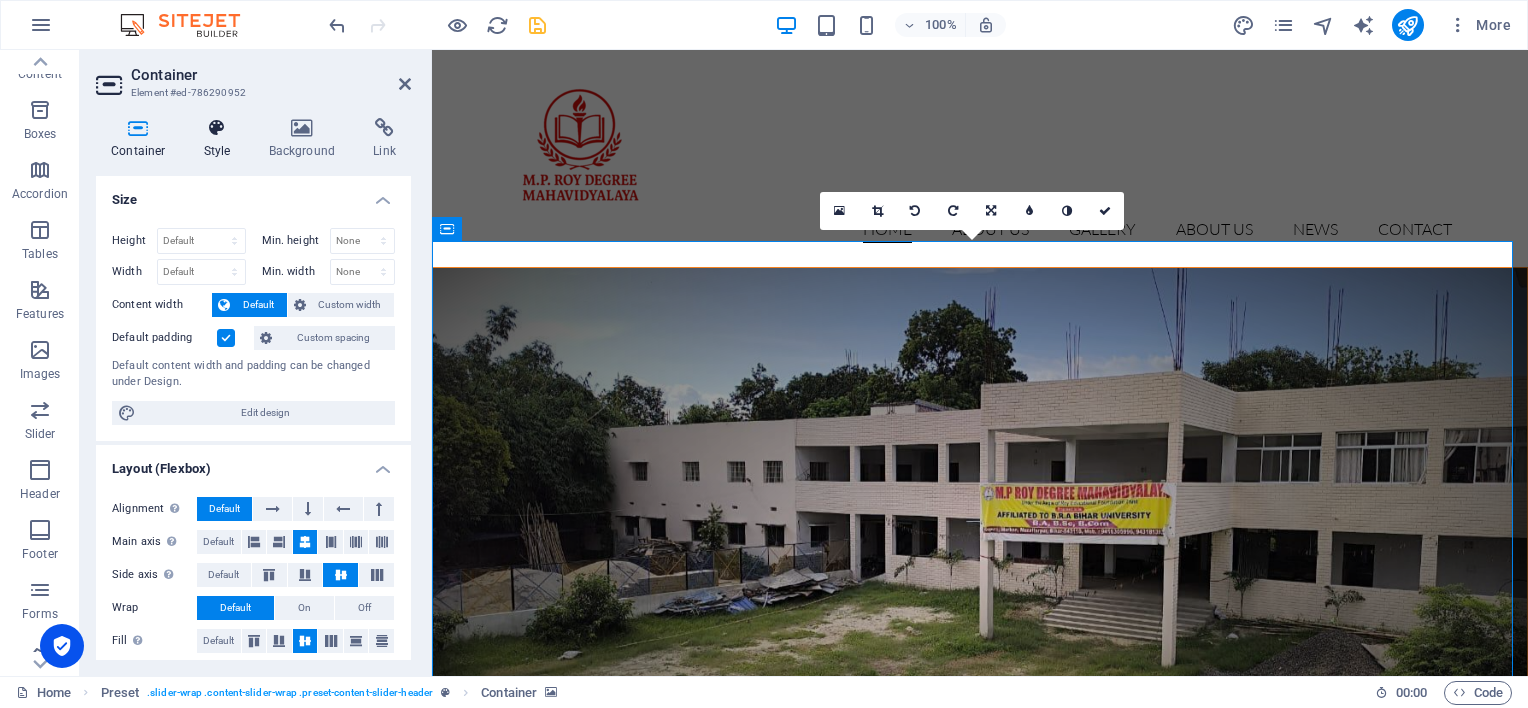 click at bounding box center (217, 128) 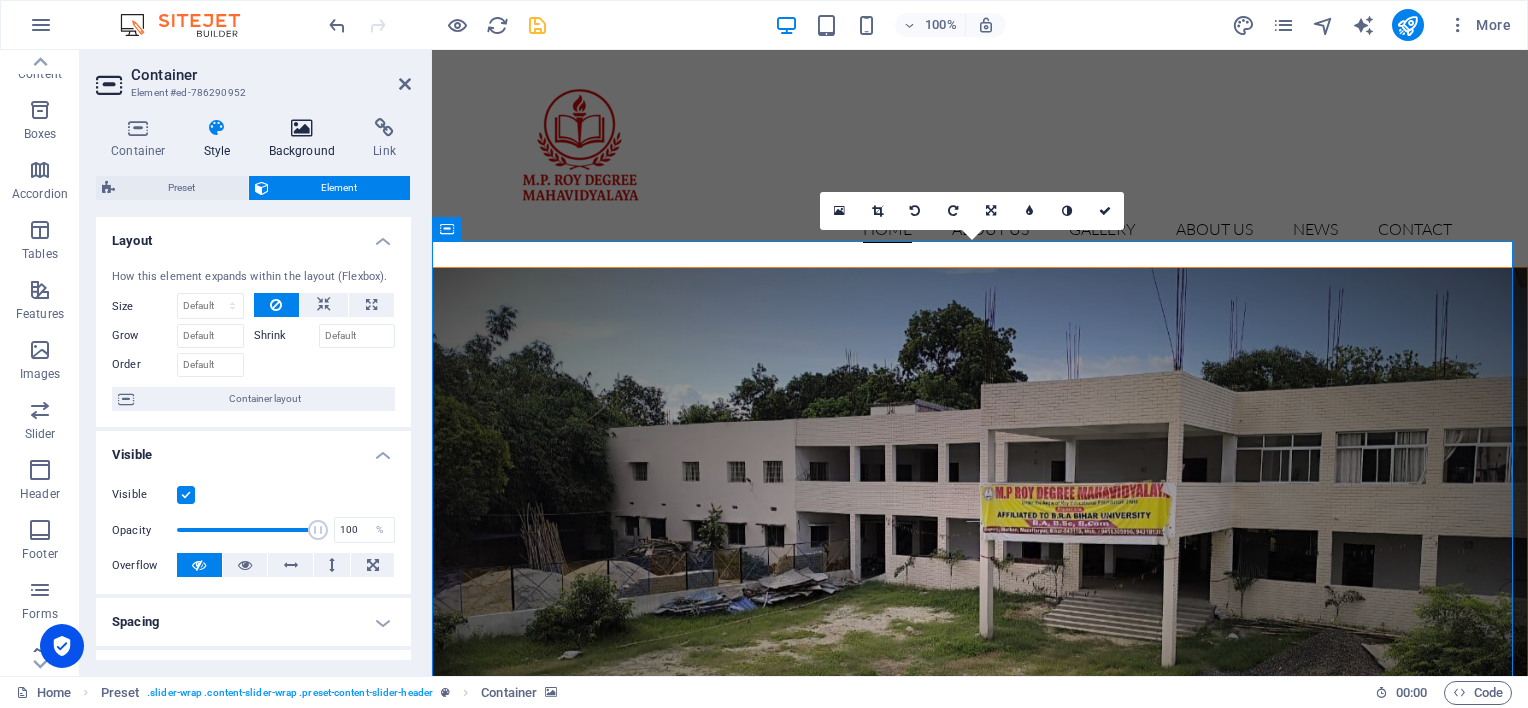 click on "Background" at bounding box center (306, 139) 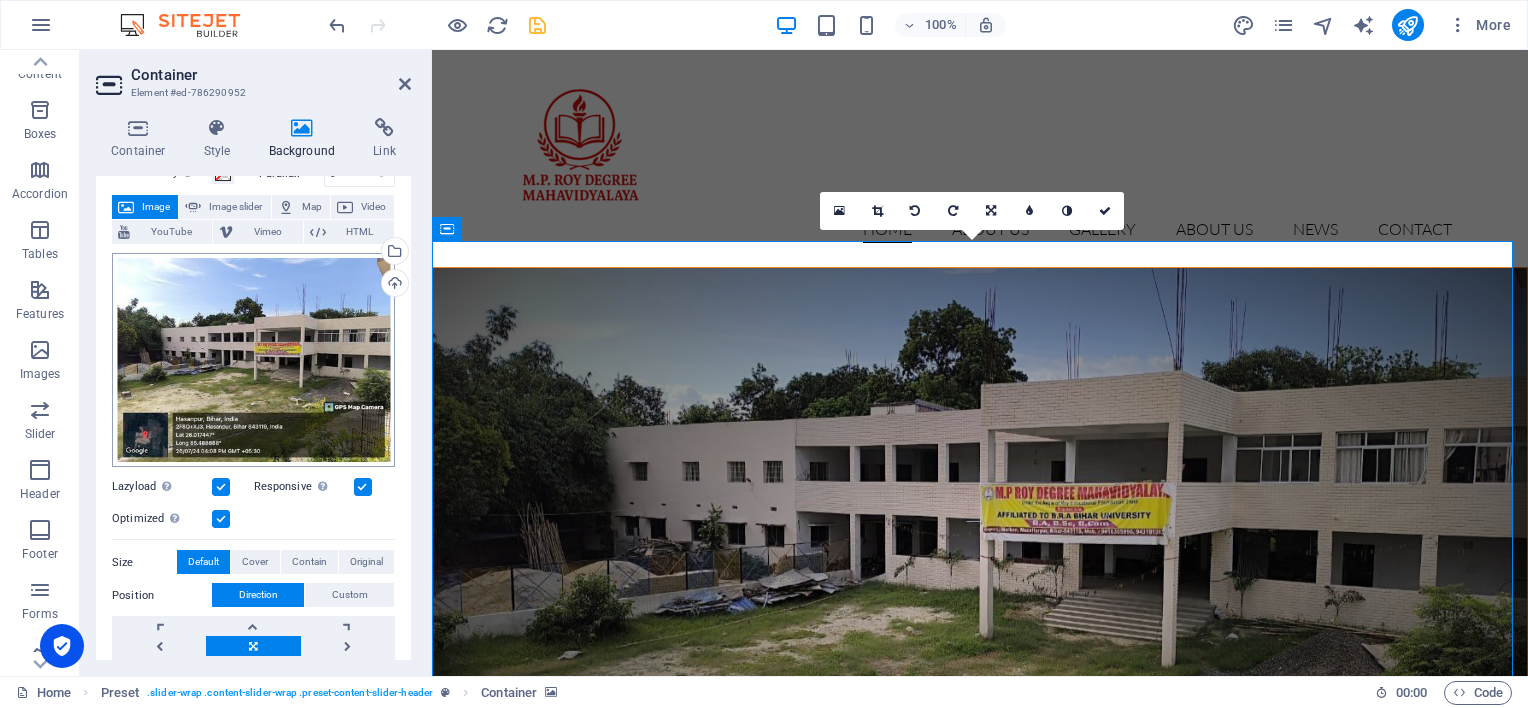 scroll, scrollTop: 100, scrollLeft: 0, axis: vertical 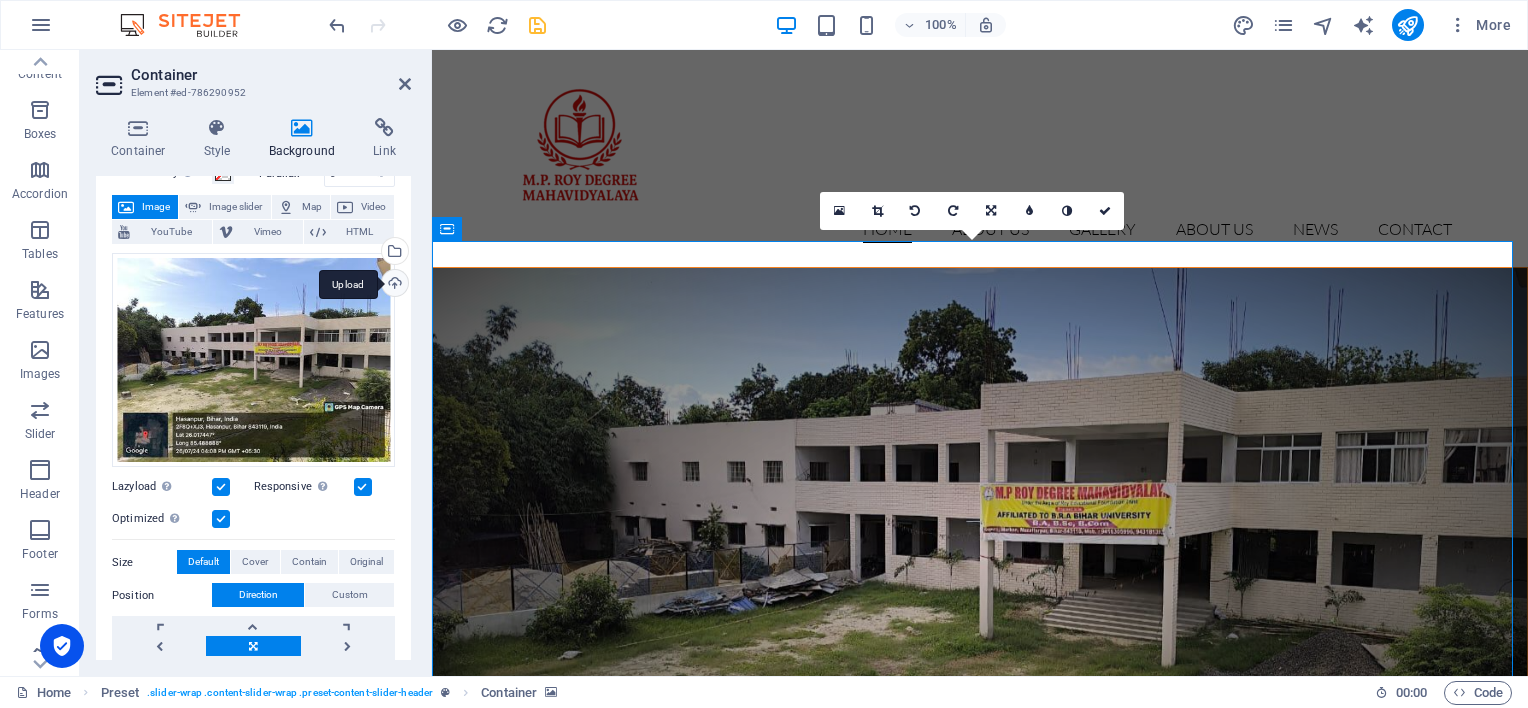 click on "Upload" at bounding box center (393, 285) 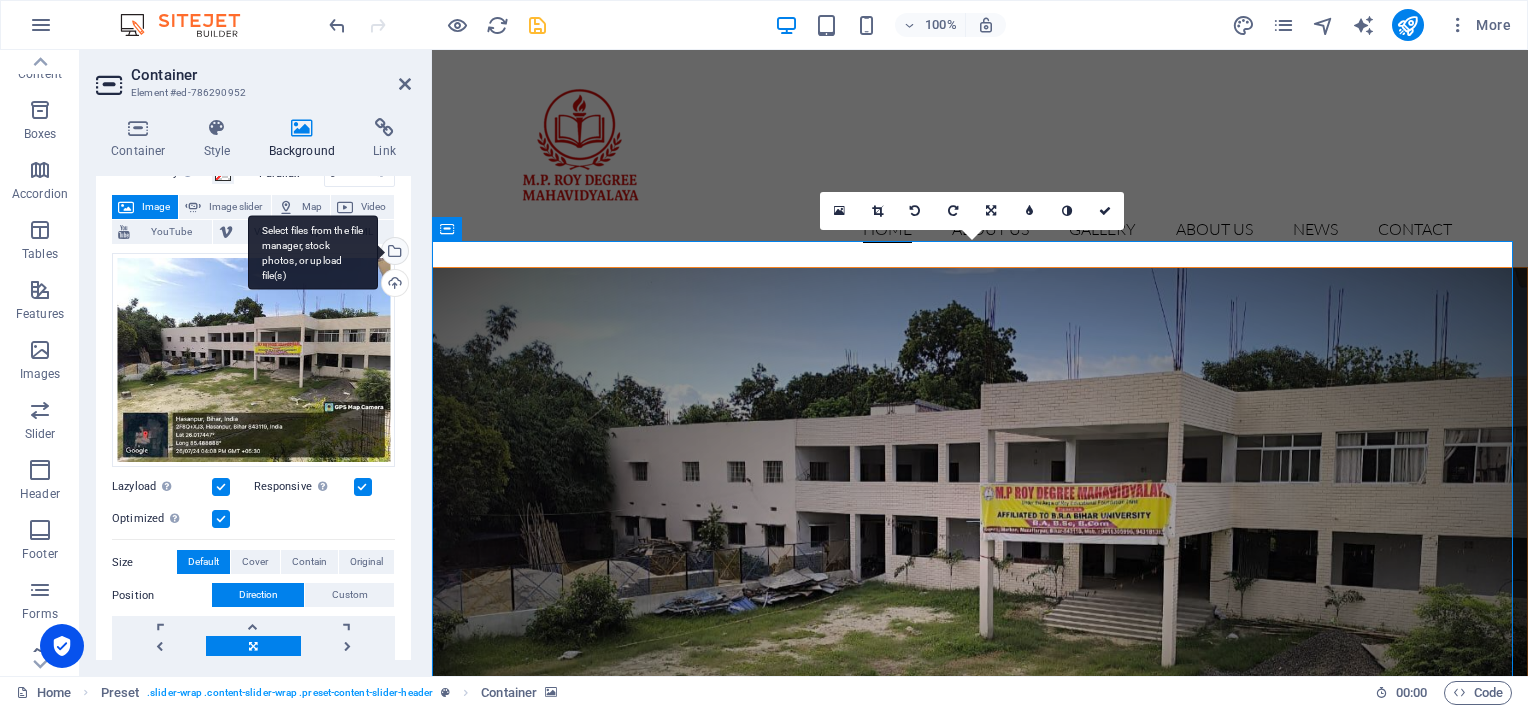 click on "Select files from the file manager, stock photos, or upload file(s)" at bounding box center (313, 252) 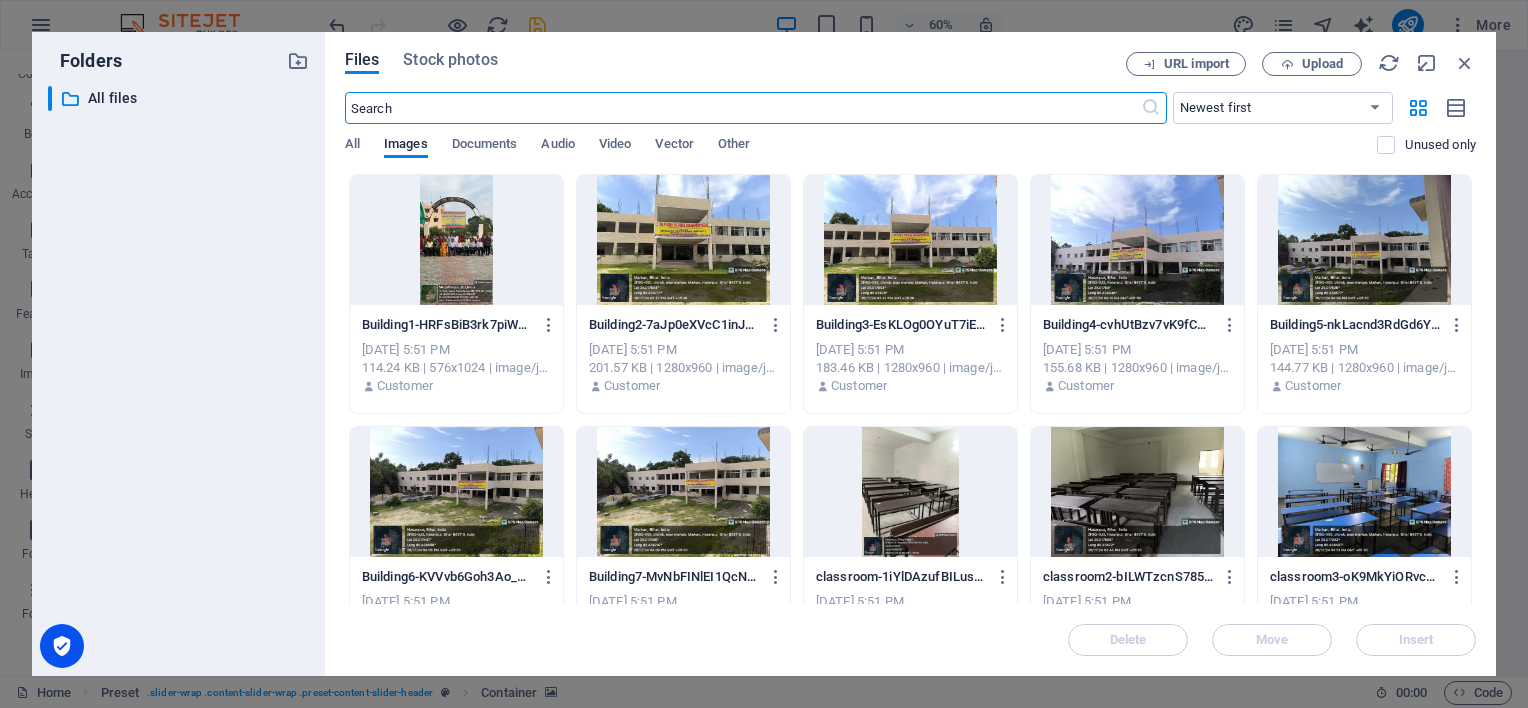 click at bounding box center [683, 240] 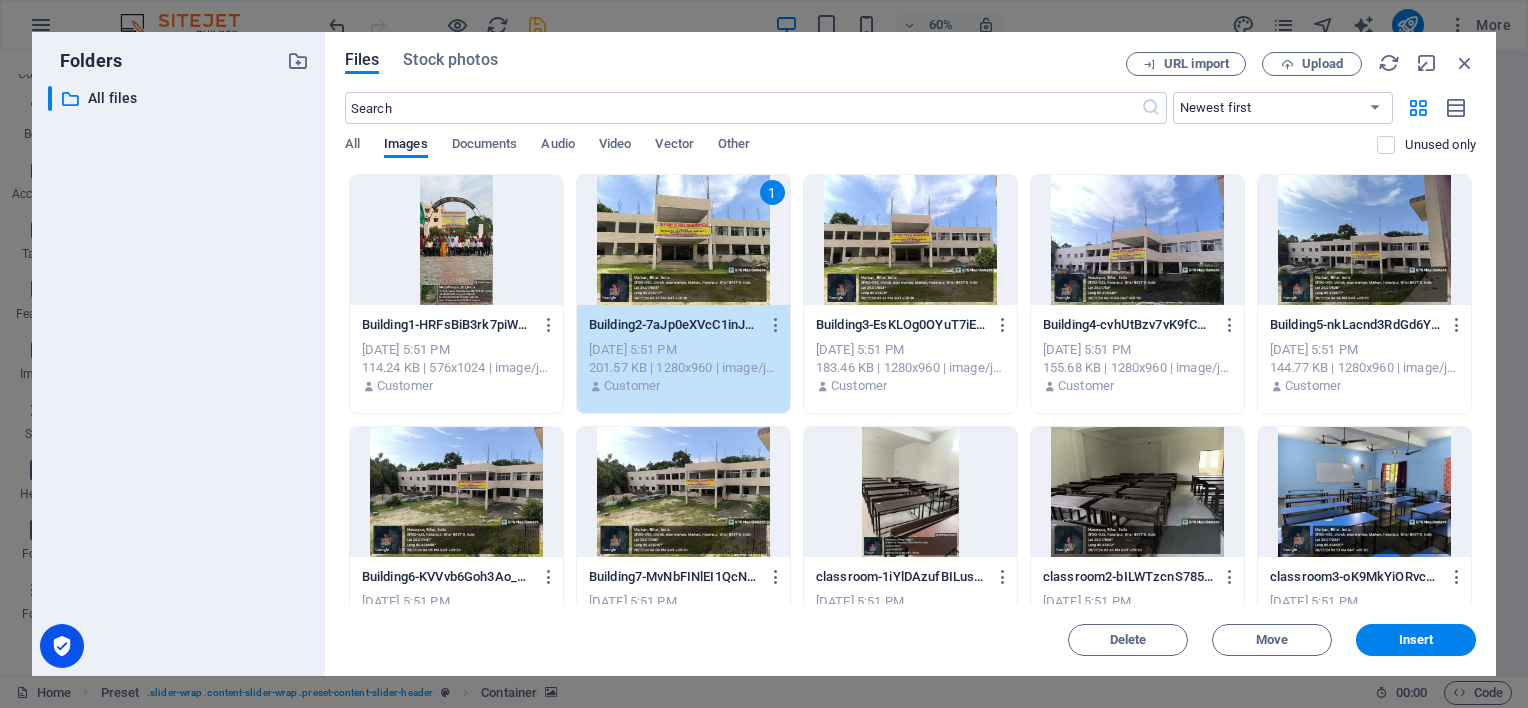 click at bounding box center [910, 240] 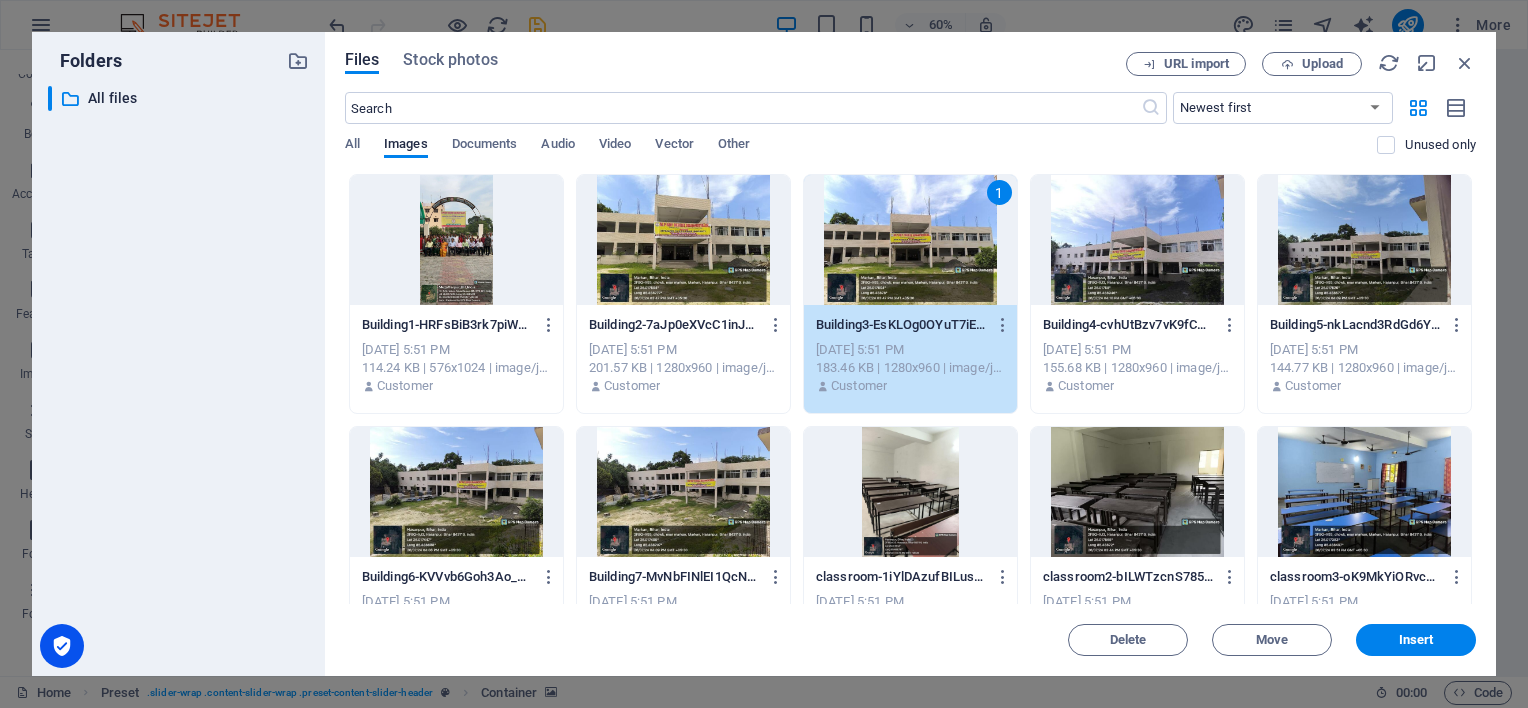 click at bounding box center (1137, 240) 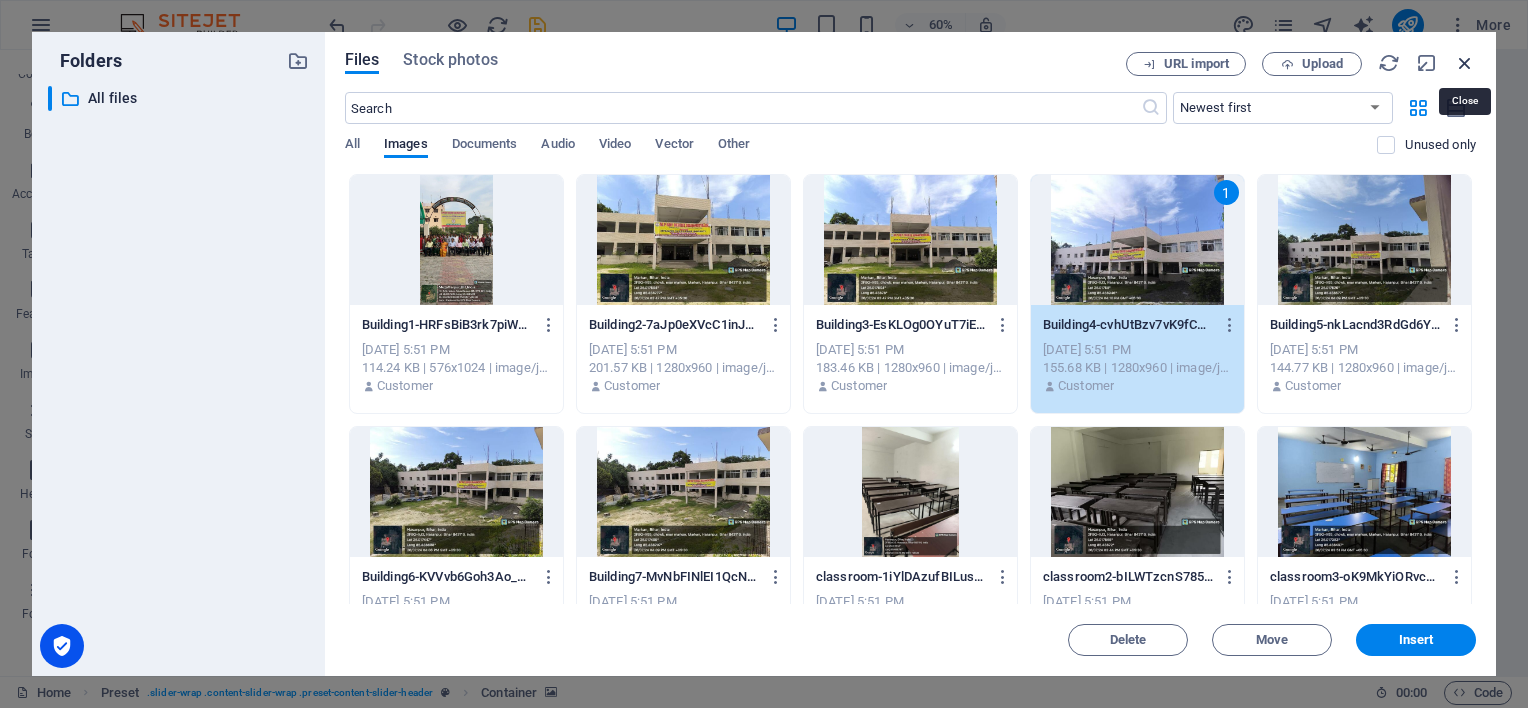 click at bounding box center [1465, 63] 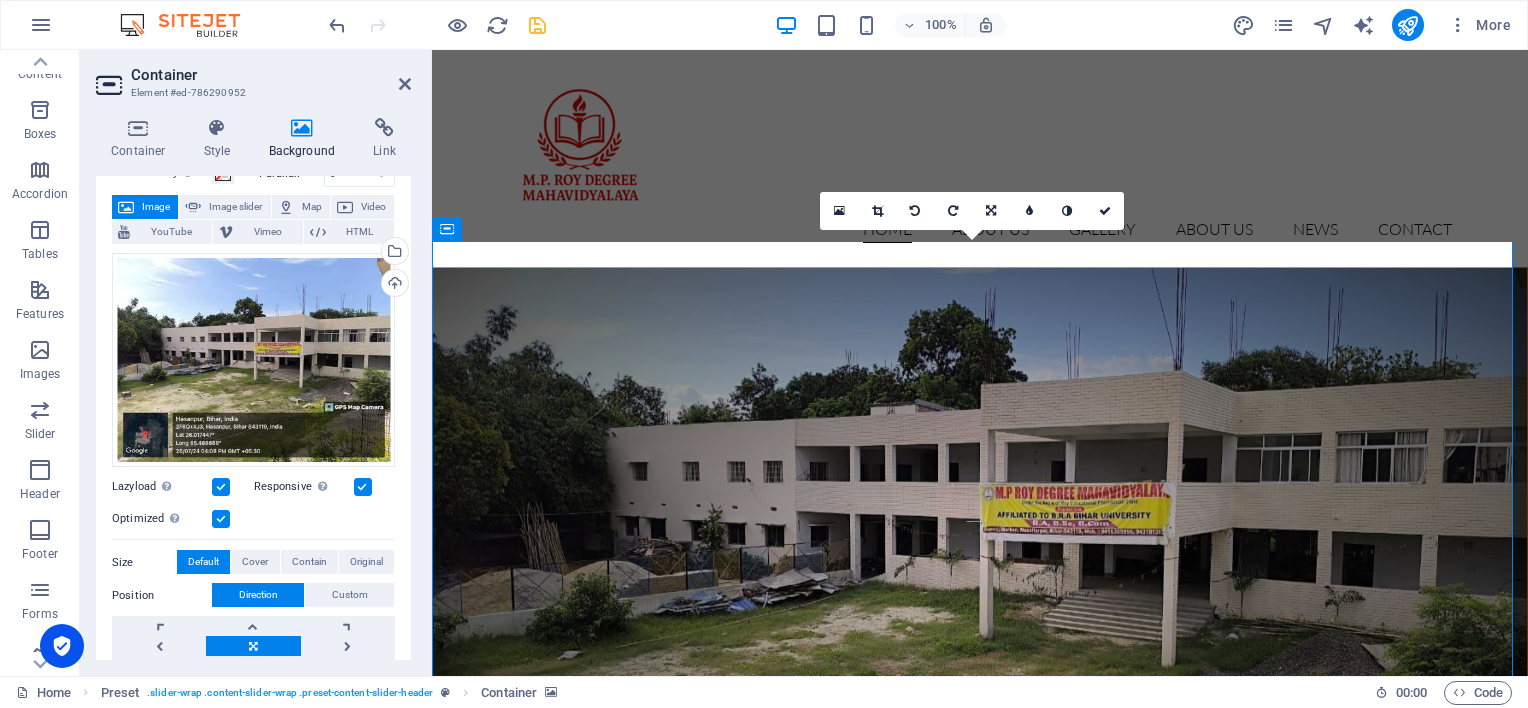 click on "Color overlay Places an overlay over the background to colorize it Parallax 0 % Image Image slider Map Video YouTube Vimeo HTML Drag files here, click to choose files or select files from Files or our free stock photos & videos Select files from the file manager, stock photos, or upload file(s) Upload Lazyload Loading images after the page loads improves page speed. Responsive Automatically load retina image and smartphone optimized sizes. Optimized Images are compressed to improve page speed. Size Default Cover Contain Original Repeat Default Position Direction Custom X offset 50 px rem % vh vw Y offset 50 px rem % vh vw Alternative text The alternative text is used by devices that cannot display images (e.g. image search engines) and should be added to every image to improve website accessibility. Image caption Paragraph Format Normal Heading 1 Heading 2 Heading 3 Heading 4 Heading 5 Heading 6 Code Font Family Arial Georgia Impact Tahoma Times New Roman Verdana Font Size 8 9 10 11 12 14 18 24 30 36 48 60 72" at bounding box center [253, 503] 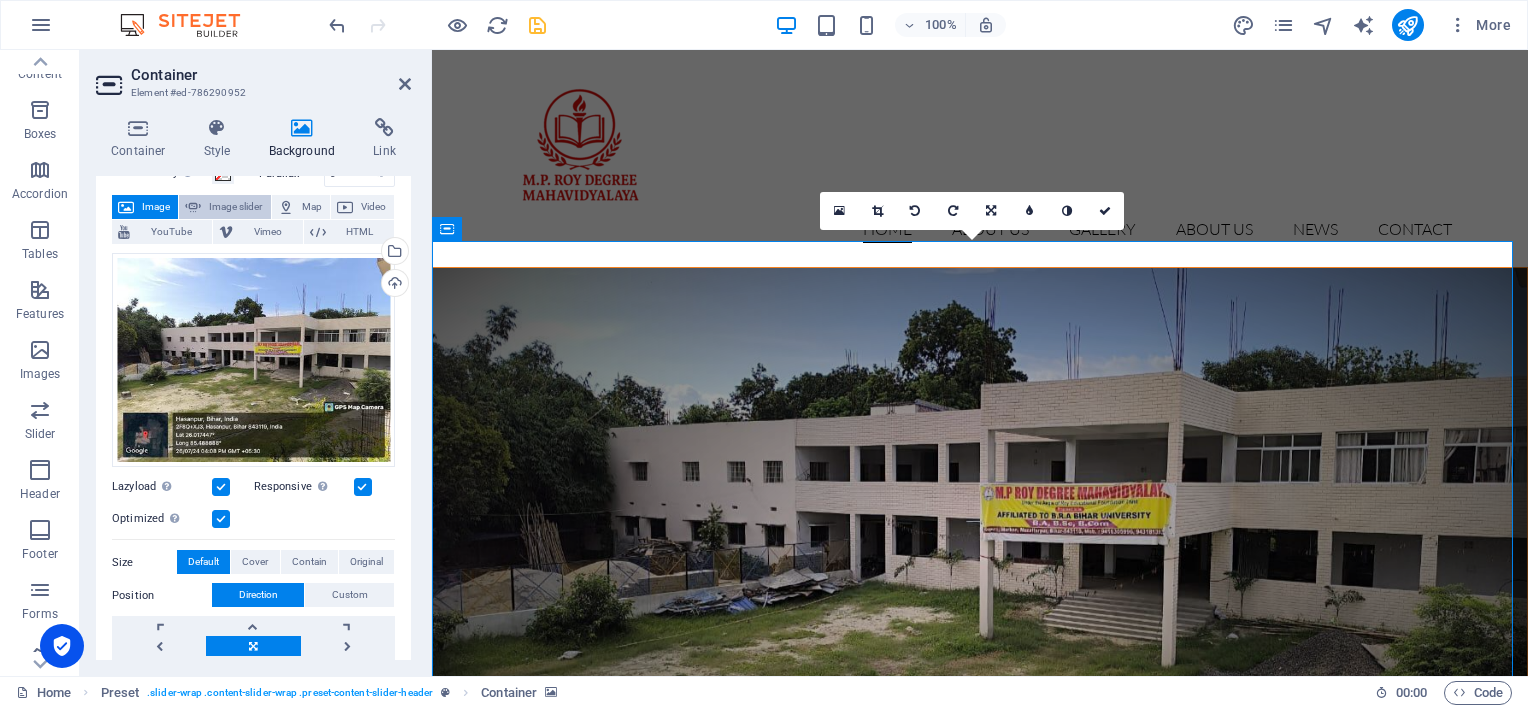 click on "Image slider" at bounding box center [235, 207] 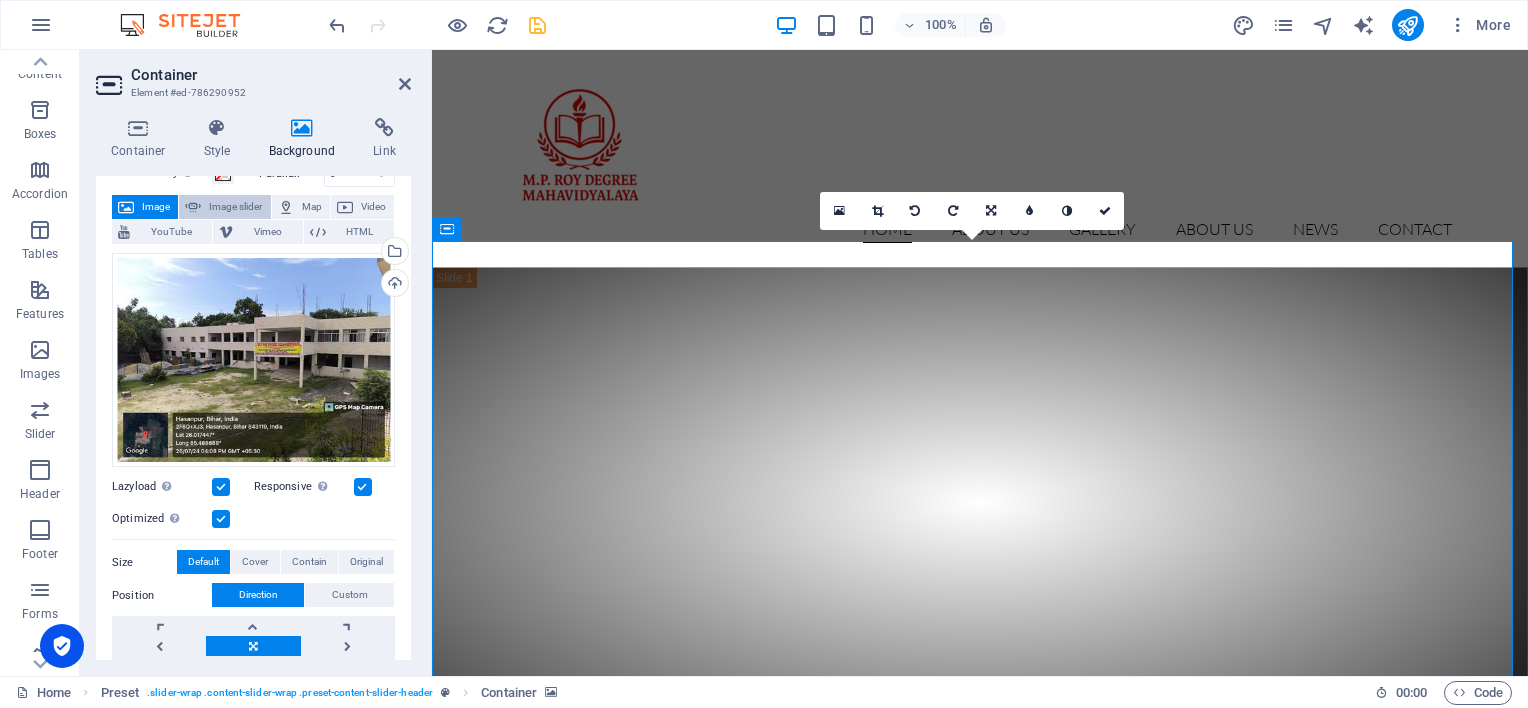 select on "ms" 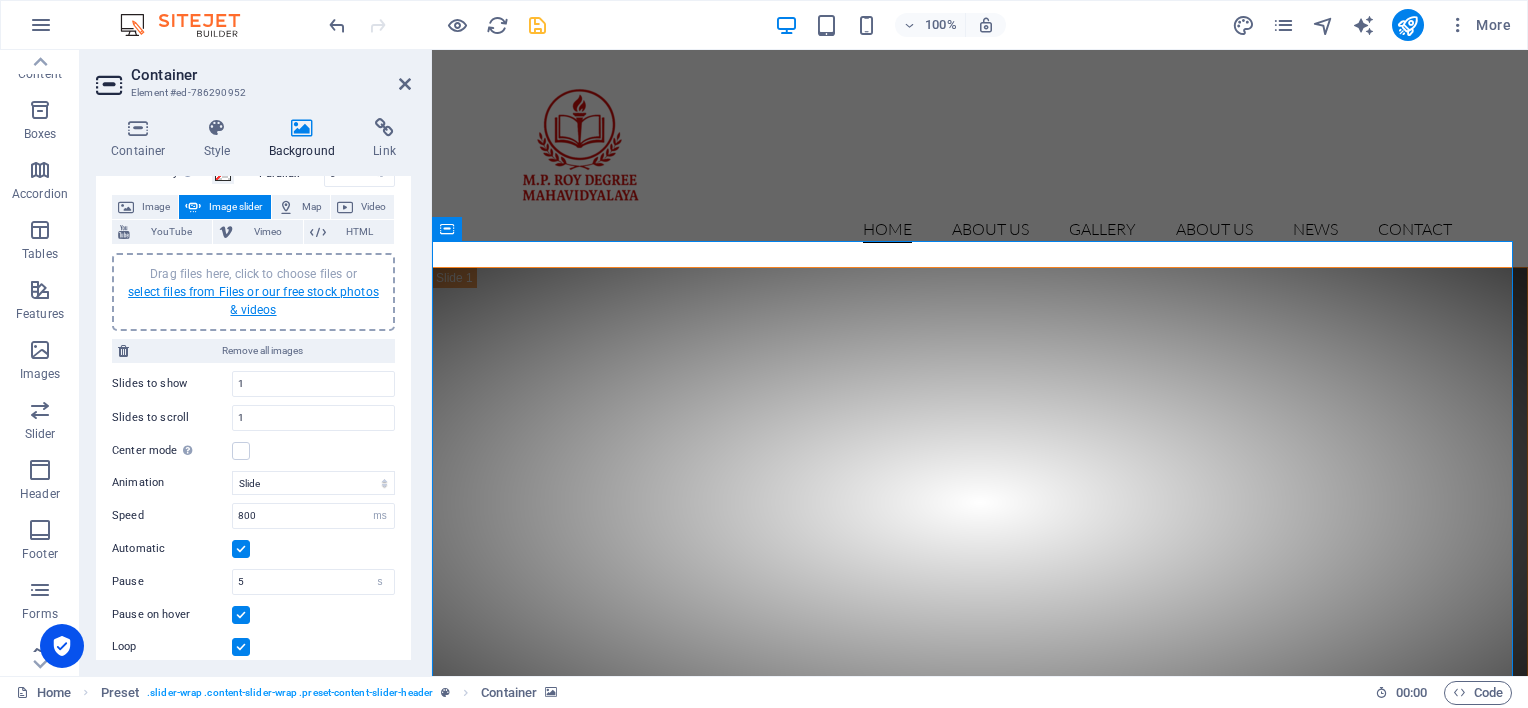 click on "select files from Files or our free stock photos & videos" at bounding box center [253, 301] 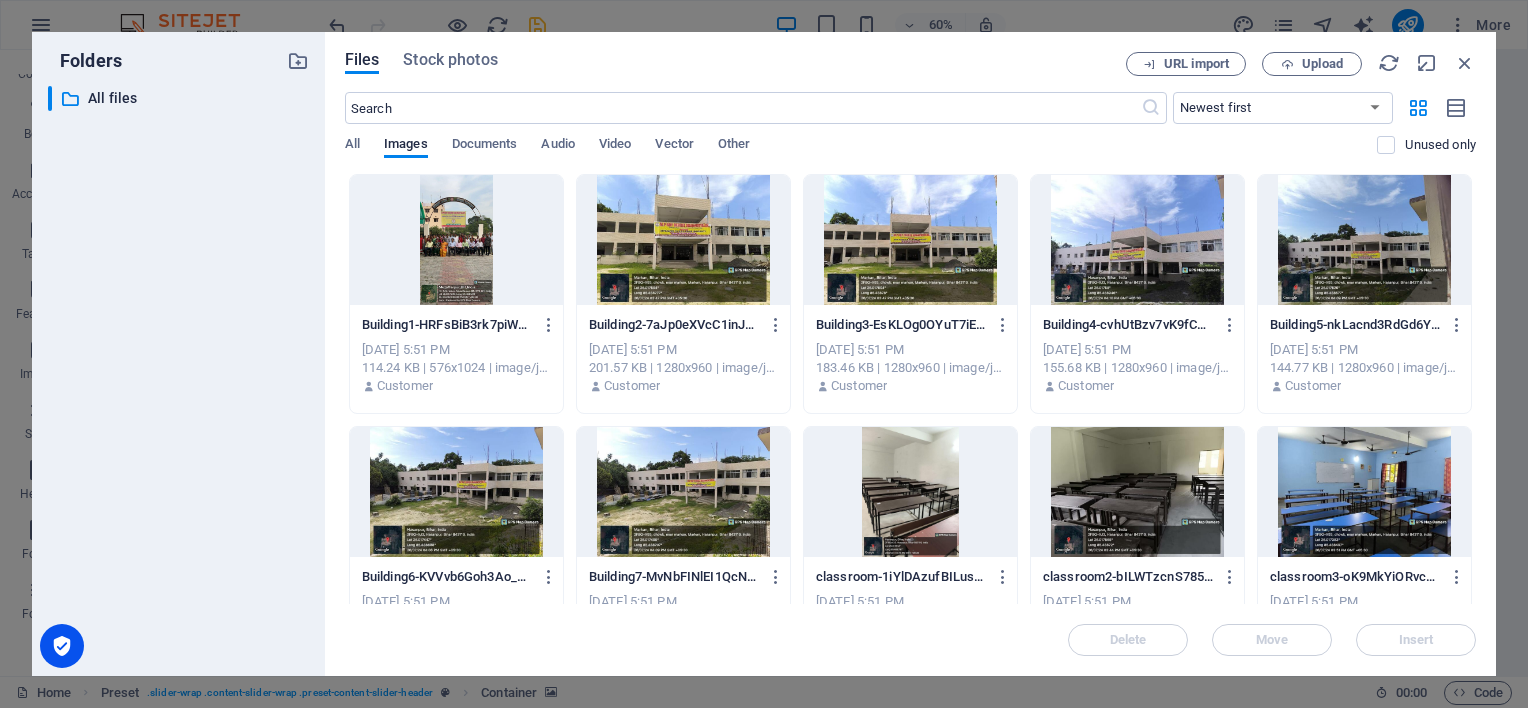 click at bounding box center (683, 240) 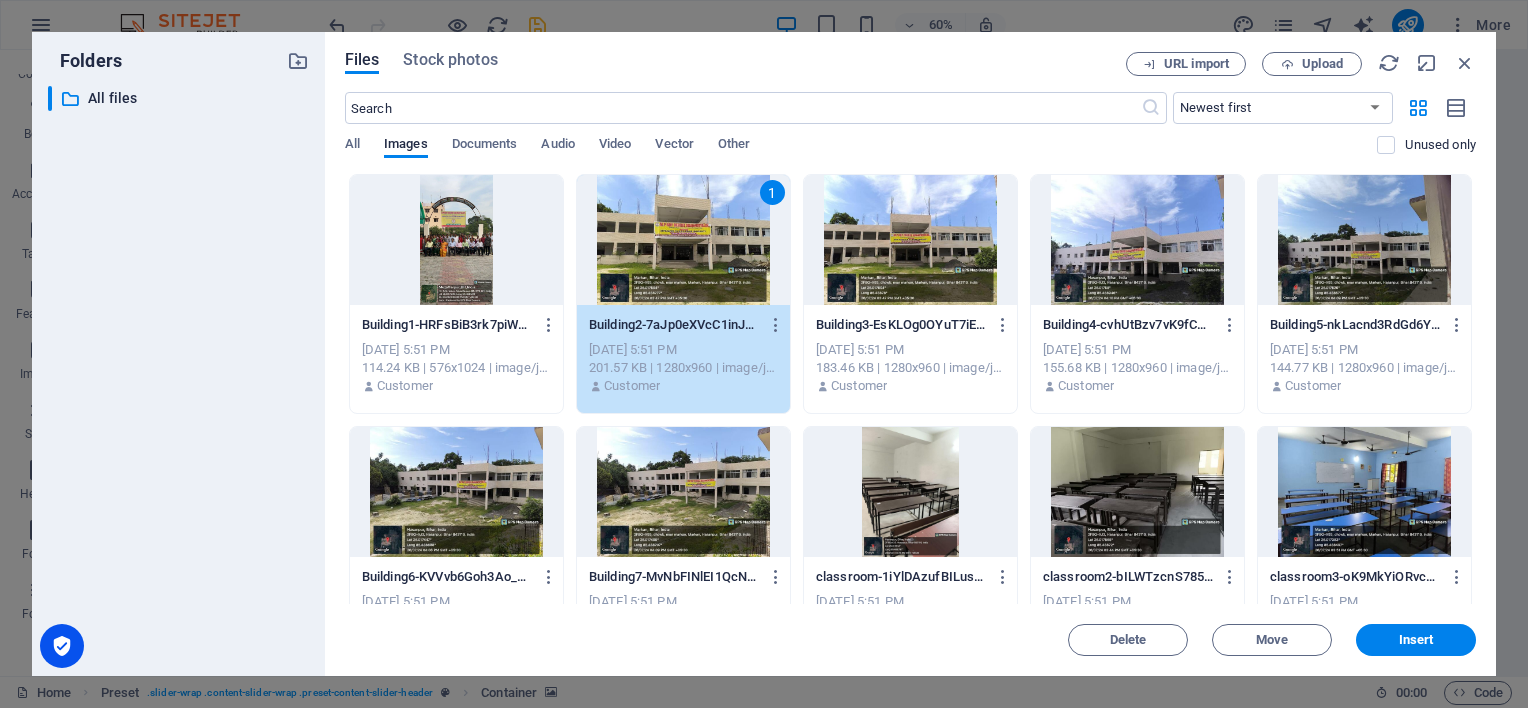 click at bounding box center (1137, 240) 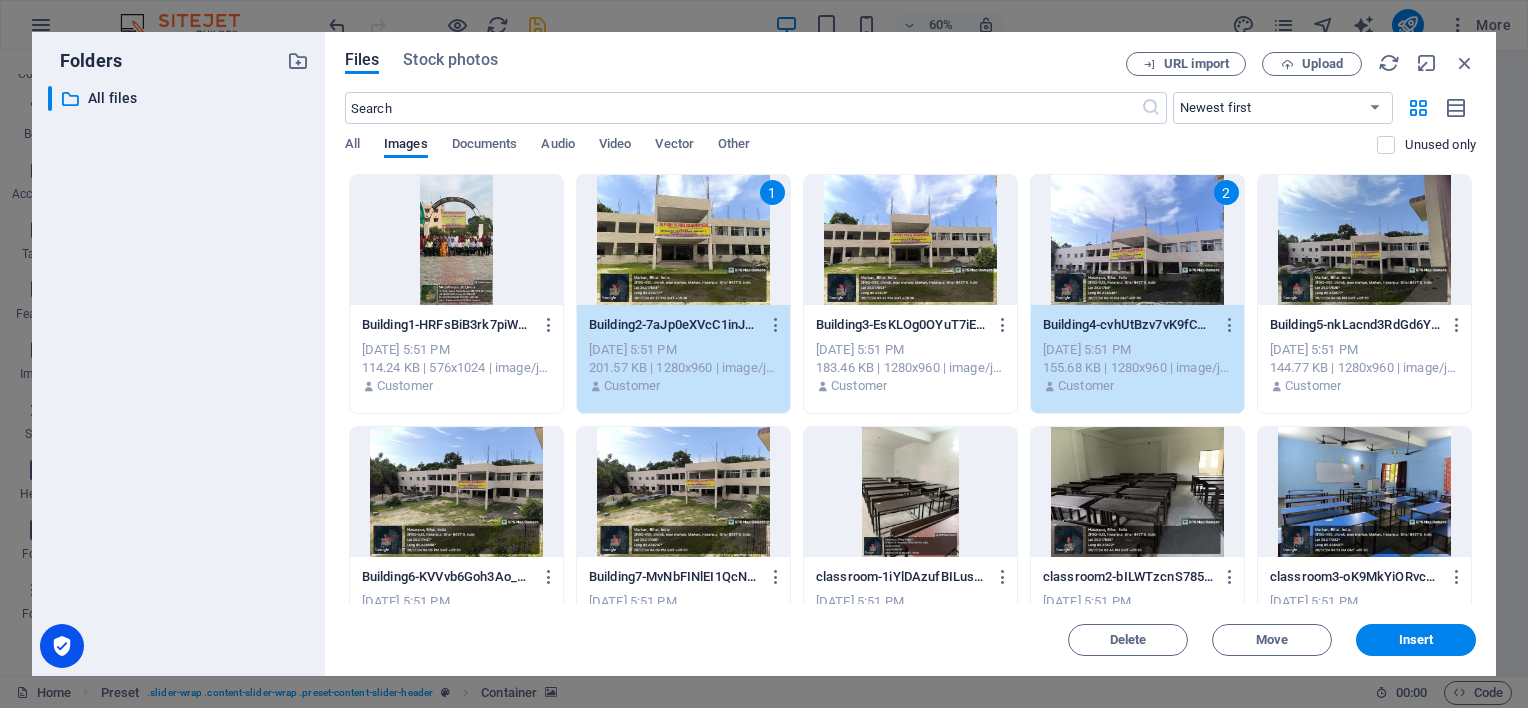 click at bounding box center (1364, 240) 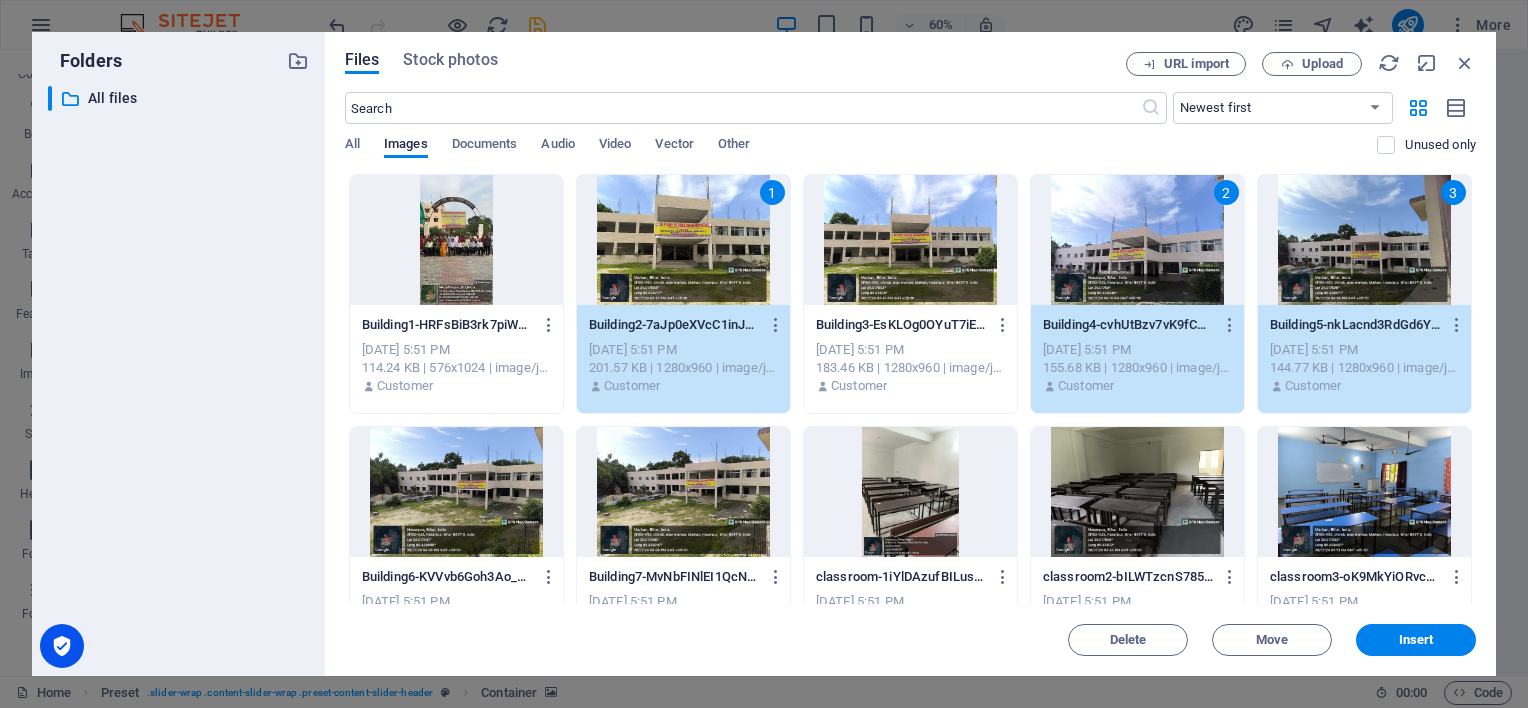 click on "2" at bounding box center (1137, 240) 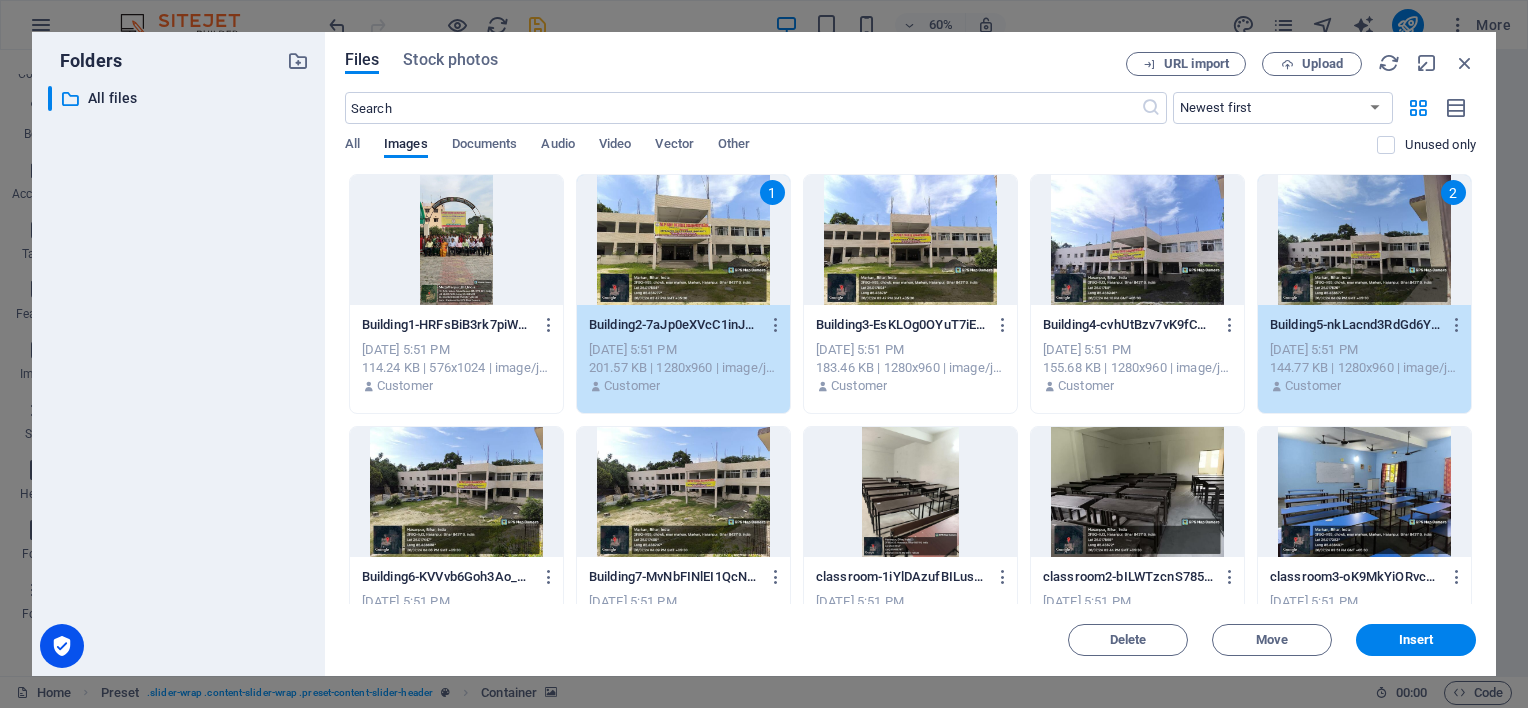 click at bounding box center (683, 492) 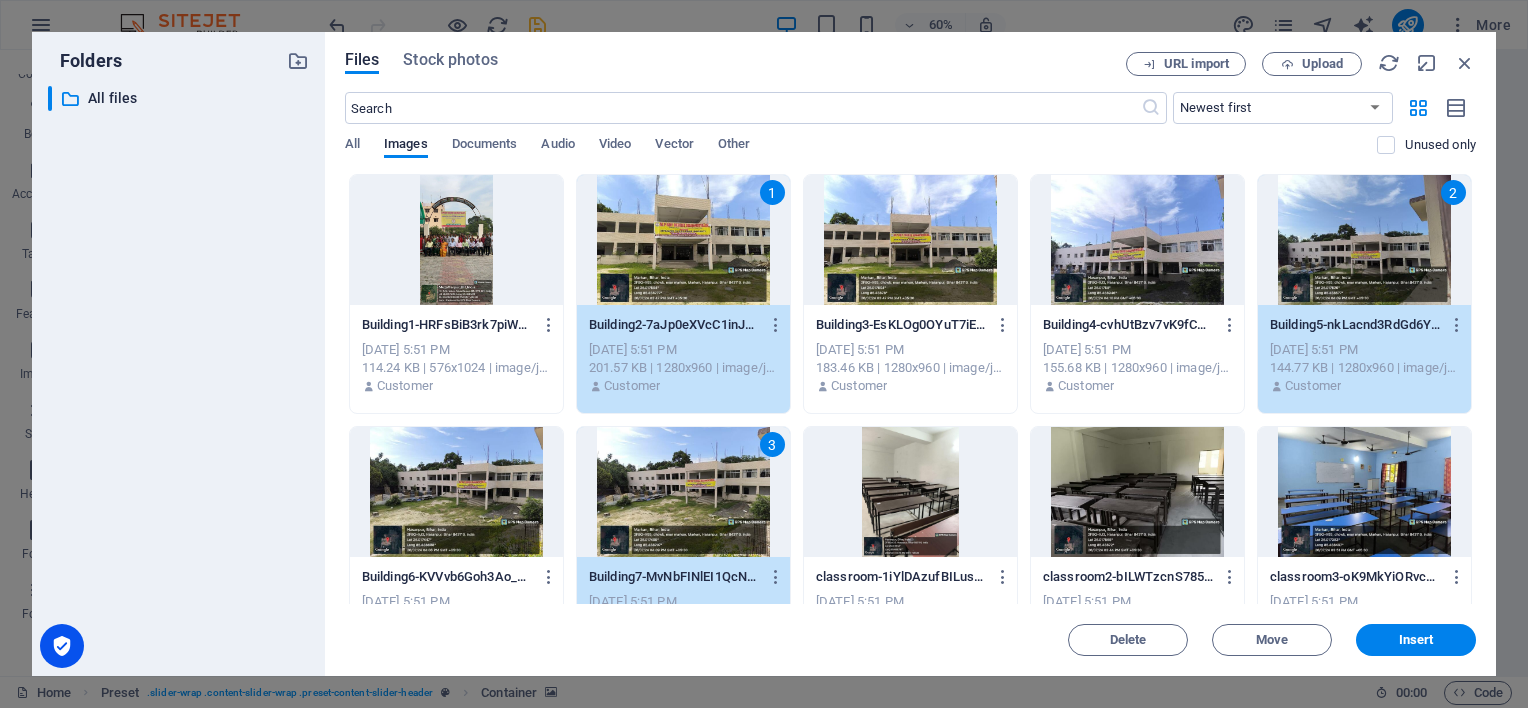 click on "1" at bounding box center [683, 240] 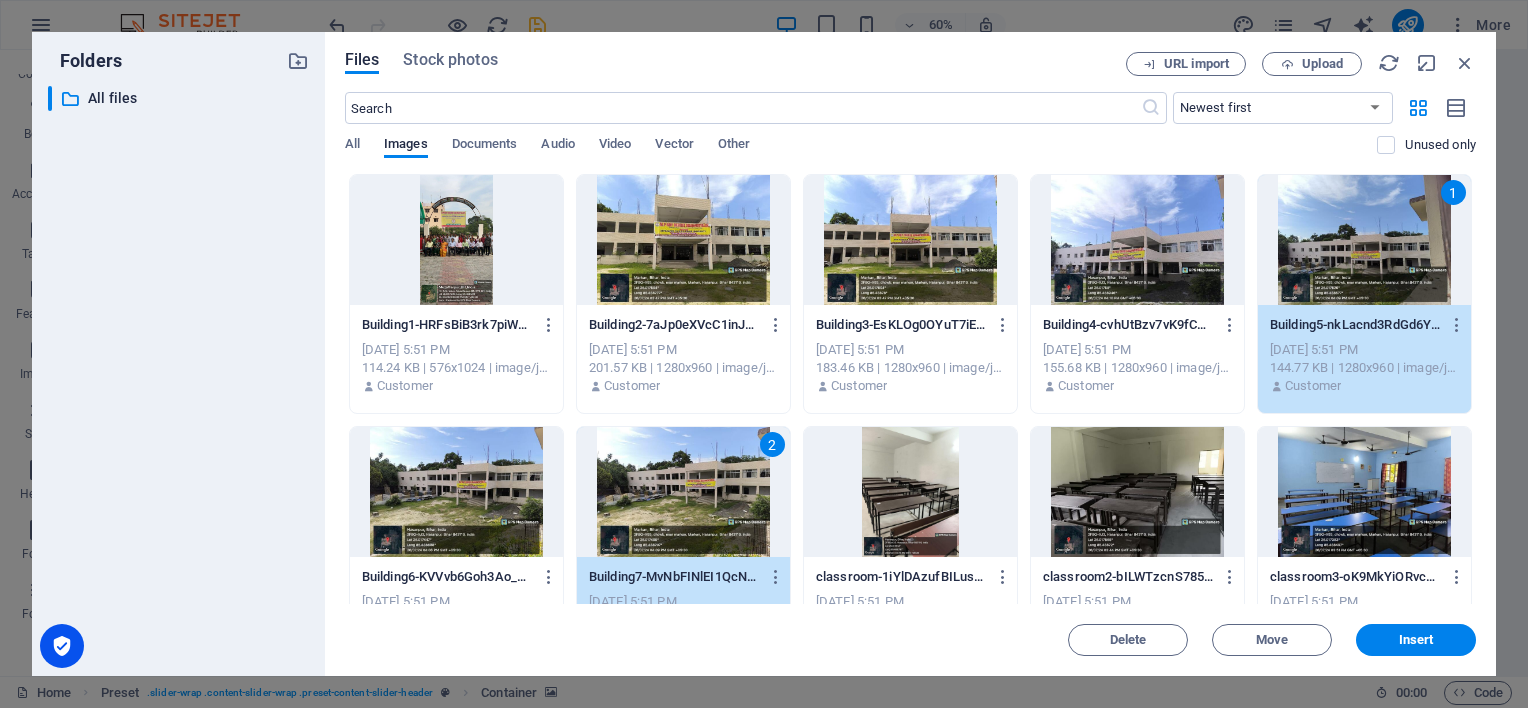 click at bounding box center [683, 240] 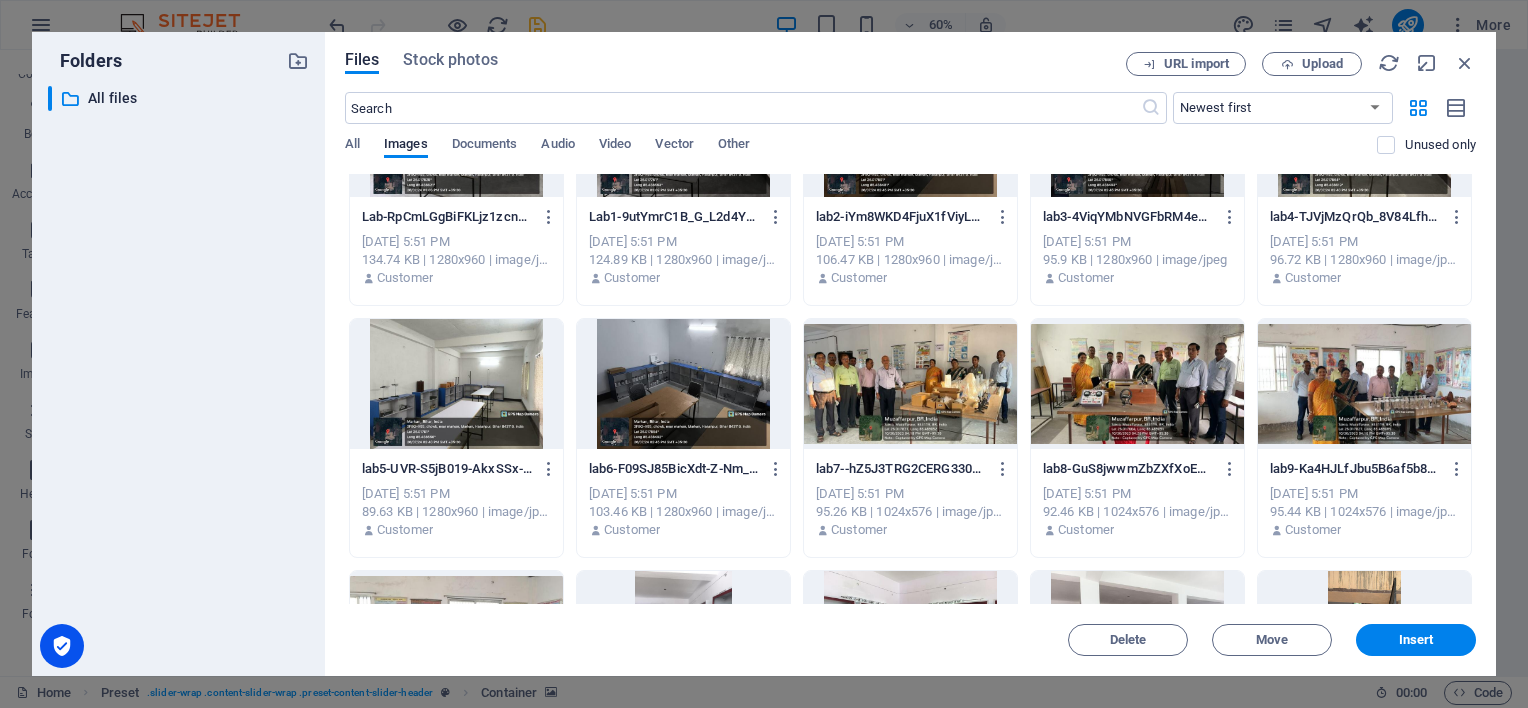 scroll, scrollTop: 900, scrollLeft: 0, axis: vertical 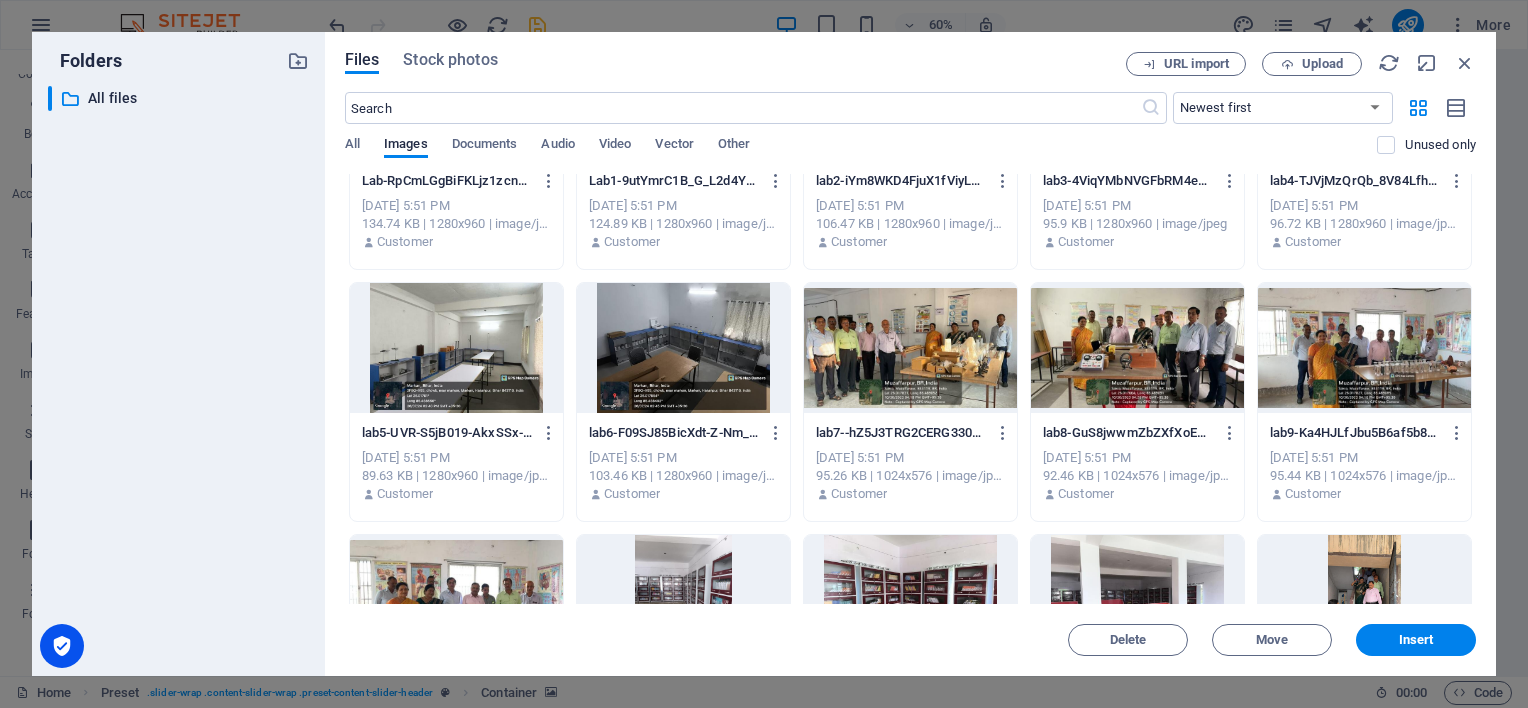 click at bounding box center (1137, 348) 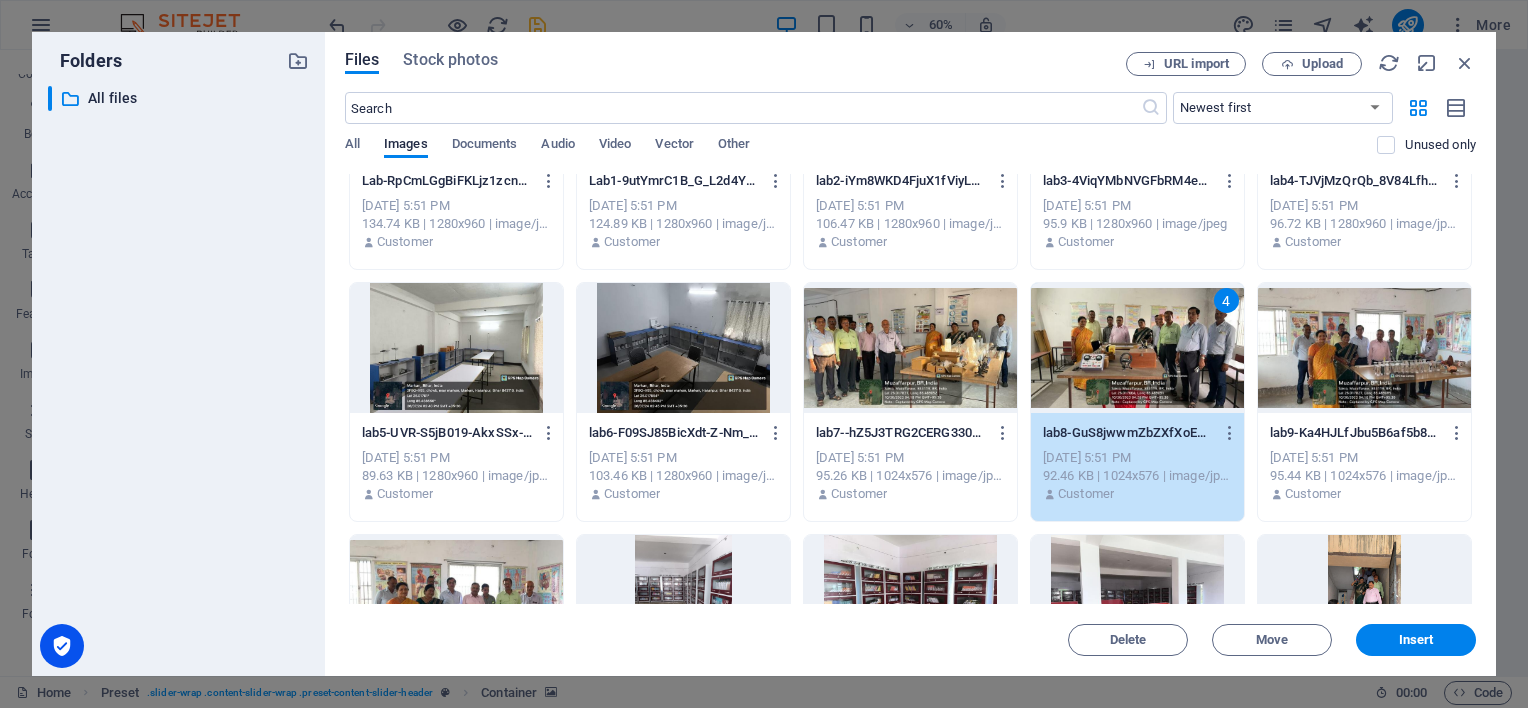 click at bounding box center (1364, 348) 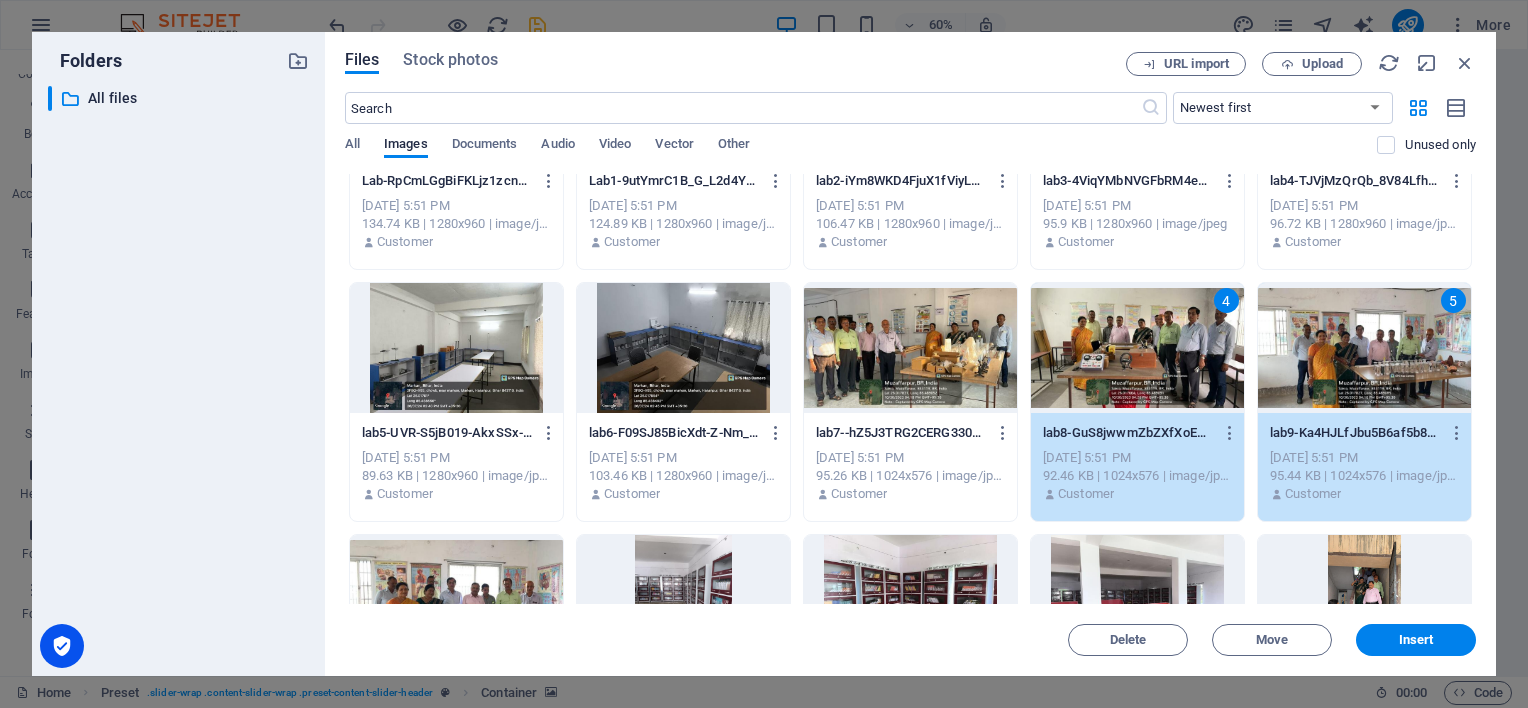 click on "4" at bounding box center (1137, 348) 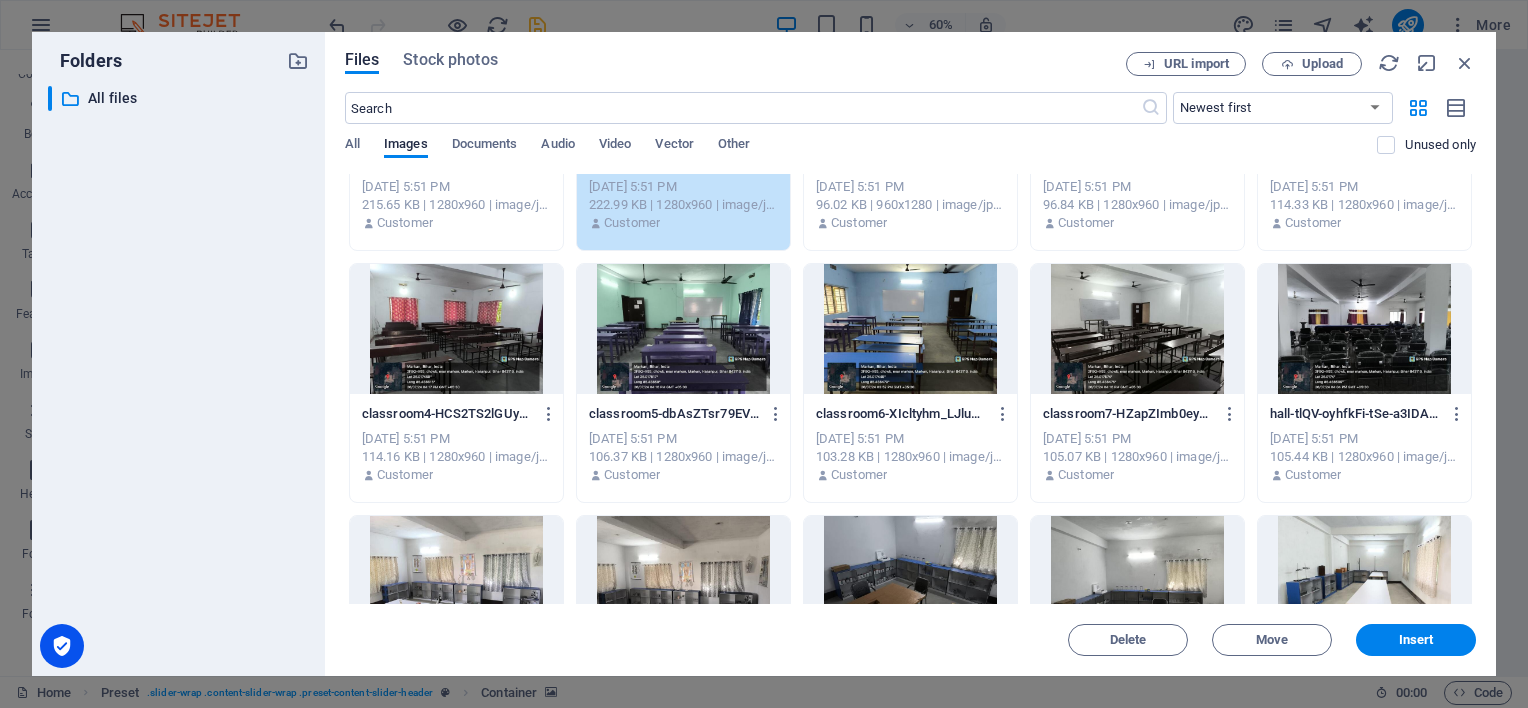 scroll, scrollTop: 400, scrollLeft: 0, axis: vertical 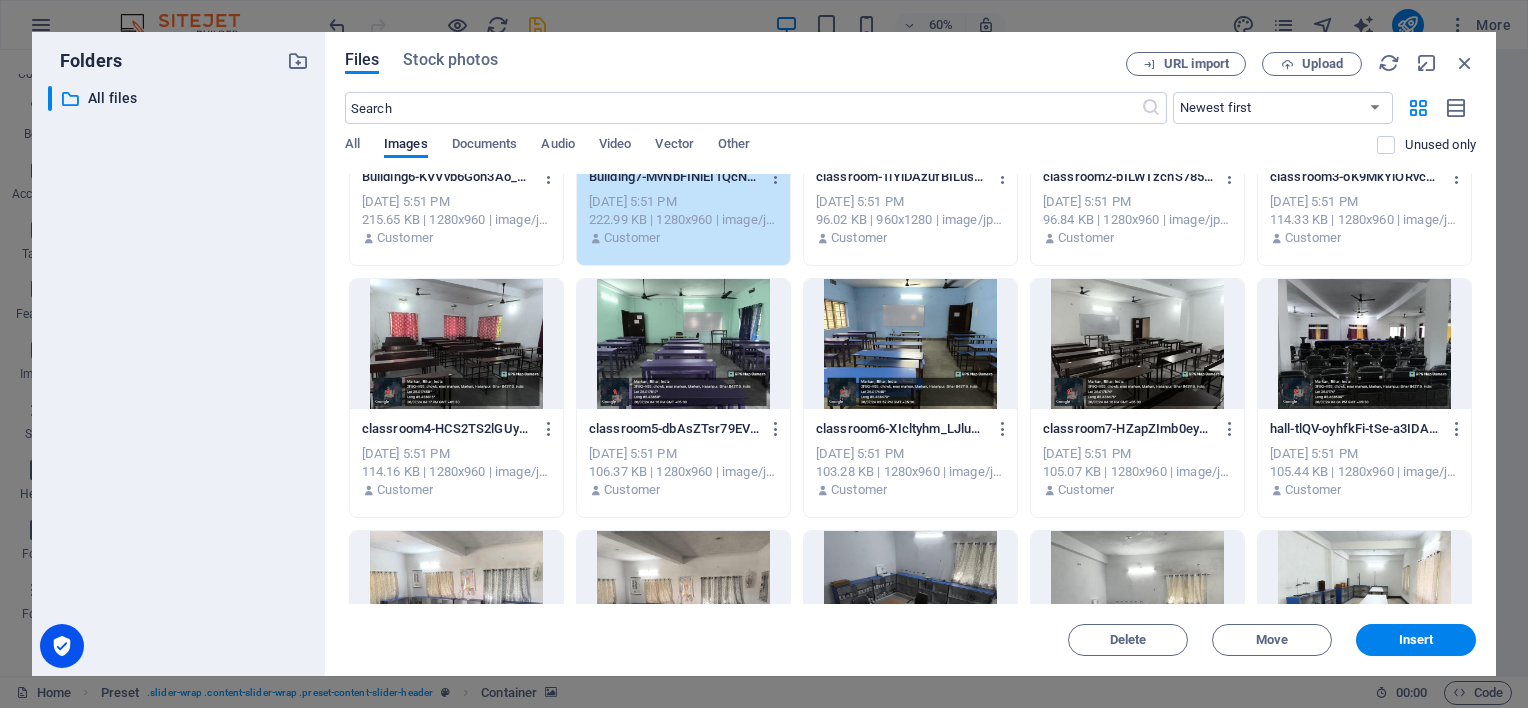 click at bounding box center (1364, 344) 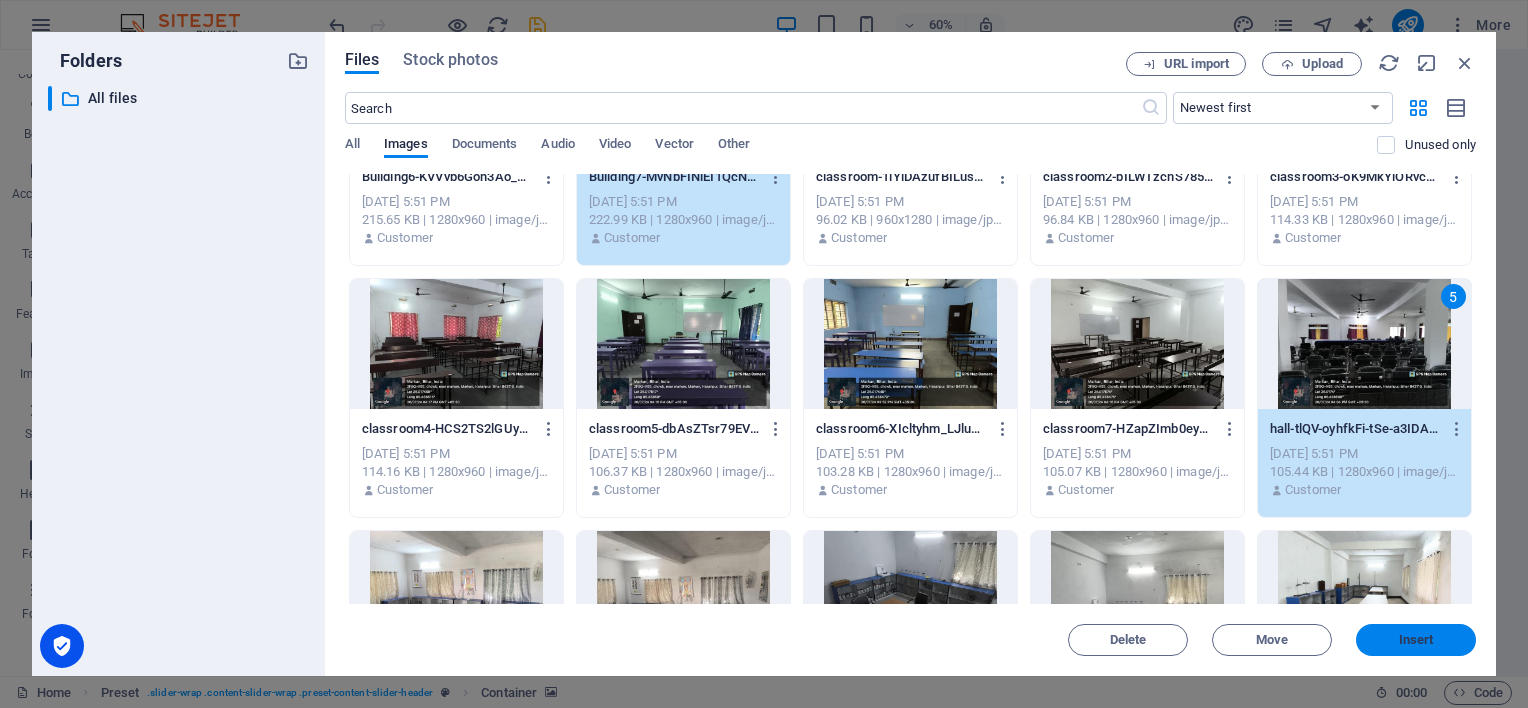 drag, startPoint x: 1448, startPoint y: 643, endPoint x: 976, endPoint y: 554, distance: 480.3176 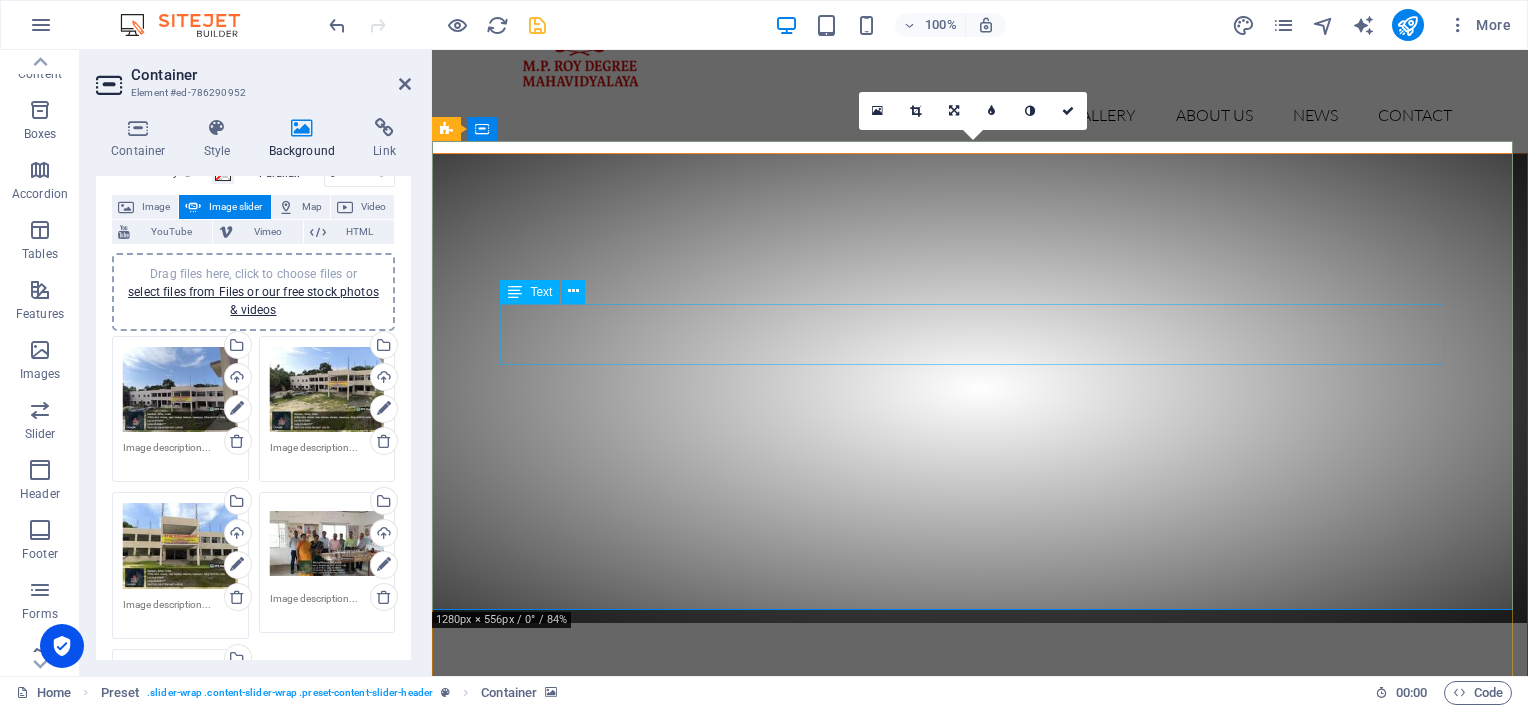 scroll, scrollTop: 100, scrollLeft: 0, axis: vertical 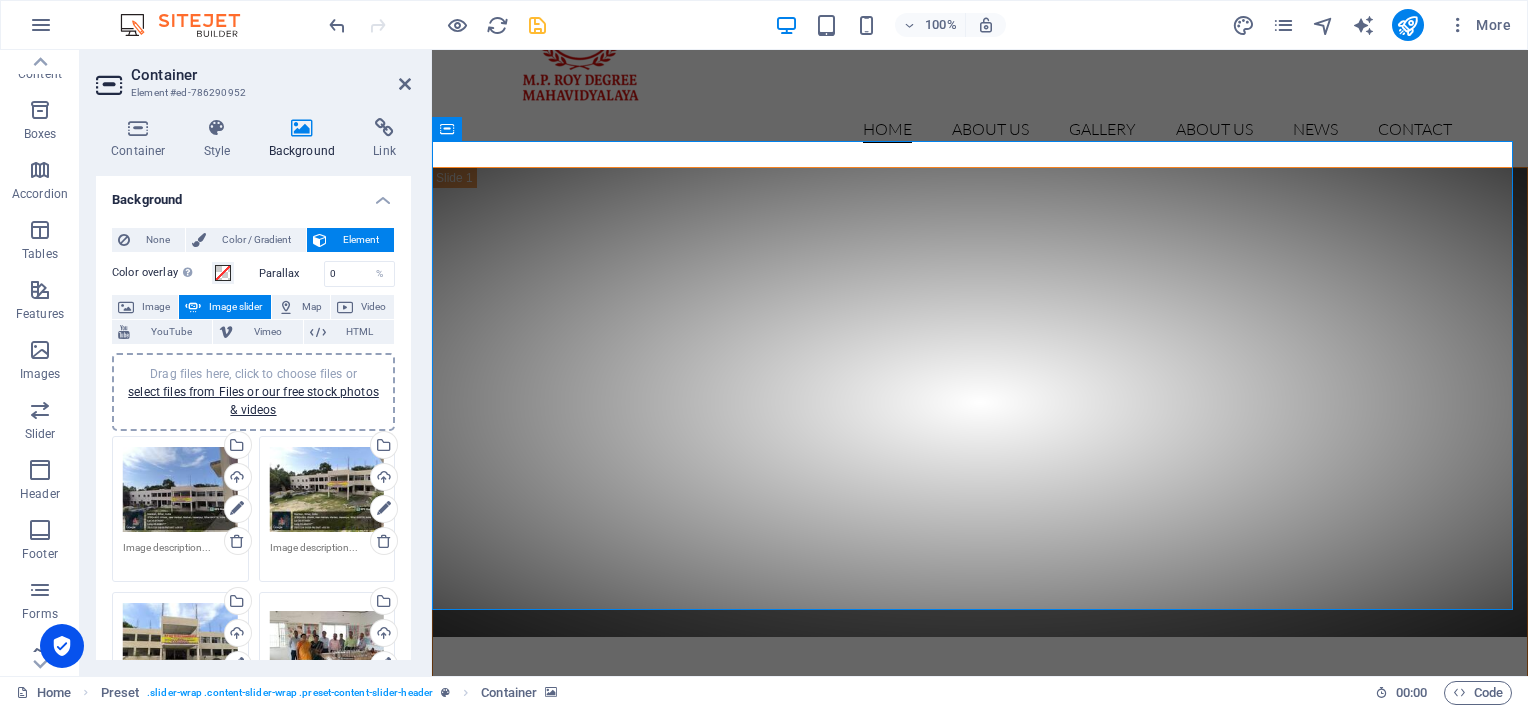 click on "Background" at bounding box center [253, 194] 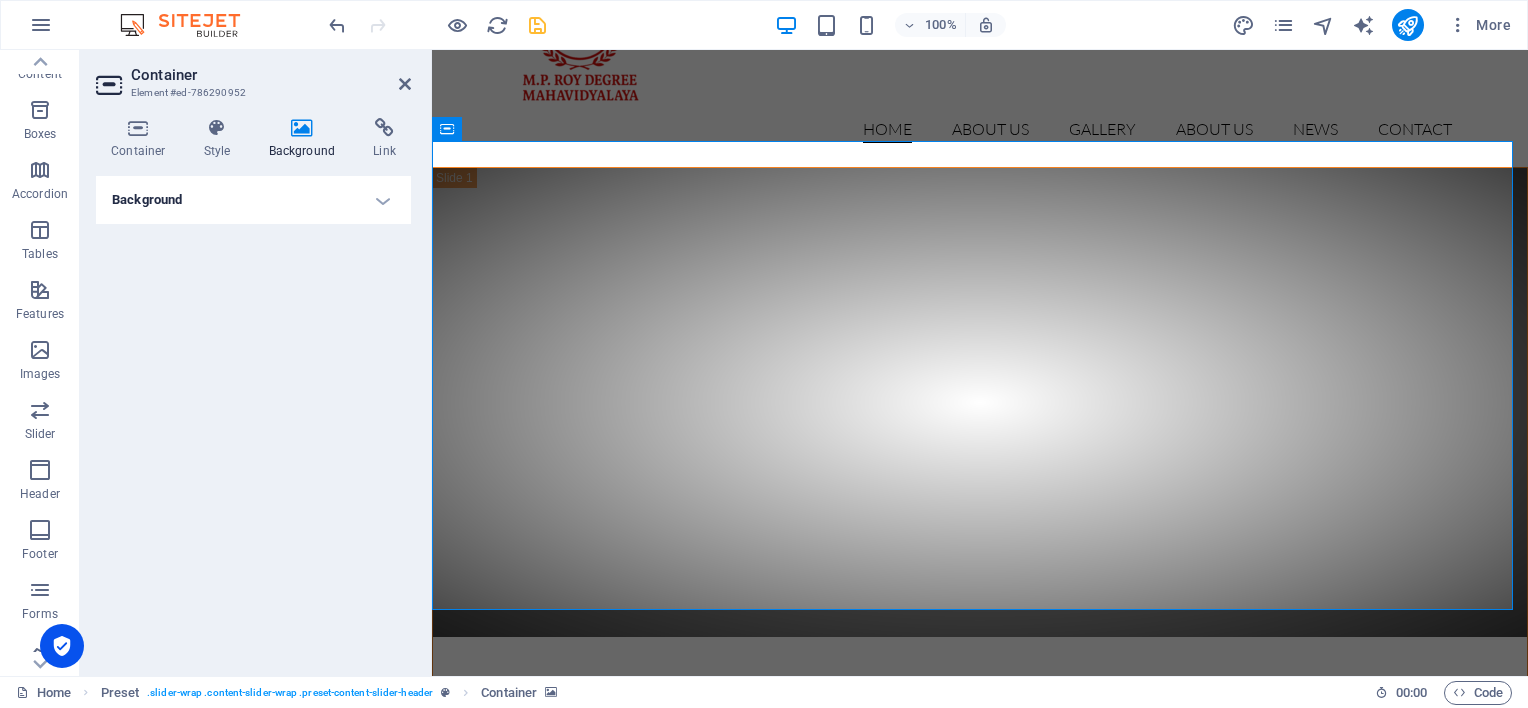 click on "Background" at bounding box center (253, 200) 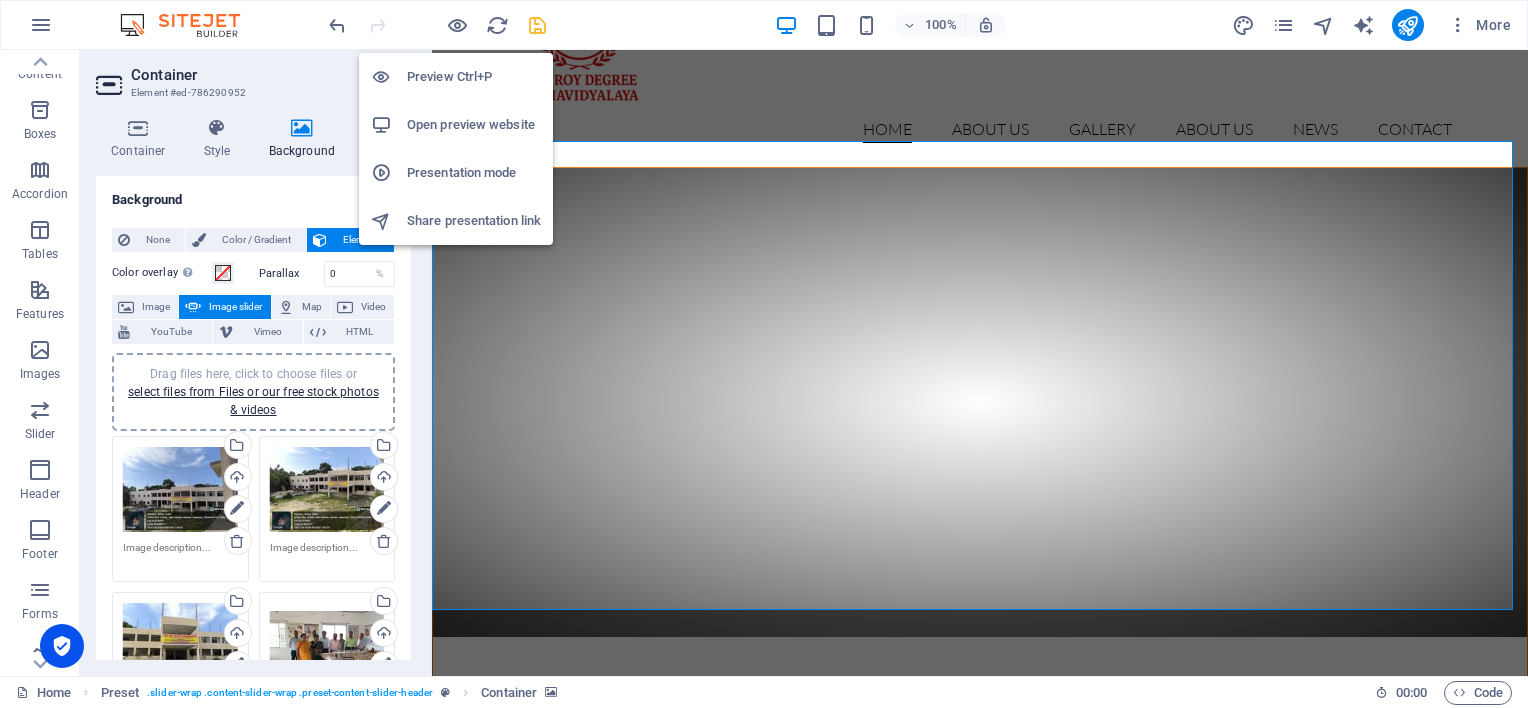 click on "Open preview website" at bounding box center (474, 125) 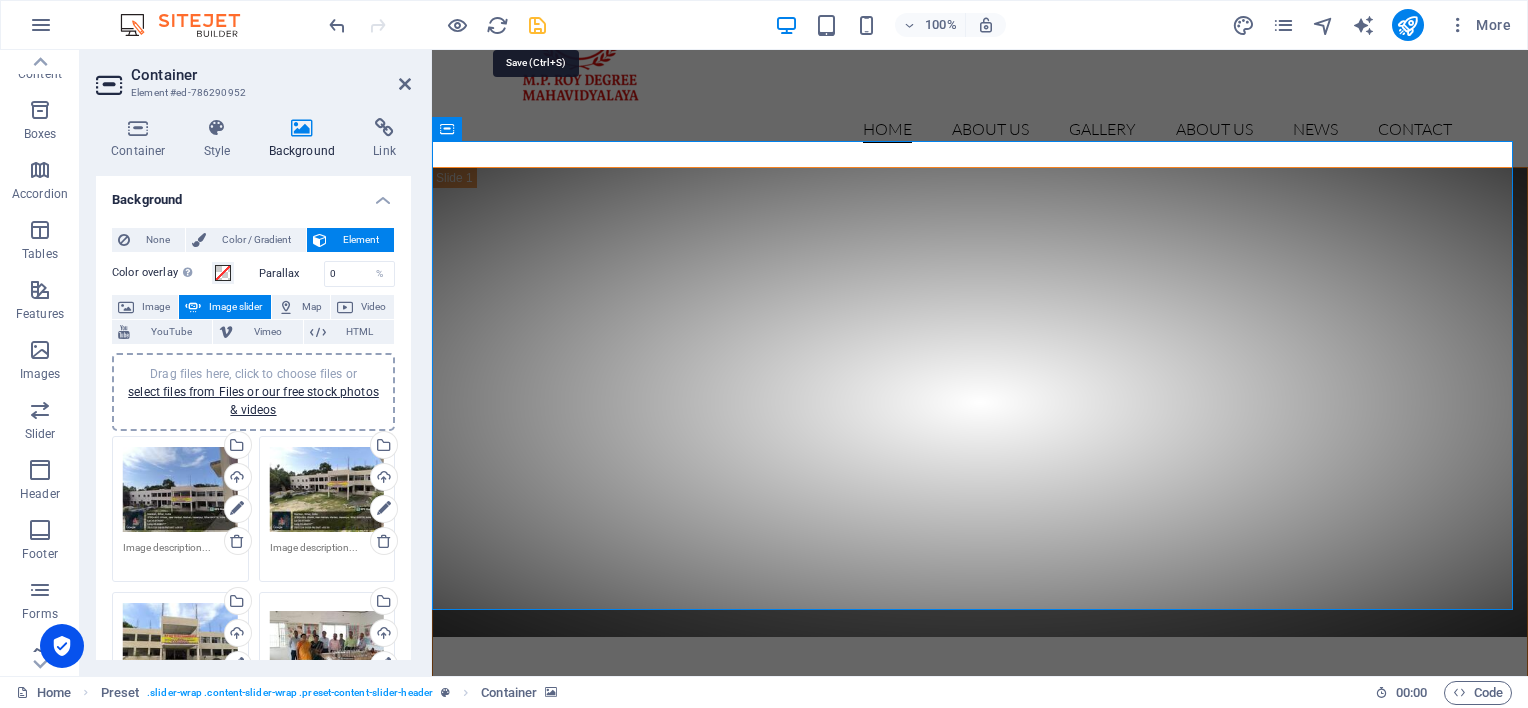 click at bounding box center (537, 25) 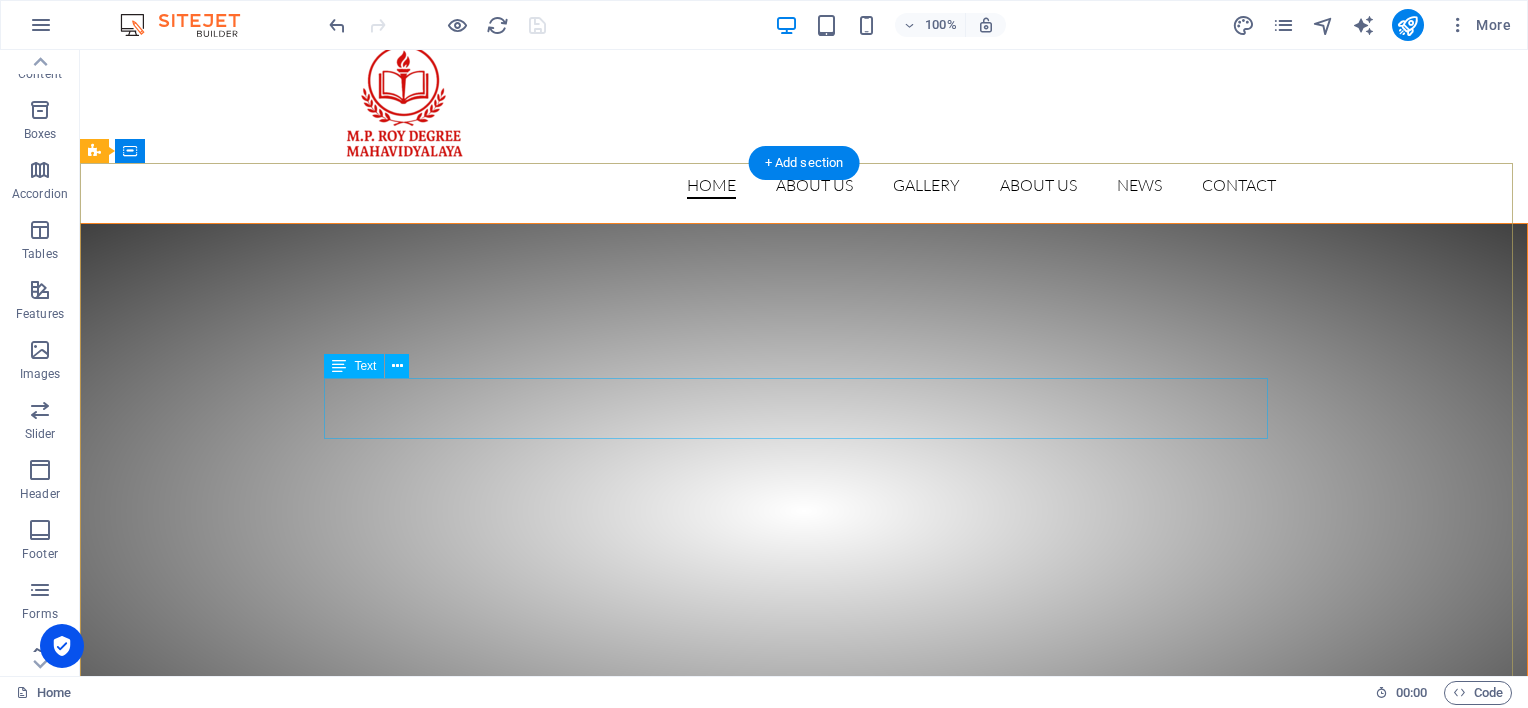 scroll, scrollTop: 0, scrollLeft: 0, axis: both 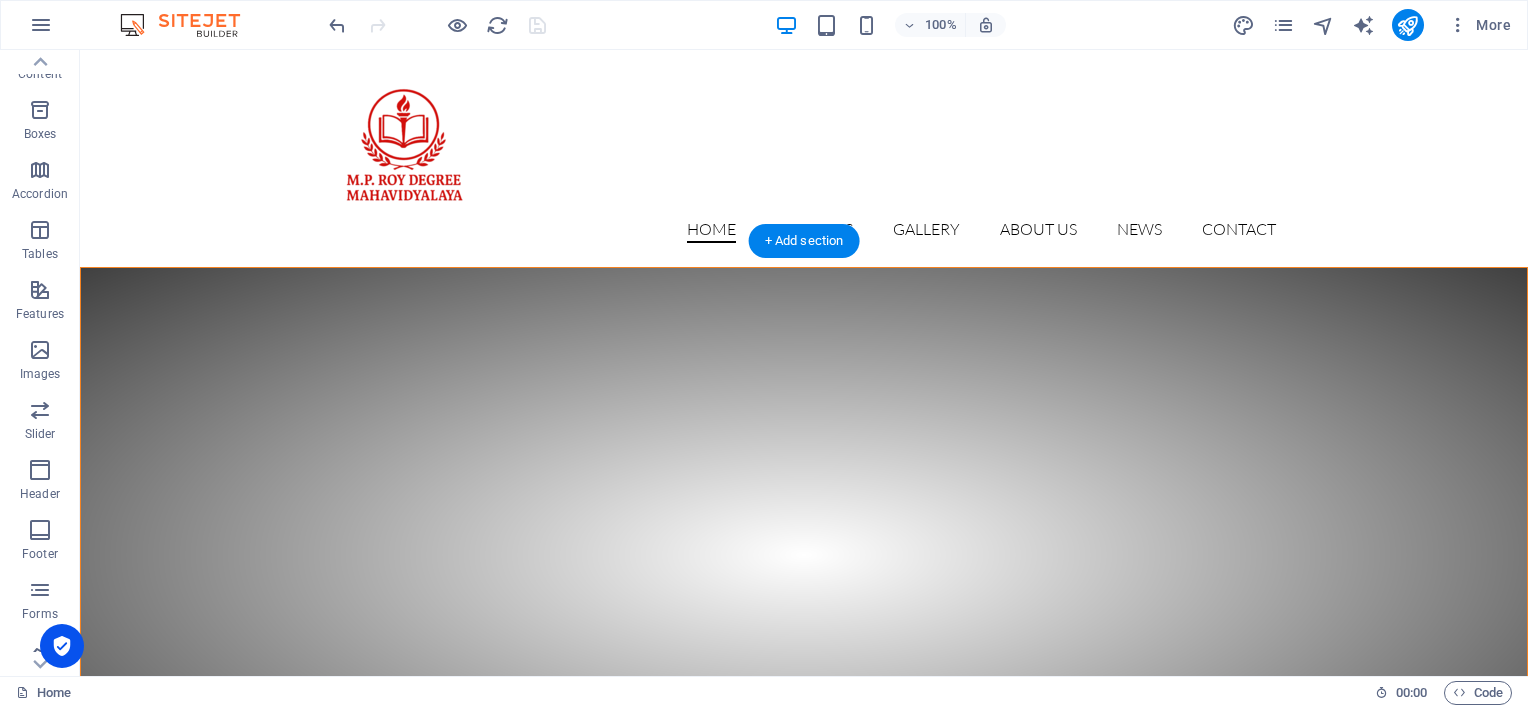 click at bounding box center [-635, 268] 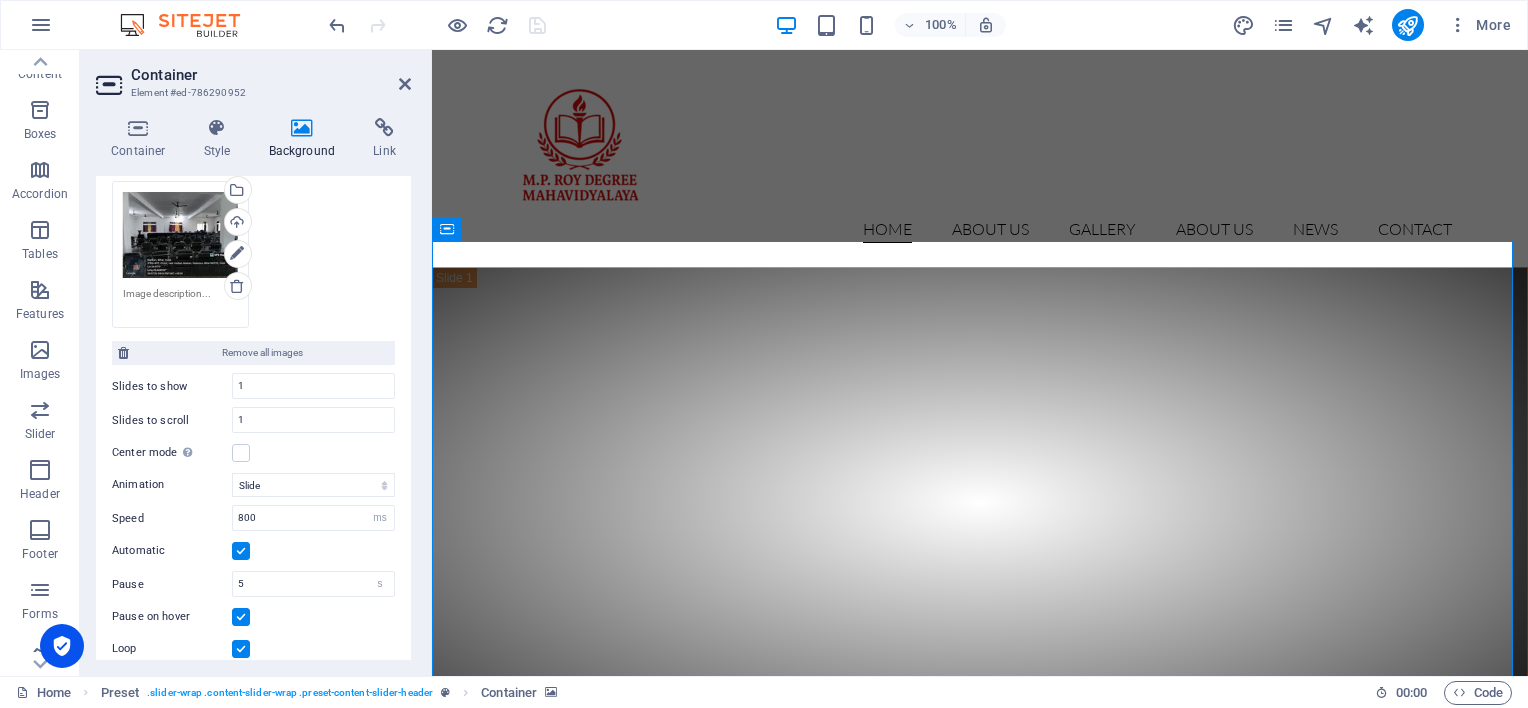 scroll, scrollTop: 600, scrollLeft: 0, axis: vertical 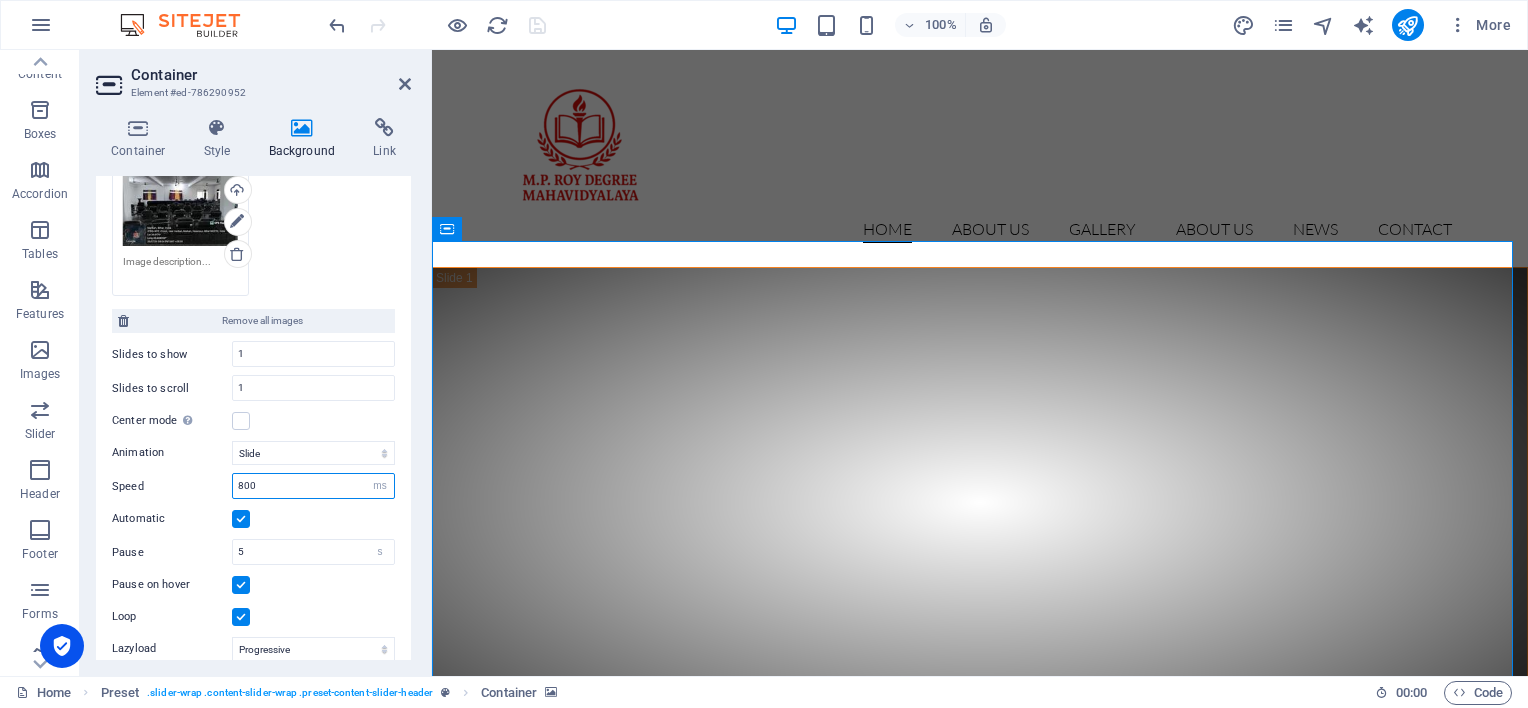 drag, startPoint x: 305, startPoint y: 484, endPoint x: 197, endPoint y: 470, distance: 108.903625 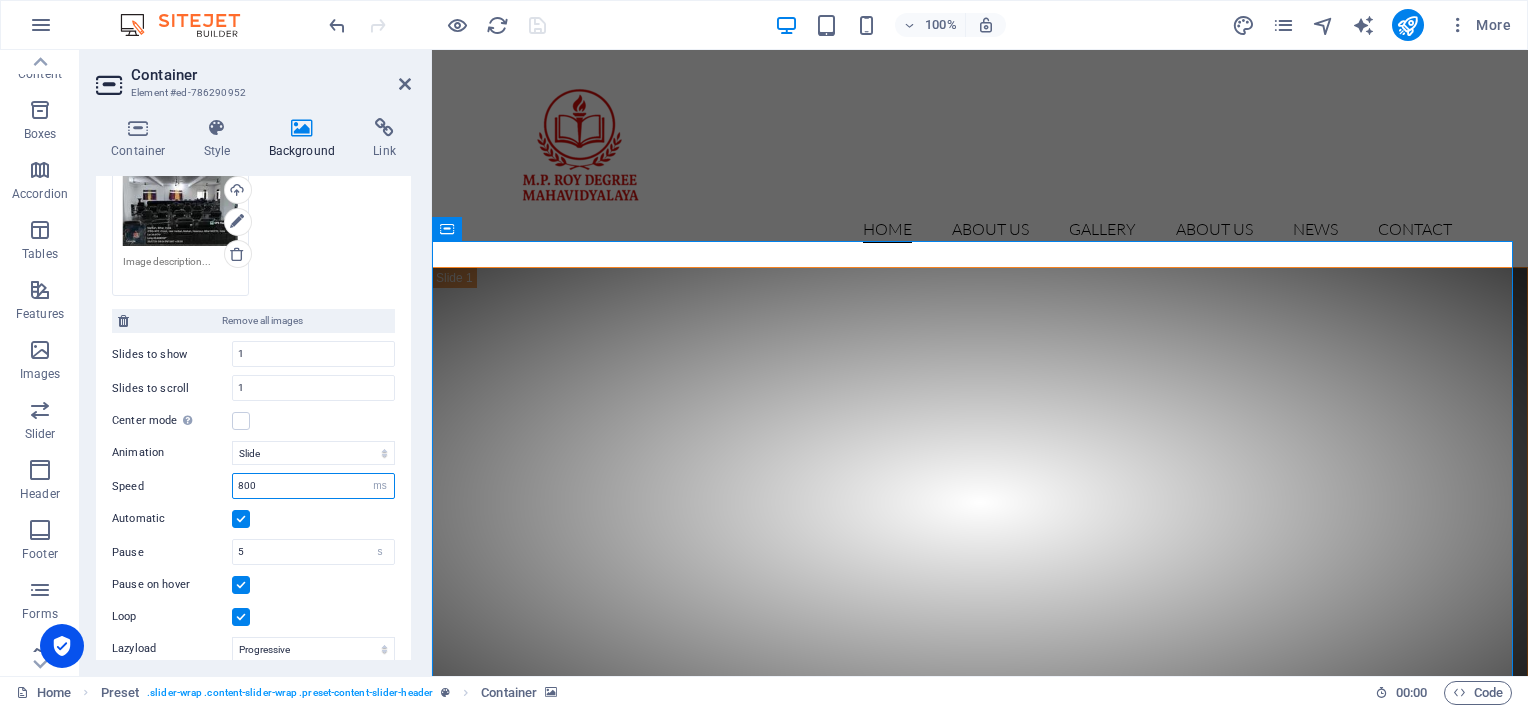 click on "Speed 800 s ms" at bounding box center (253, 486) 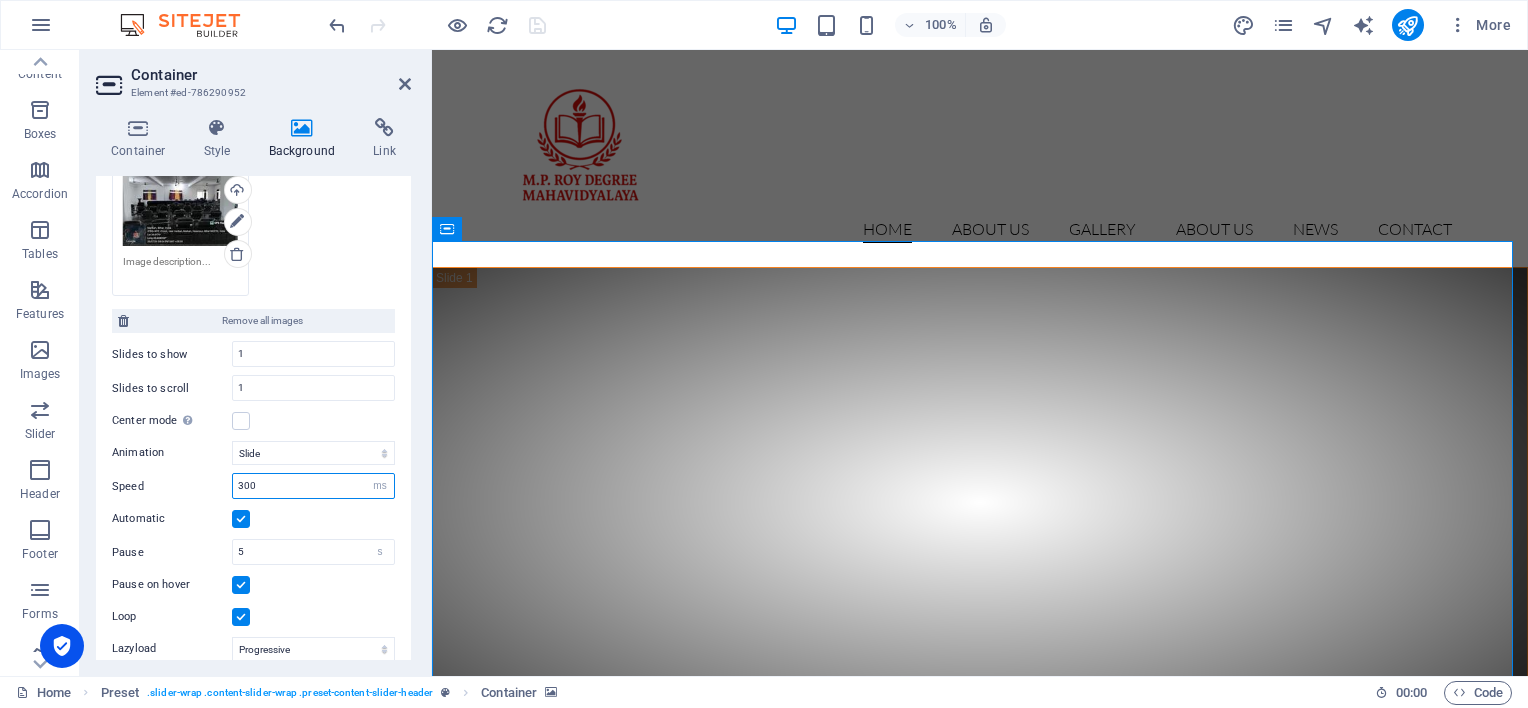 type on "300" 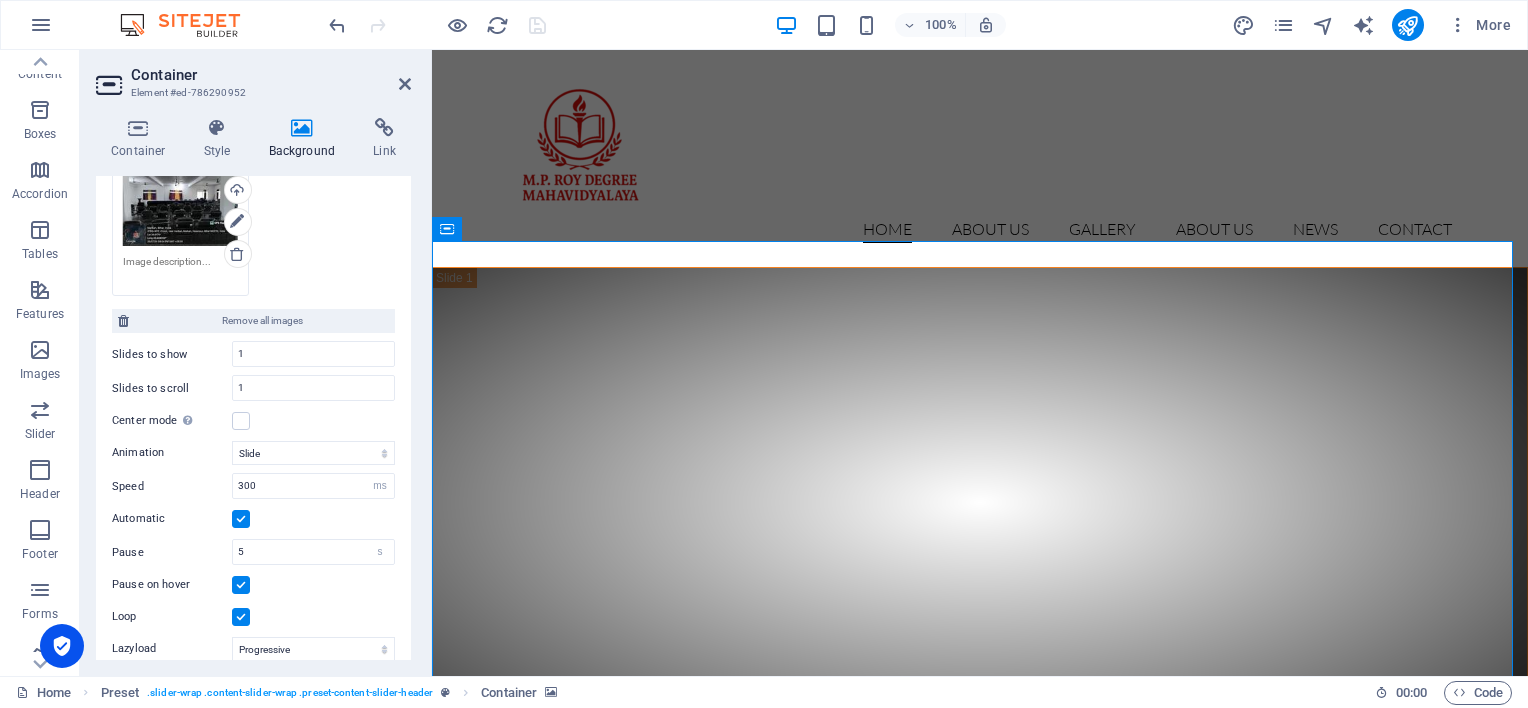 click on "Speed 300 s ms" at bounding box center [253, 486] 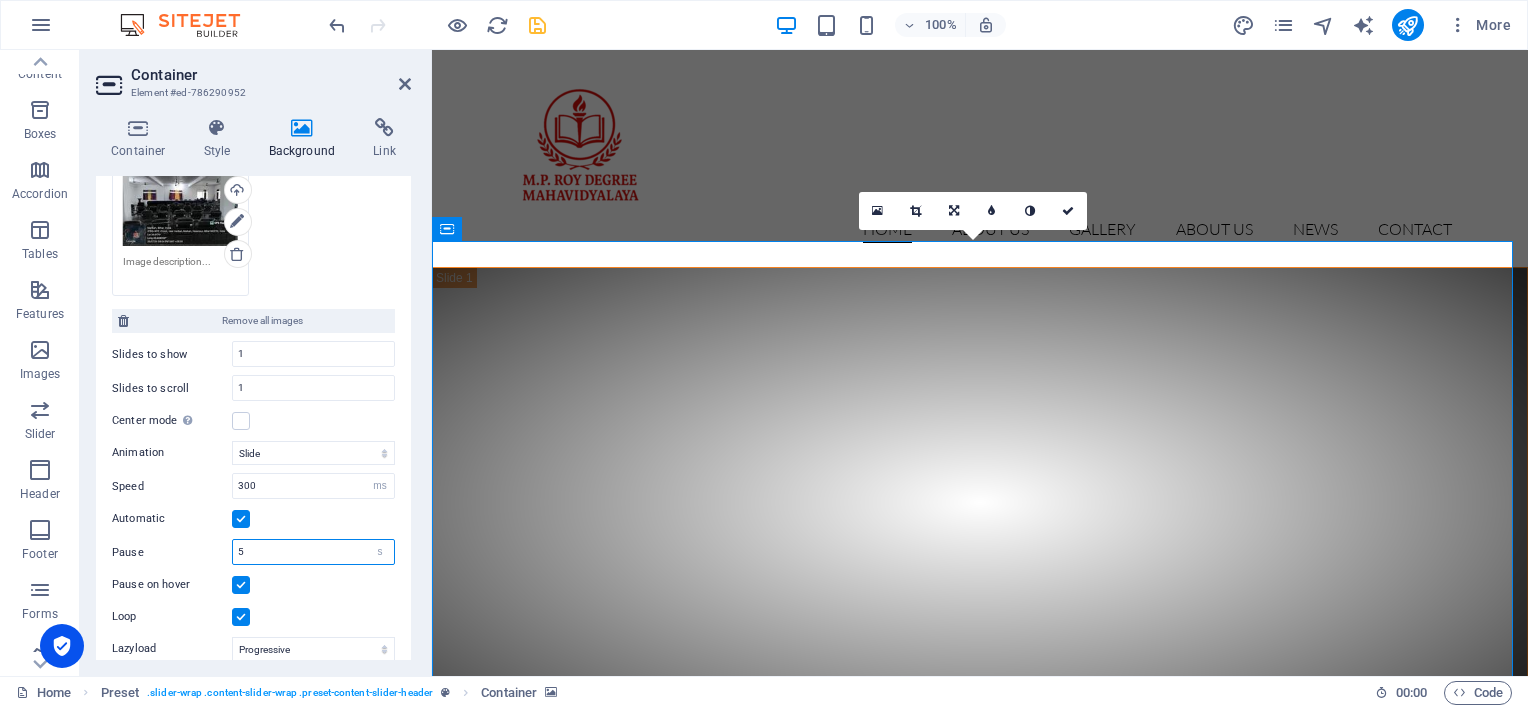 drag, startPoint x: 275, startPoint y: 539, endPoint x: 231, endPoint y: 541, distance: 44.04543 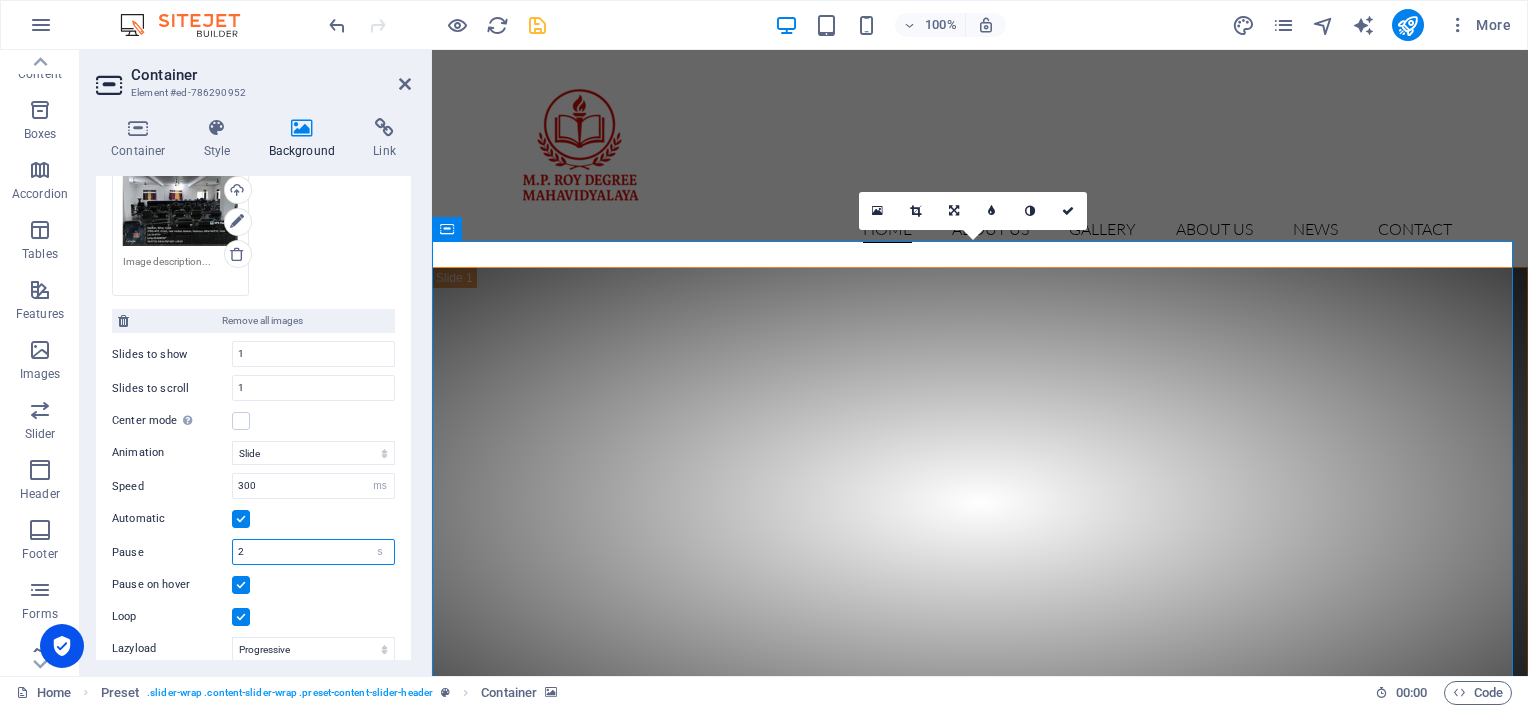 type on "2" 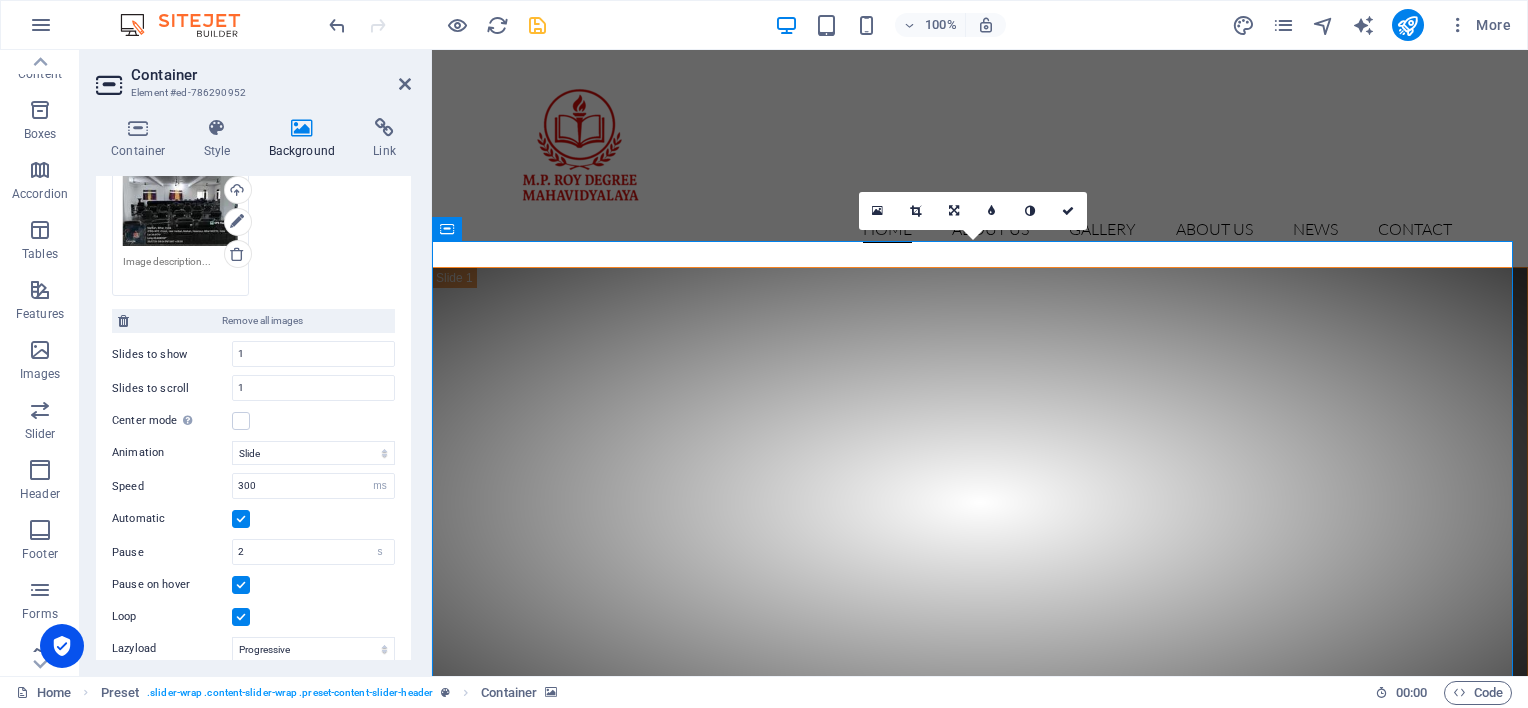 click on "Pause 2 s ms" at bounding box center [253, 552] 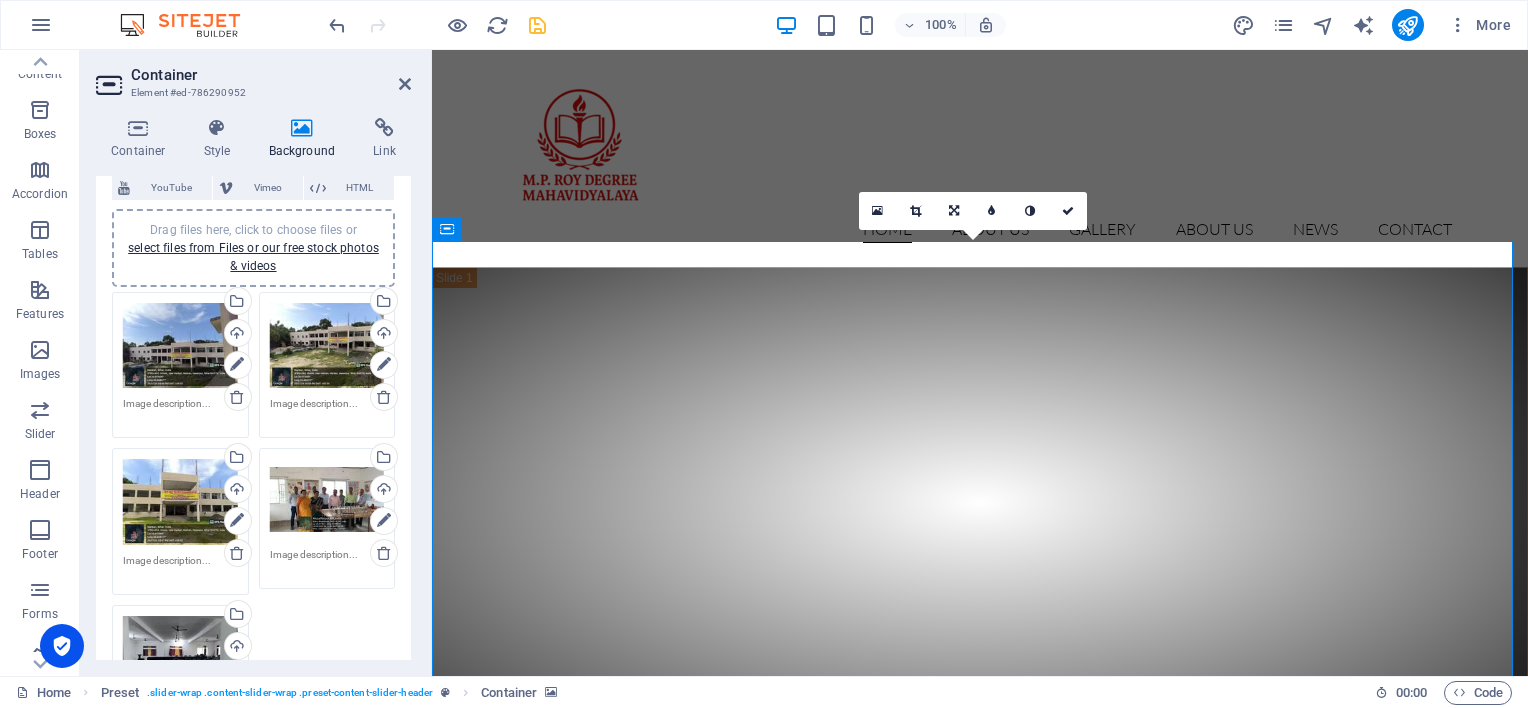 scroll, scrollTop: 74, scrollLeft: 0, axis: vertical 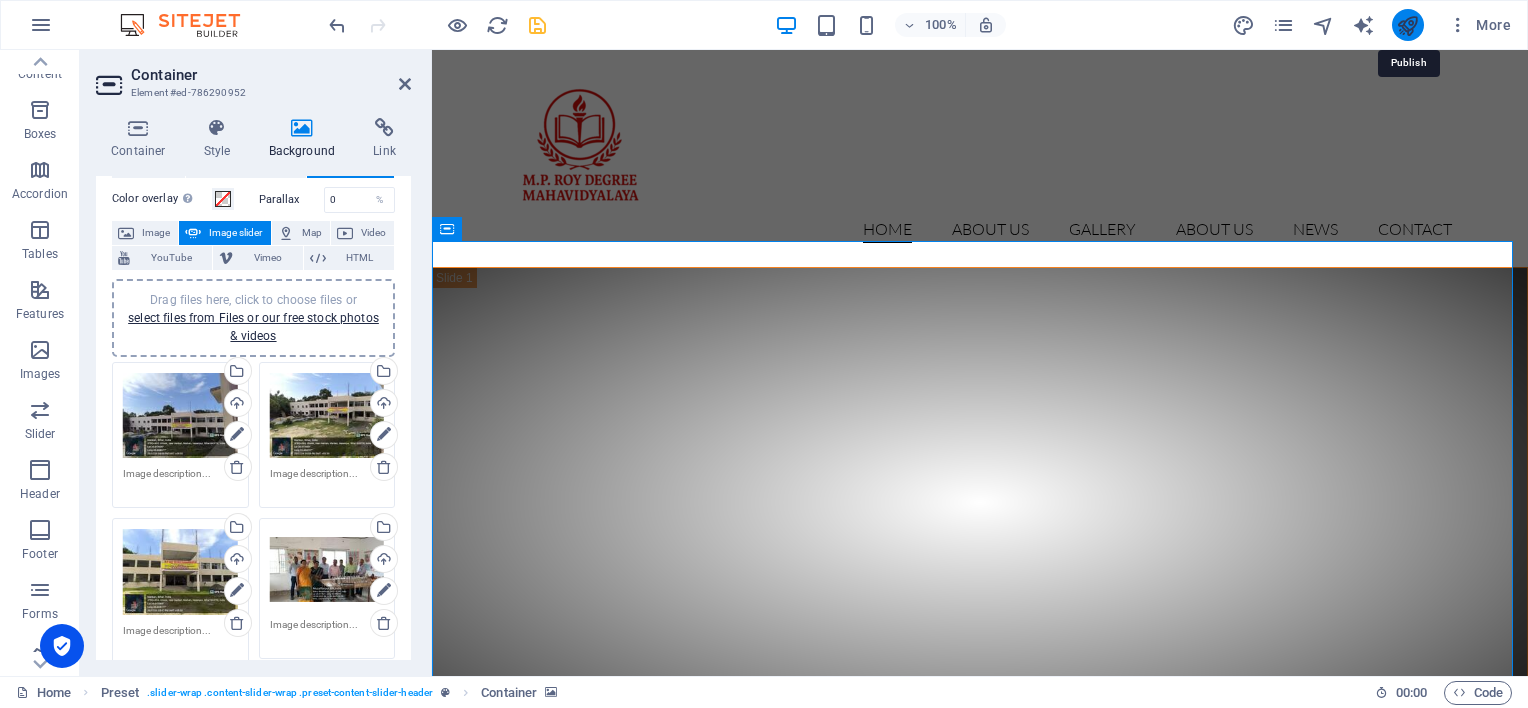 click at bounding box center [1407, 25] 